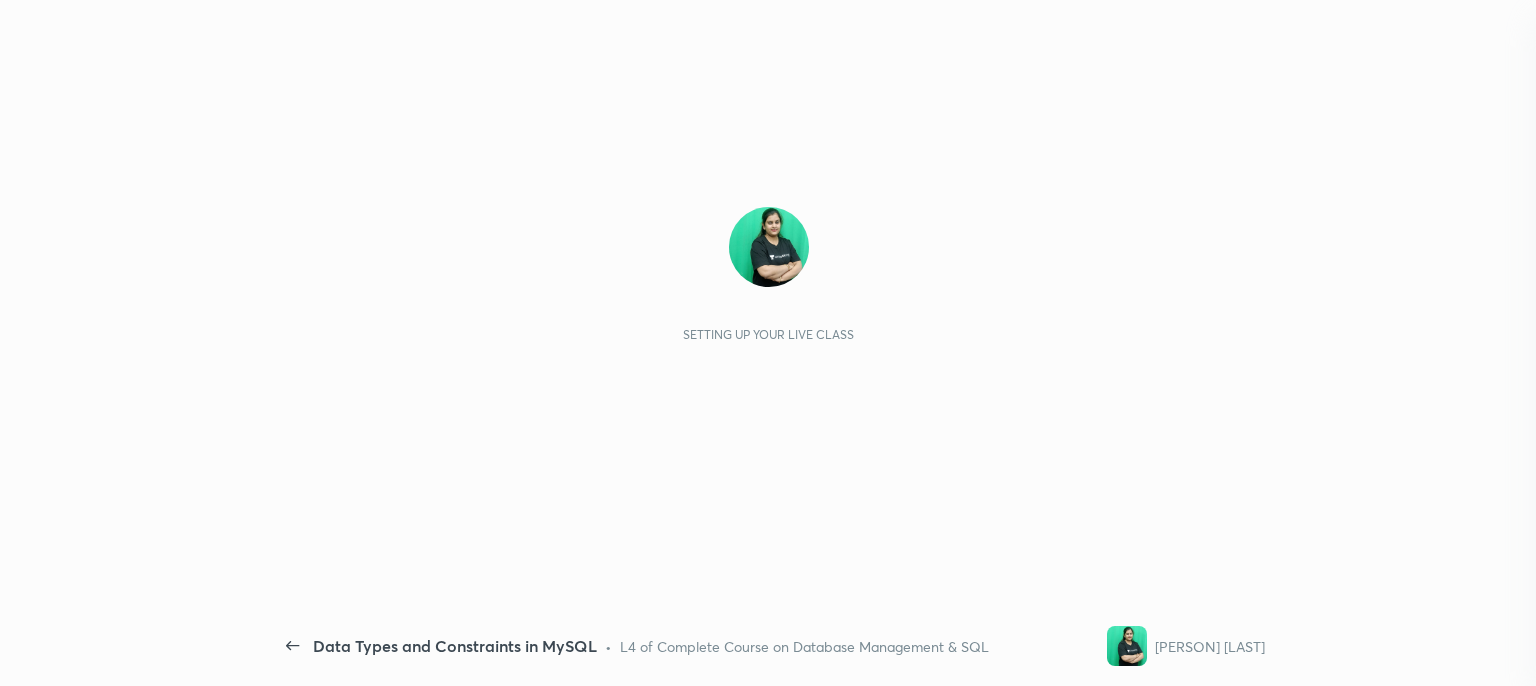 scroll, scrollTop: 0, scrollLeft: 0, axis: both 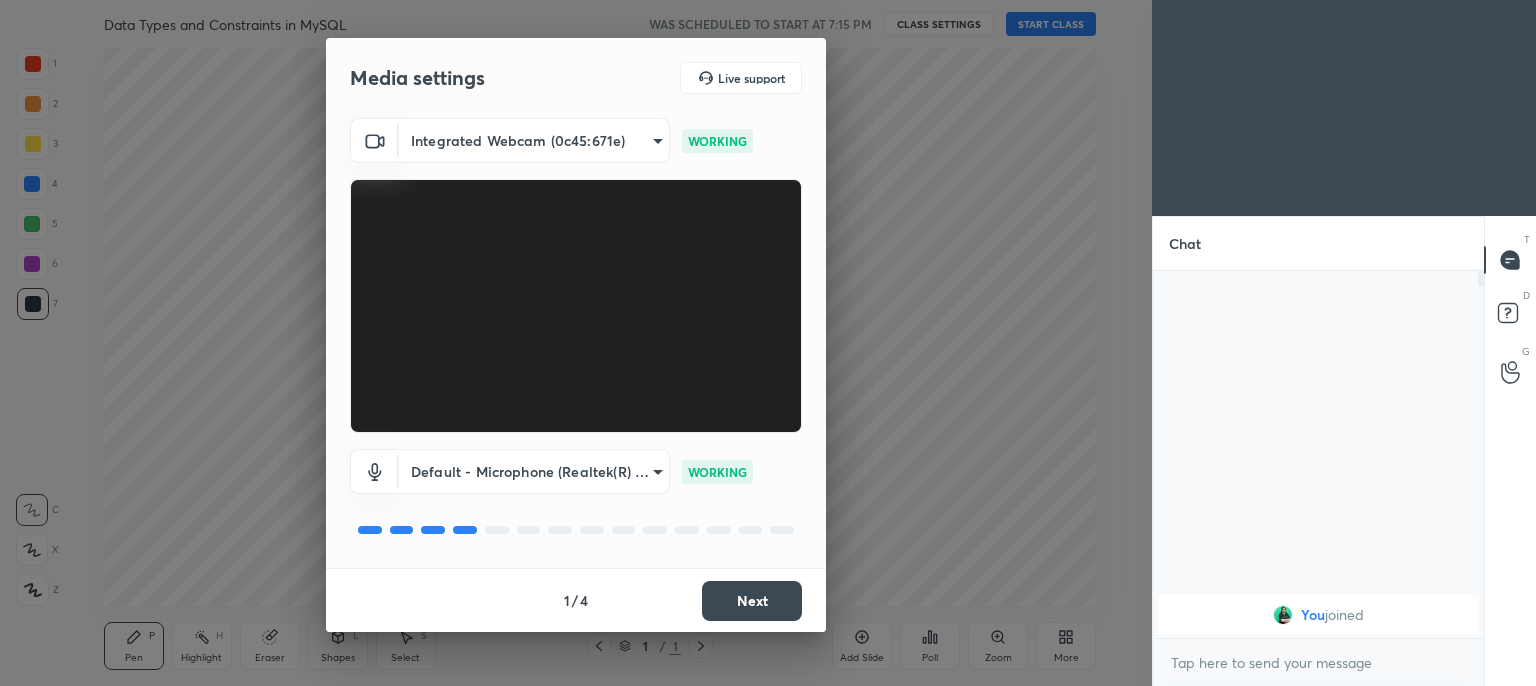 click on "Next" at bounding box center [752, 601] 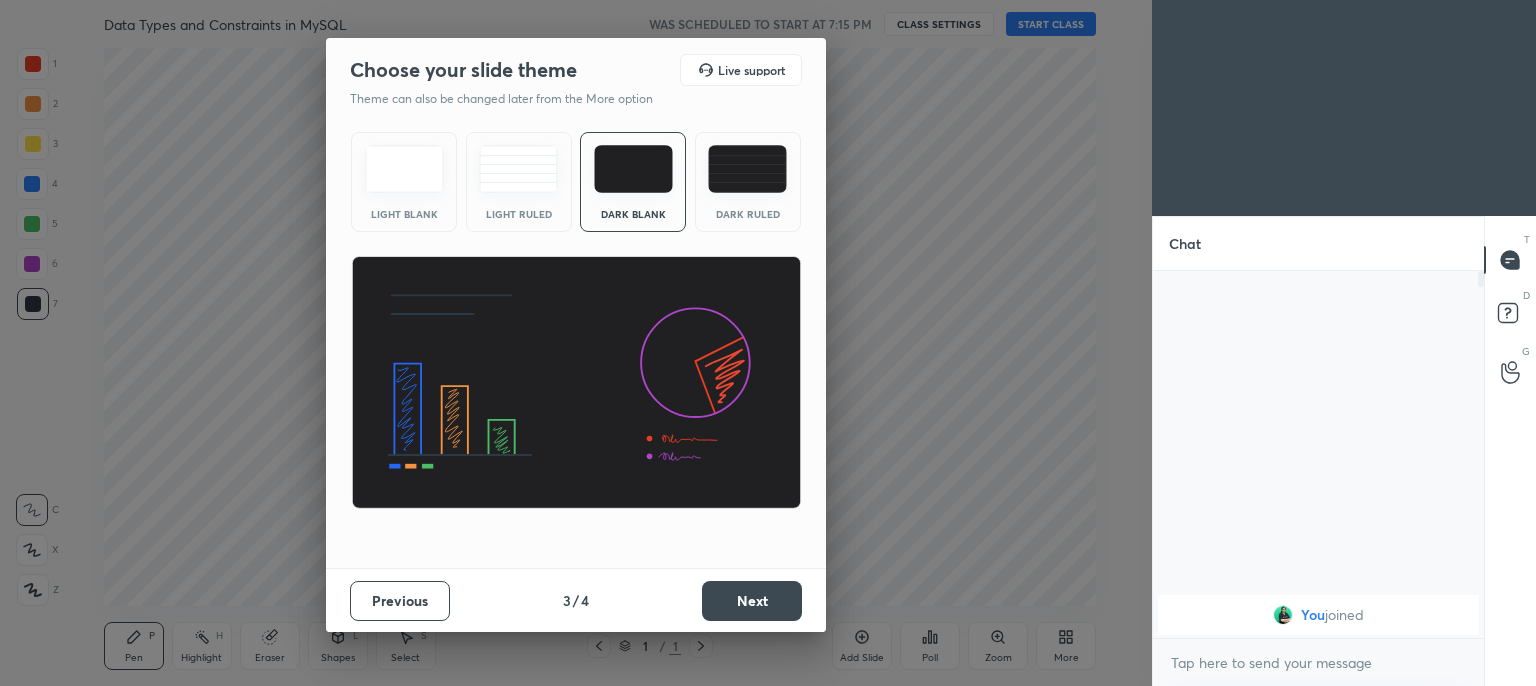 click on "Next" at bounding box center [752, 601] 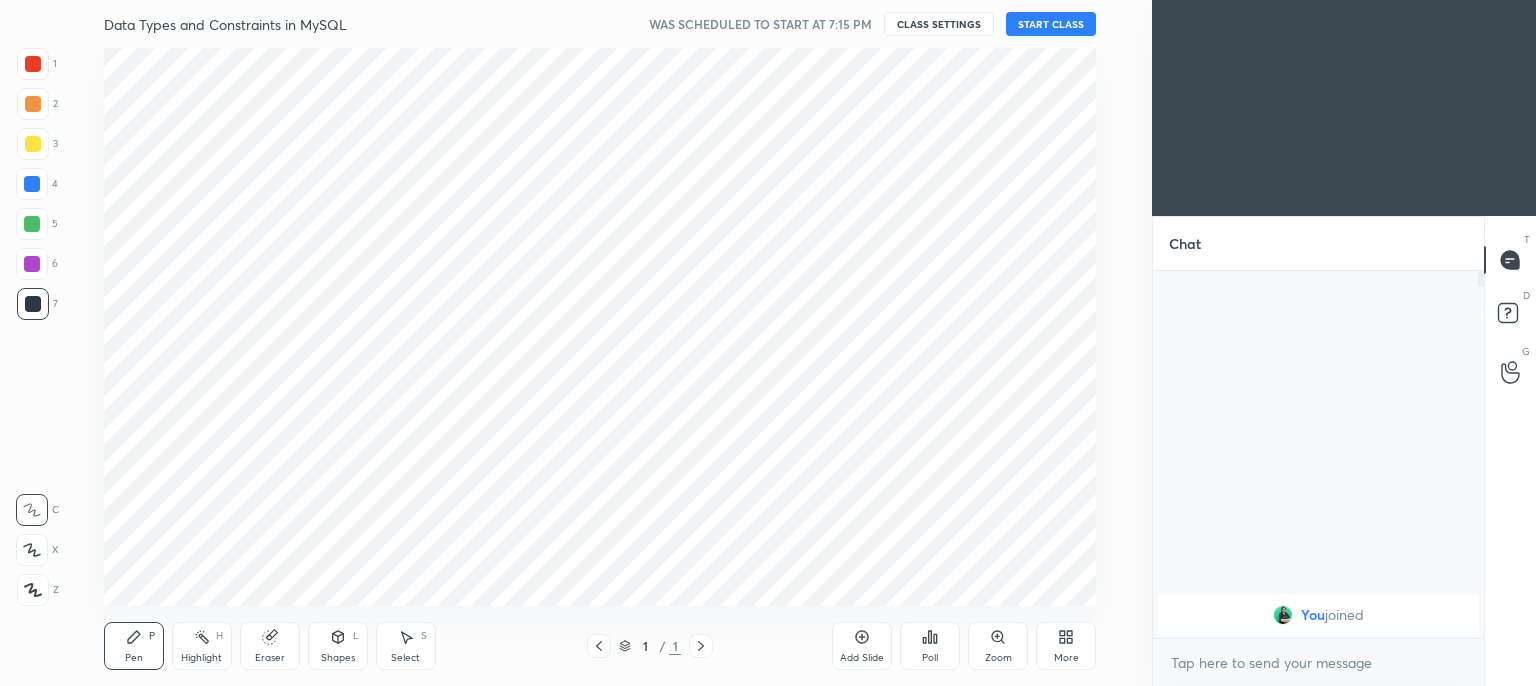 click on "Cloud Live support Drag & drop your files here OR Browse Previous 4 / 4 Done" at bounding box center [576, 1021] 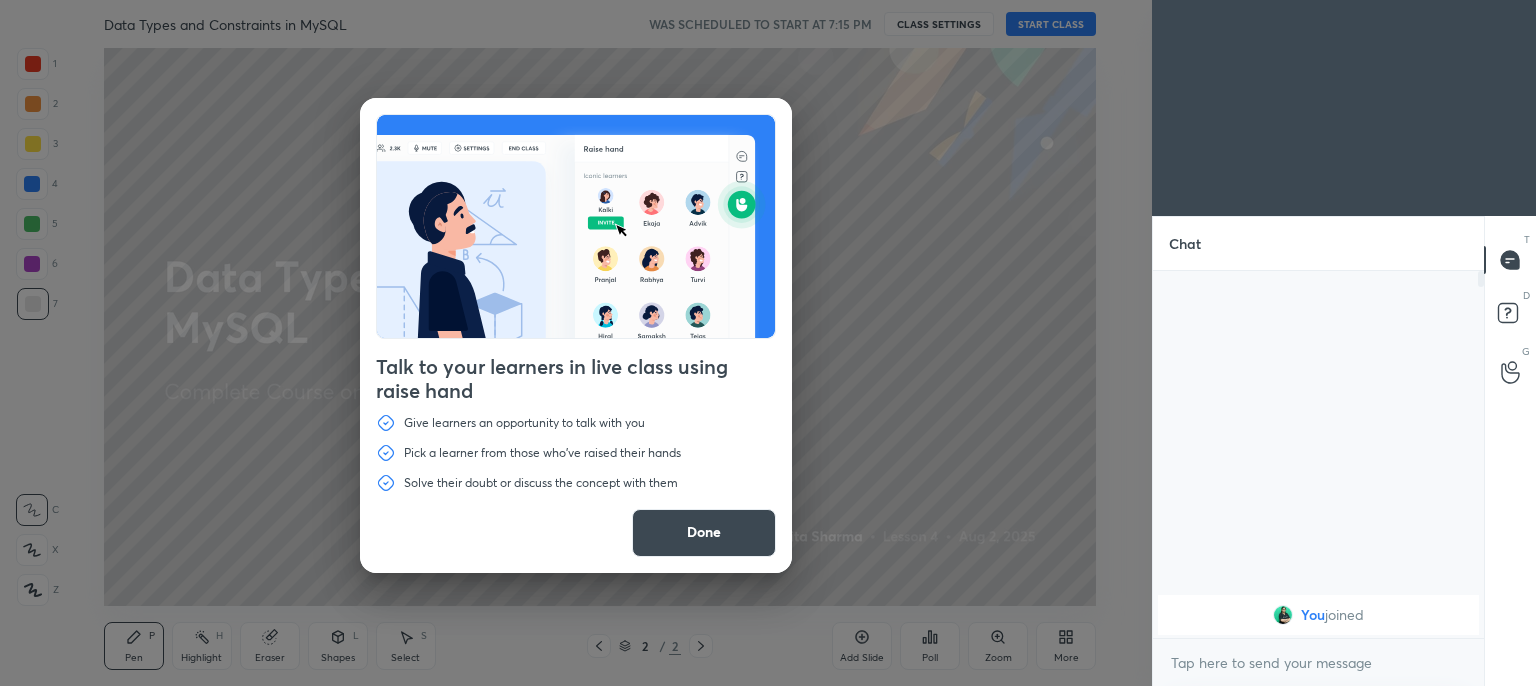 click on "Done" at bounding box center (704, 533) 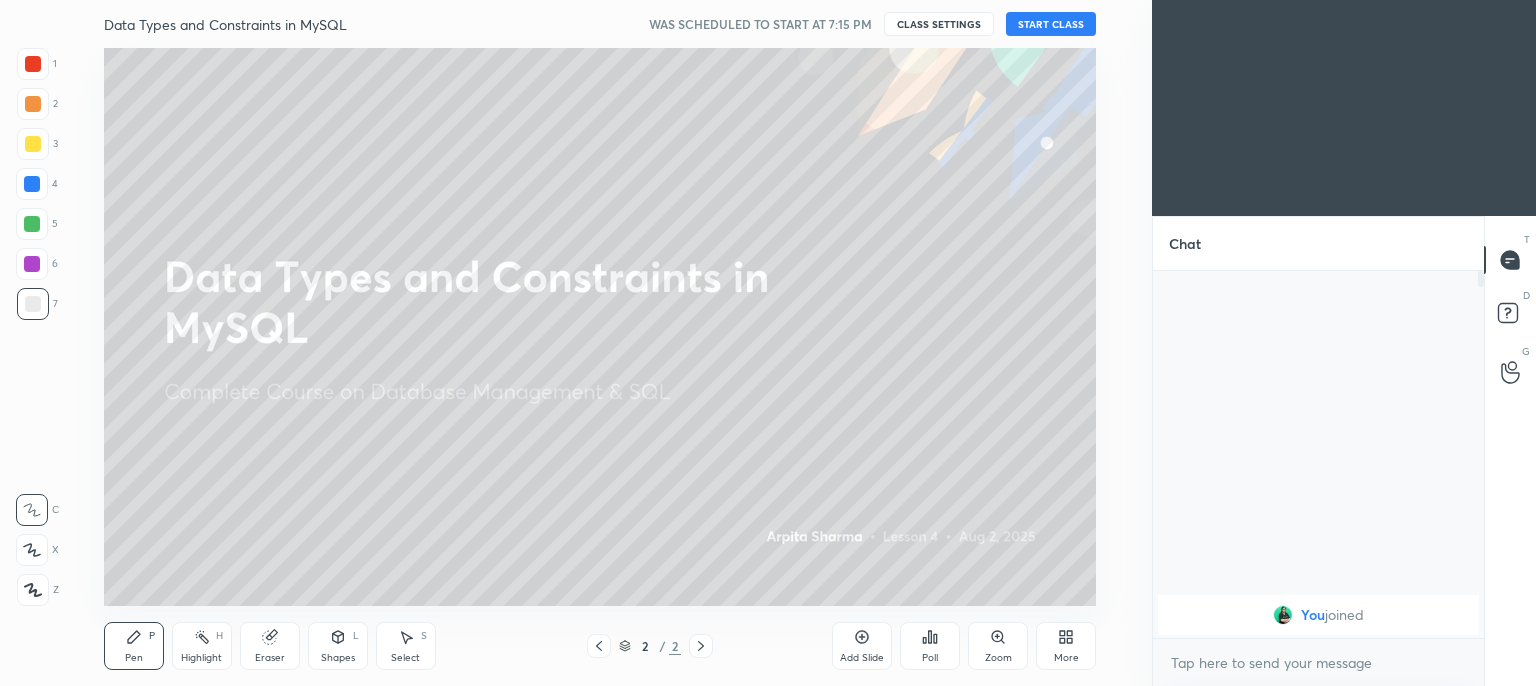 click on "START CLASS" at bounding box center (1051, 24) 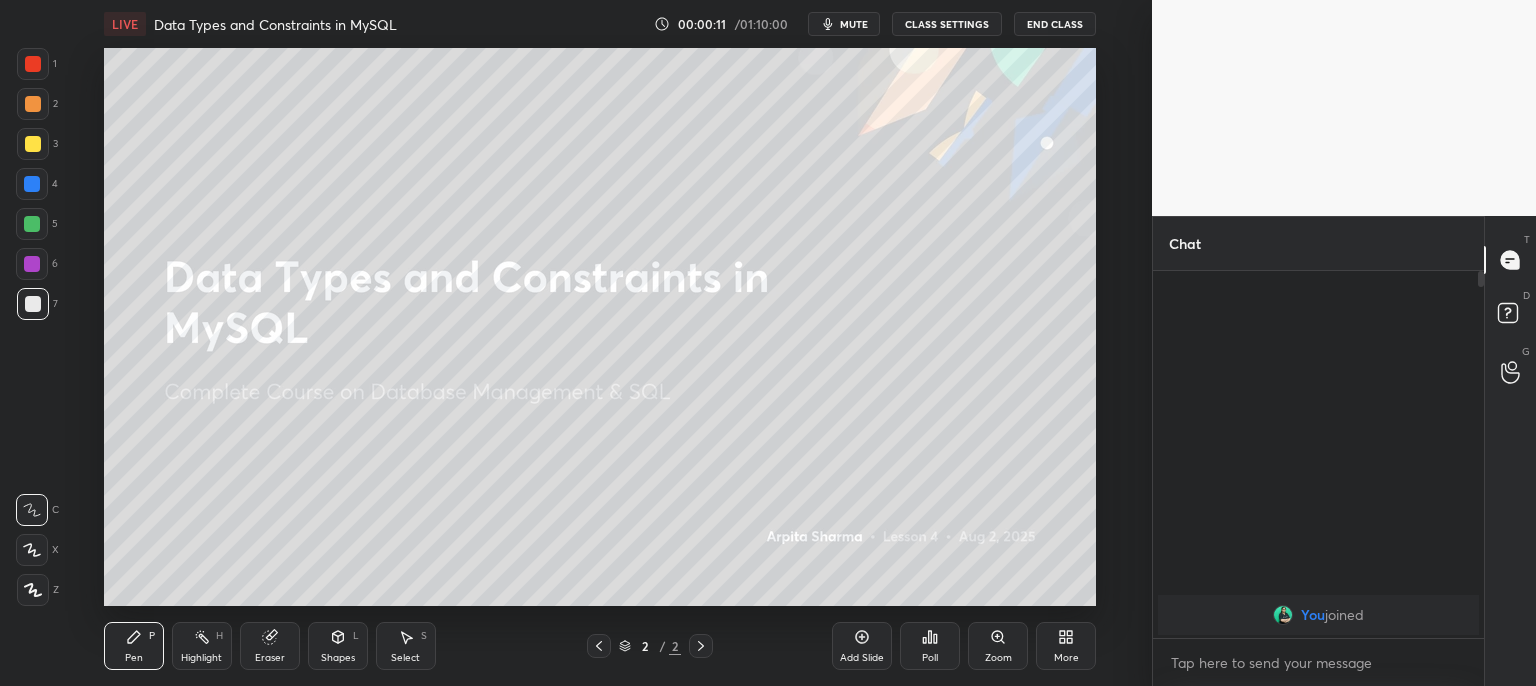 drag, startPoint x: 855, startPoint y: 19, endPoint x: 848, endPoint y: 35, distance: 17.464249 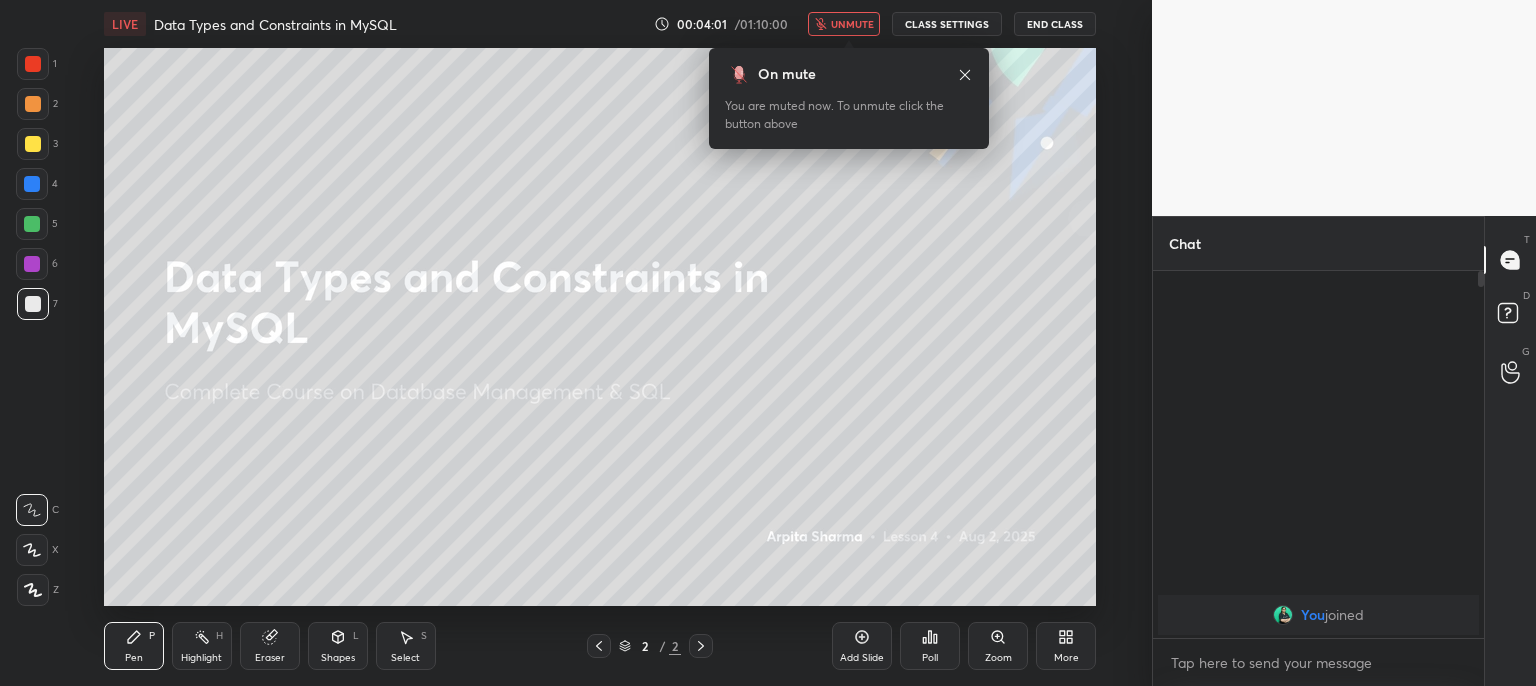 click on "More" at bounding box center (1066, 646) 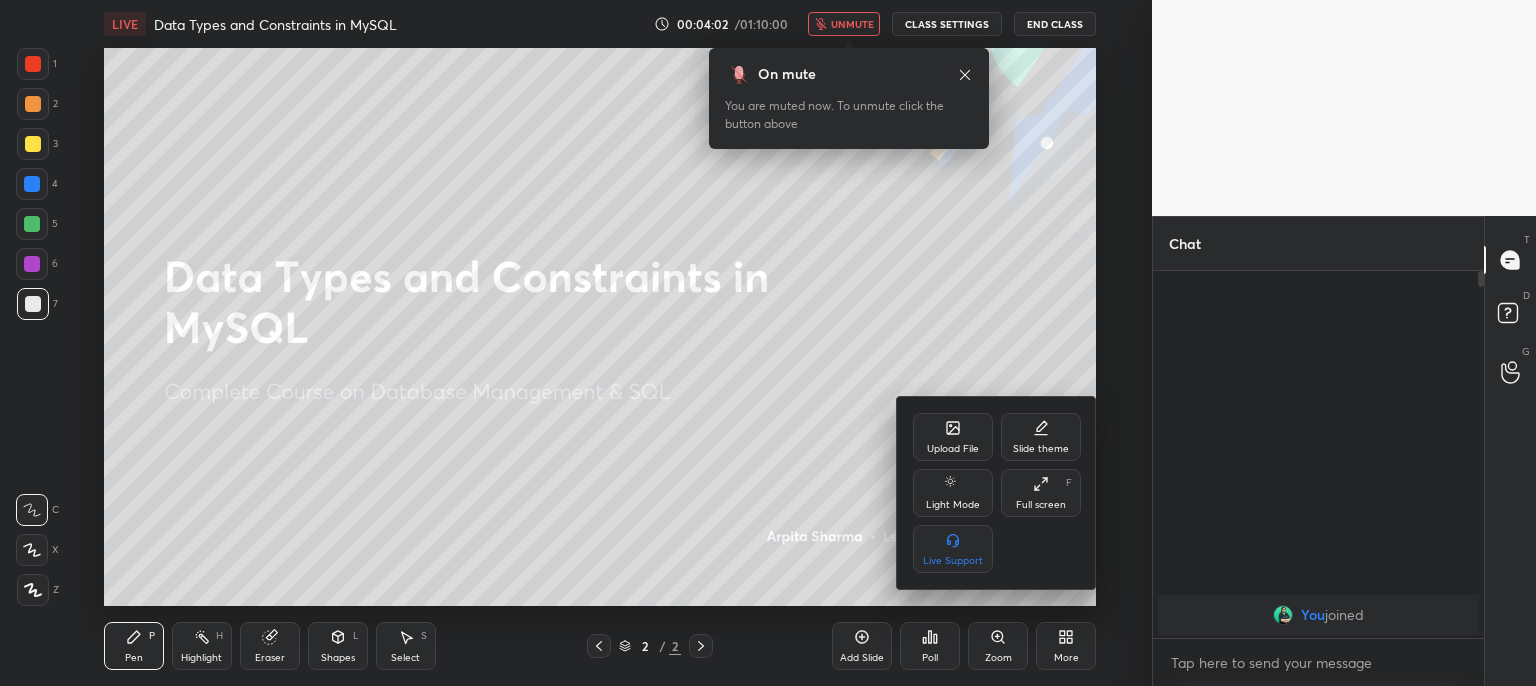 click on "Upload File" at bounding box center [953, 437] 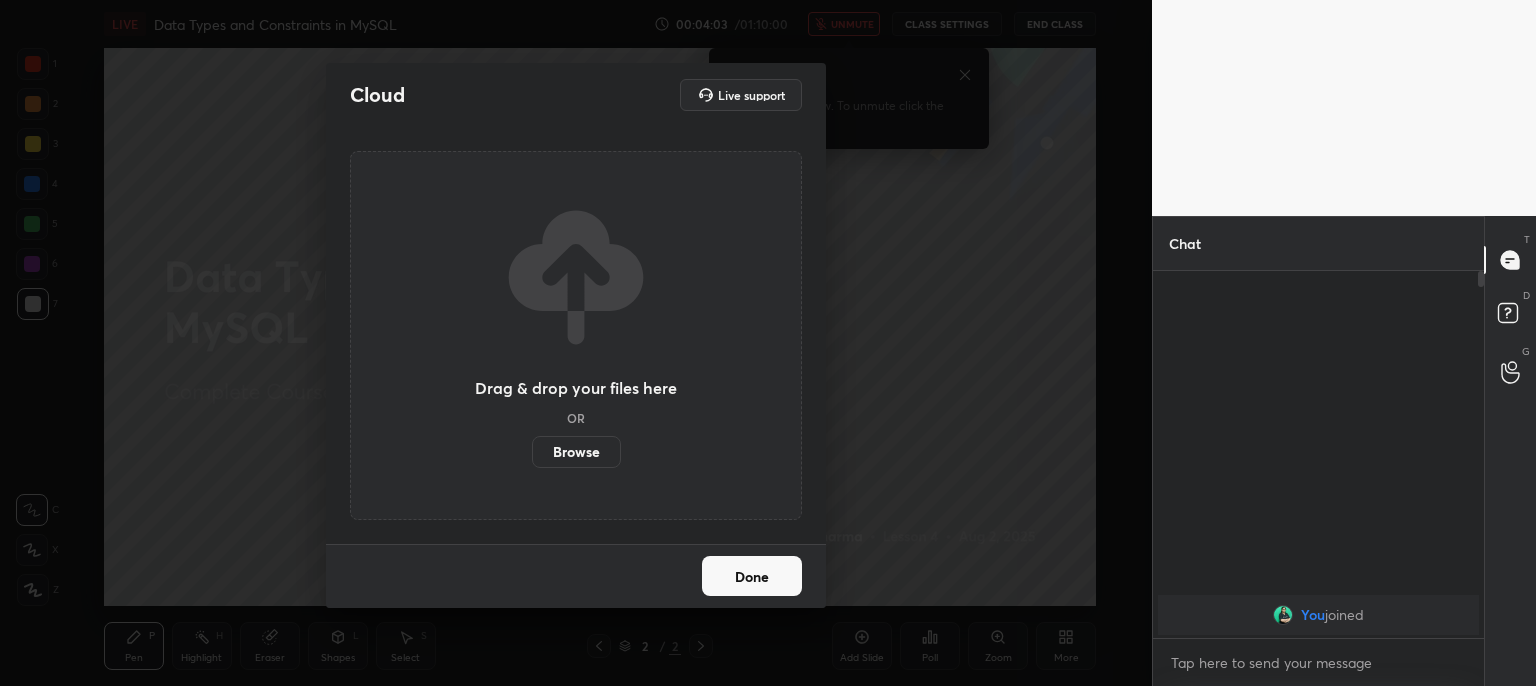 click on "Browse" at bounding box center [576, 452] 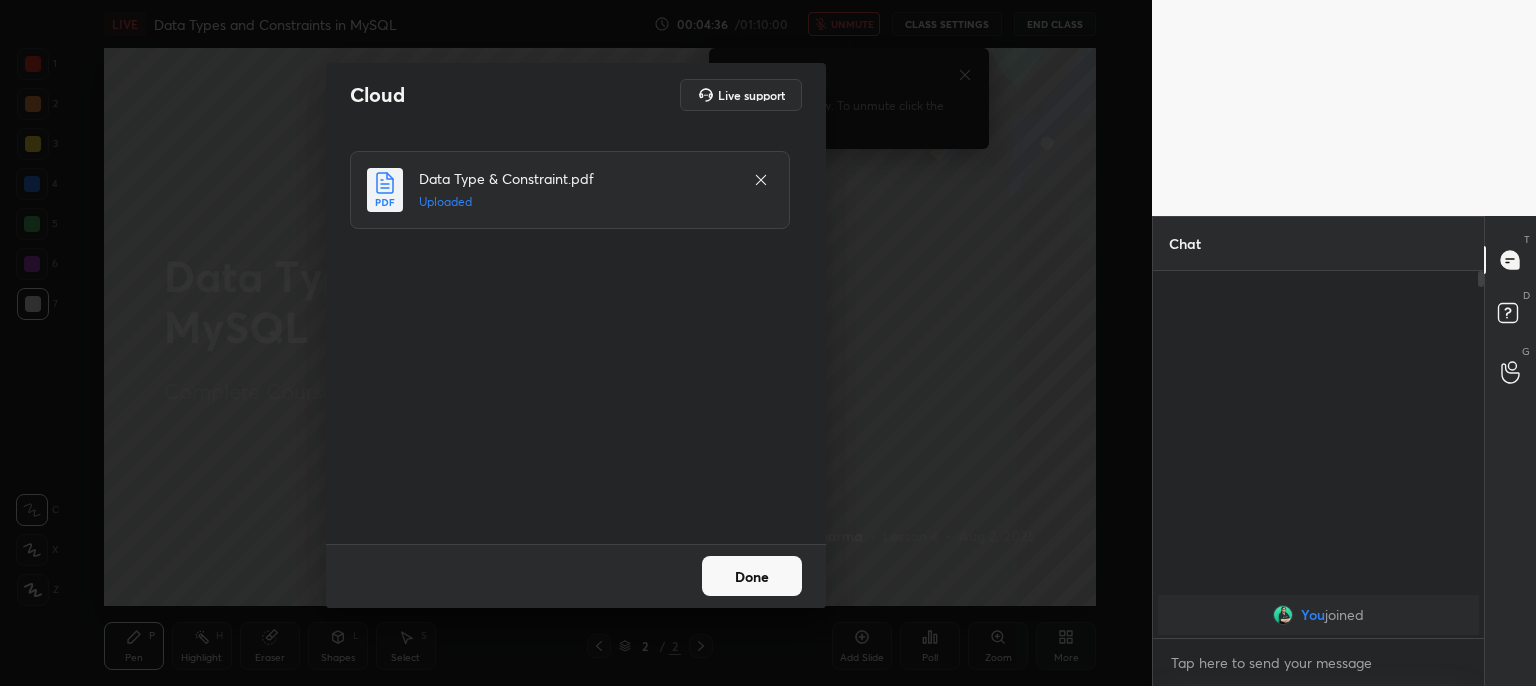 click on "Done" at bounding box center (752, 576) 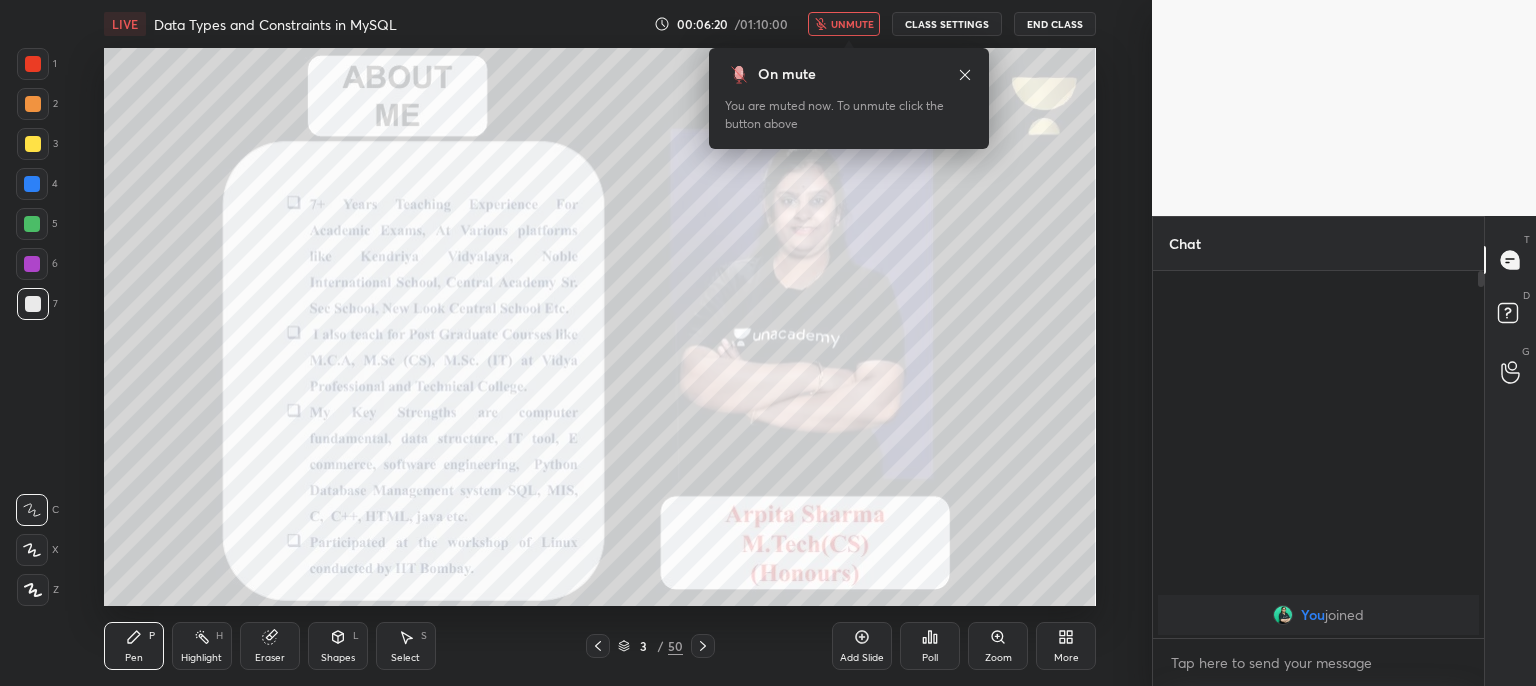 click on "unmute" at bounding box center (844, 24) 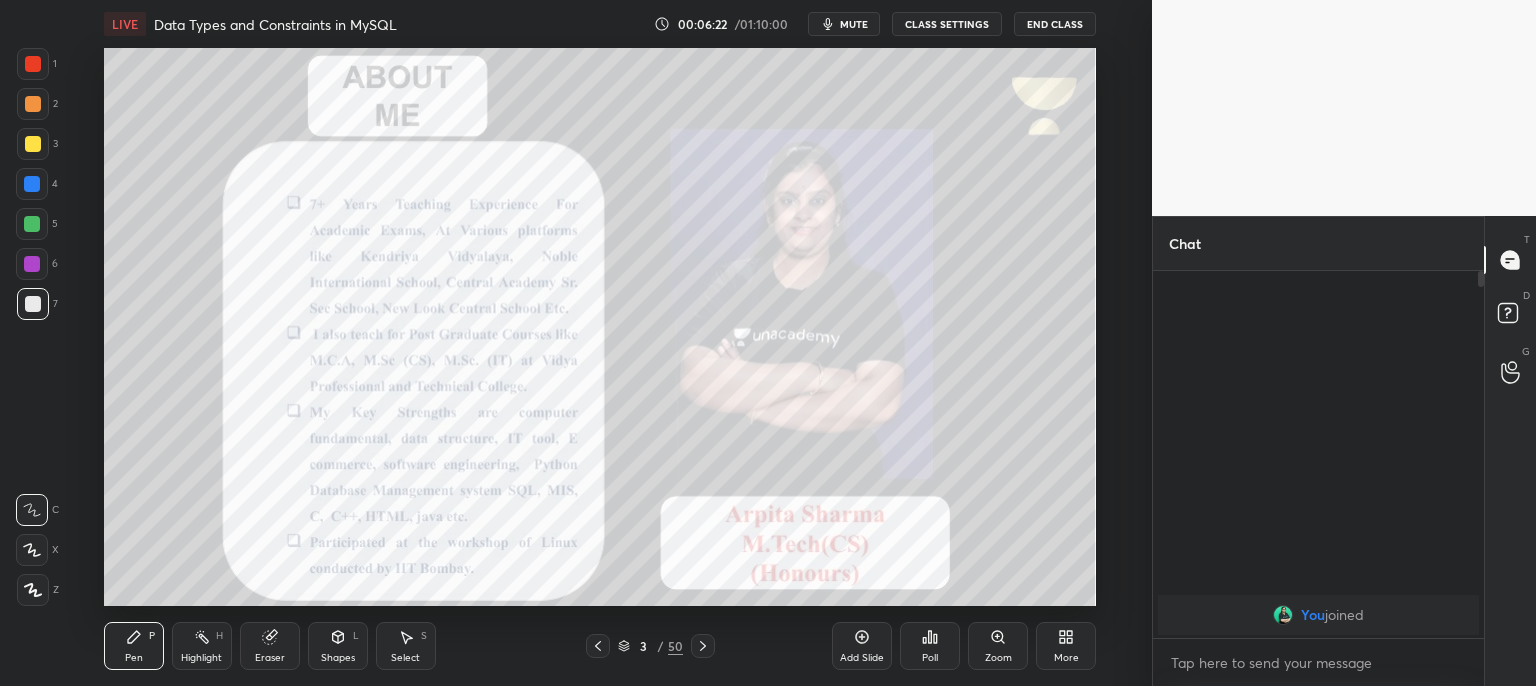 click at bounding box center (33, 64) 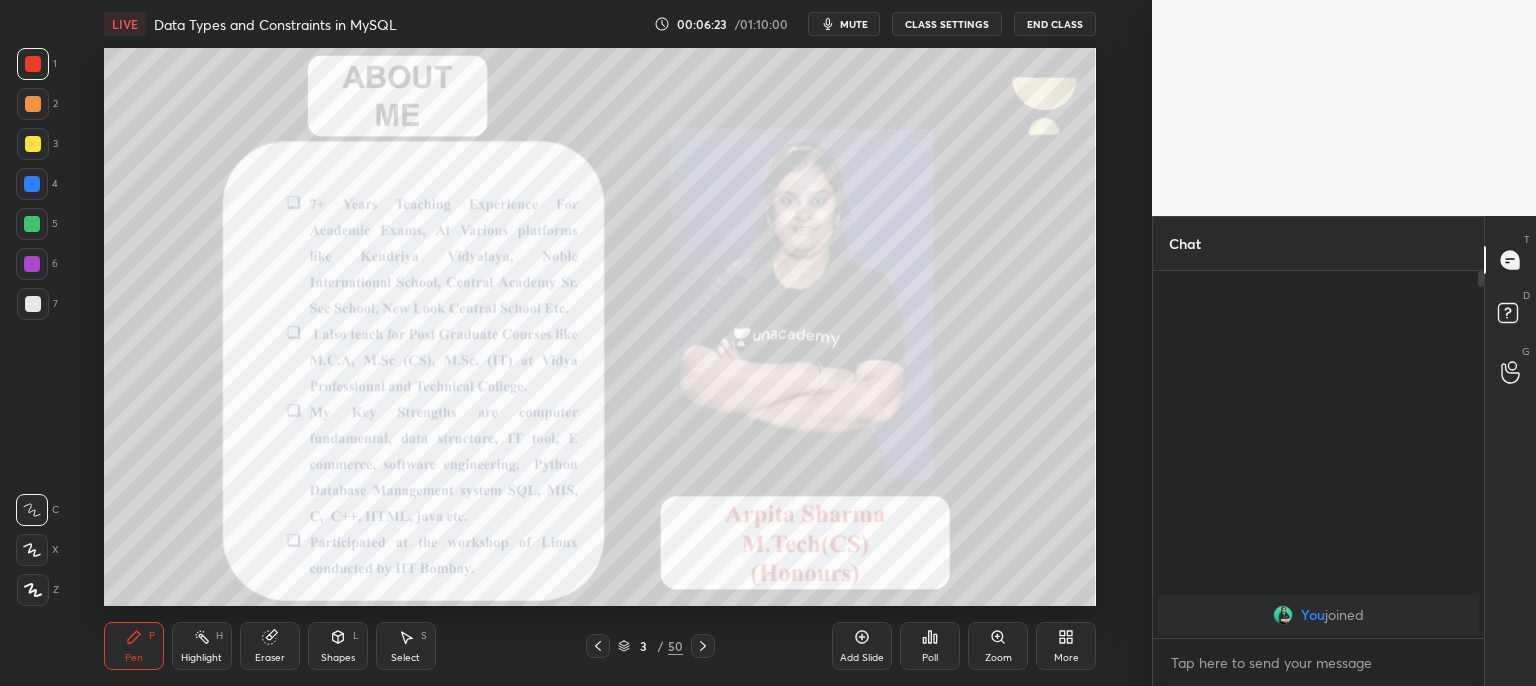 click at bounding box center [33, 590] 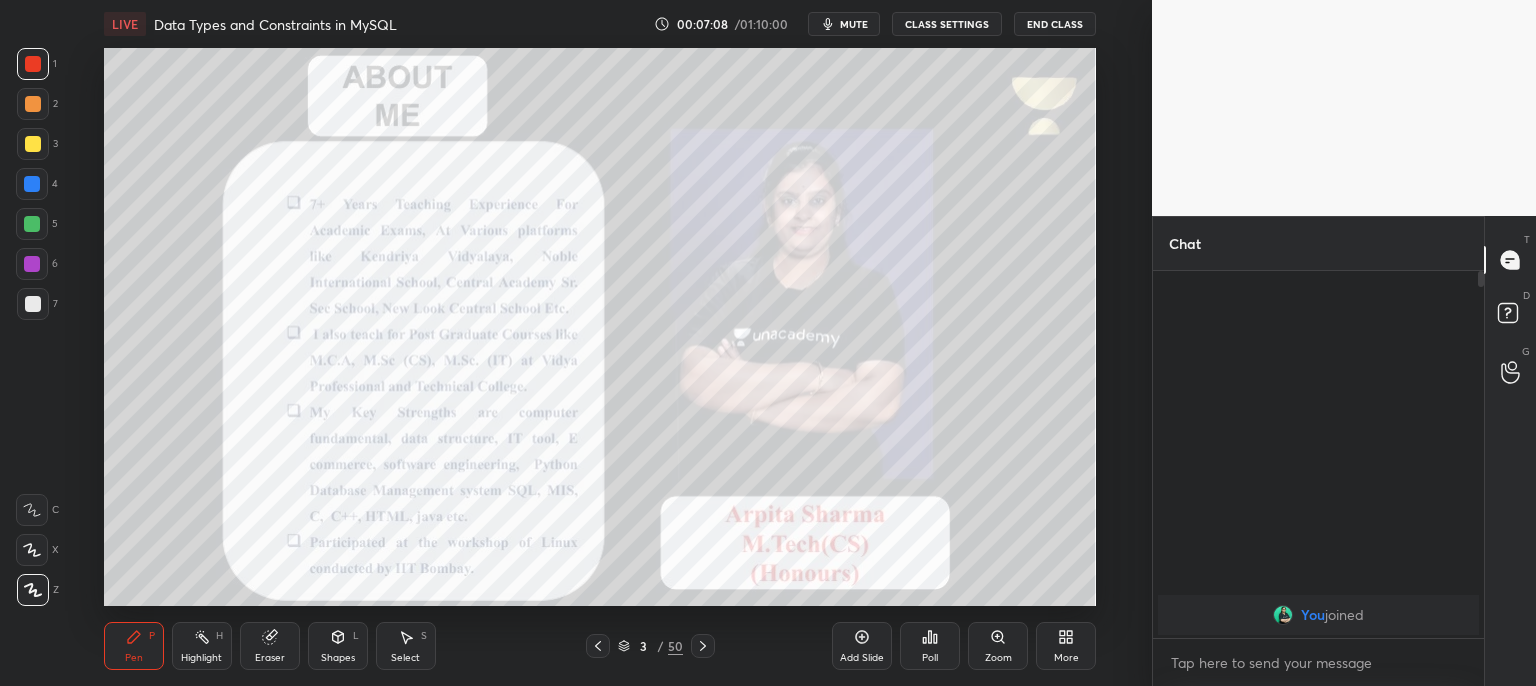 click on "mute" at bounding box center (854, 24) 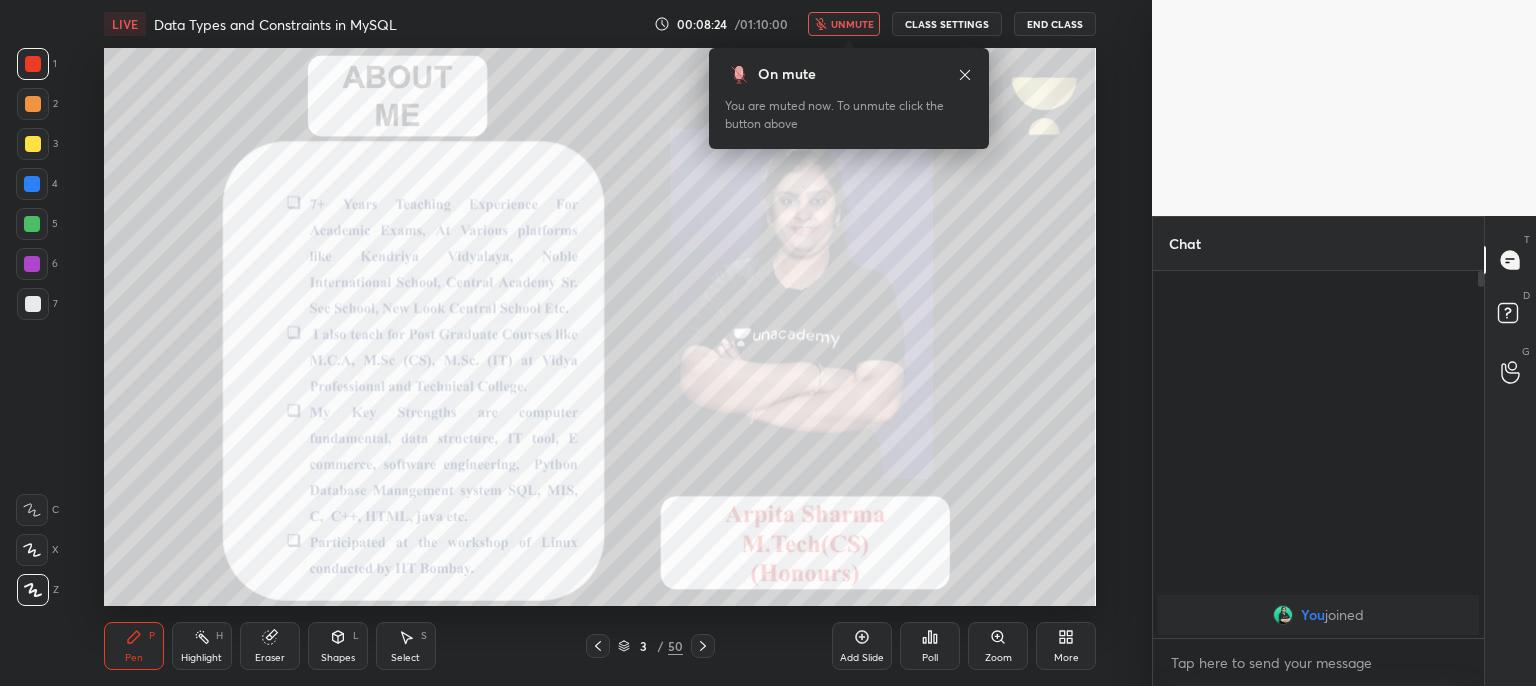 click on "Pen P Highlight H Eraser Shapes L Select S 3 / 50 Add Slide Poll Zoom More" at bounding box center (600, 646) 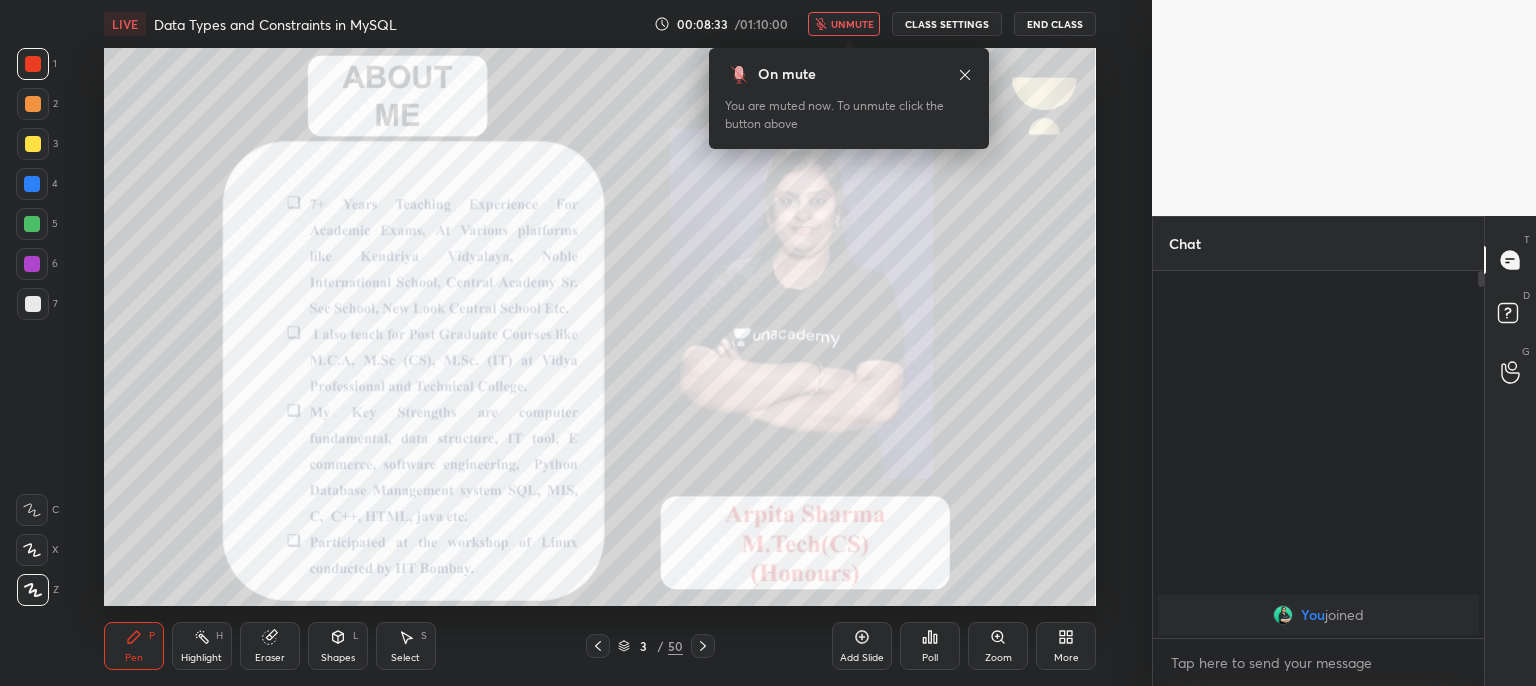 click 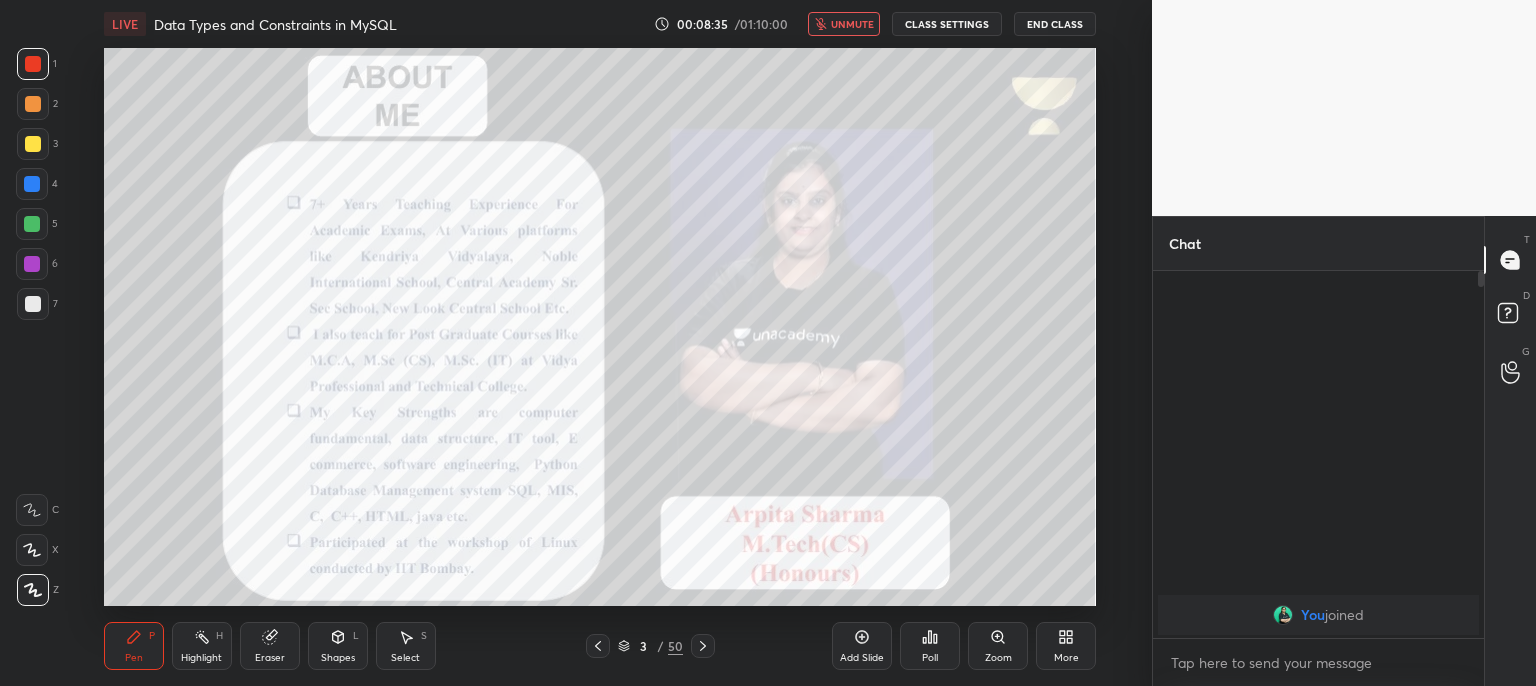 click 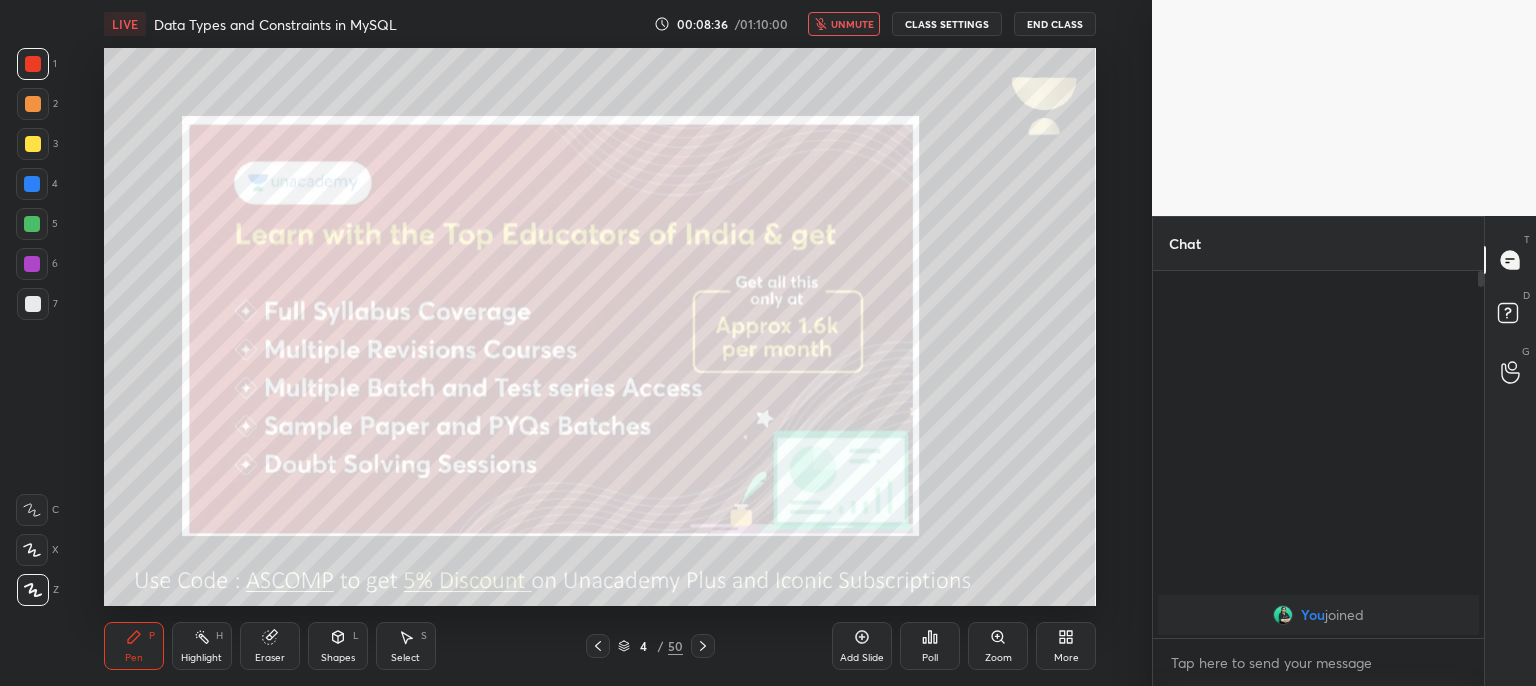 click 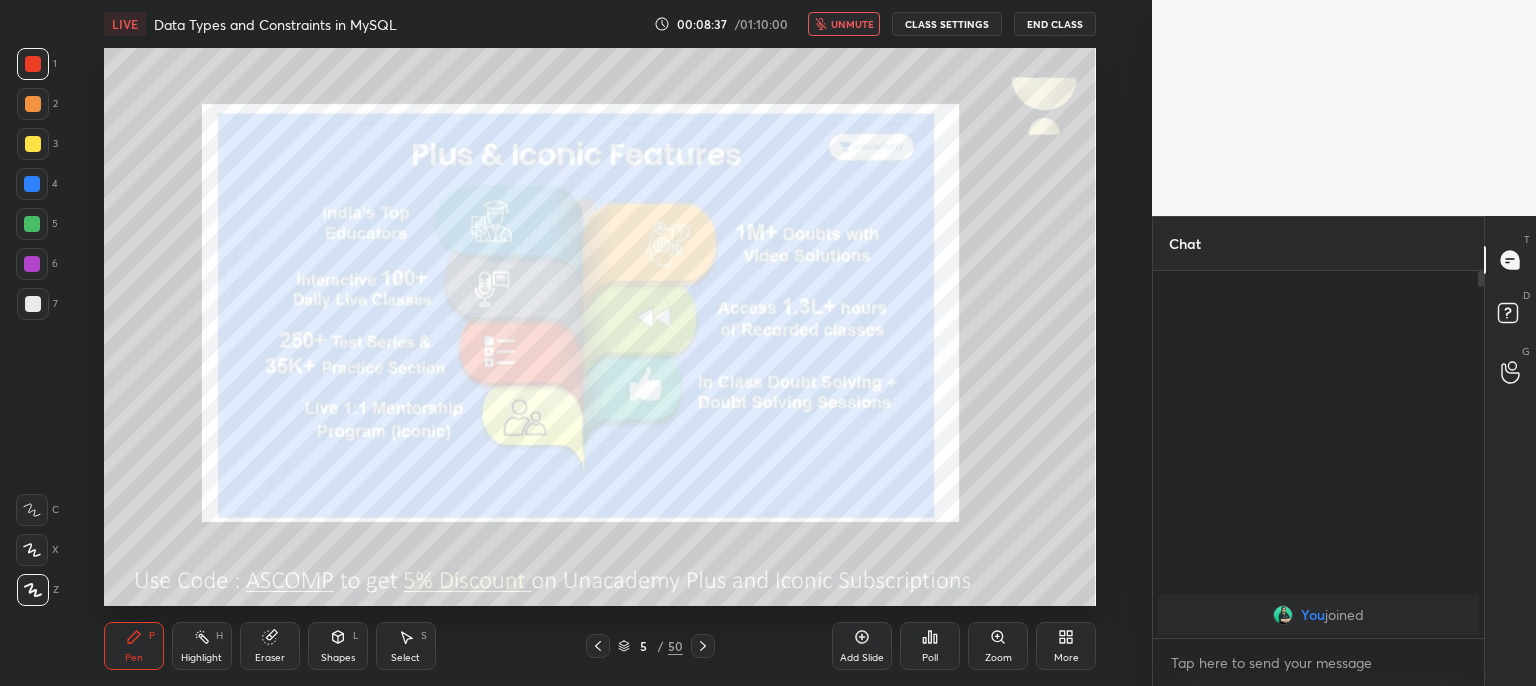 click 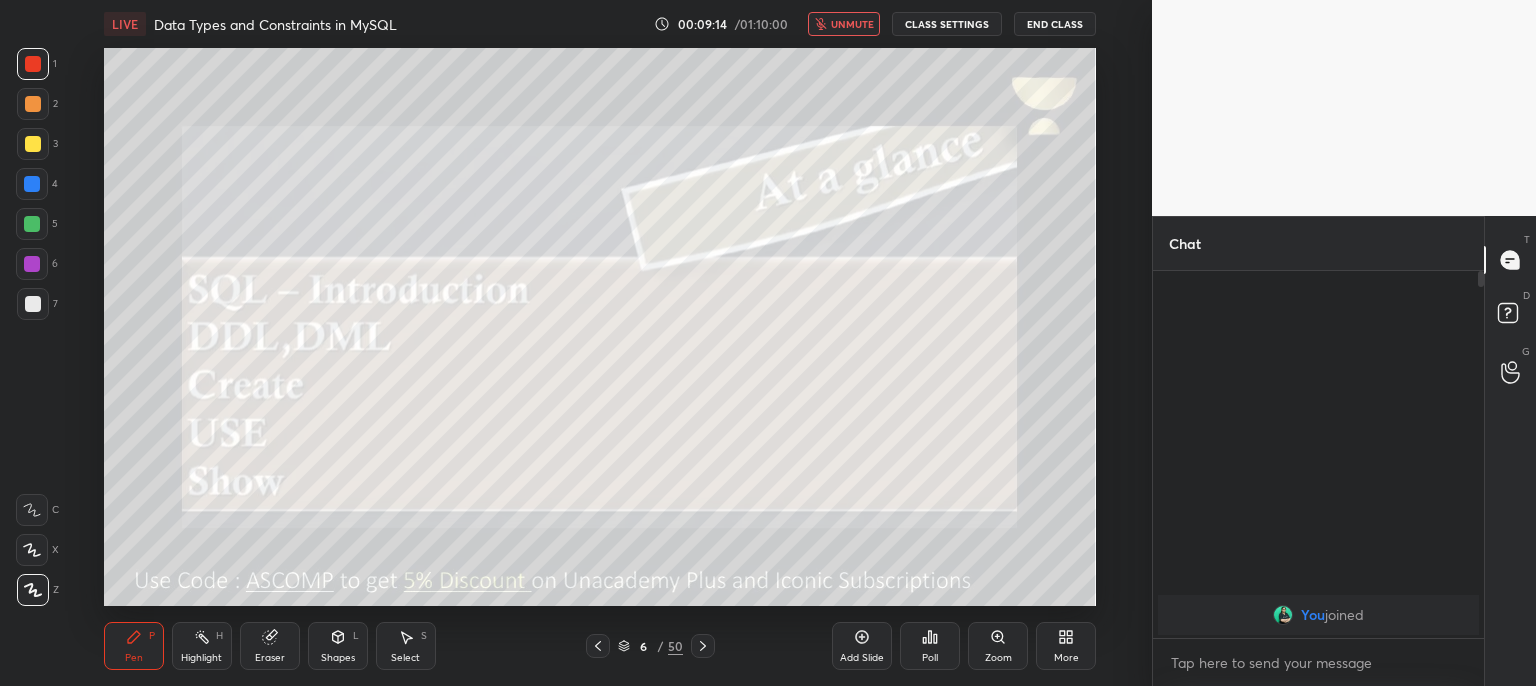 click on "Pen P Highlight H Eraser Shapes L Select S 6 / 50 Add Slide Poll Zoom More" at bounding box center [600, 646] 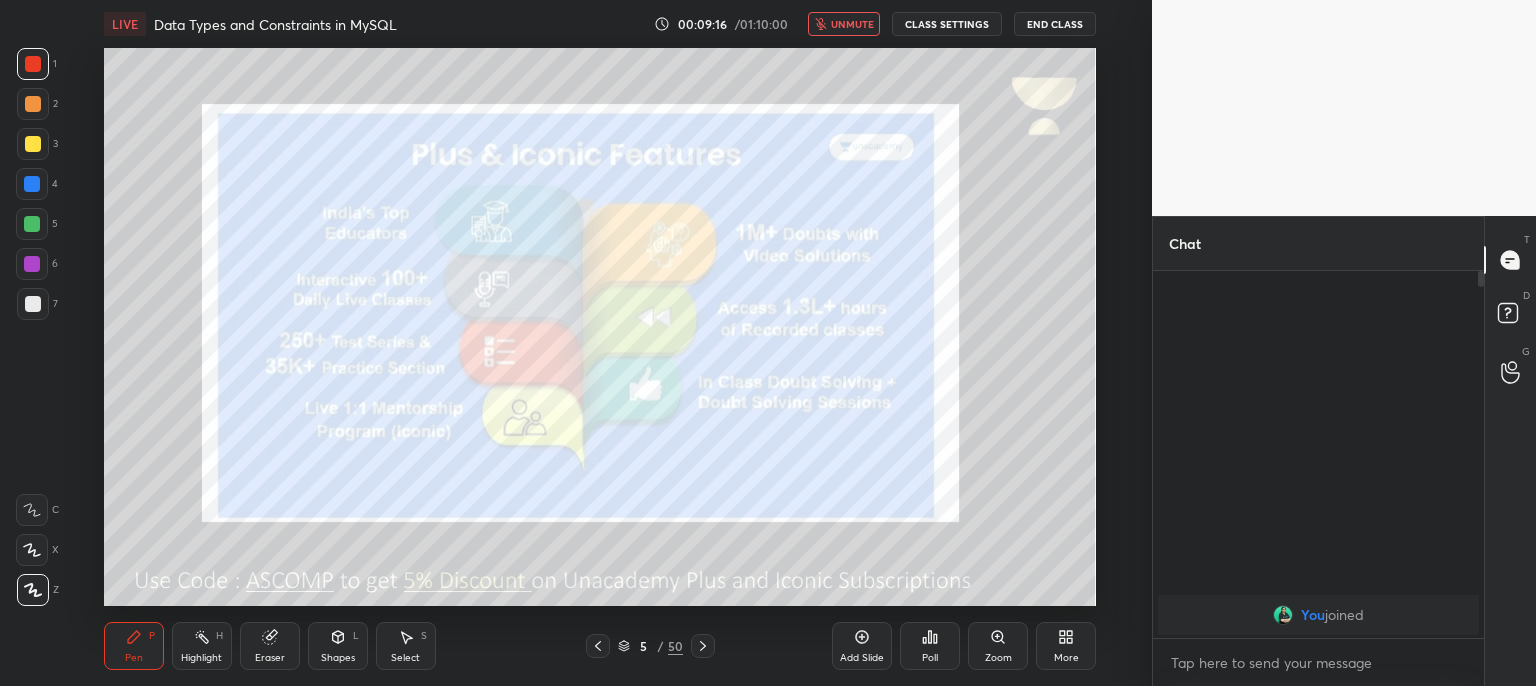click 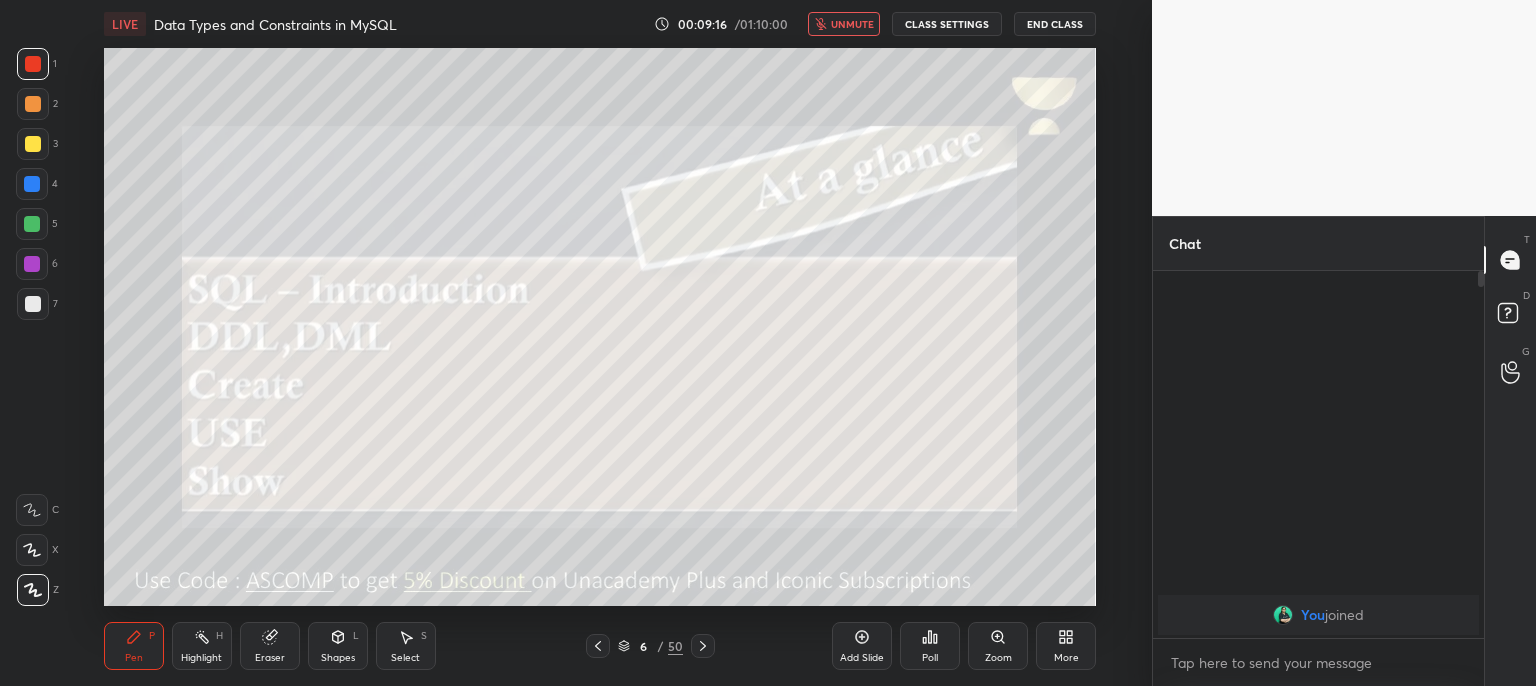 click 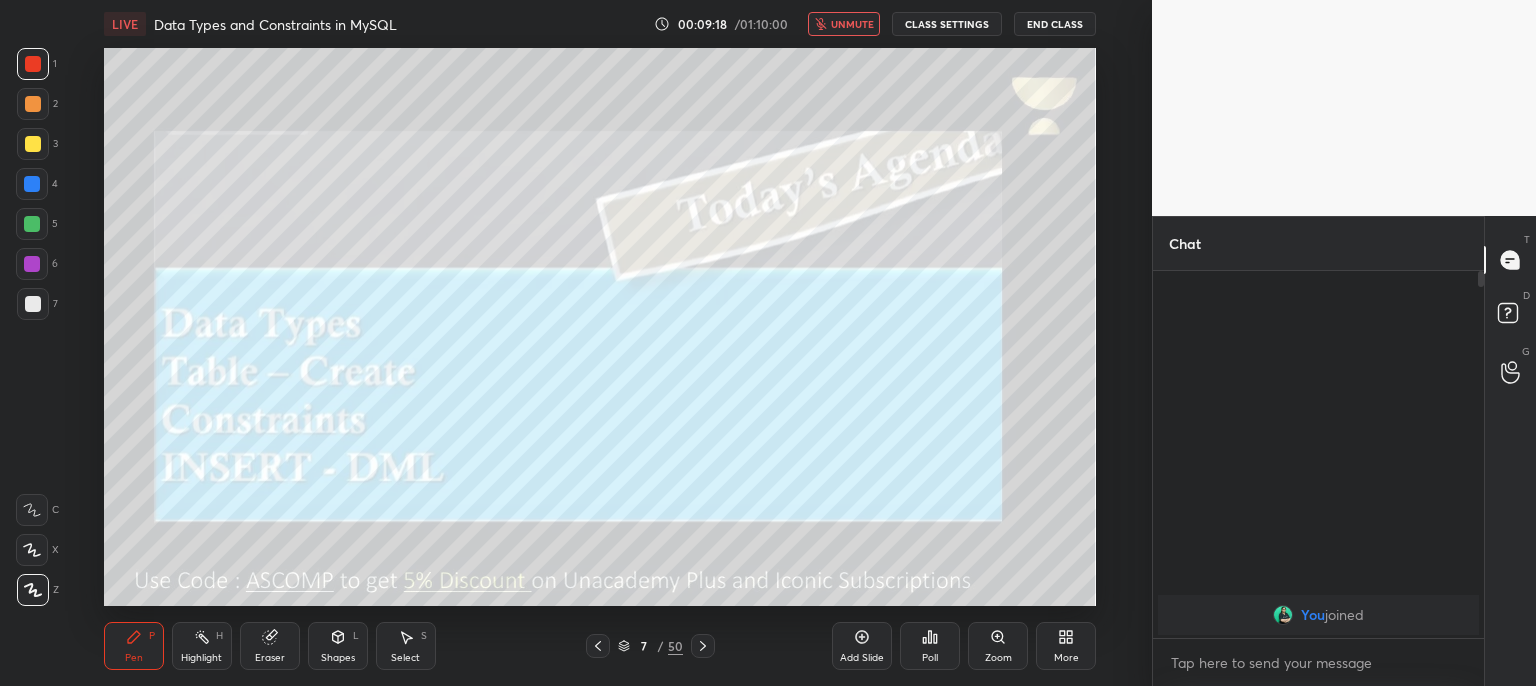 click 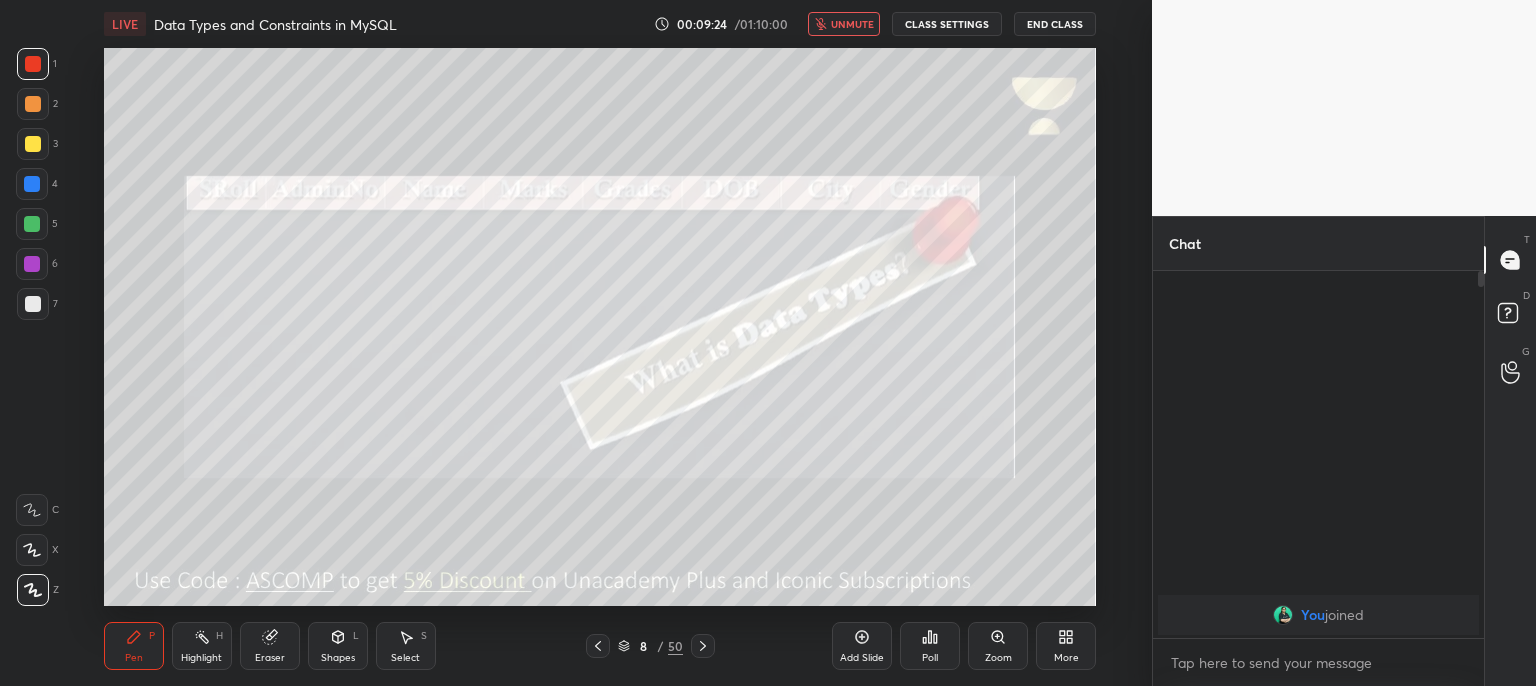 click at bounding box center [703, 646] 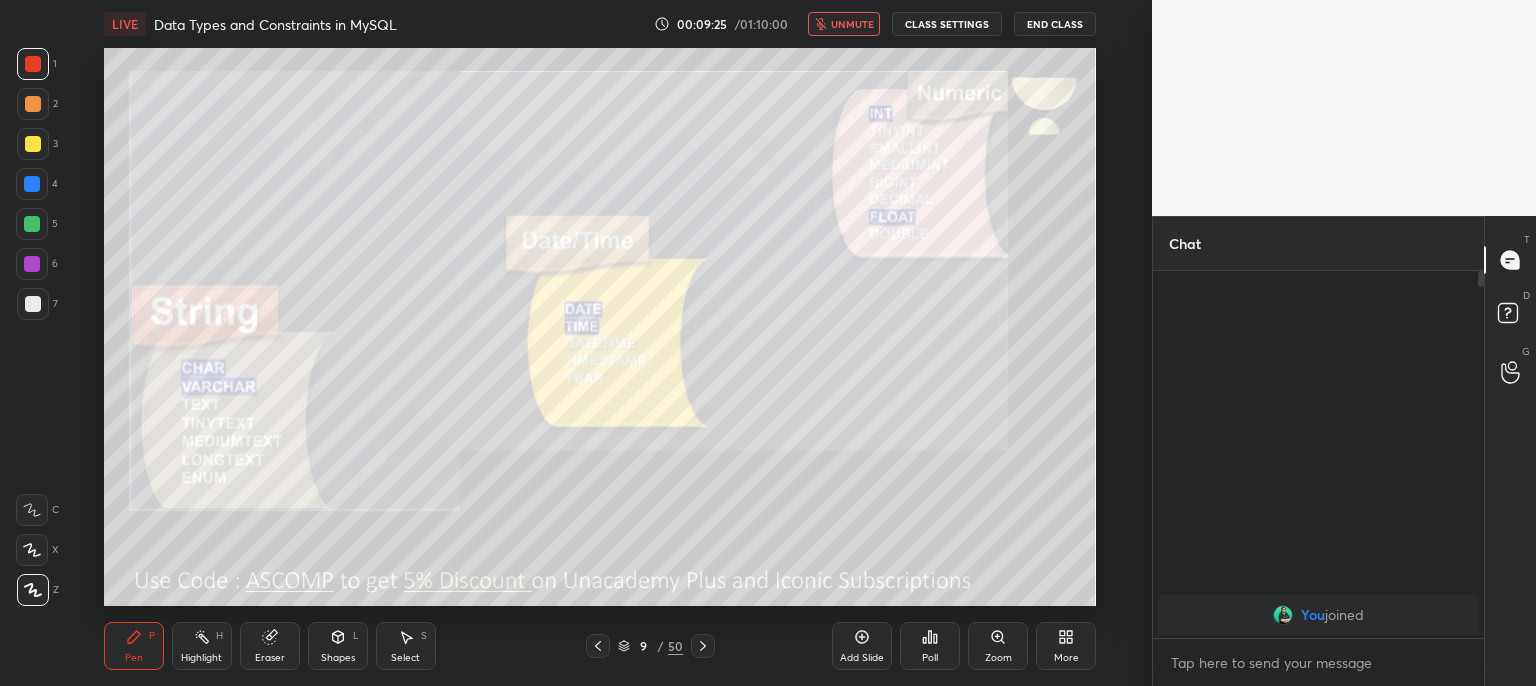 click at bounding box center (598, 646) 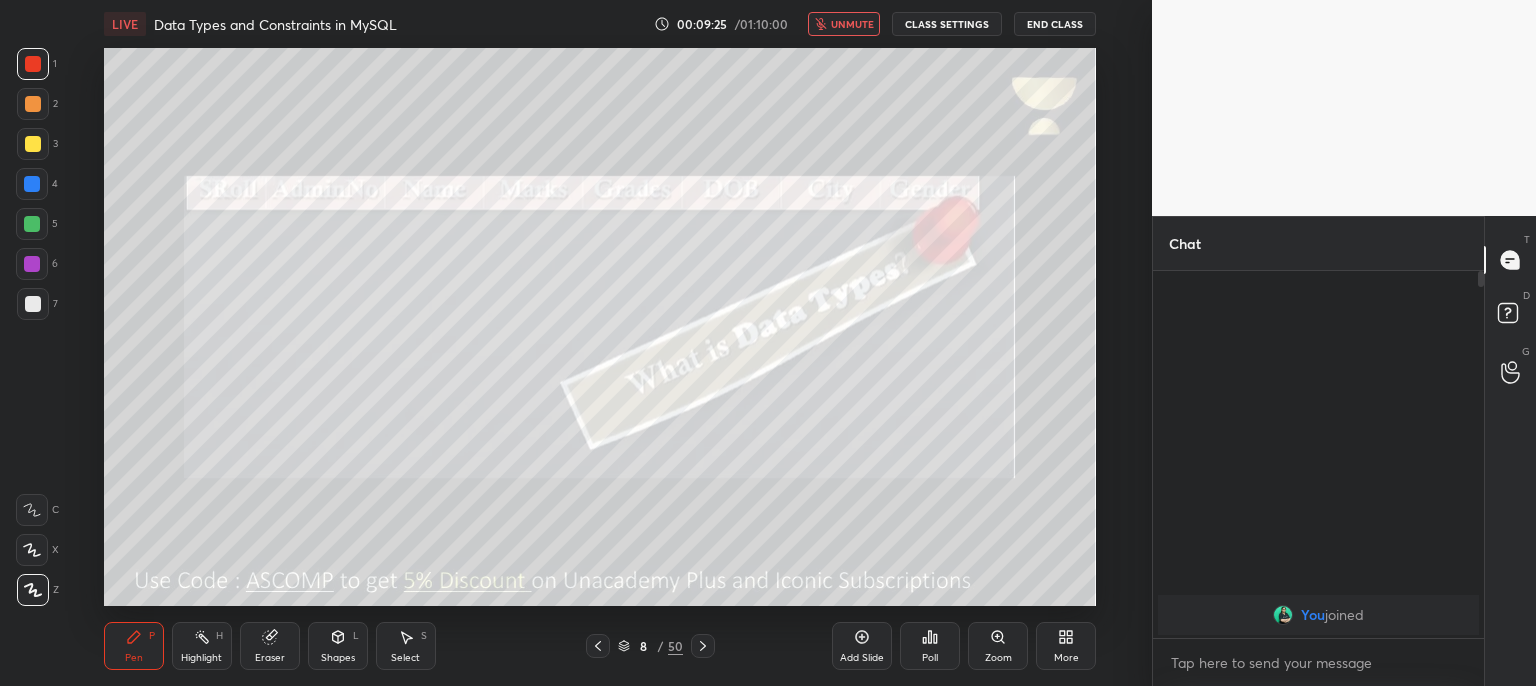 click 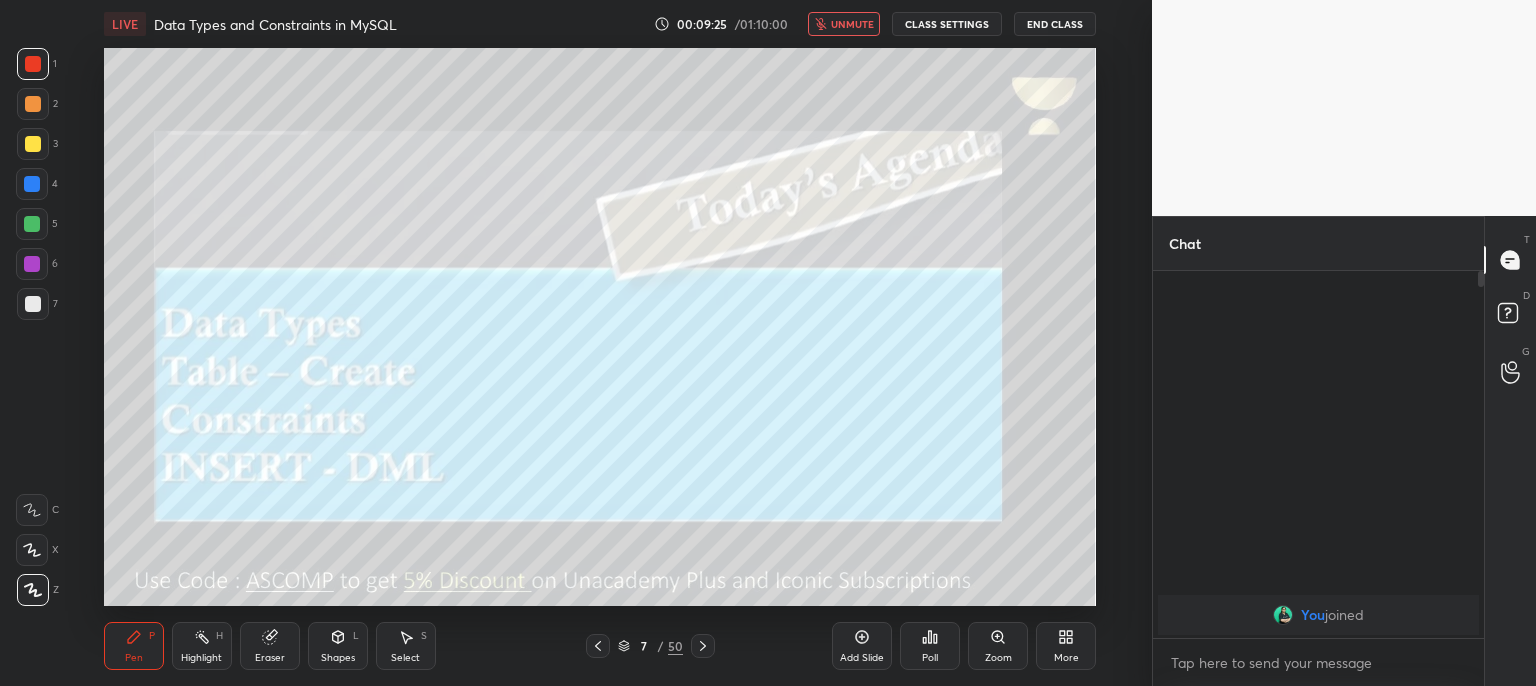 click 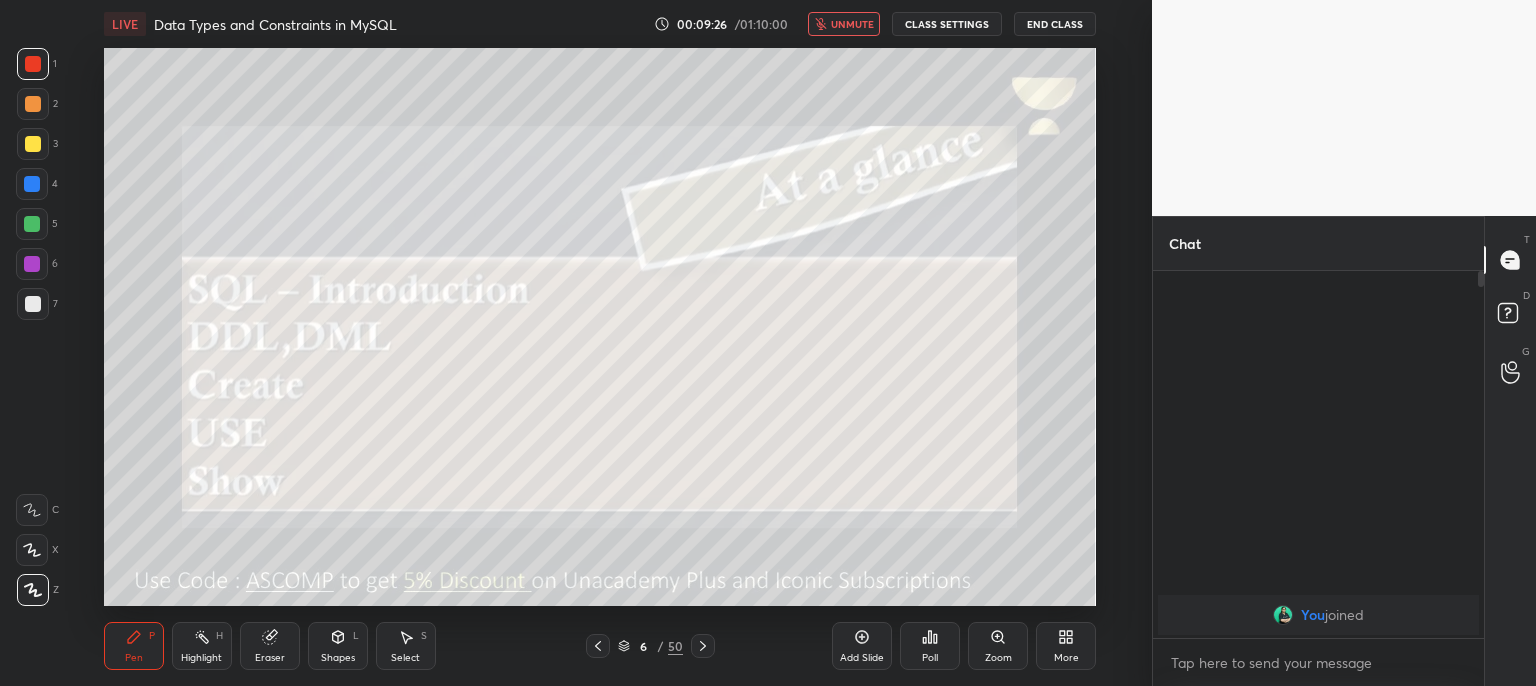 click 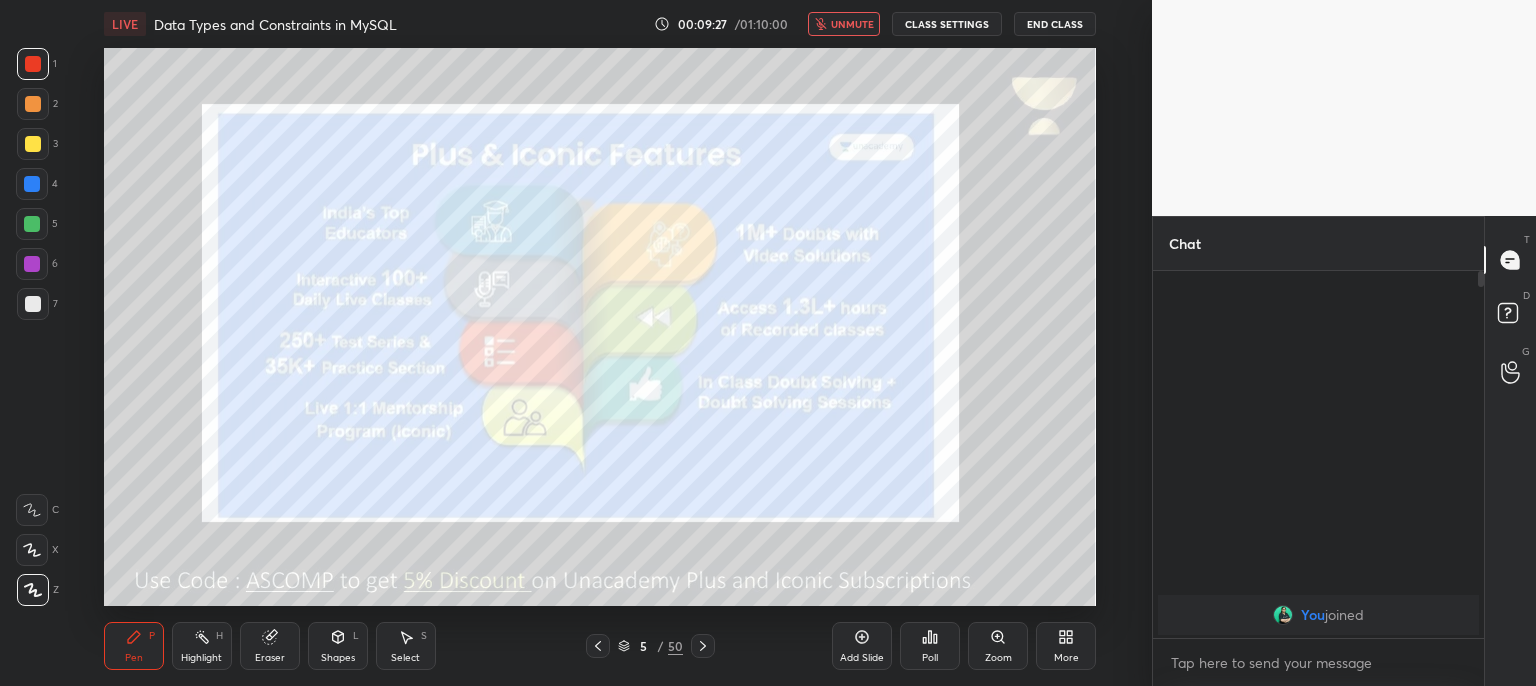 click 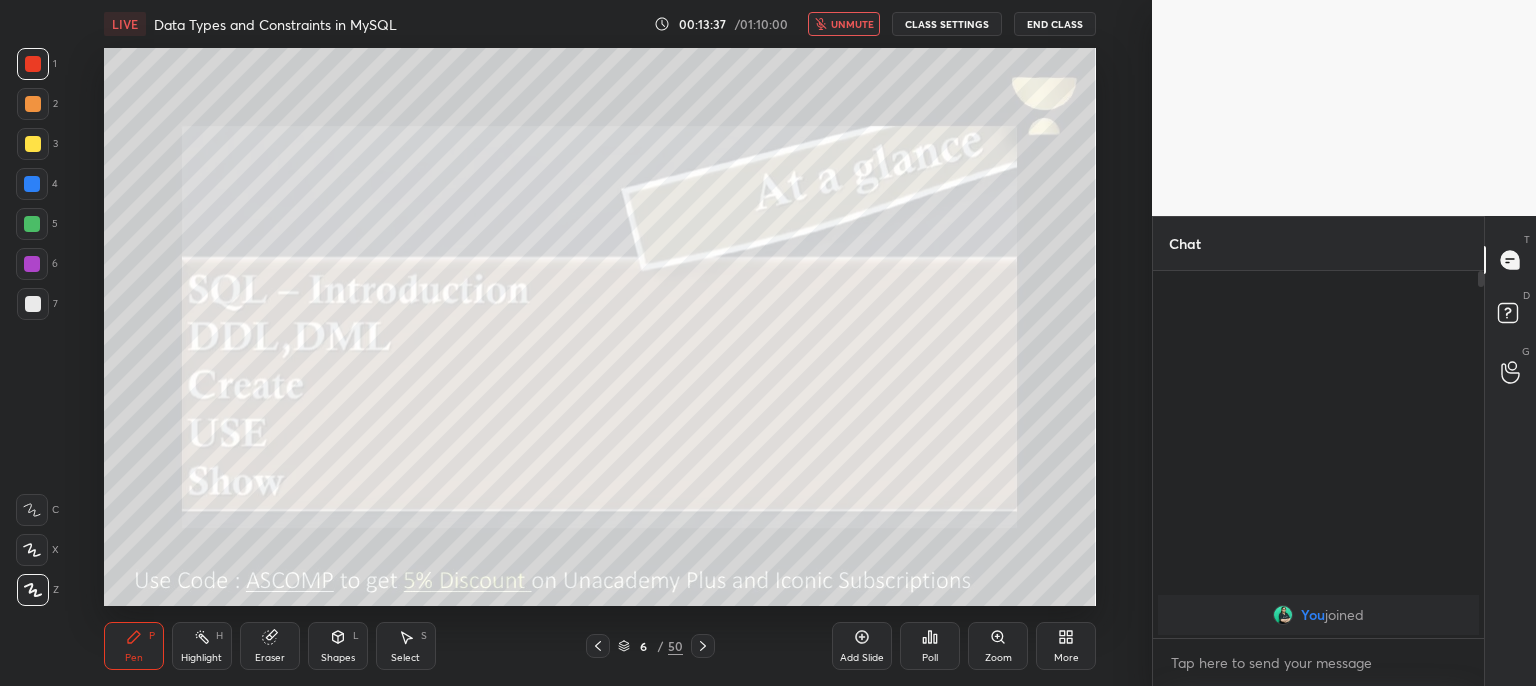 click on "unmute" at bounding box center (852, 24) 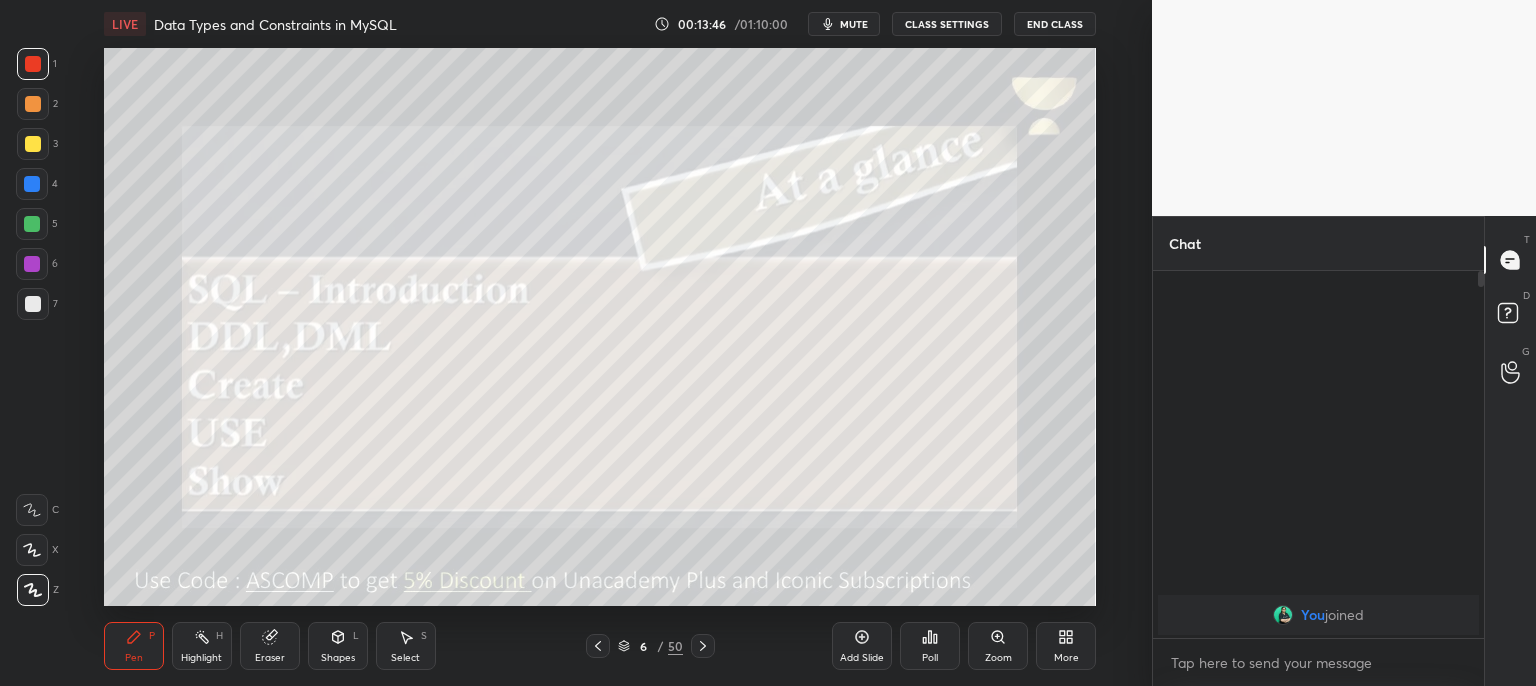 click on "mute" at bounding box center [844, 24] 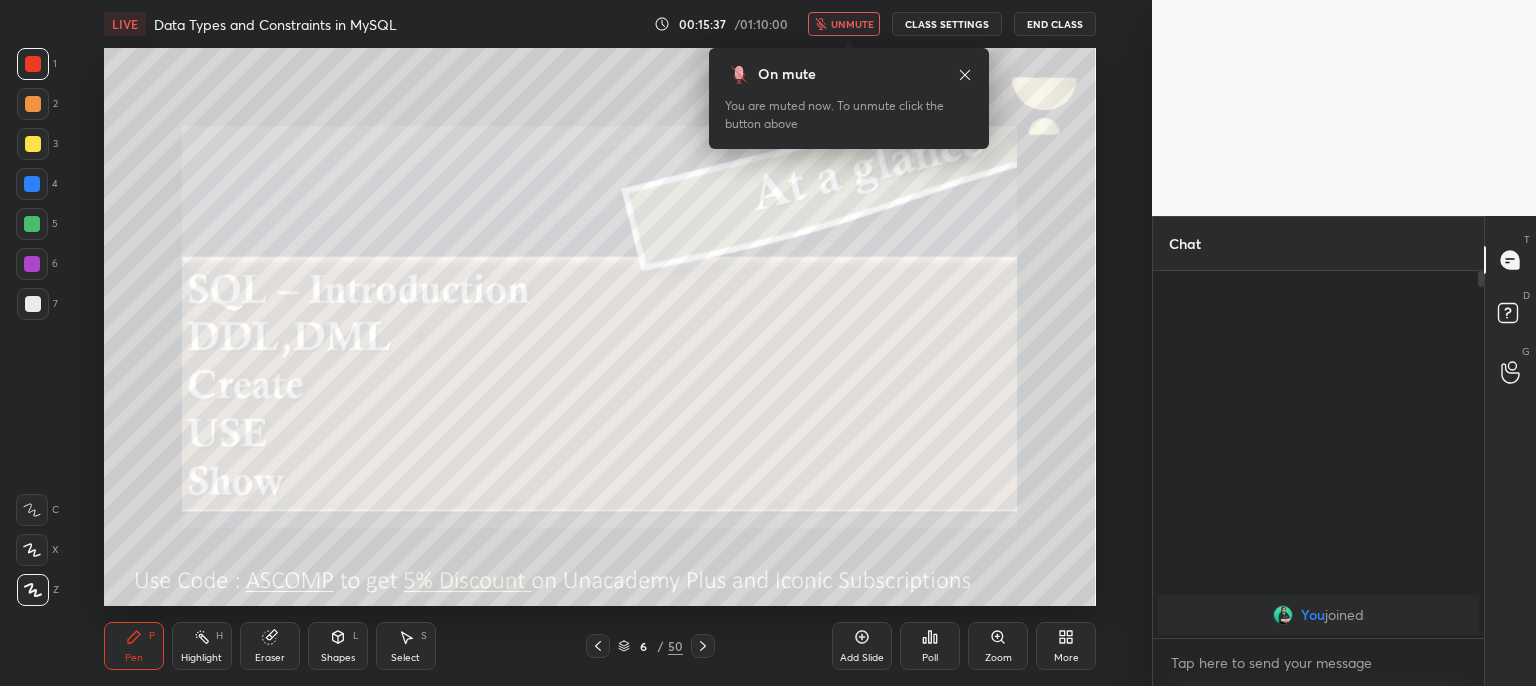 click on "unmute" at bounding box center (852, 24) 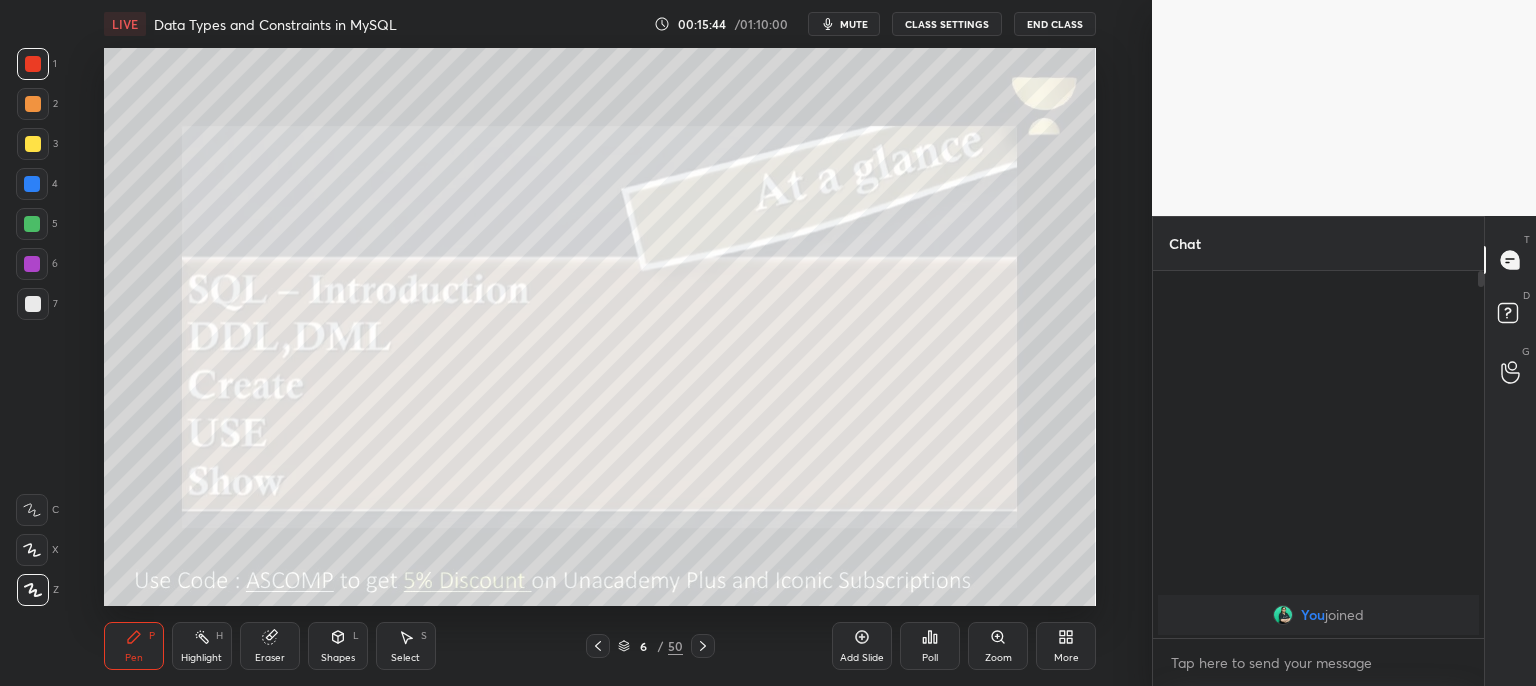 click at bounding box center (33, 64) 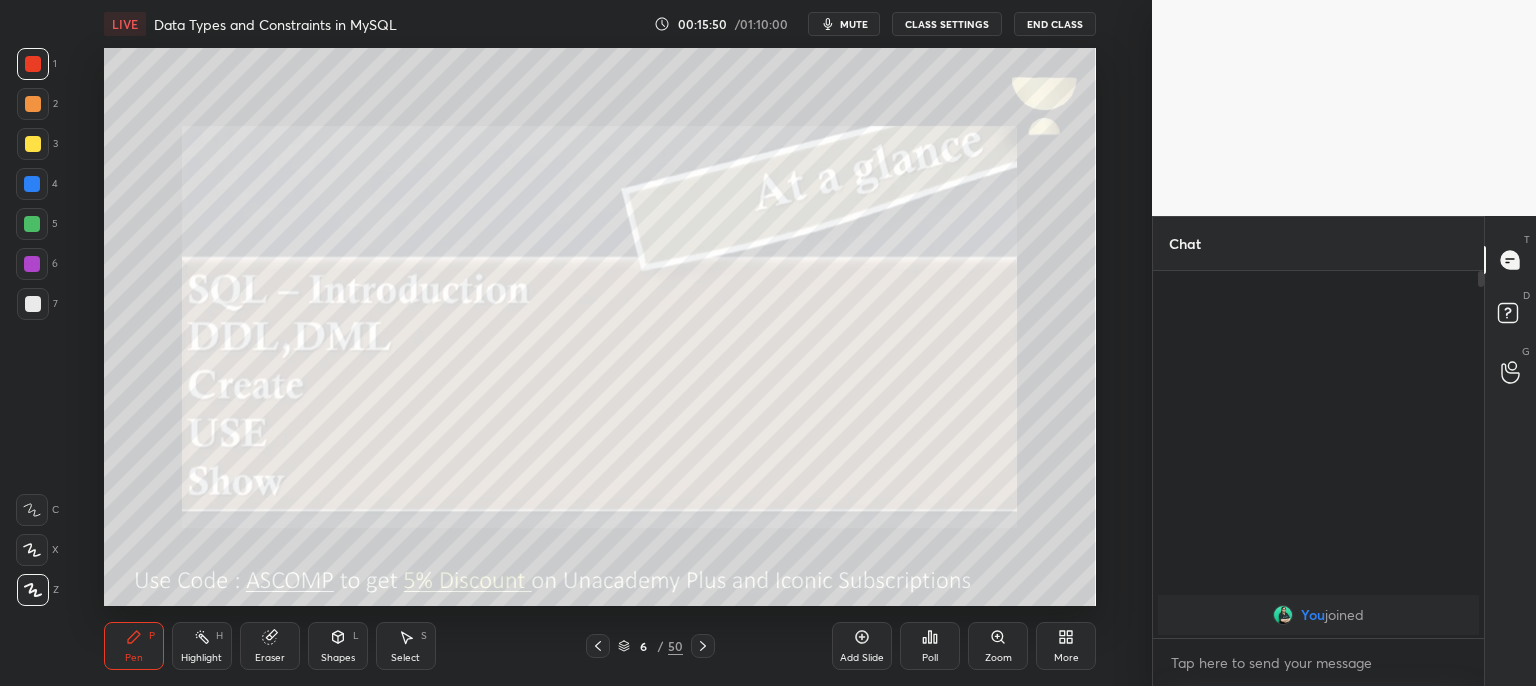 click at bounding box center [703, 646] 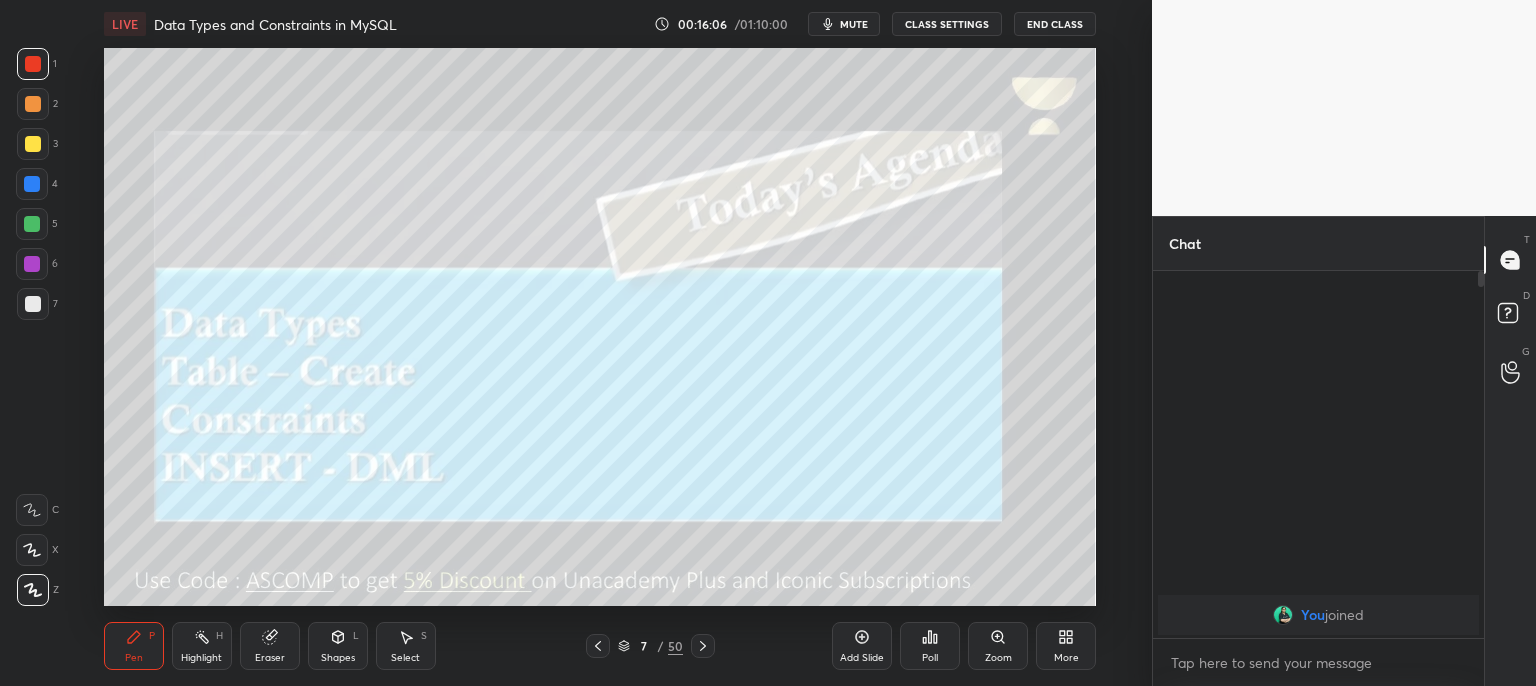 click 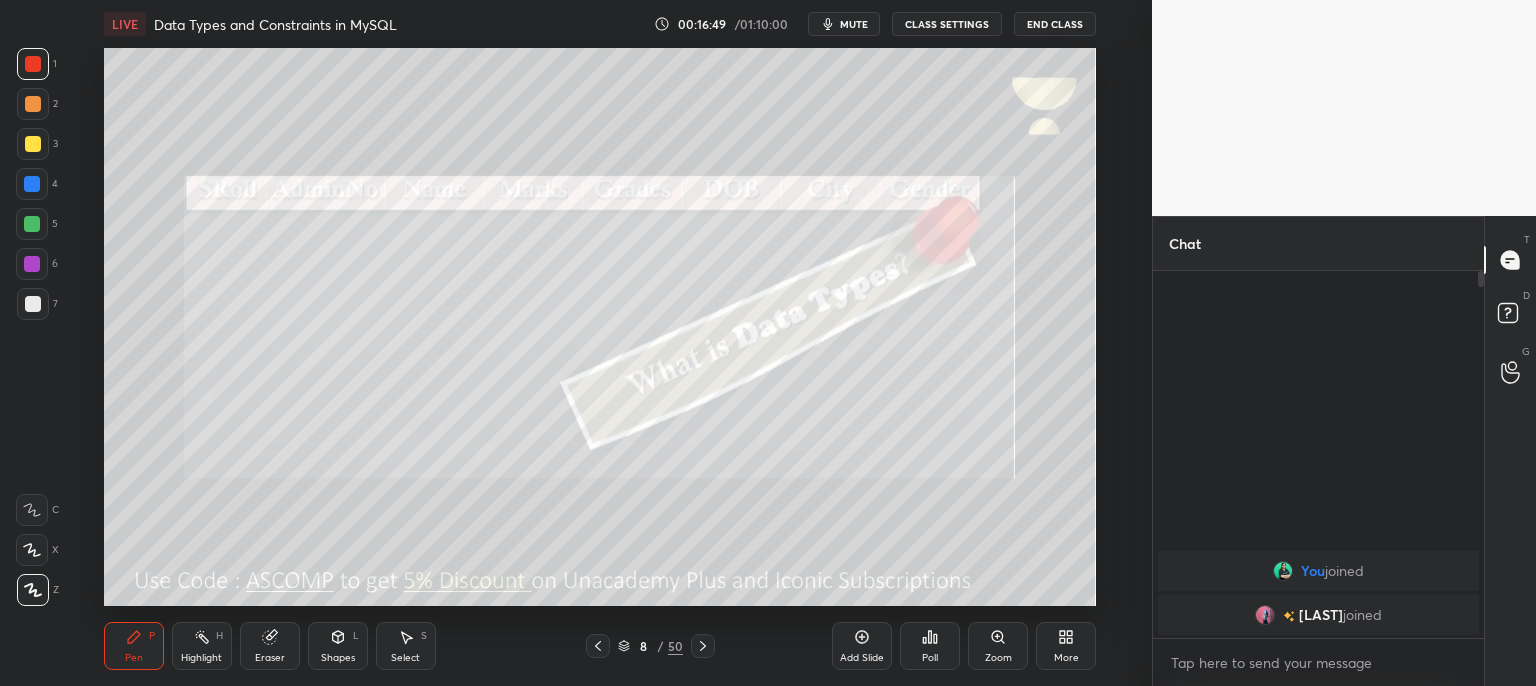 click at bounding box center (1265, 615) 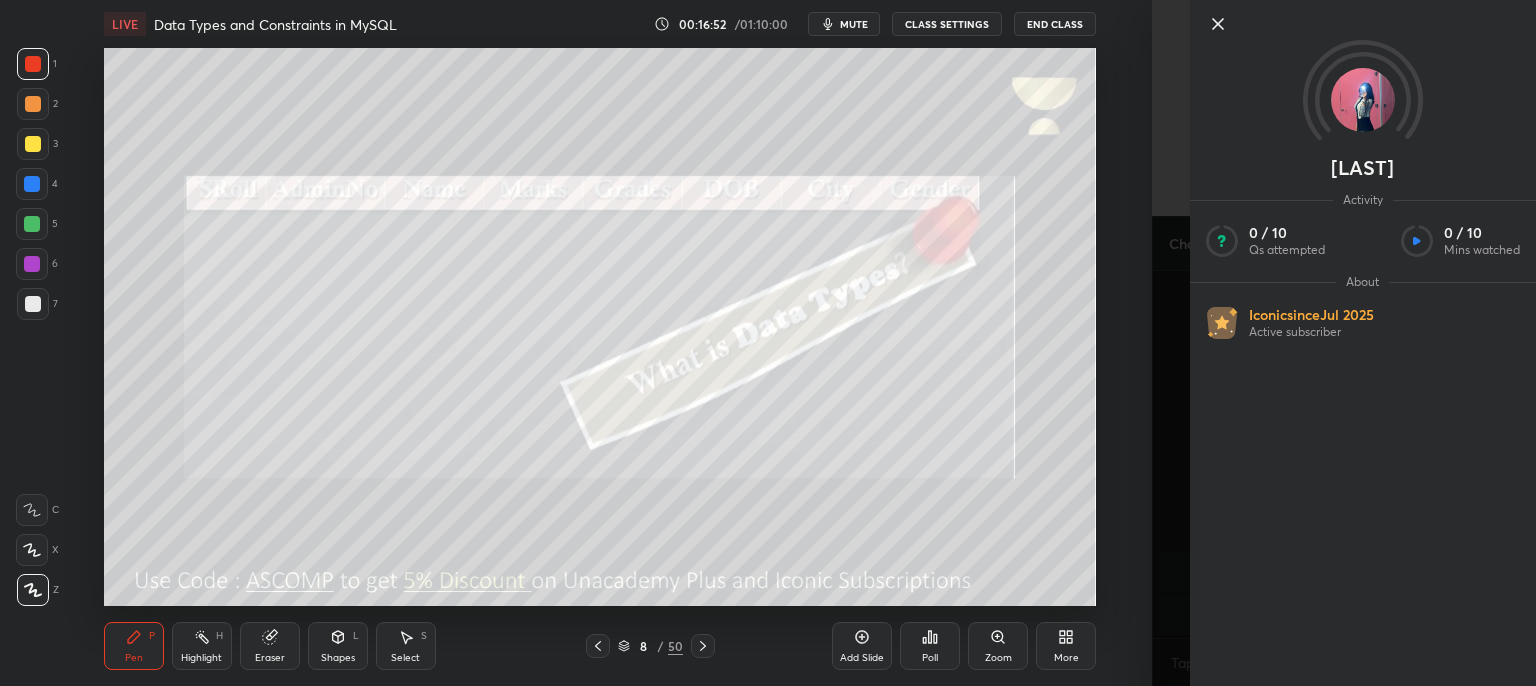 click 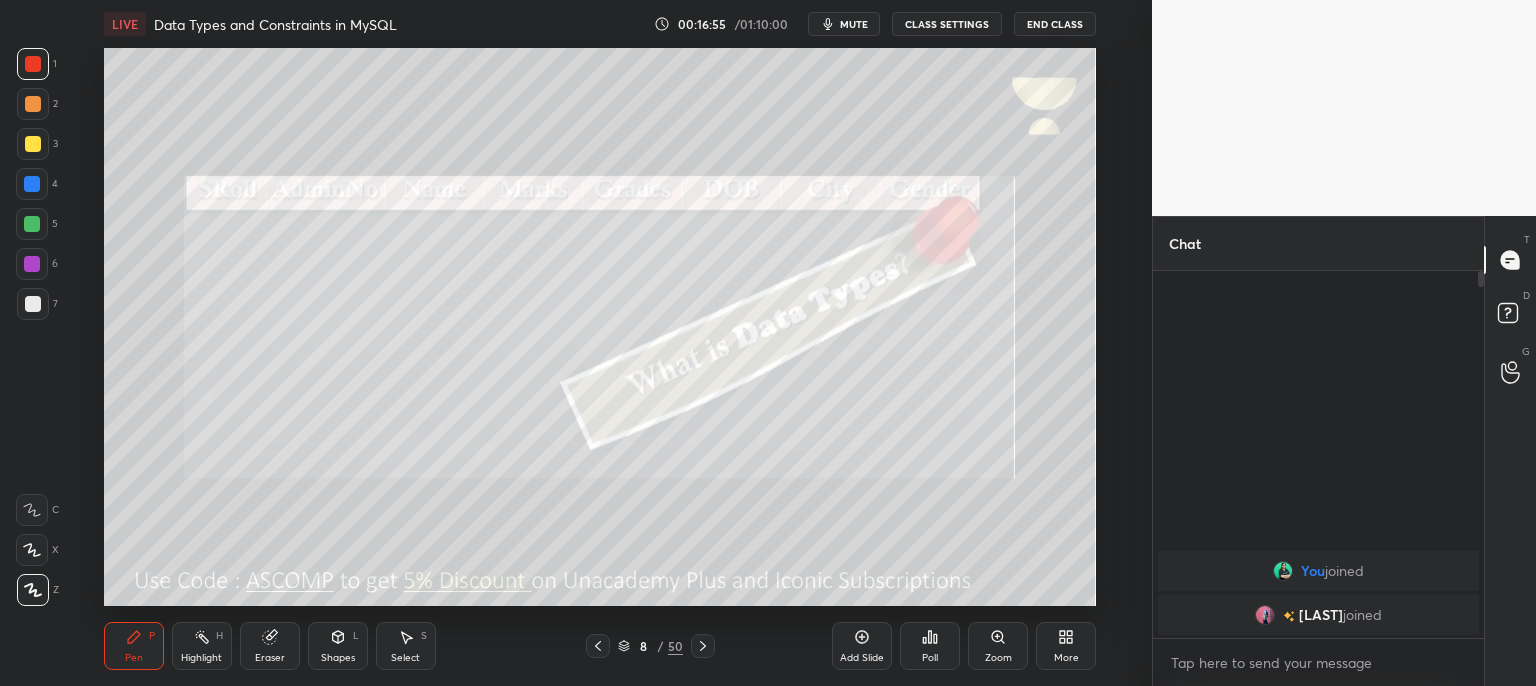 click at bounding box center [1265, 615] 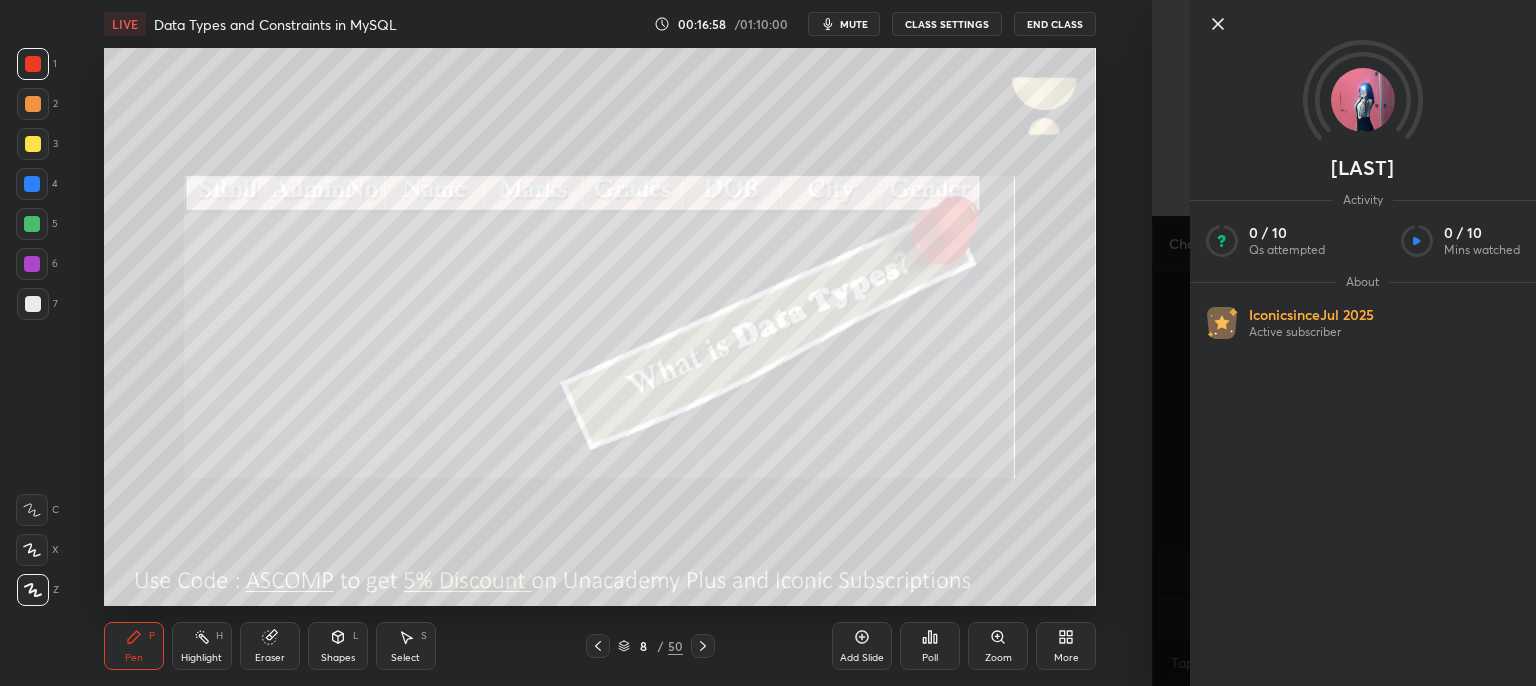 click 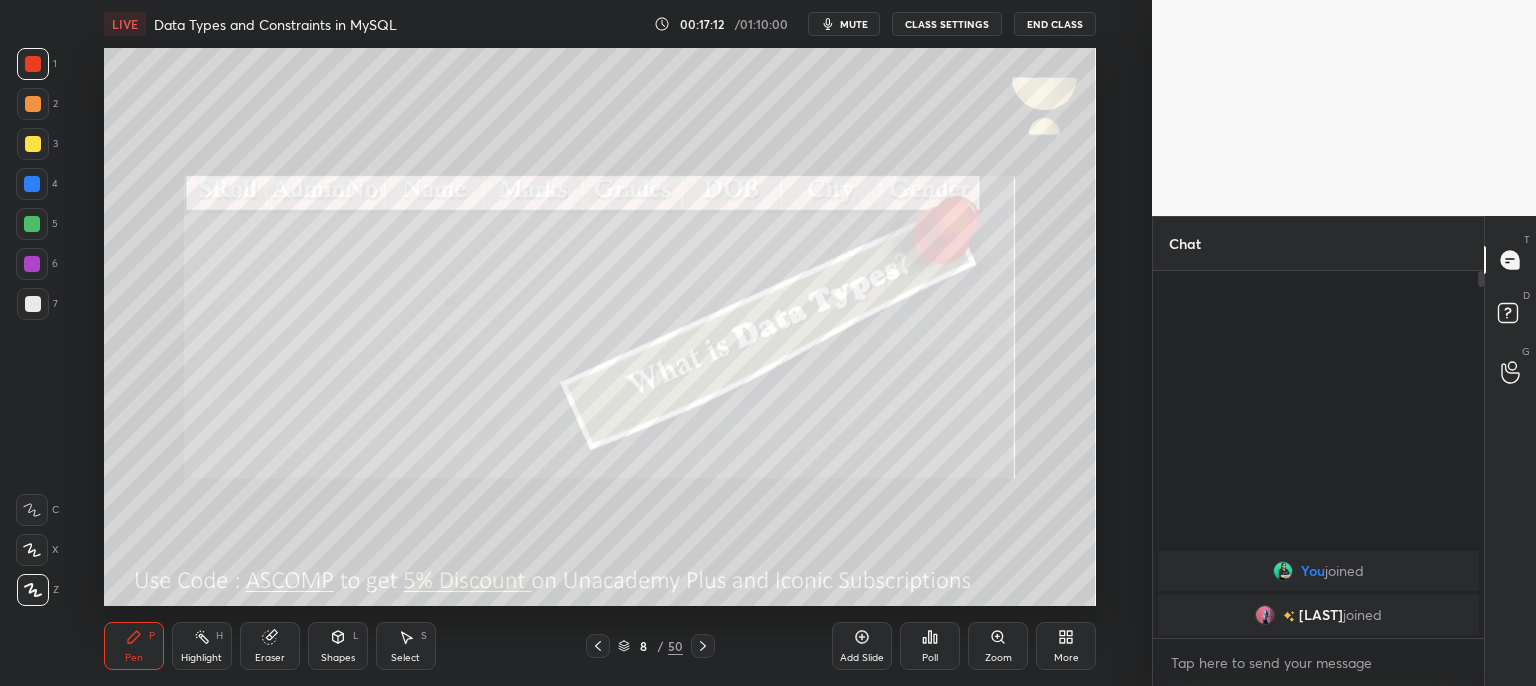 click on "mute" at bounding box center (854, 24) 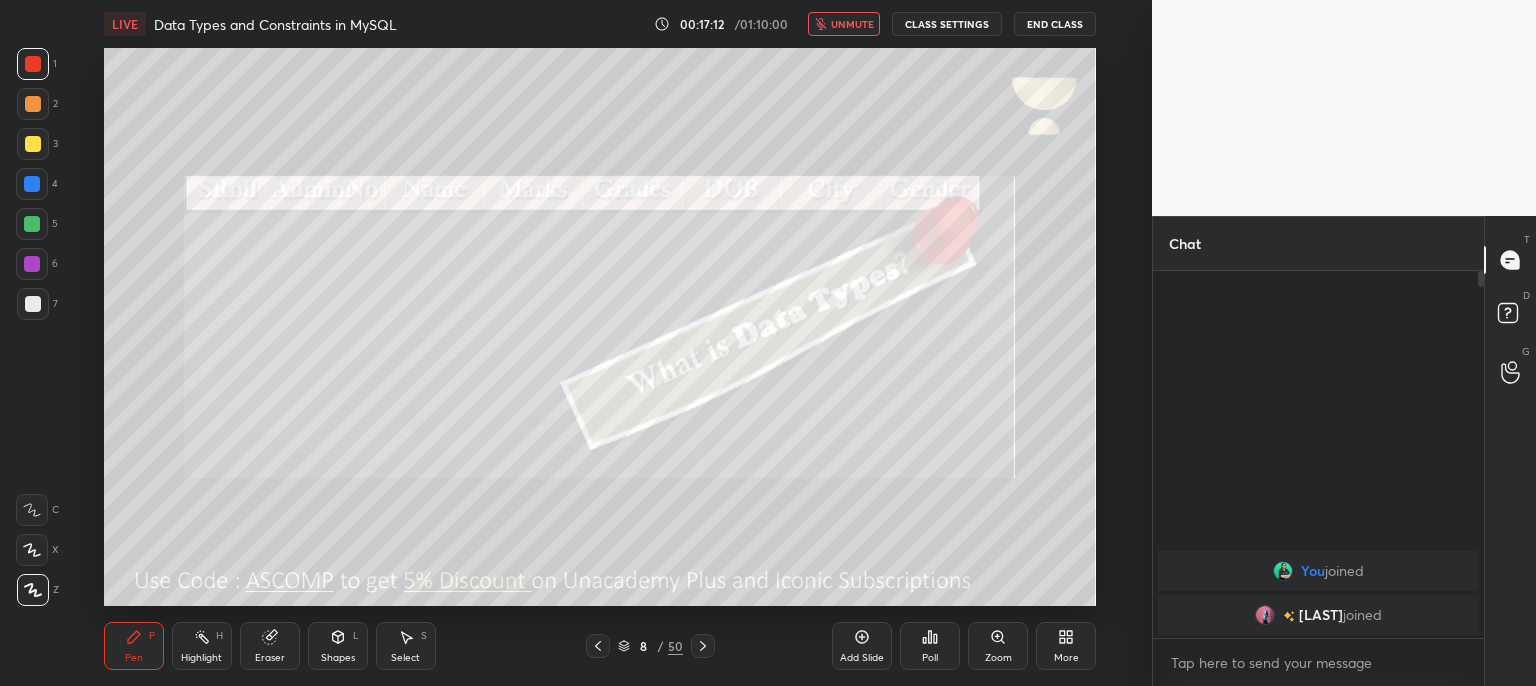 click at bounding box center (1344, 108) 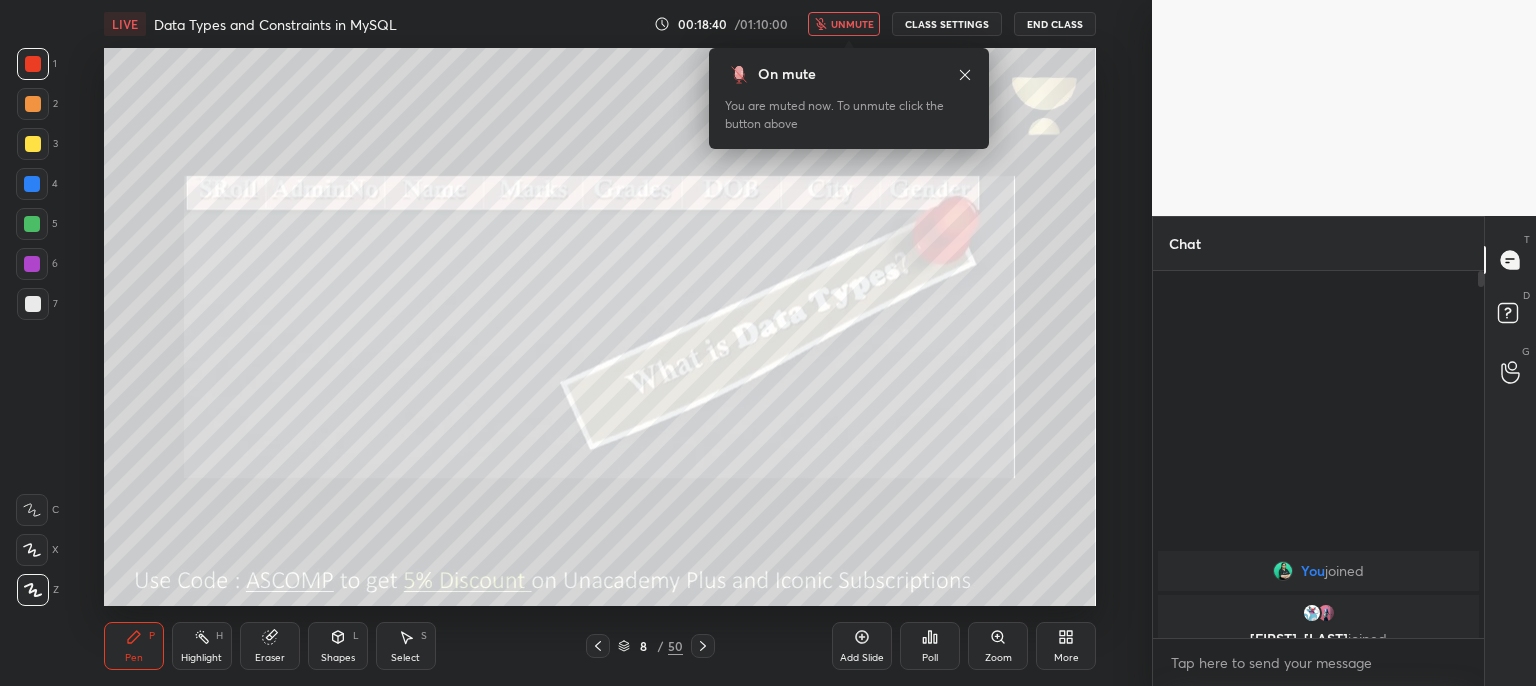 click on "unmute" at bounding box center (852, 24) 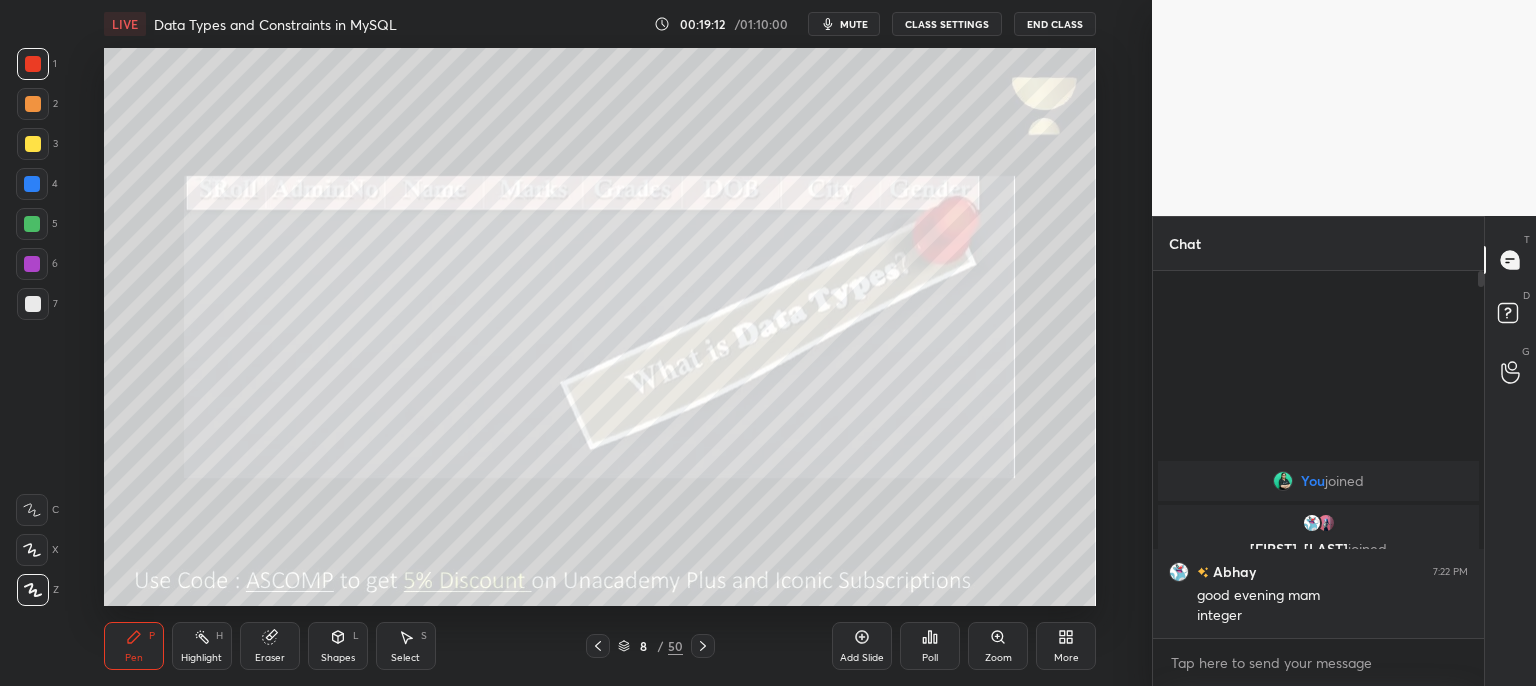 click at bounding box center (33, 144) 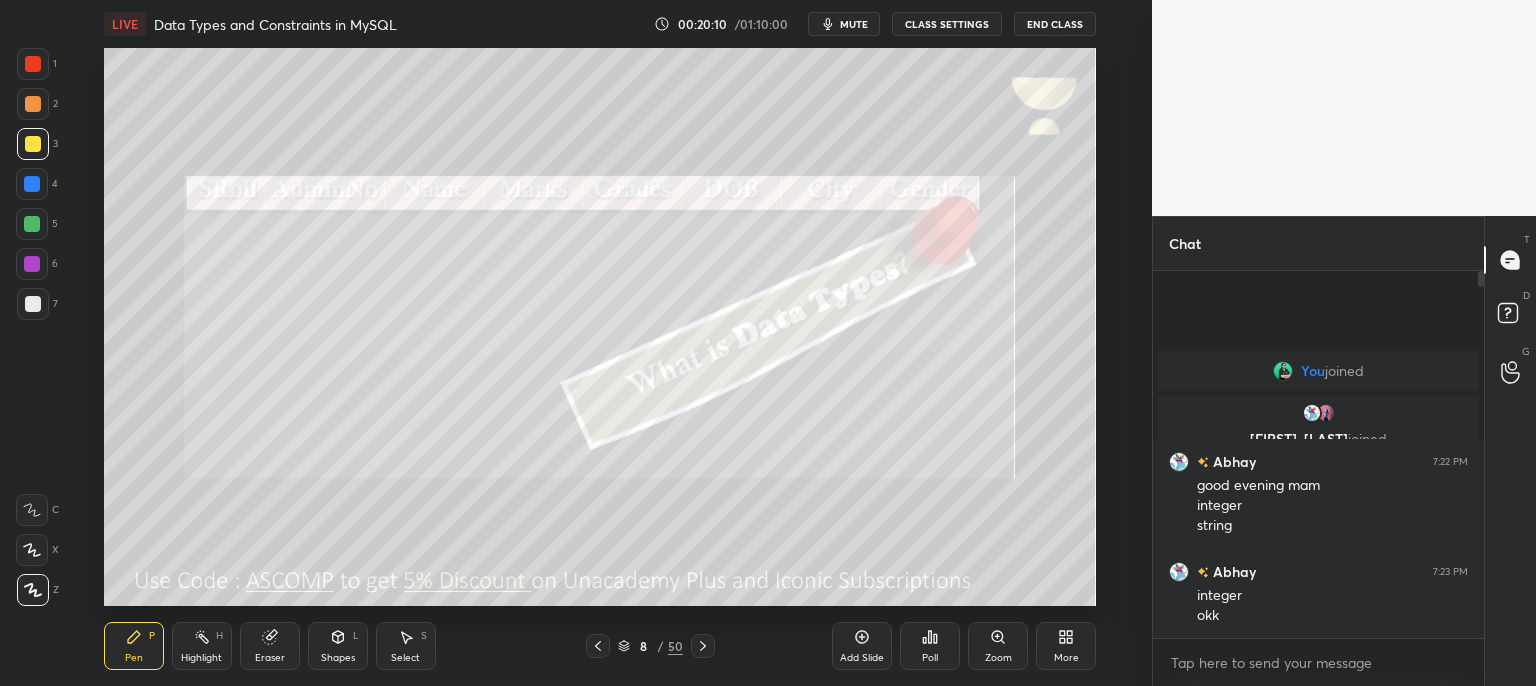 click at bounding box center (1326, 413) 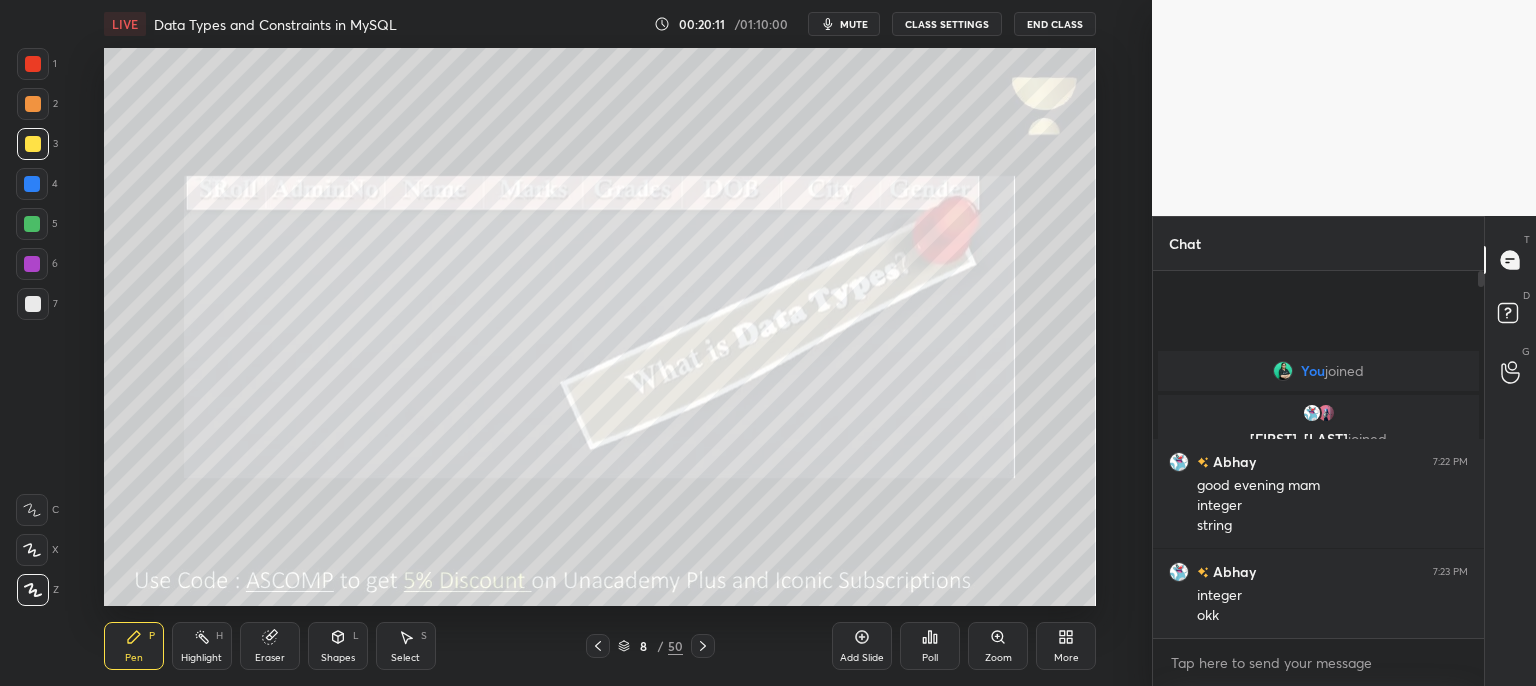 click at bounding box center [1326, 413] 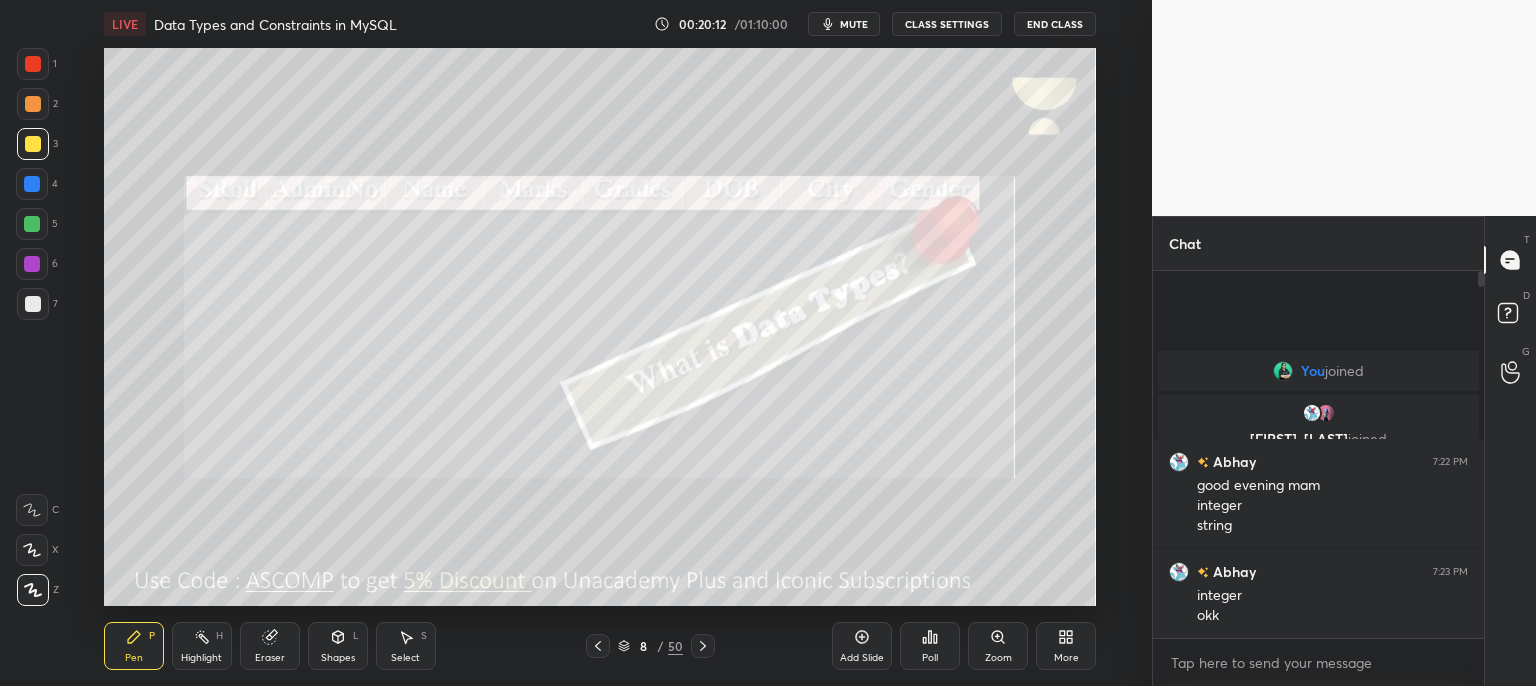 click at bounding box center (1326, 413) 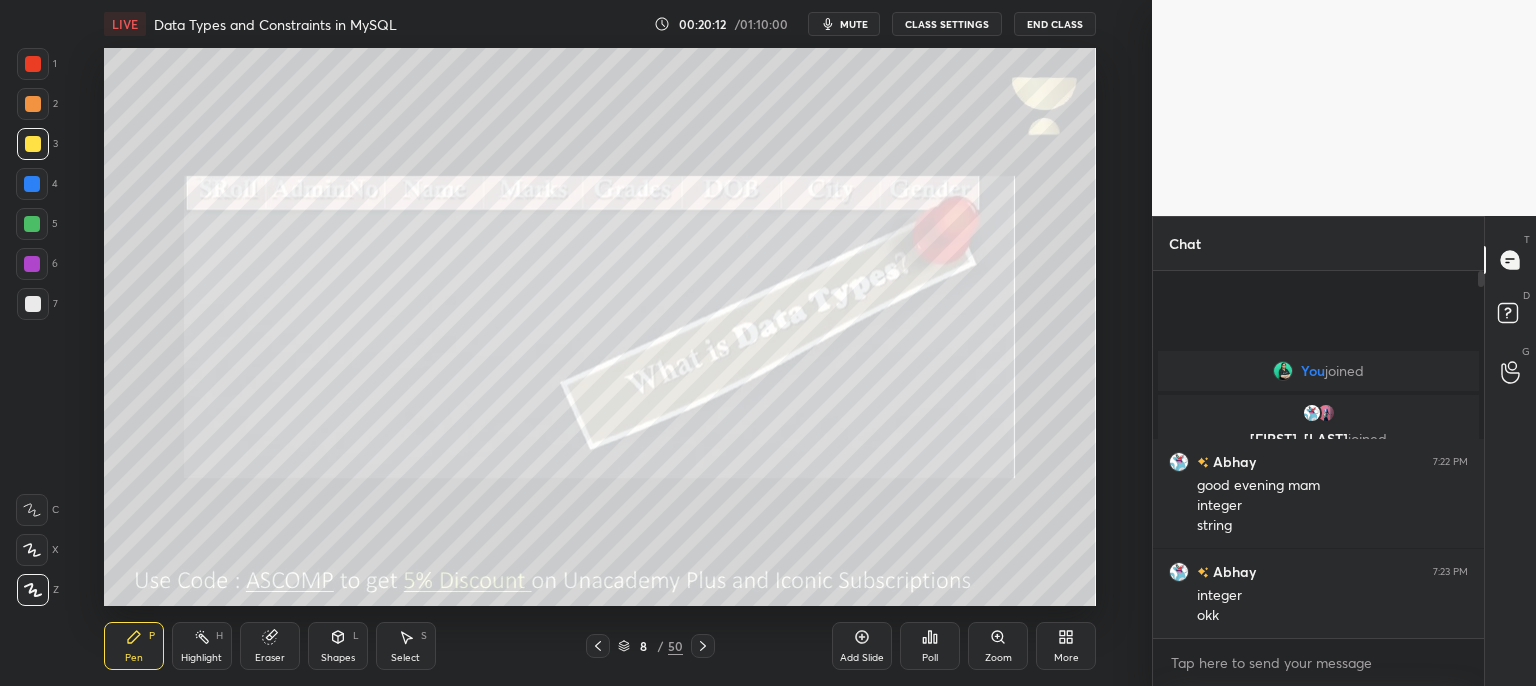 click at bounding box center [1326, 413] 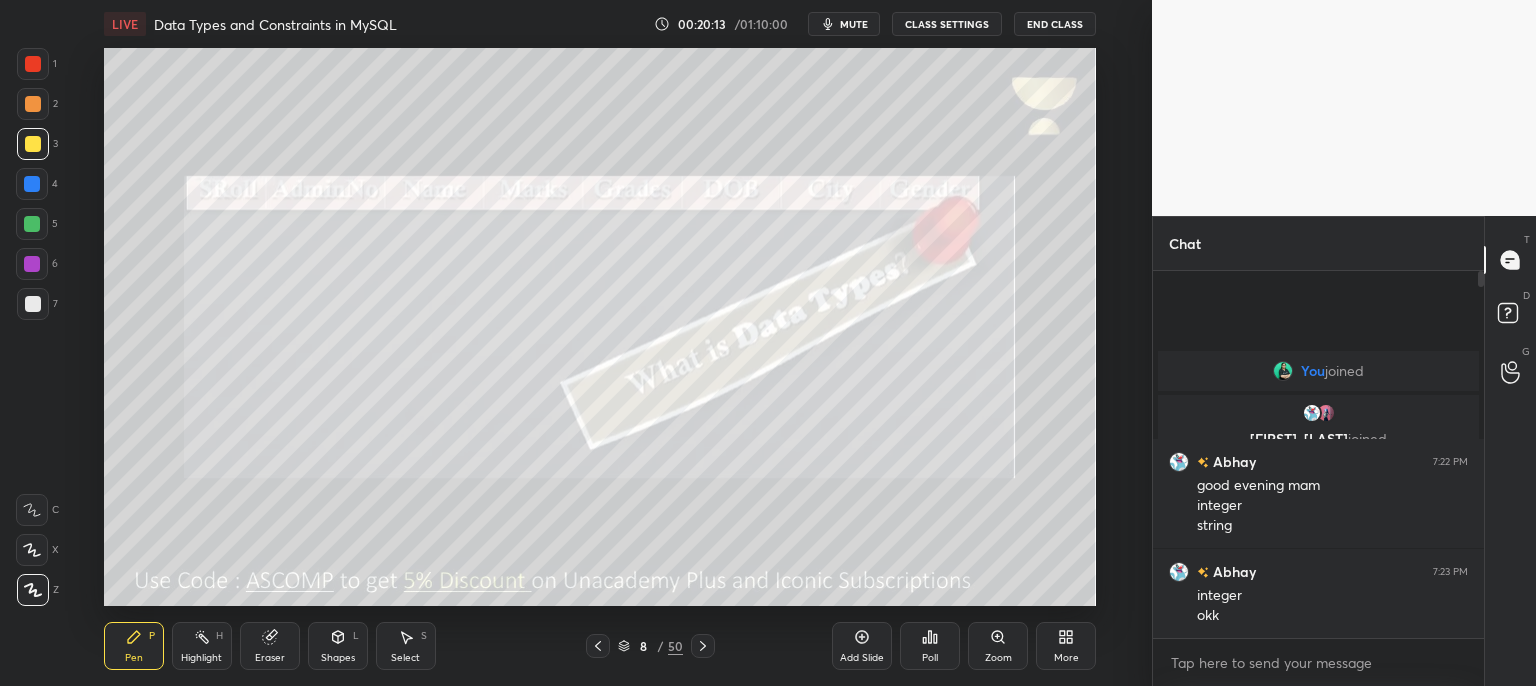 click at bounding box center [1326, 413] 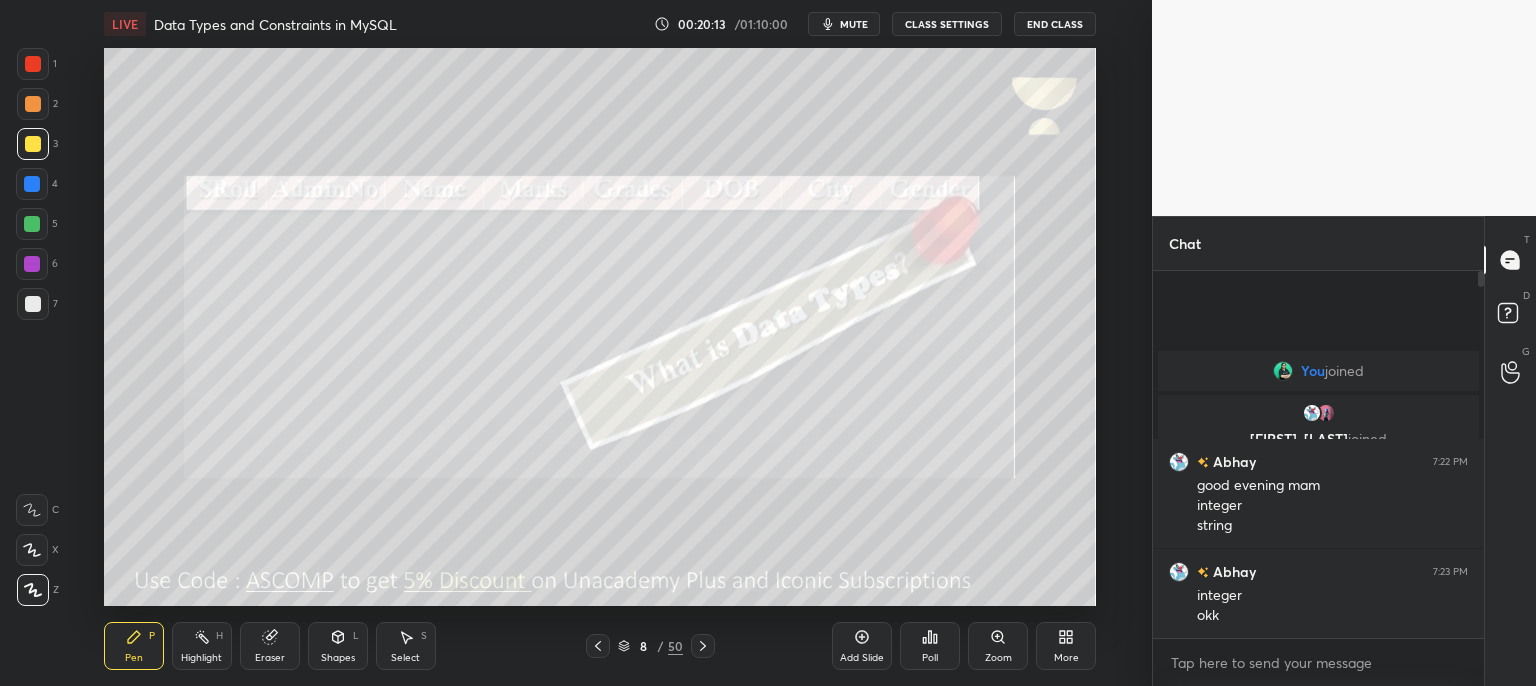 click at bounding box center (1326, 413) 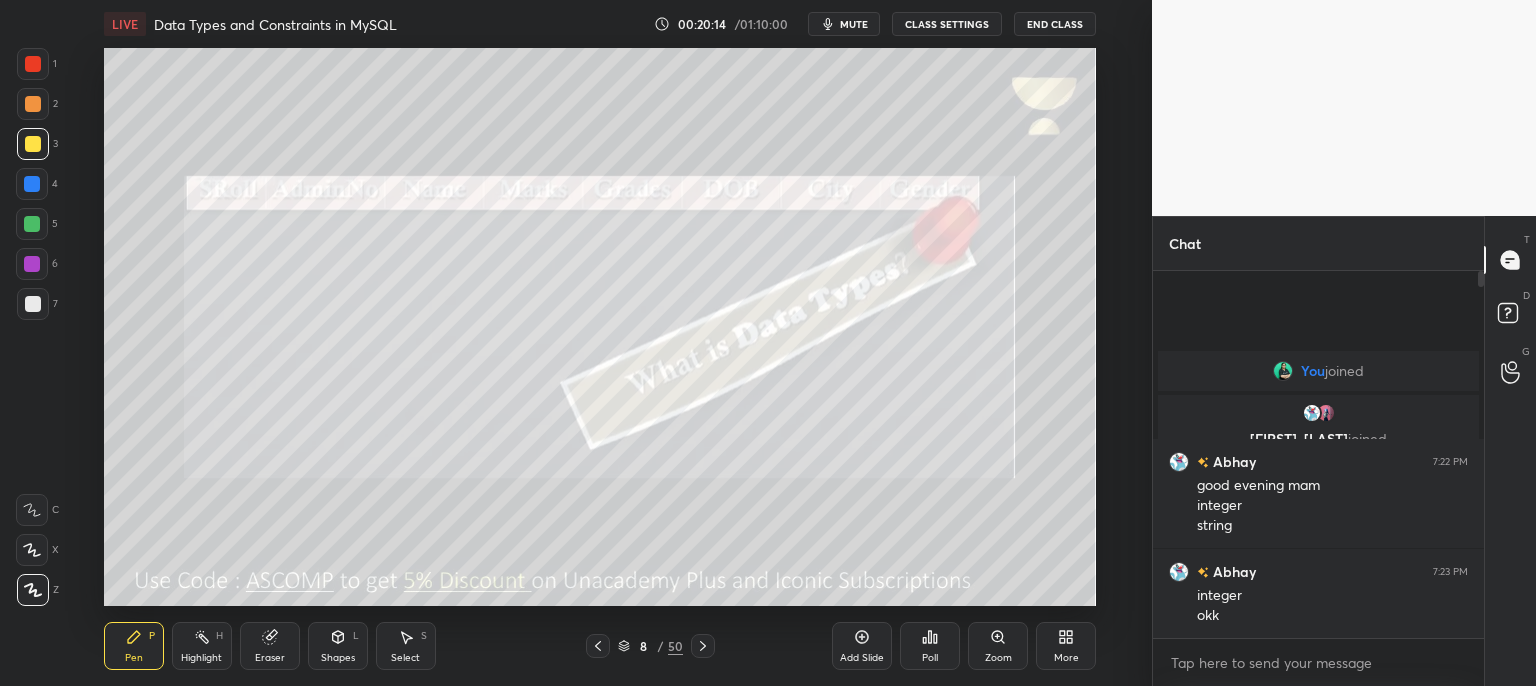 click at bounding box center [1326, 413] 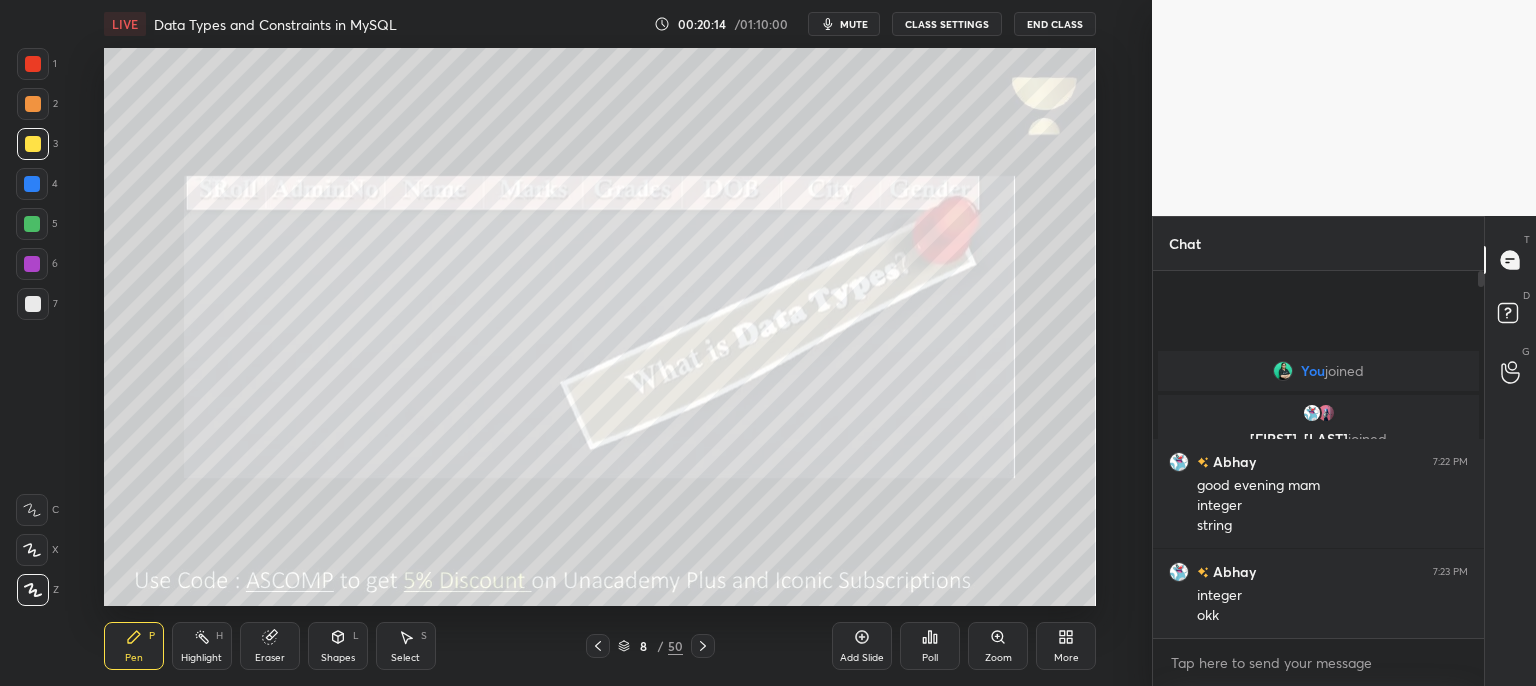 click at bounding box center (1326, 413) 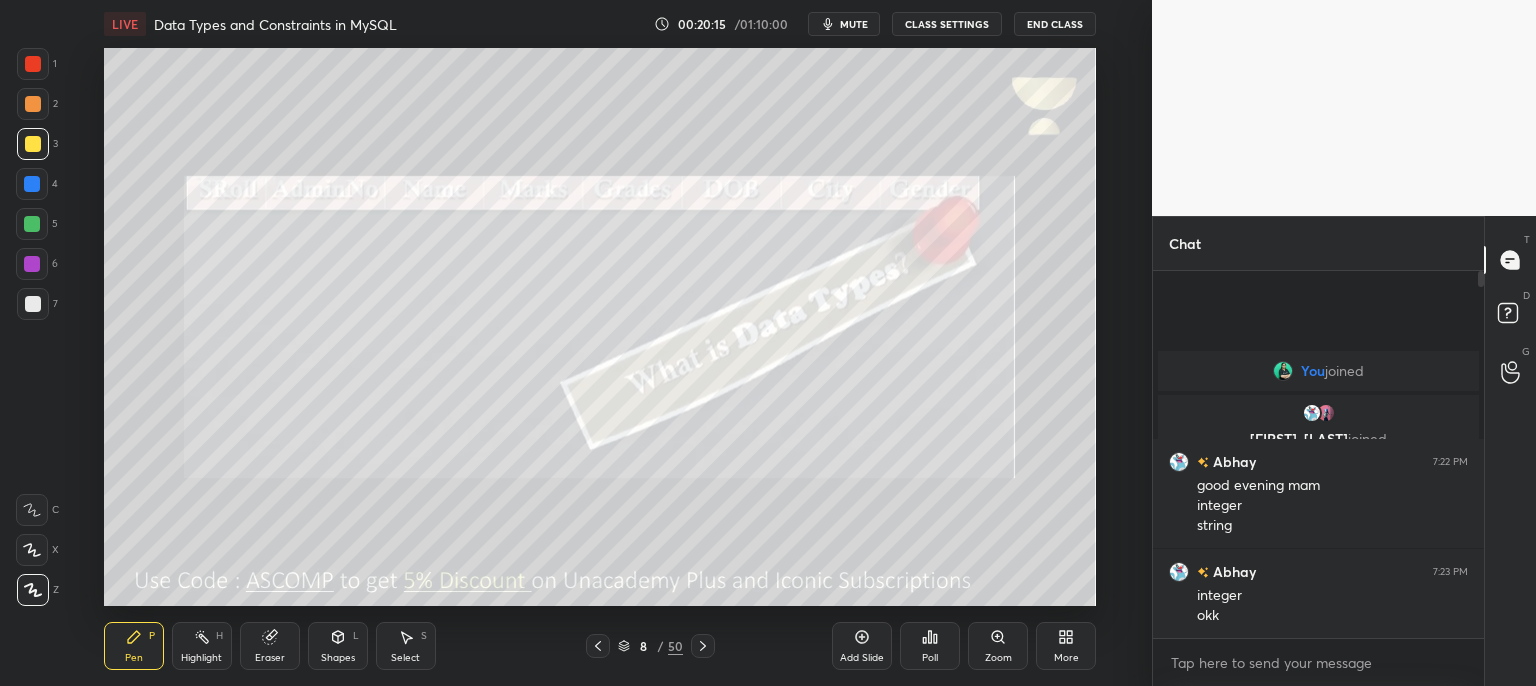 click at bounding box center [1326, 413] 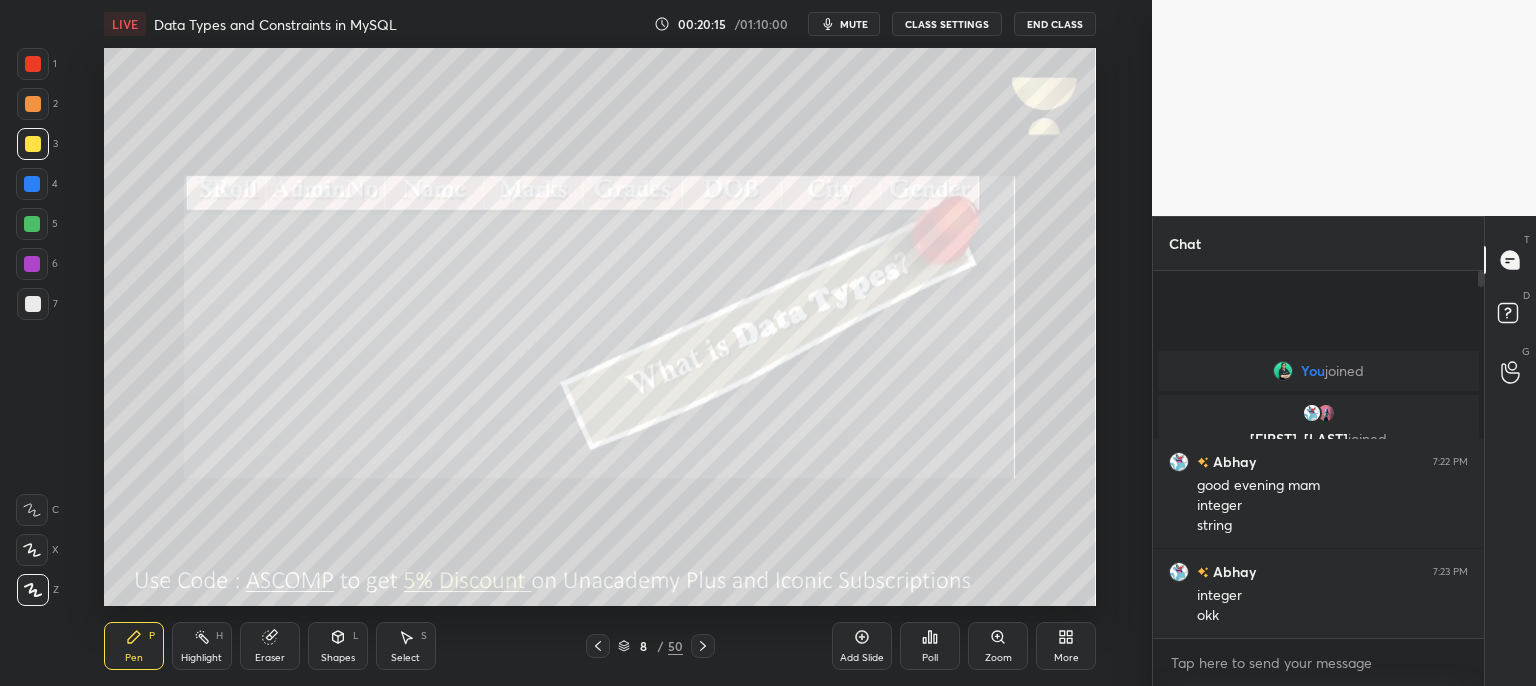 click at bounding box center (1326, 413) 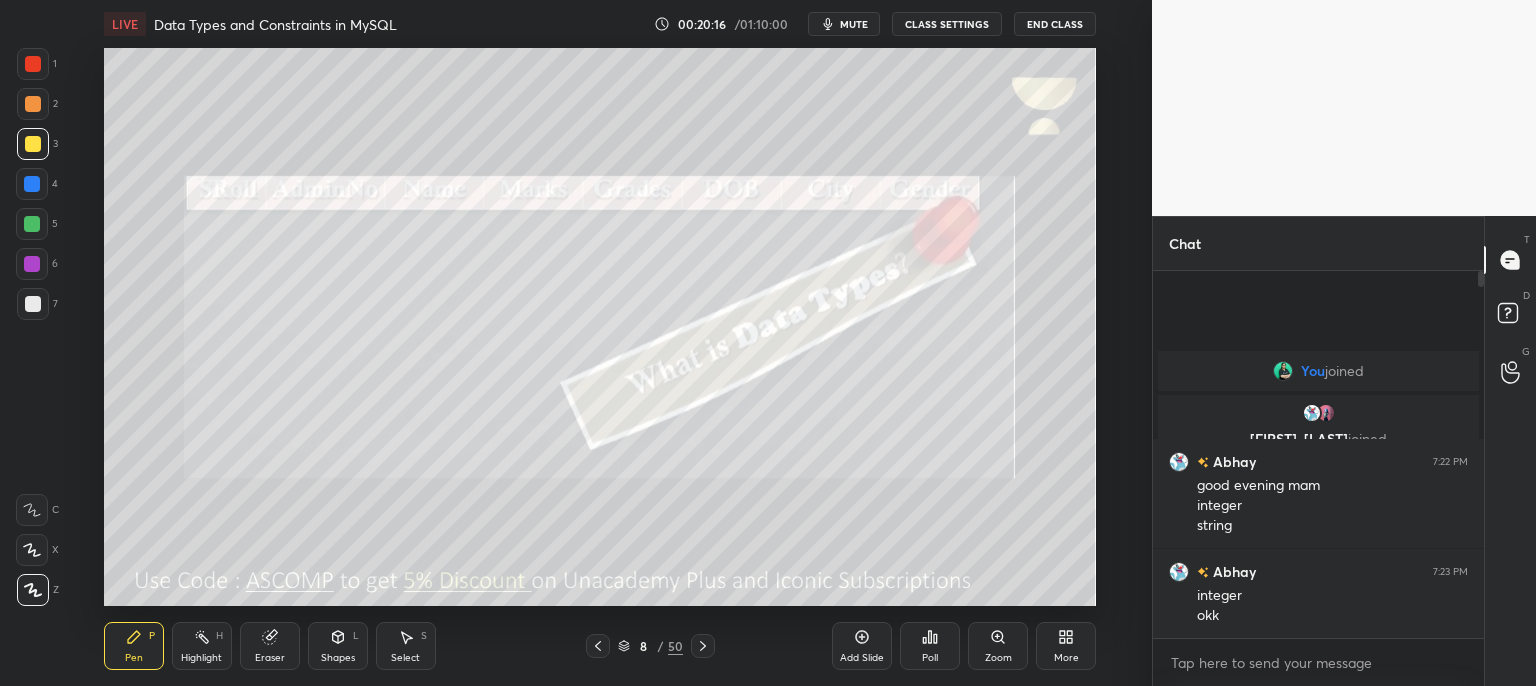 click at bounding box center [1326, 413] 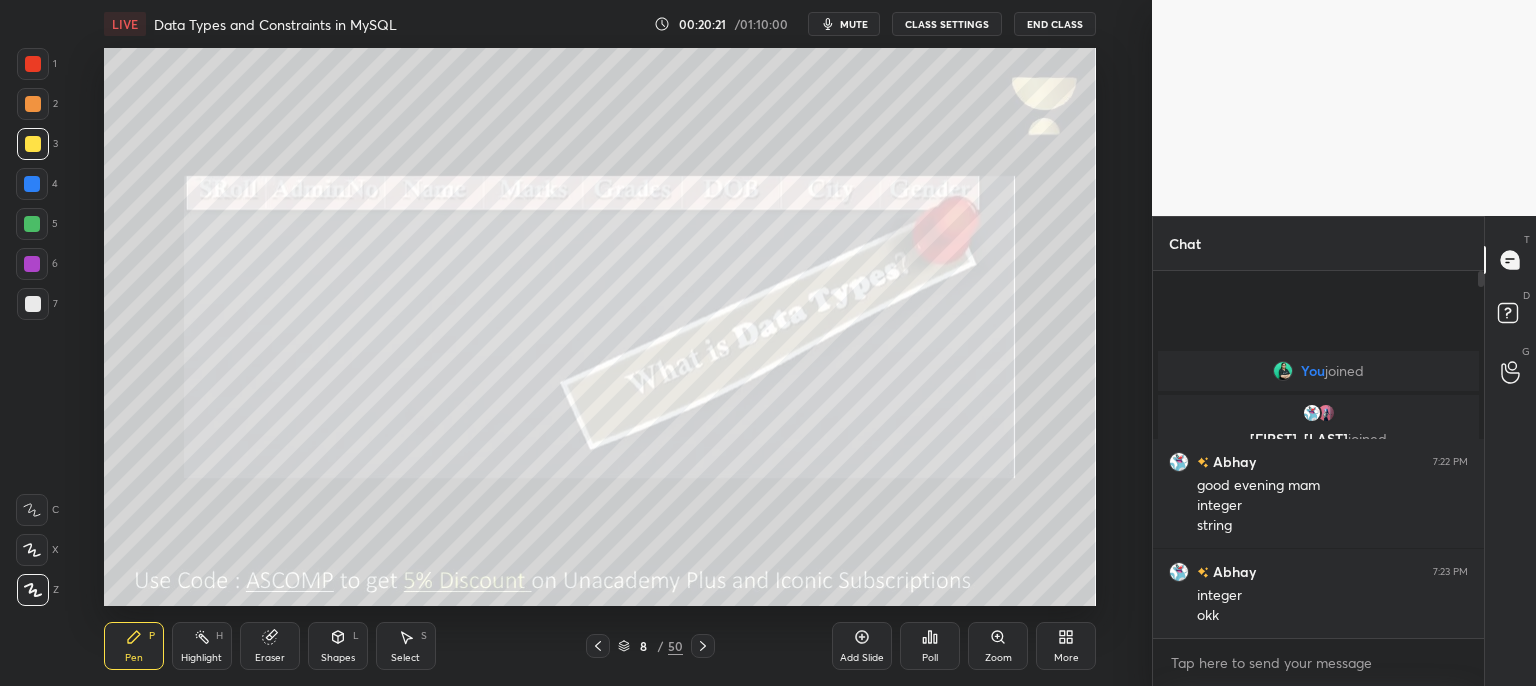 click at bounding box center [703, 646] 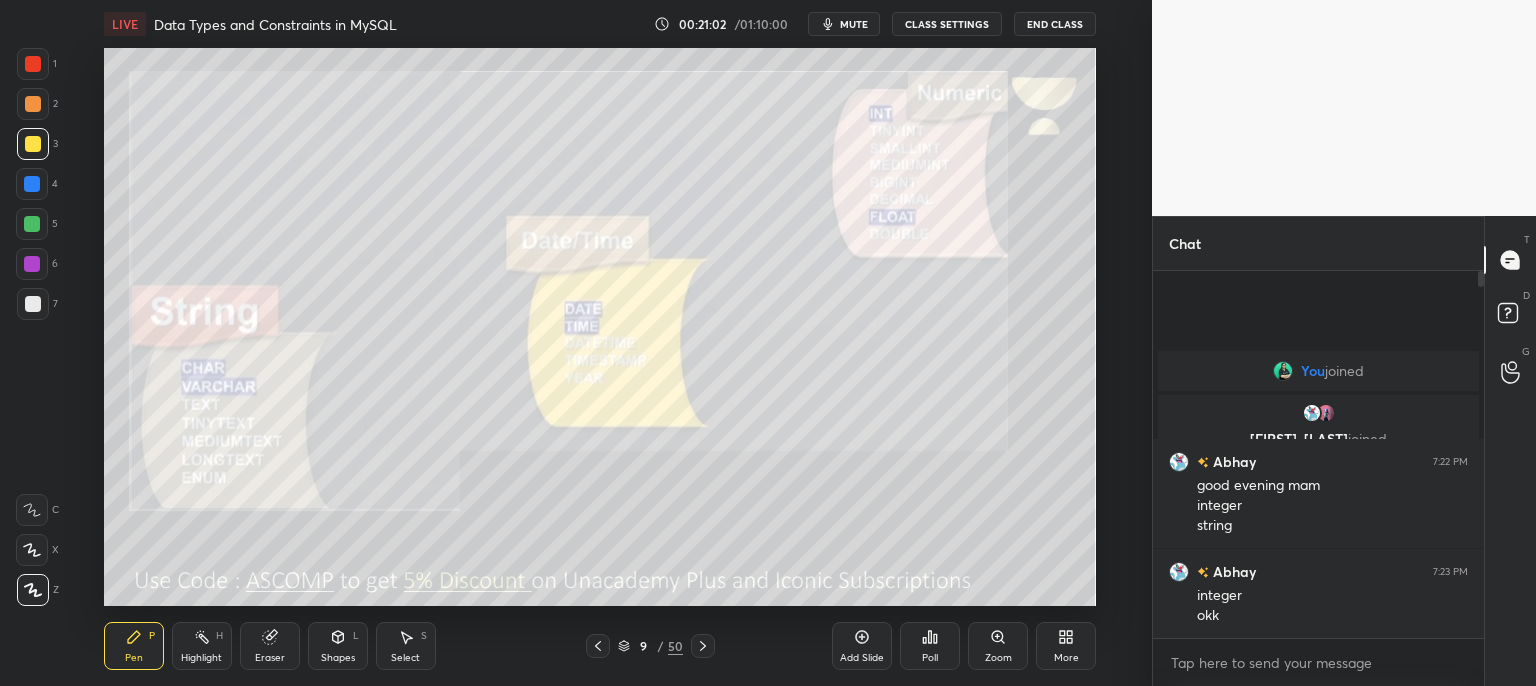 click on "mute" at bounding box center [844, 24] 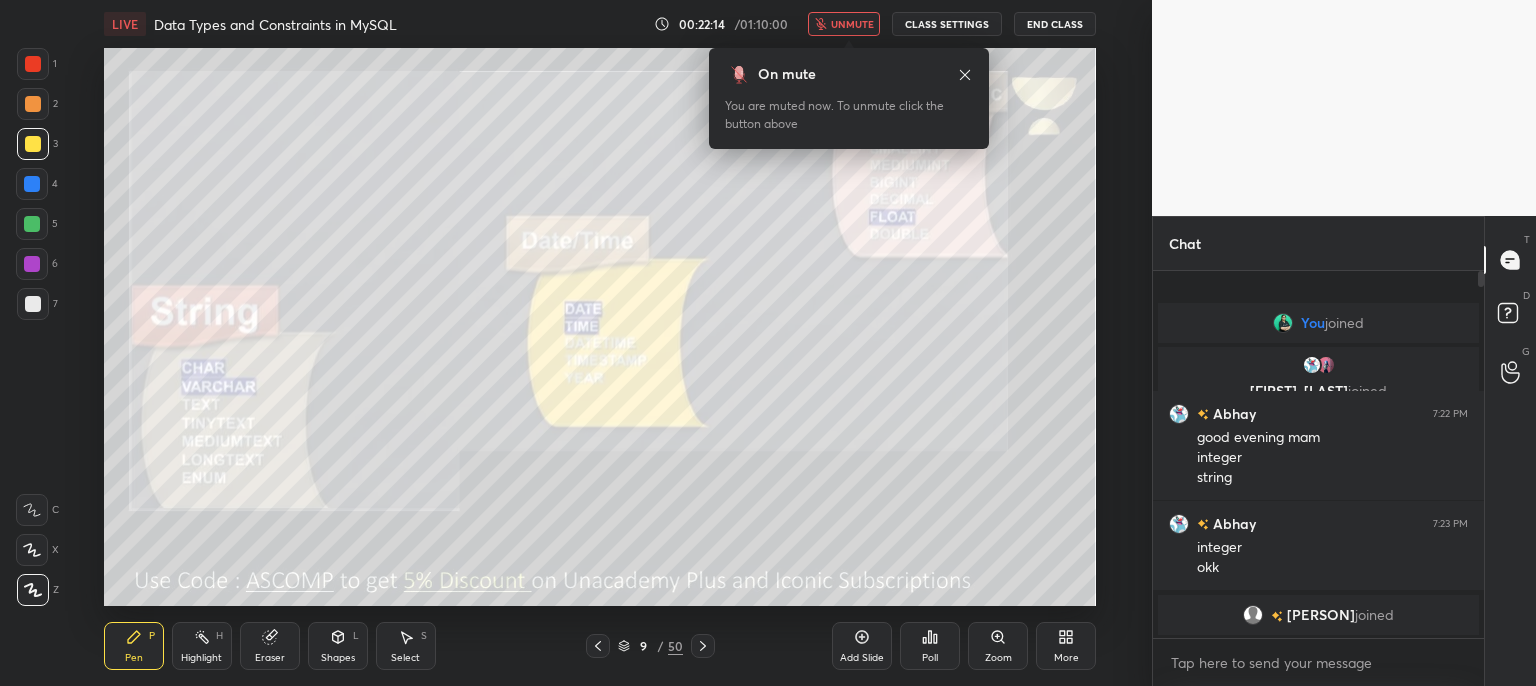 click on "unmute" at bounding box center [852, 24] 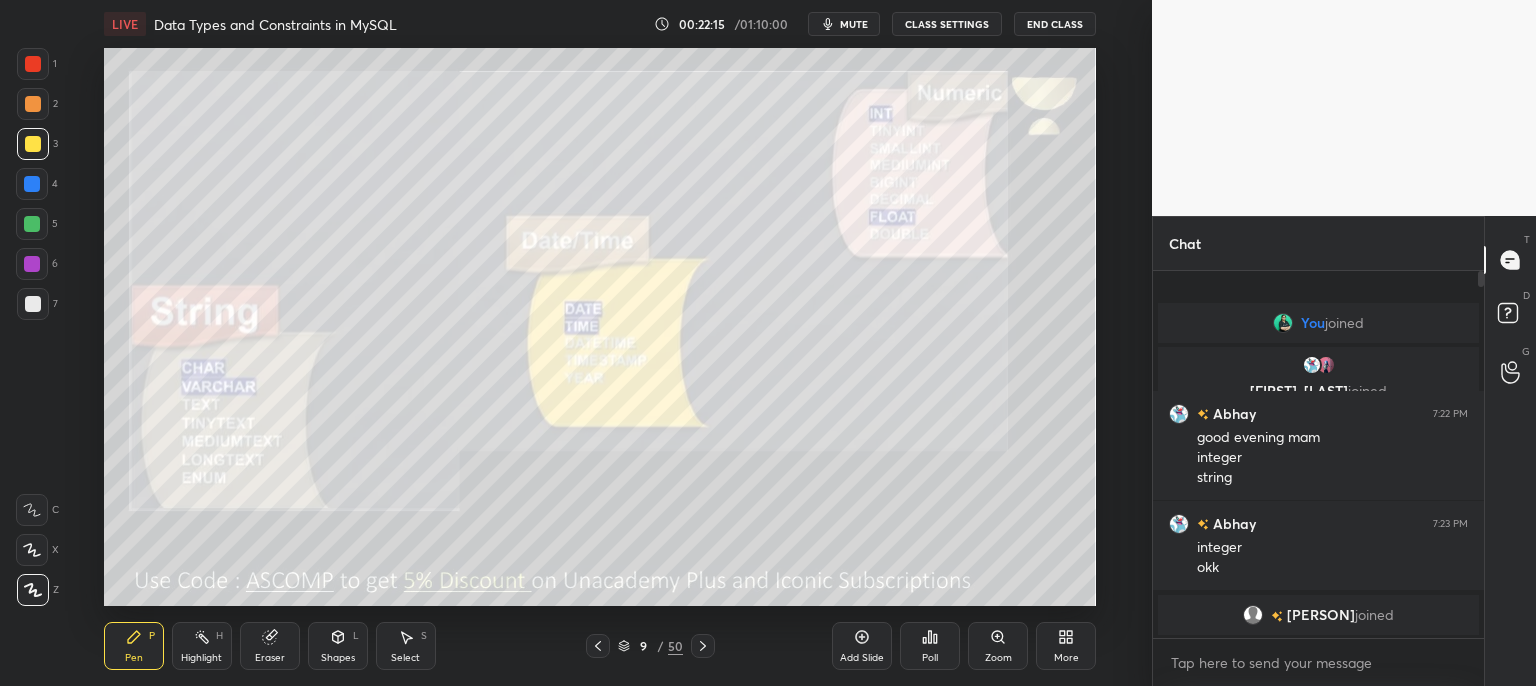 click 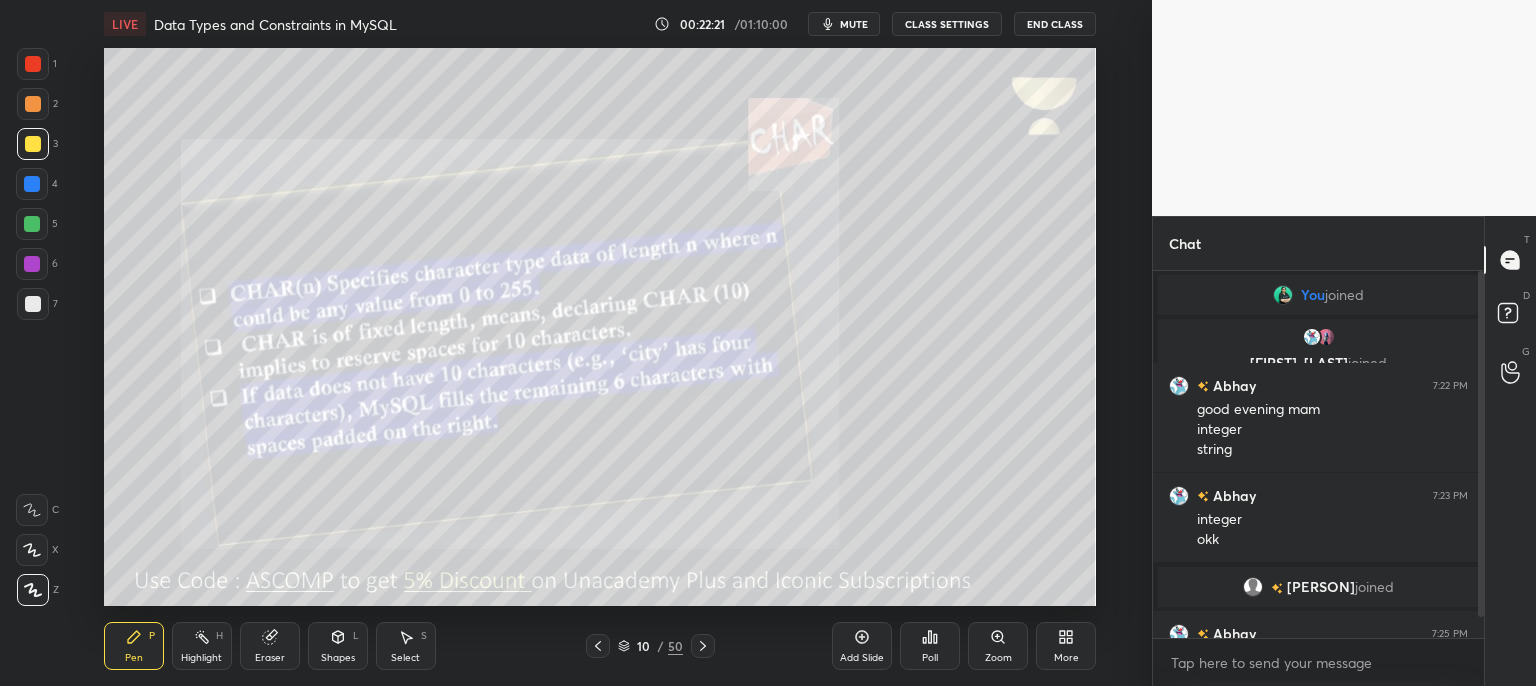 scroll, scrollTop: 42, scrollLeft: 0, axis: vertical 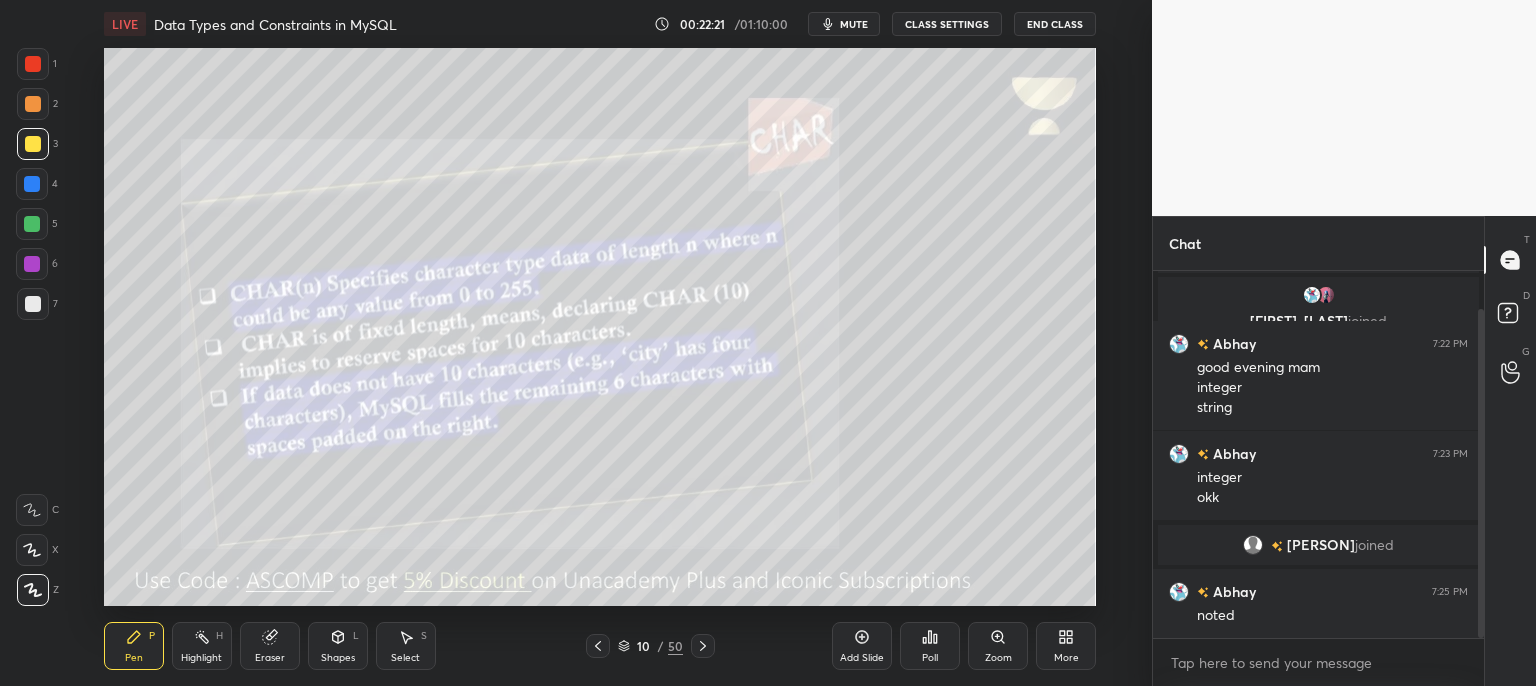 drag, startPoint x: 1481, startPoint y: 581, endPoint x: 1478, endPoint y: 629, distance: 48.09366 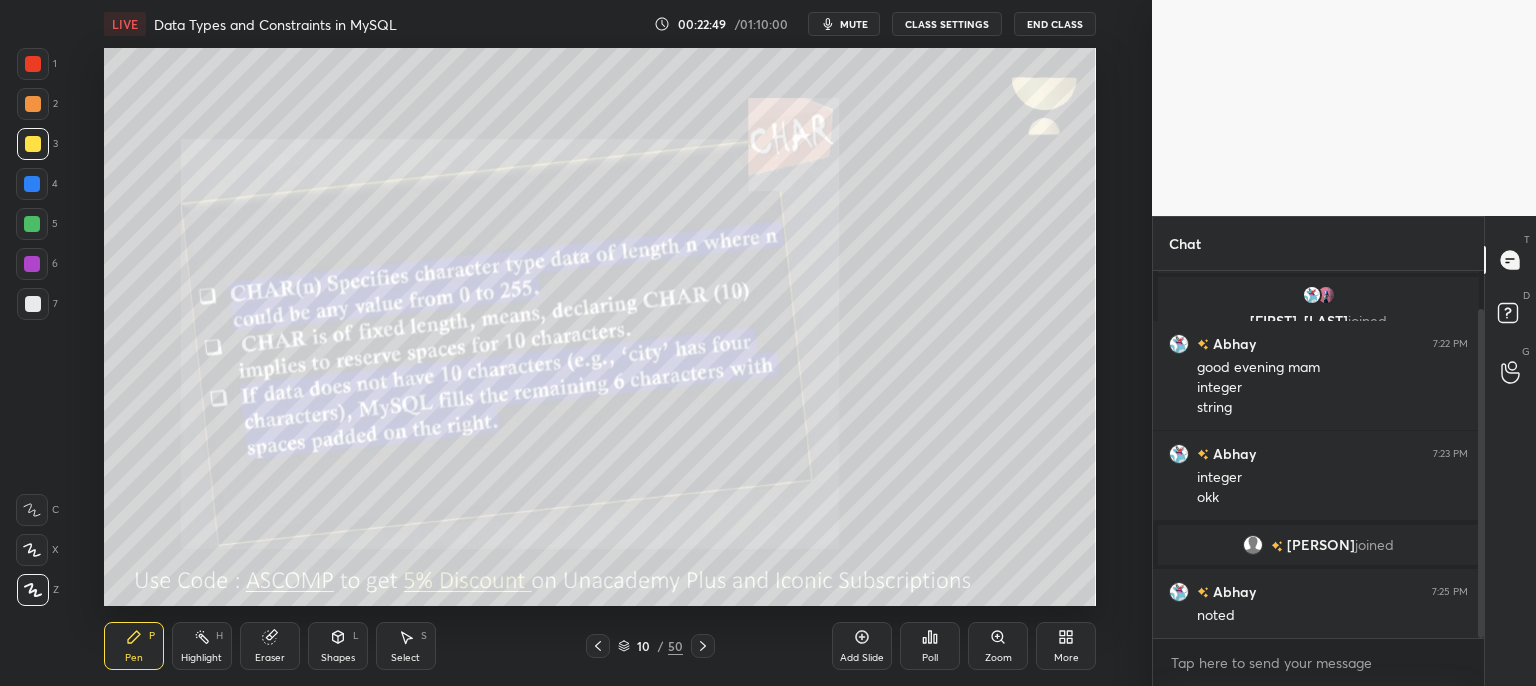 click 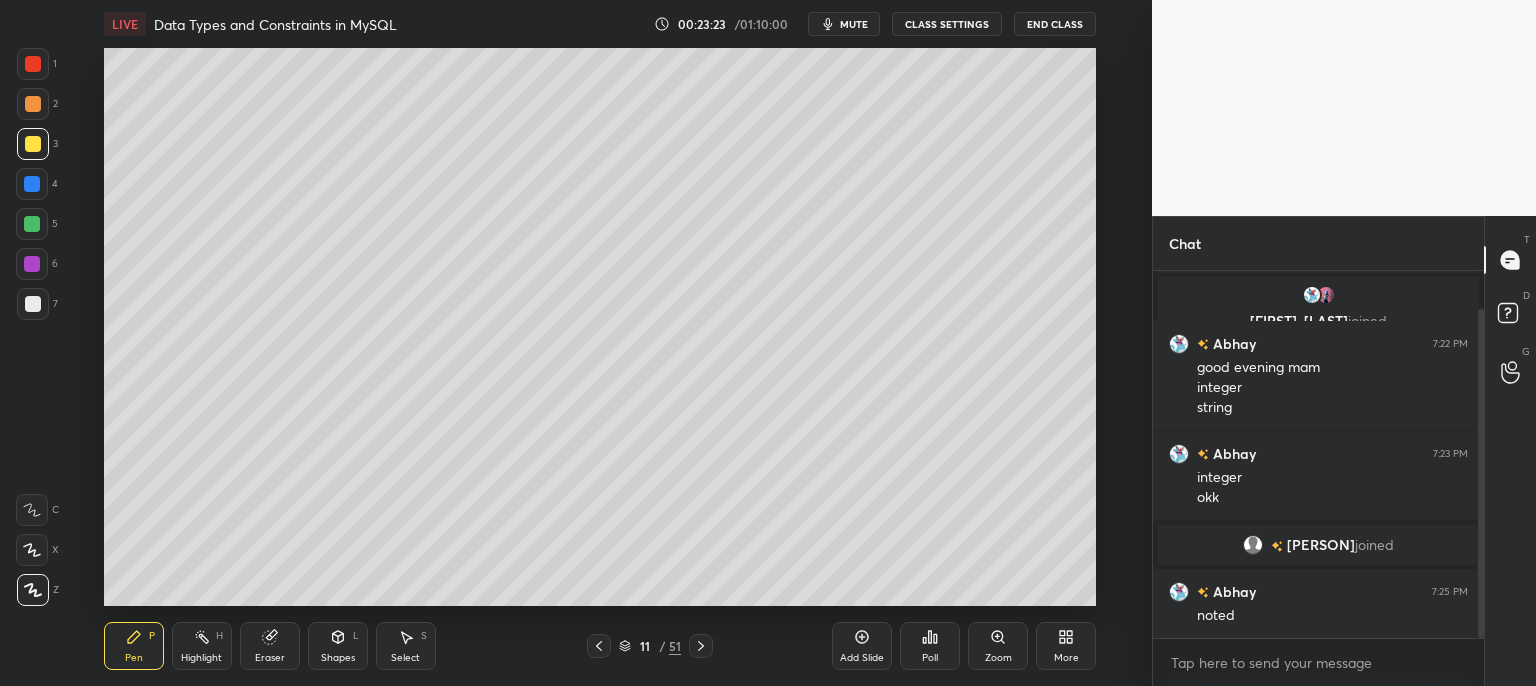 click on "Eraser" at bounding box center (270, 646) 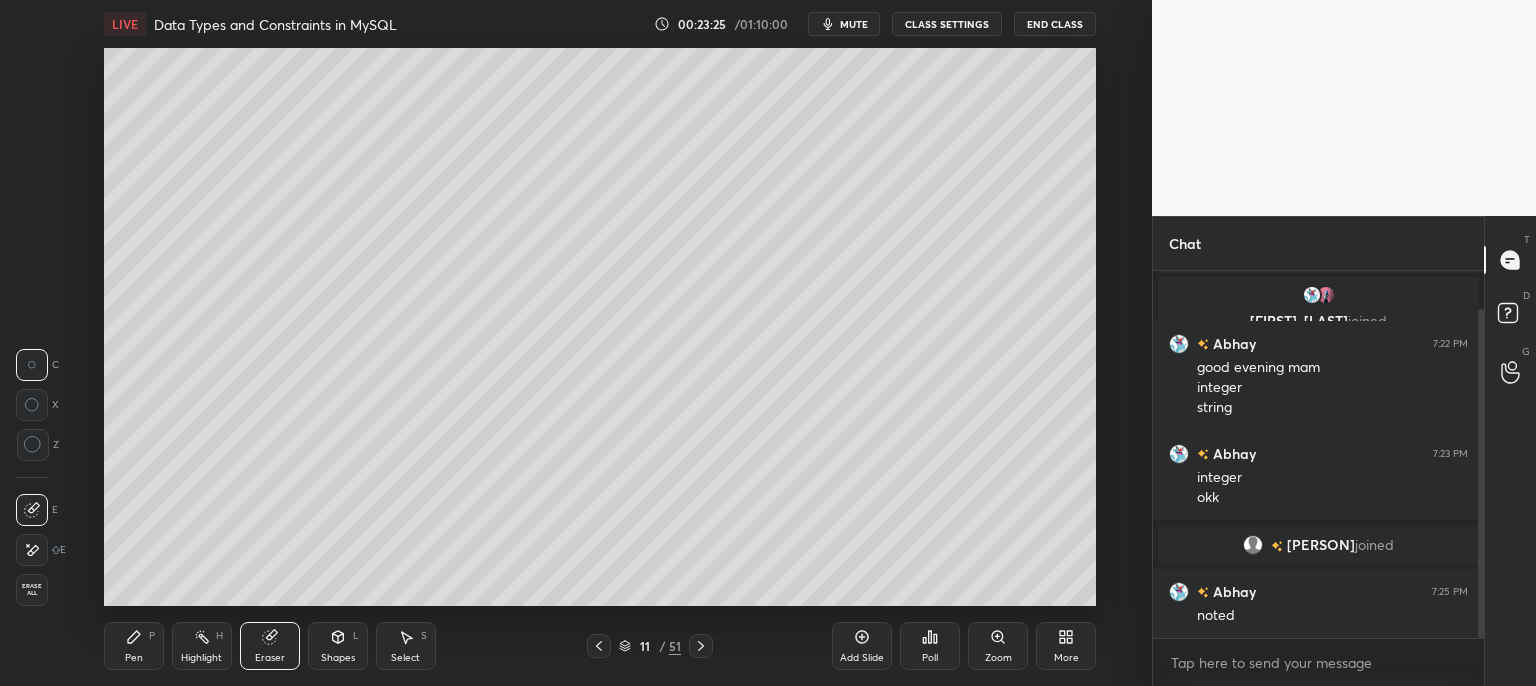 click 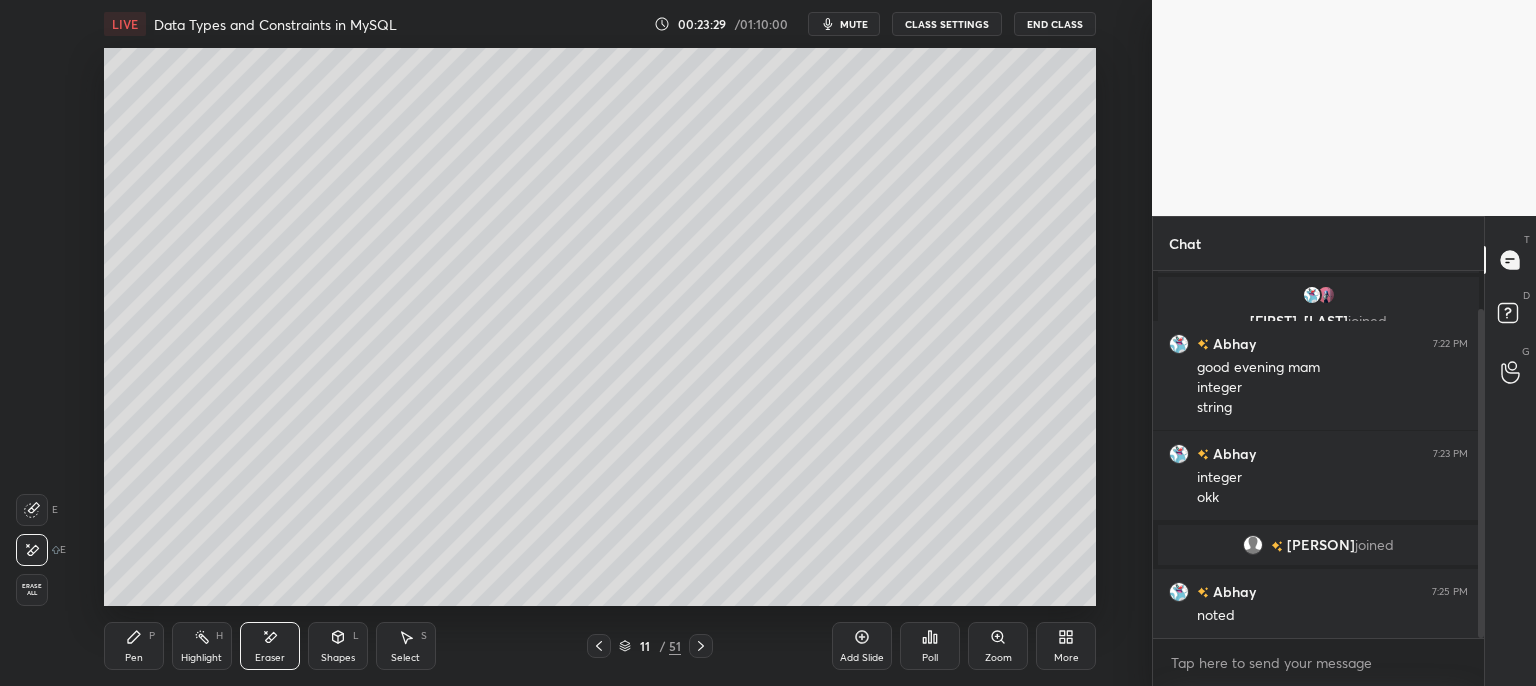 click on "mute" at bounding box center (854, 24) 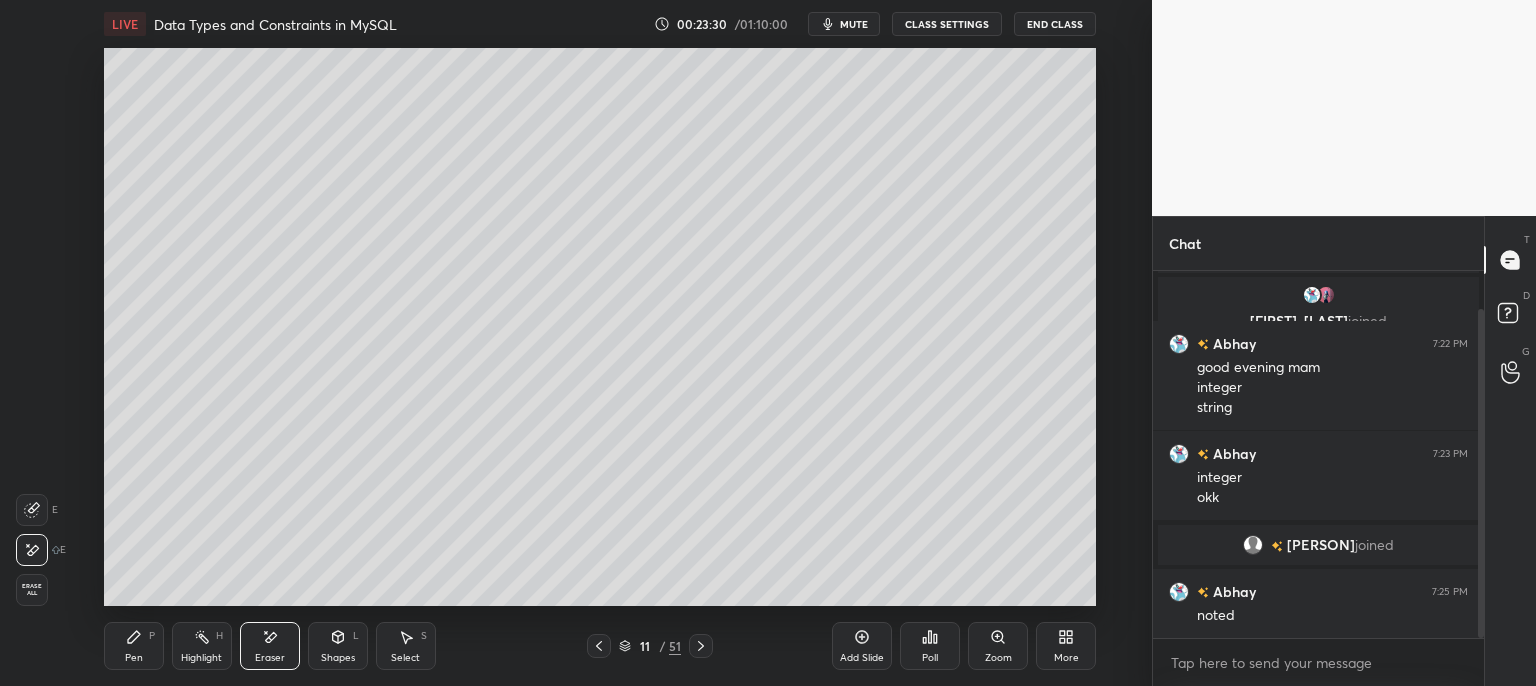 click on "mute" at bounding box center [854, 24] 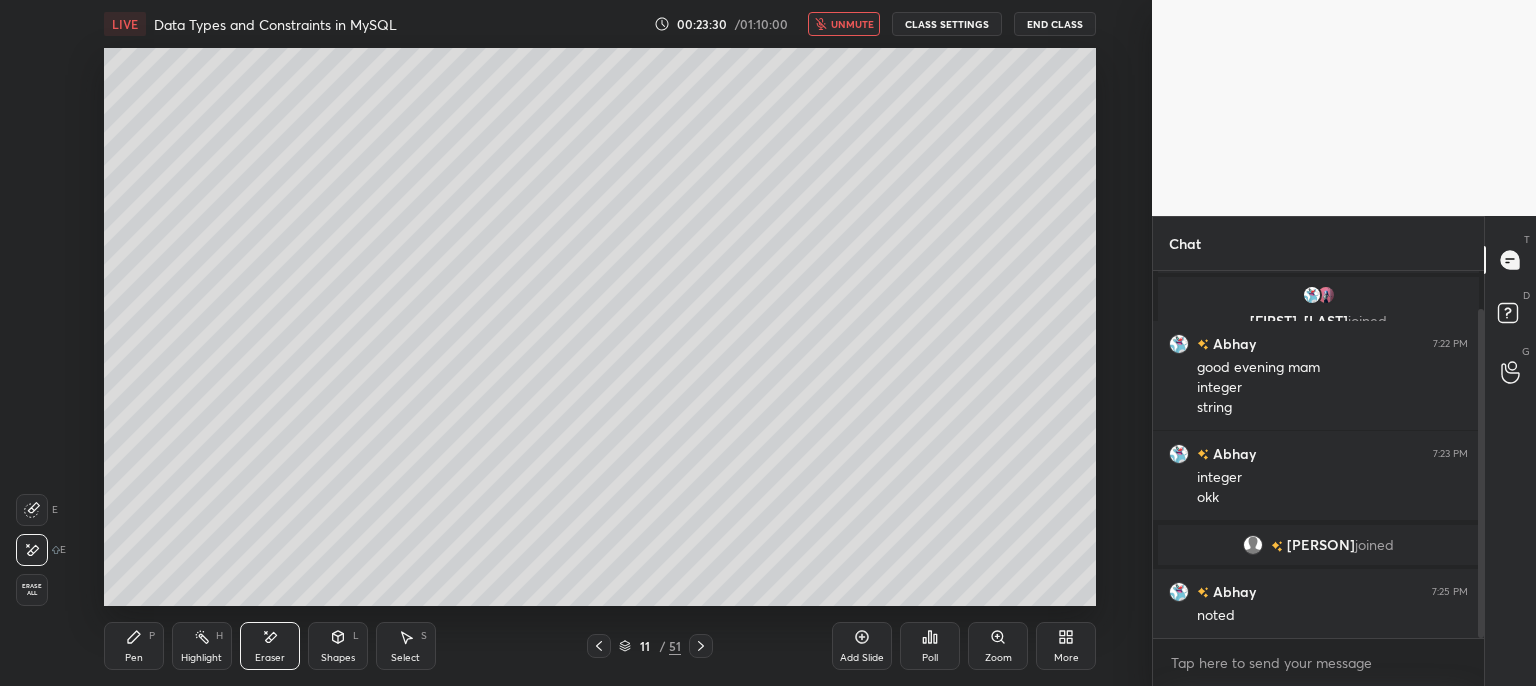 click on "unmute" at bounding box center [852, 24] 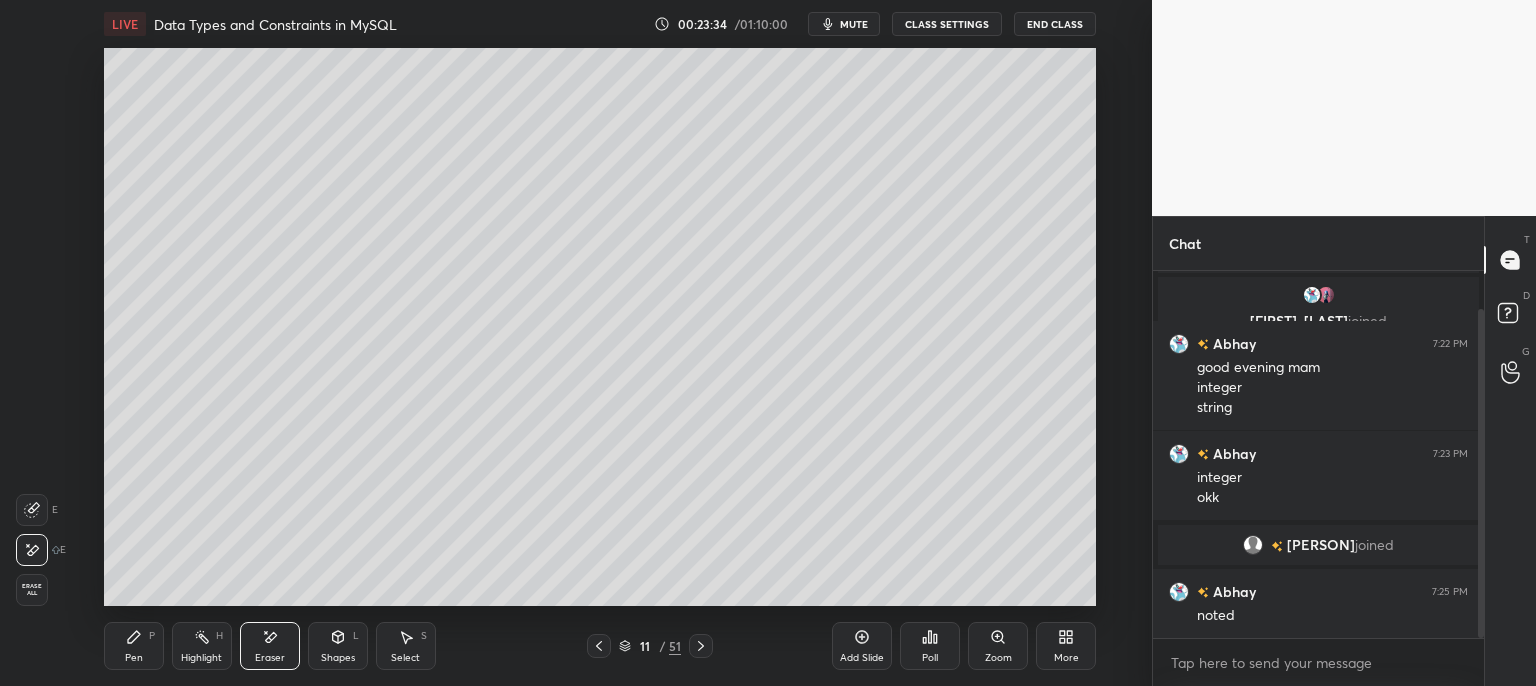 click on "Pen" at bounding box center (134, 658) 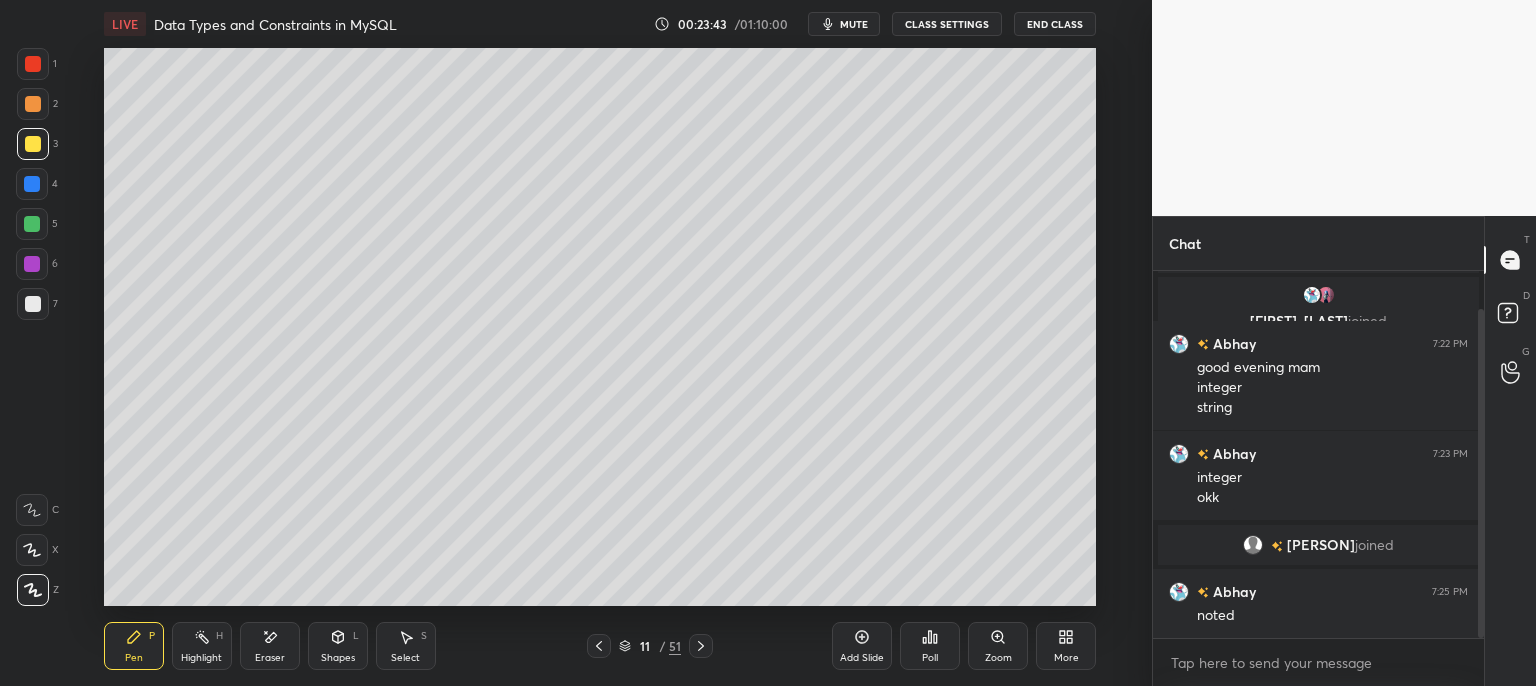 click 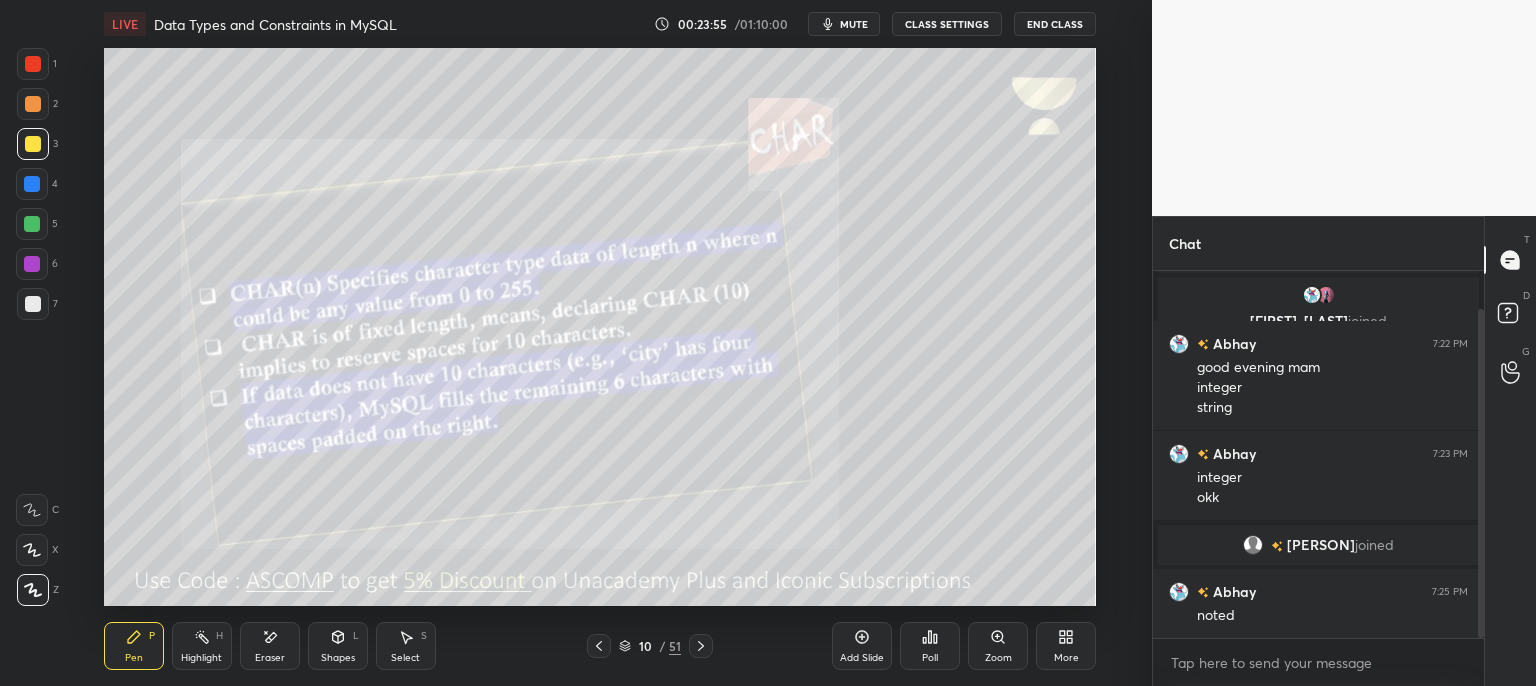 click 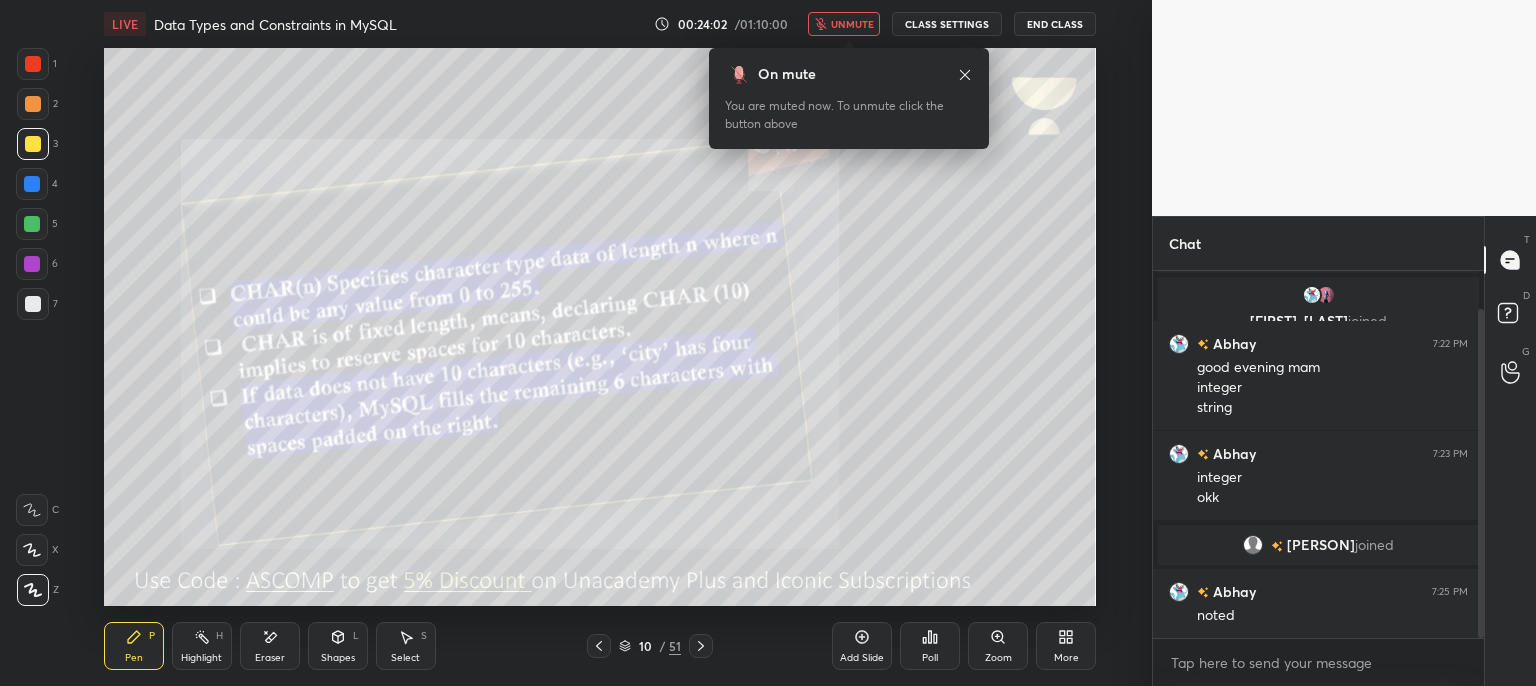 click on "unmute" at bounding box center (852, 24) 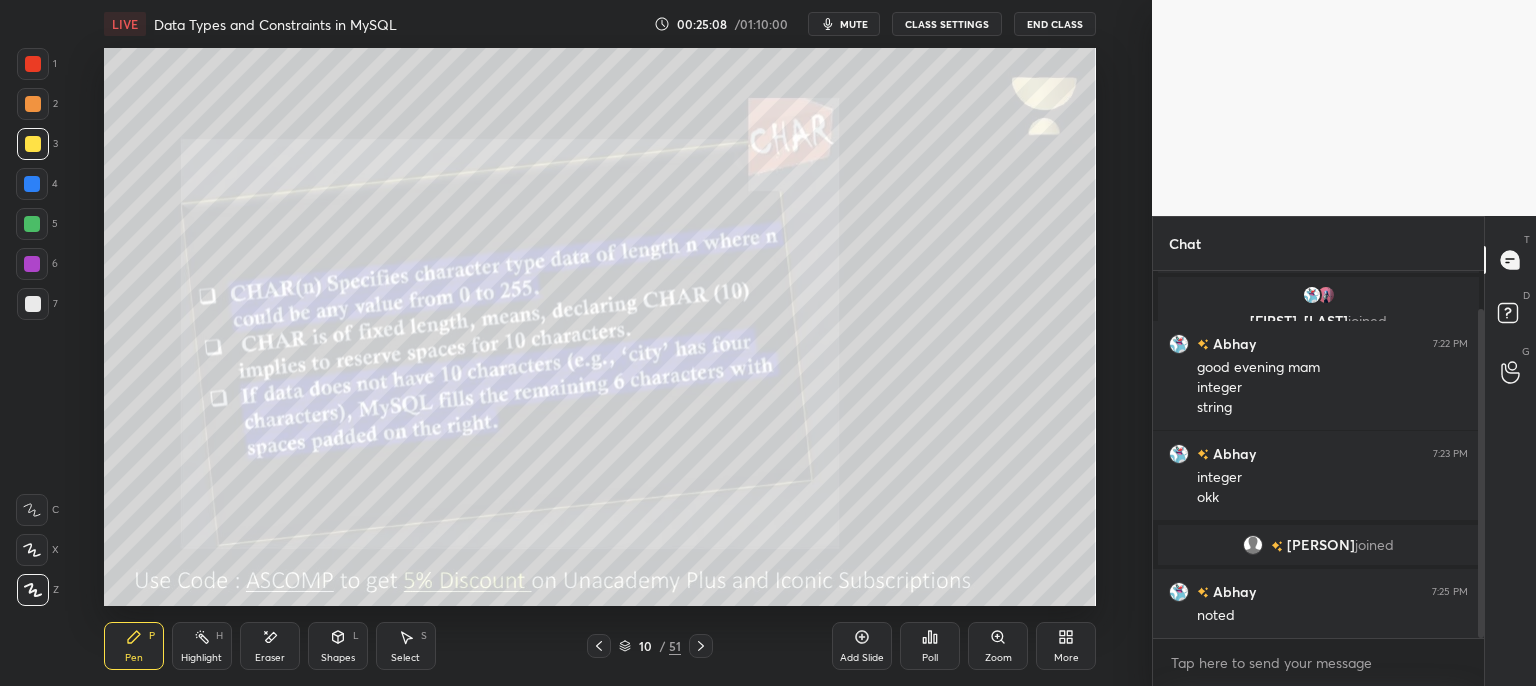 click on "mute" at bounding box center [854, 24] 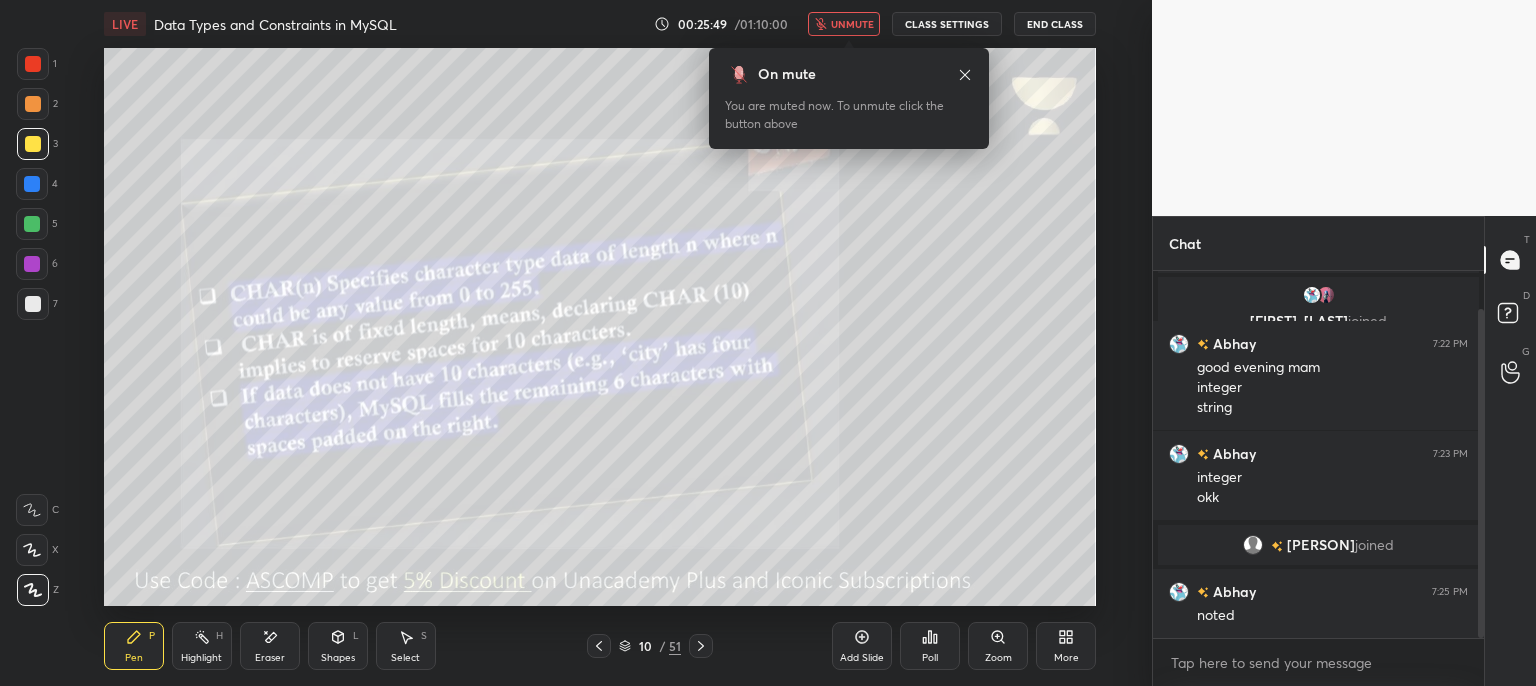 click 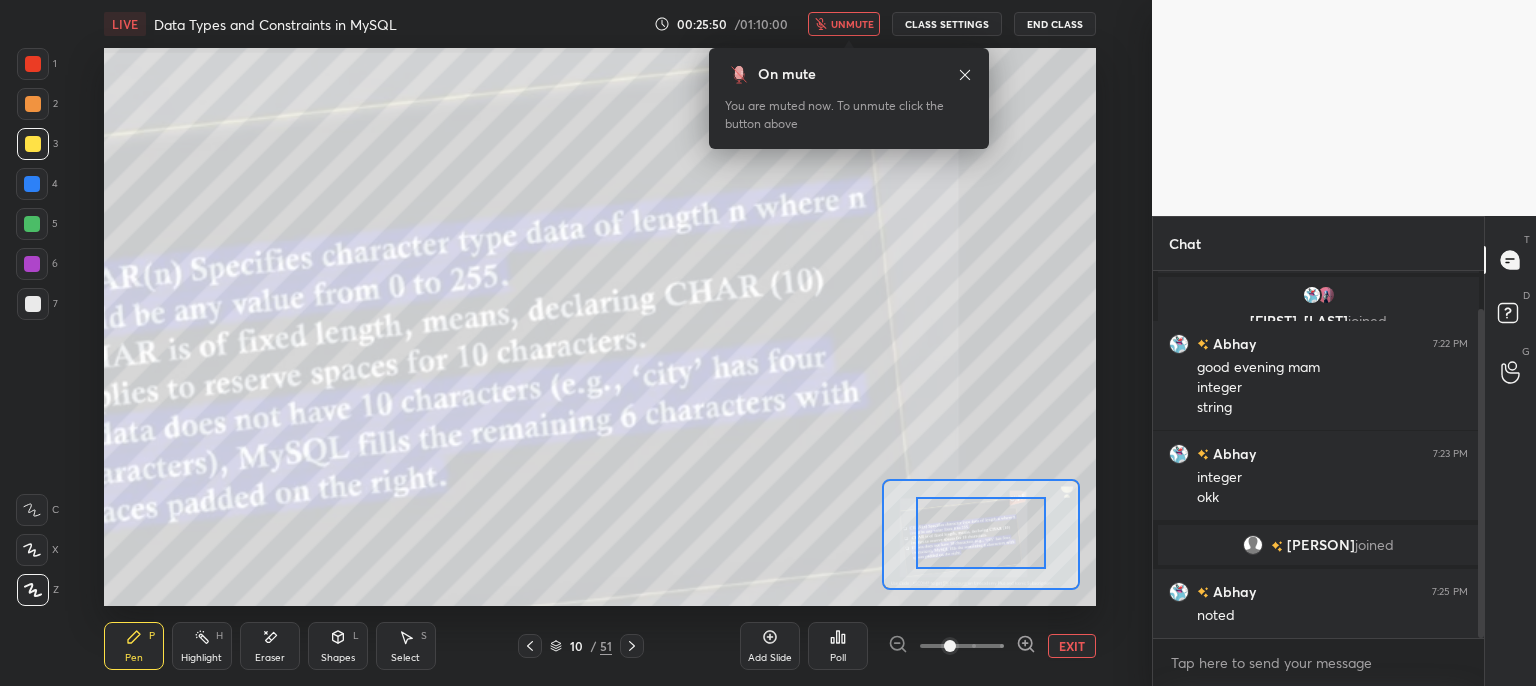 drag, startPoint x: 1012, startPoint y: 548, endPoint x: 986, endPoint y: 557, distance: 27.513634 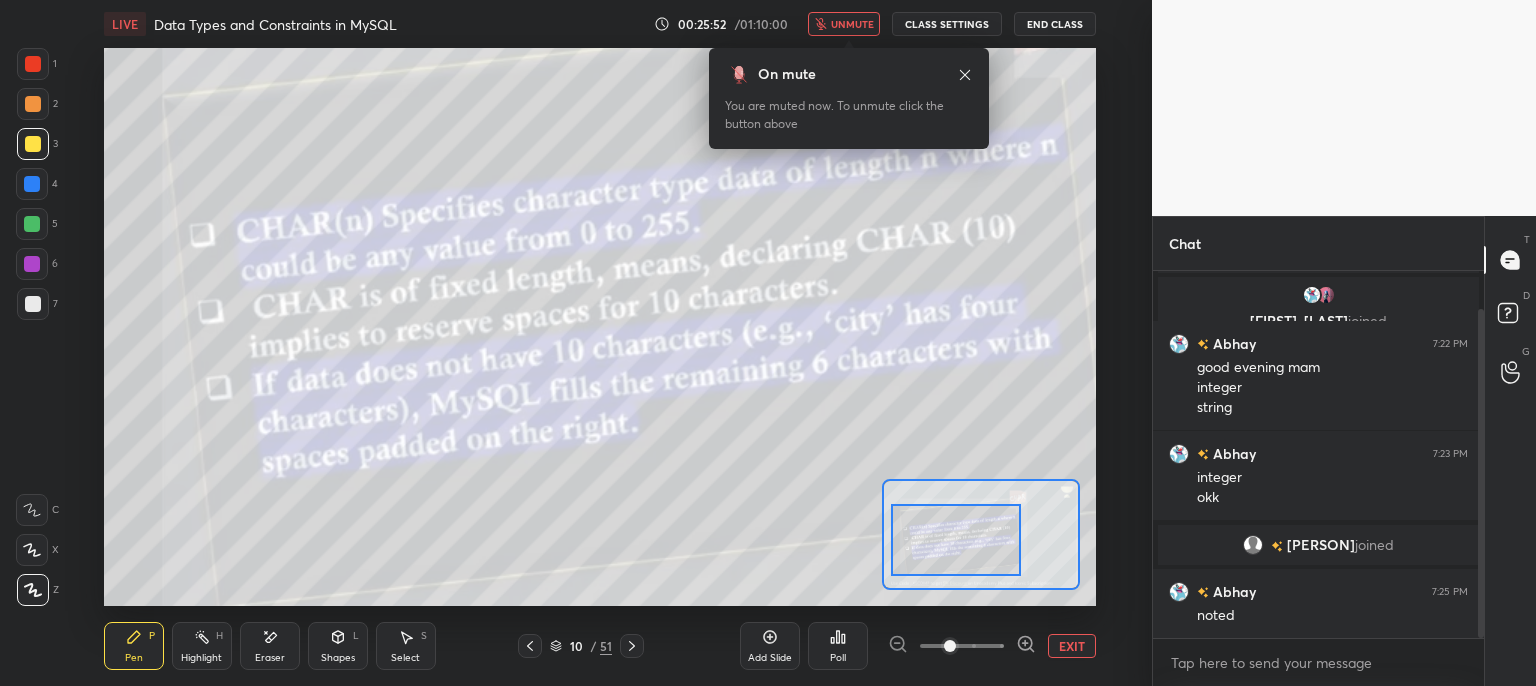 drag, startPoint x: 984, startPoint y: 551, endPoint x: 972, endPoint y: 557, distance: 13.416408 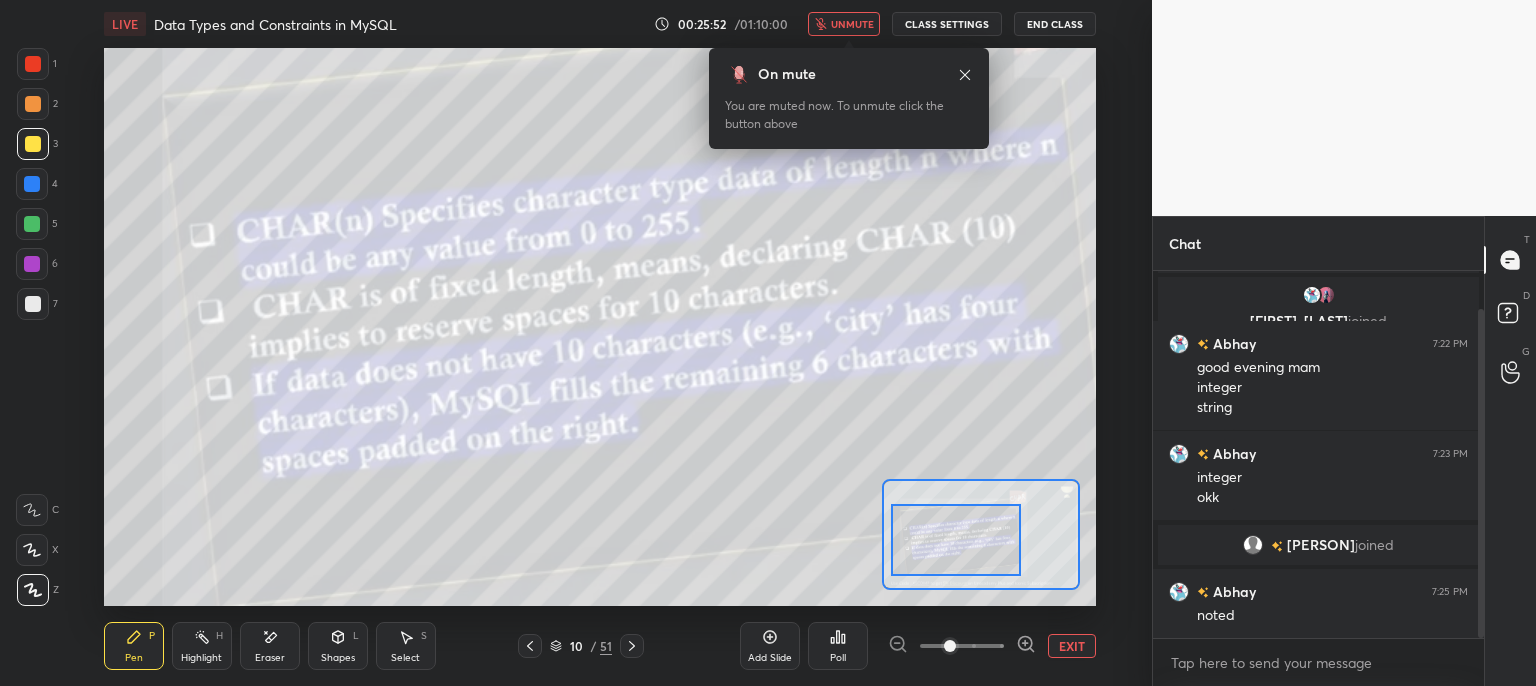 click at bounding box center [956, 540] 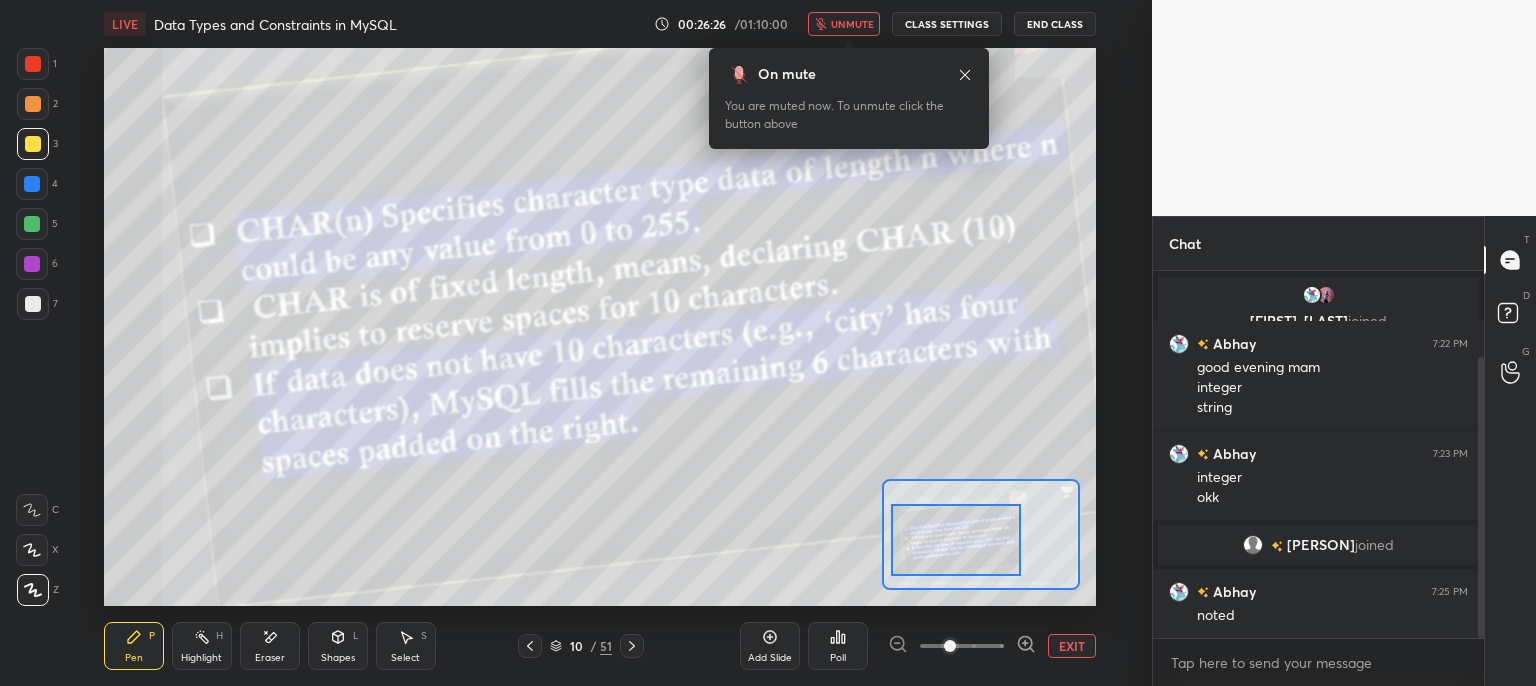 scroll, scrollTop: 112, scrollLeft: 0, axis: vertical 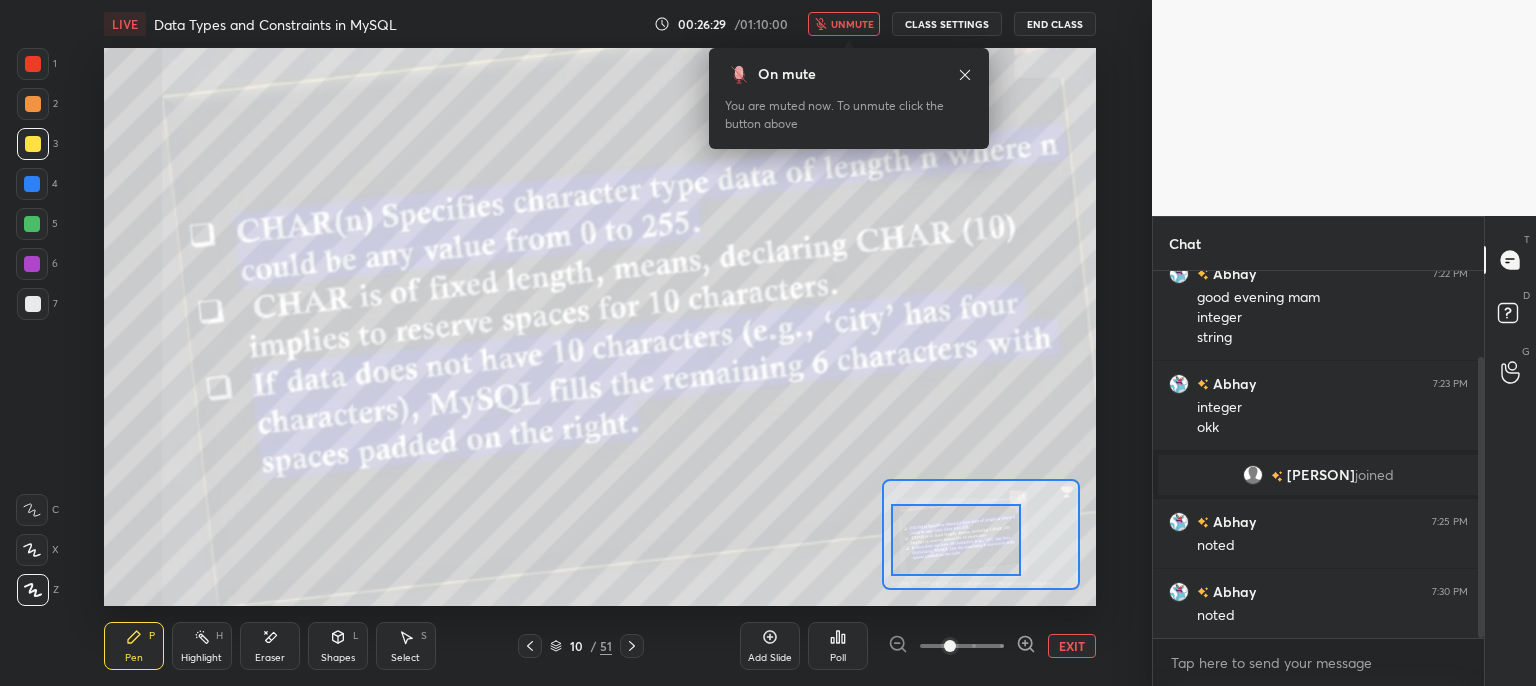 click on "unmute" at bounding box center (852, 24) 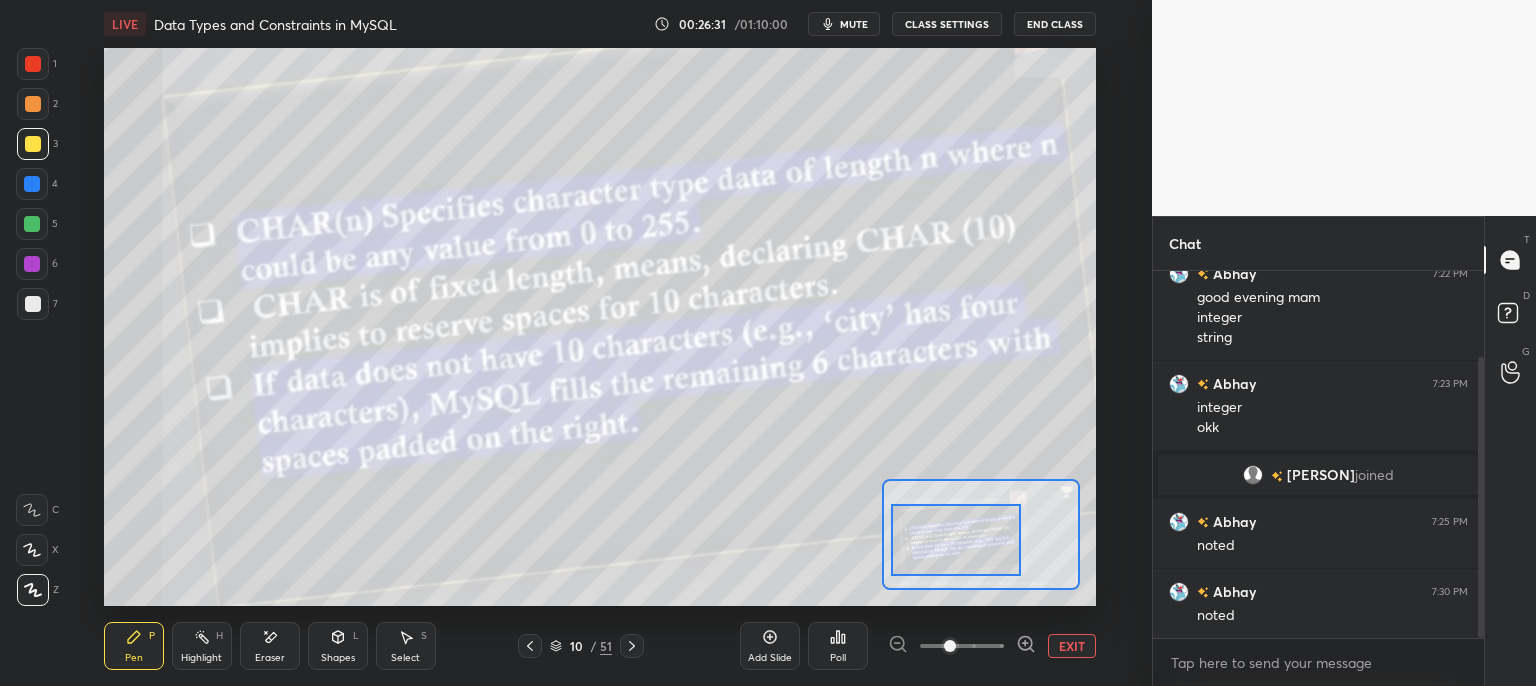 click on "EXIT" at bounding box center [1072, 646] 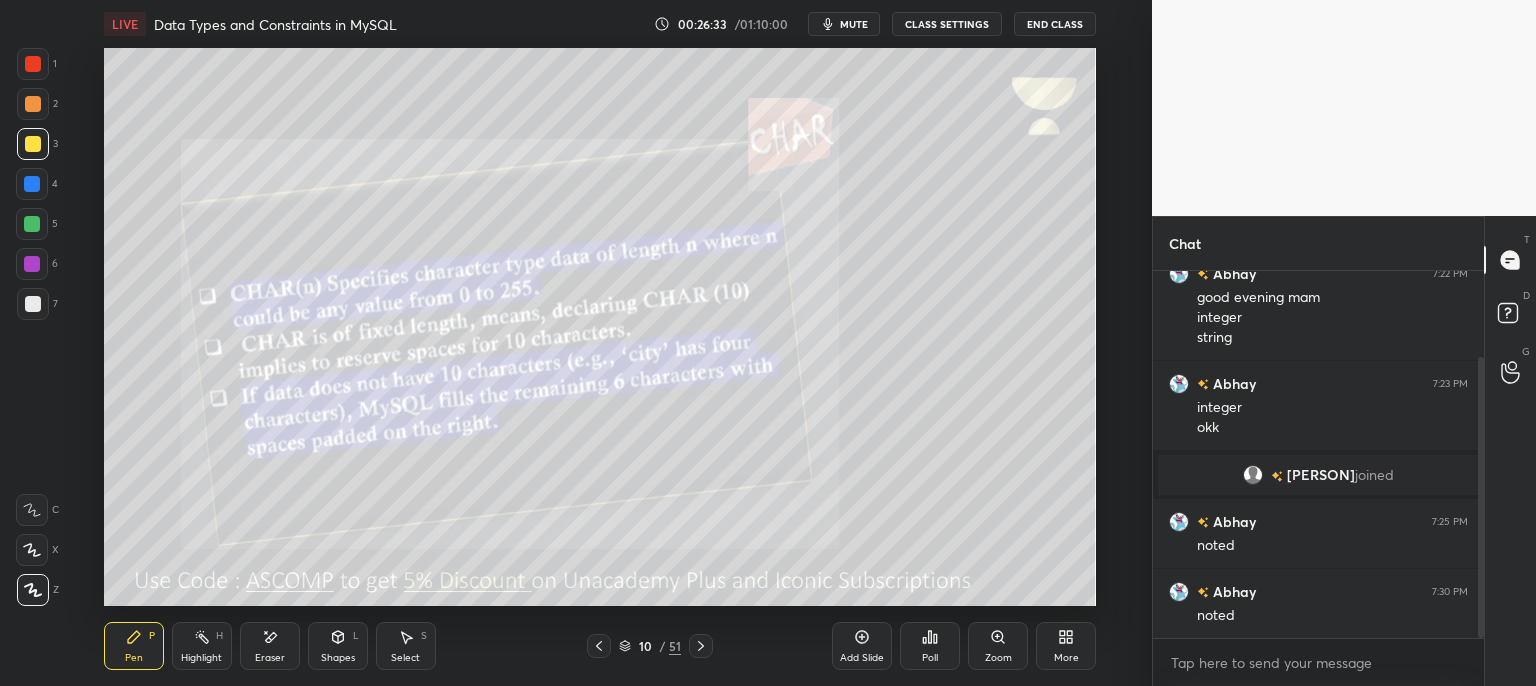 click 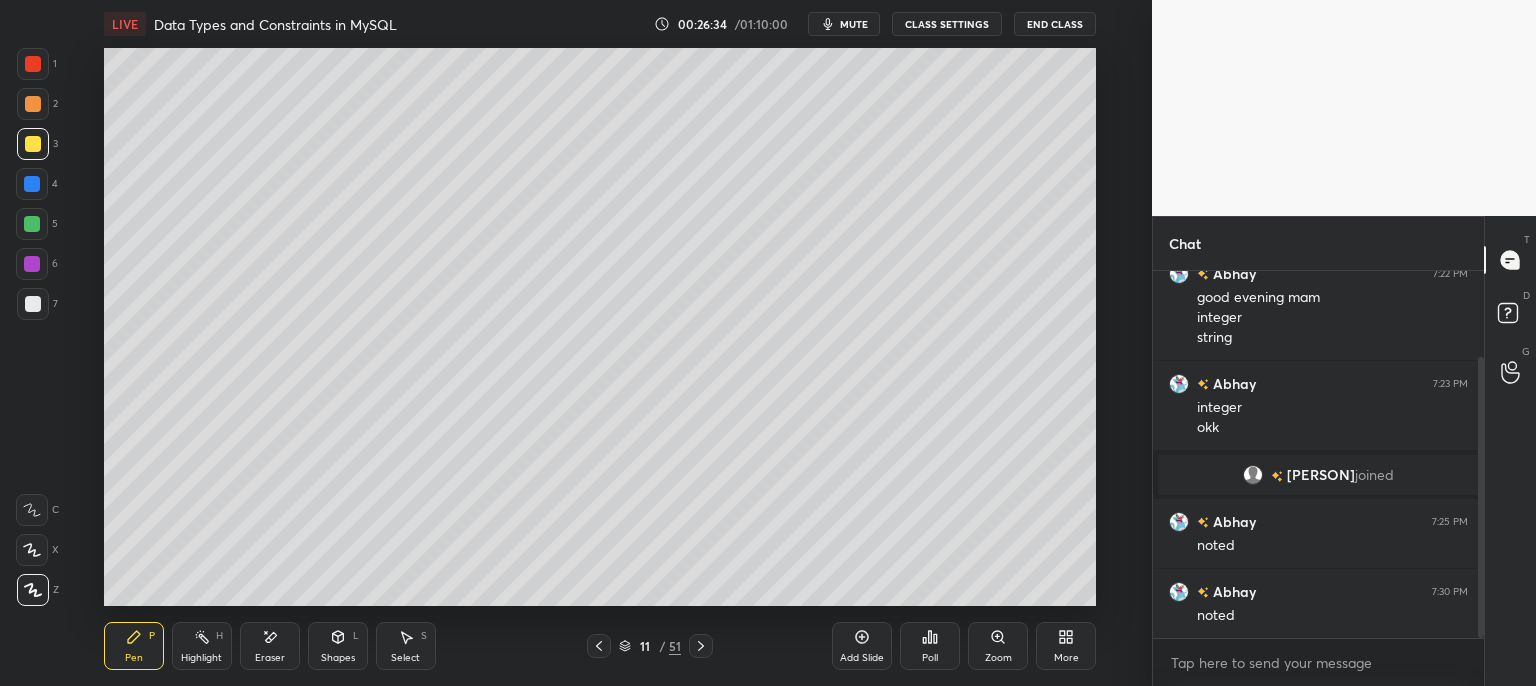 click 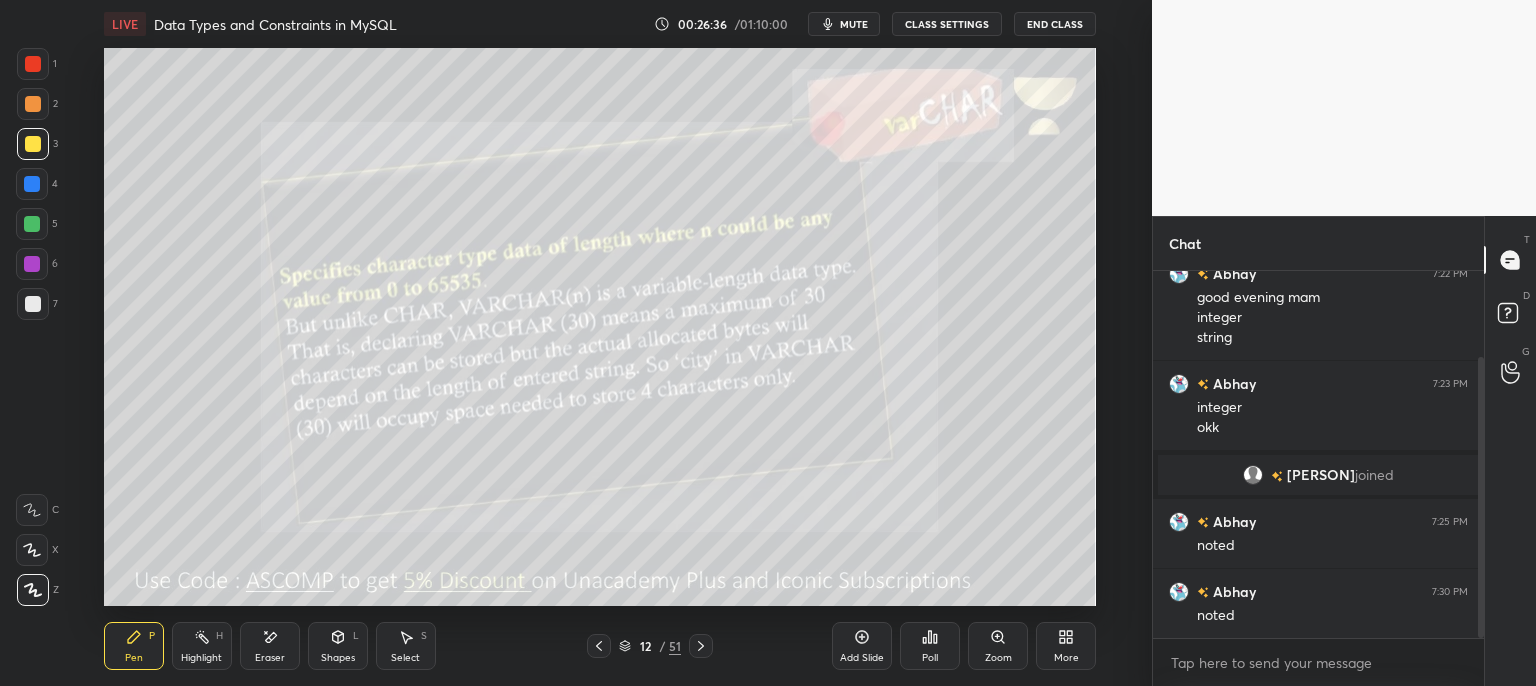 click on "Zoom" at bounding box center (998, 646) 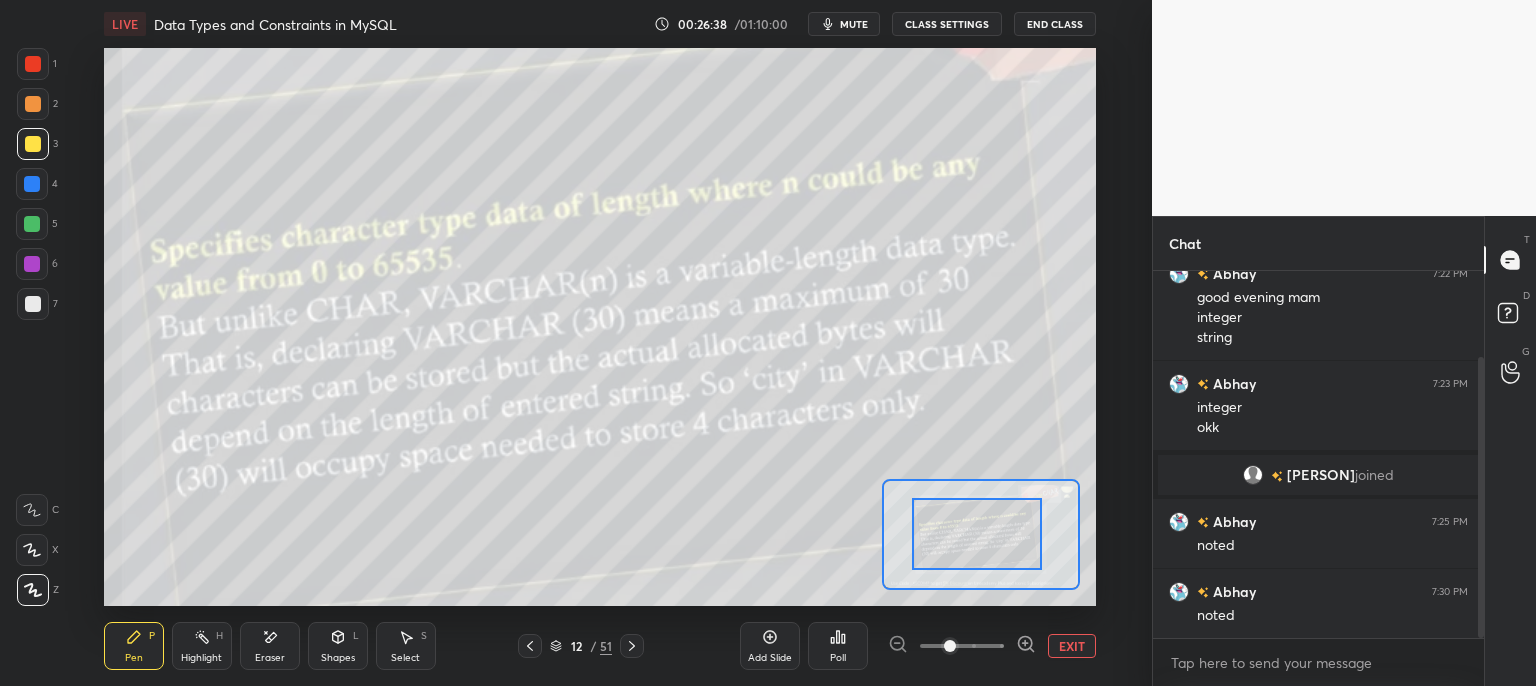 drag, startPoint x: 972, startPoint y: 543, endPoint x: 946, endPoint y: 547, distance: 26.305893 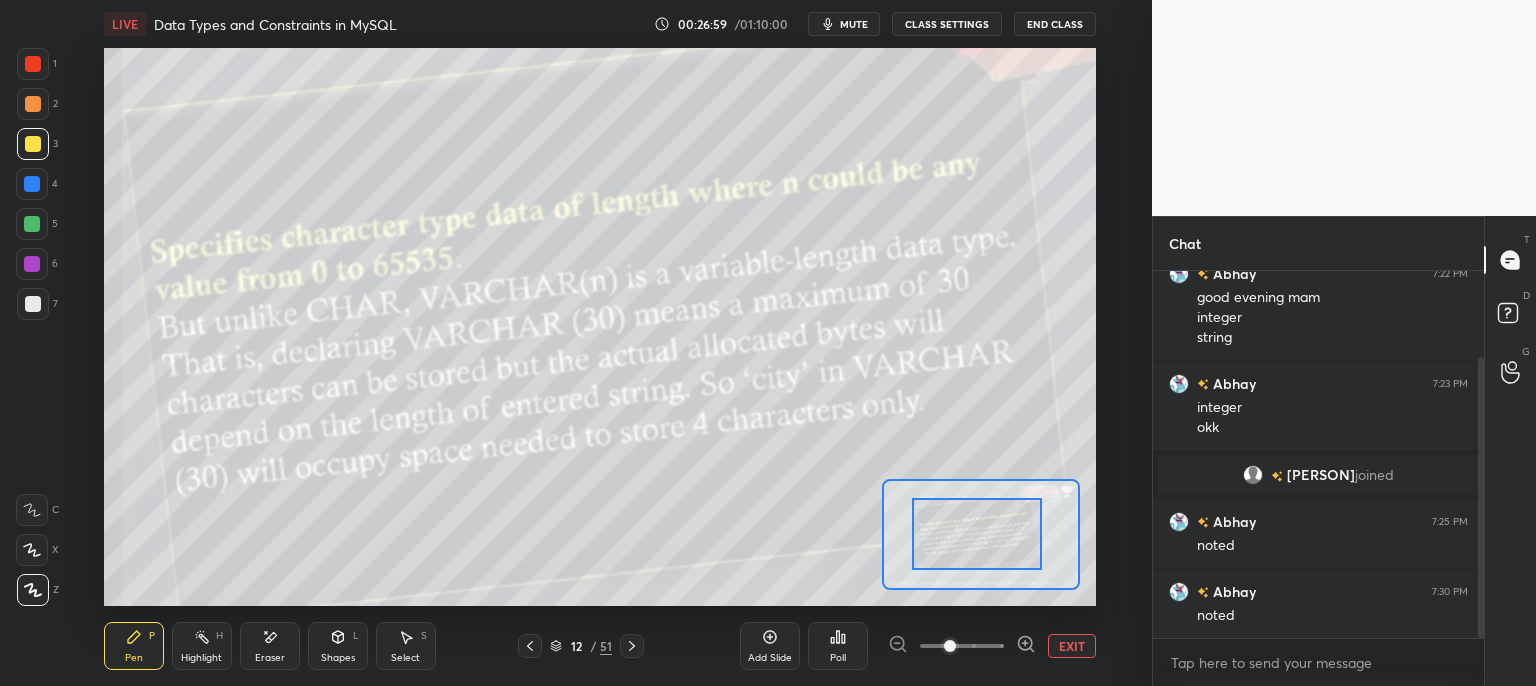 click on "EXIT" at bounding box center [1072, 646] 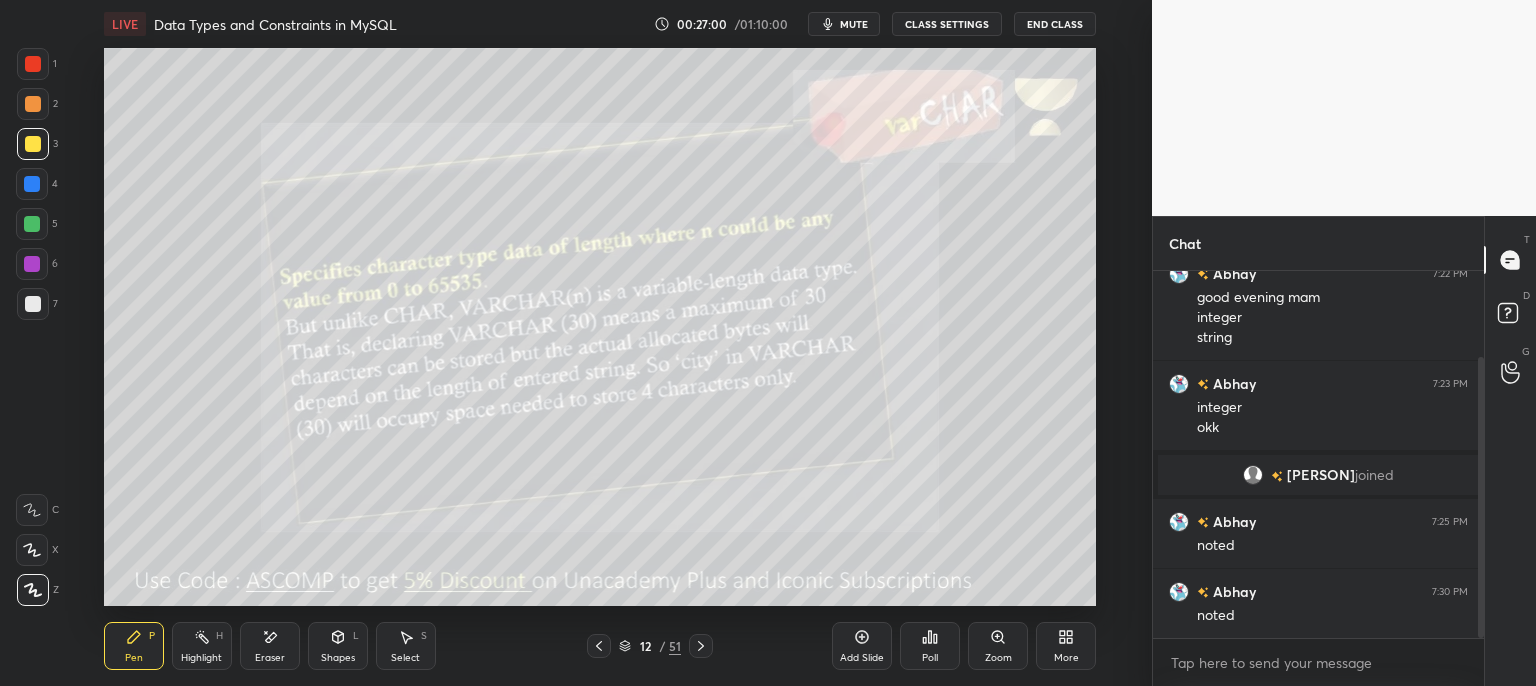 click on "12 / 51" at bounding box center [650, 646] 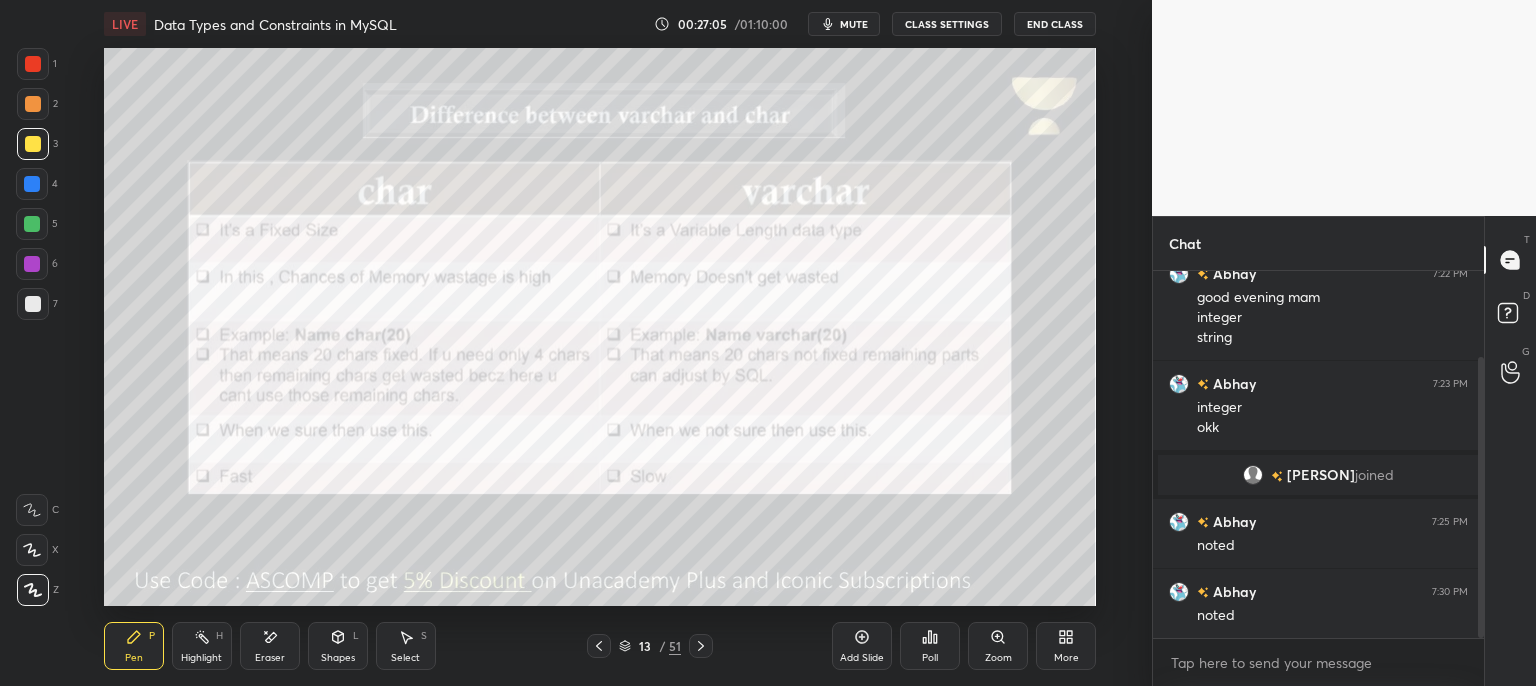 click on "mute" at bounding box center (854, 24) 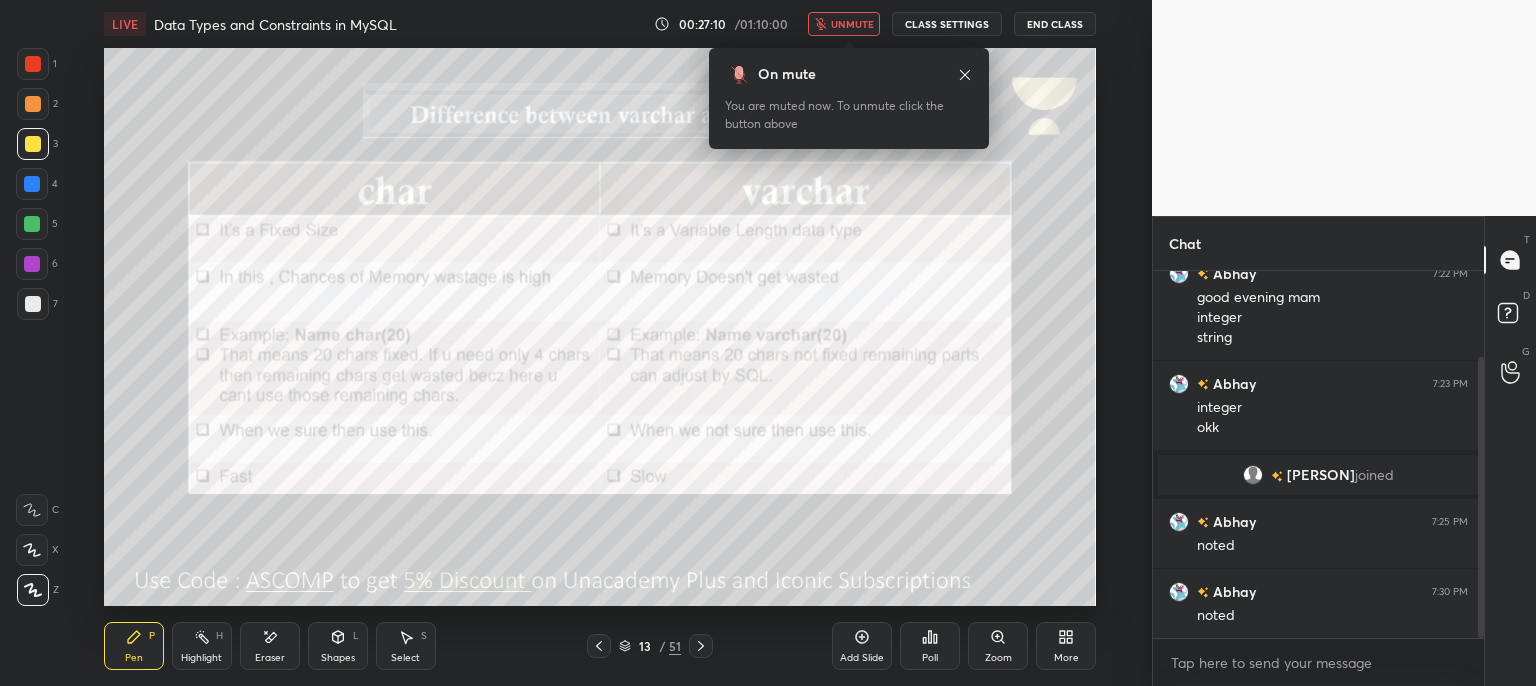 click on "LIVE Data Types and Constraints in MySQL 00:27:10 /  01:10:00 unmute CLASS SETTINGS End Class" at bounding box center [600, 24] 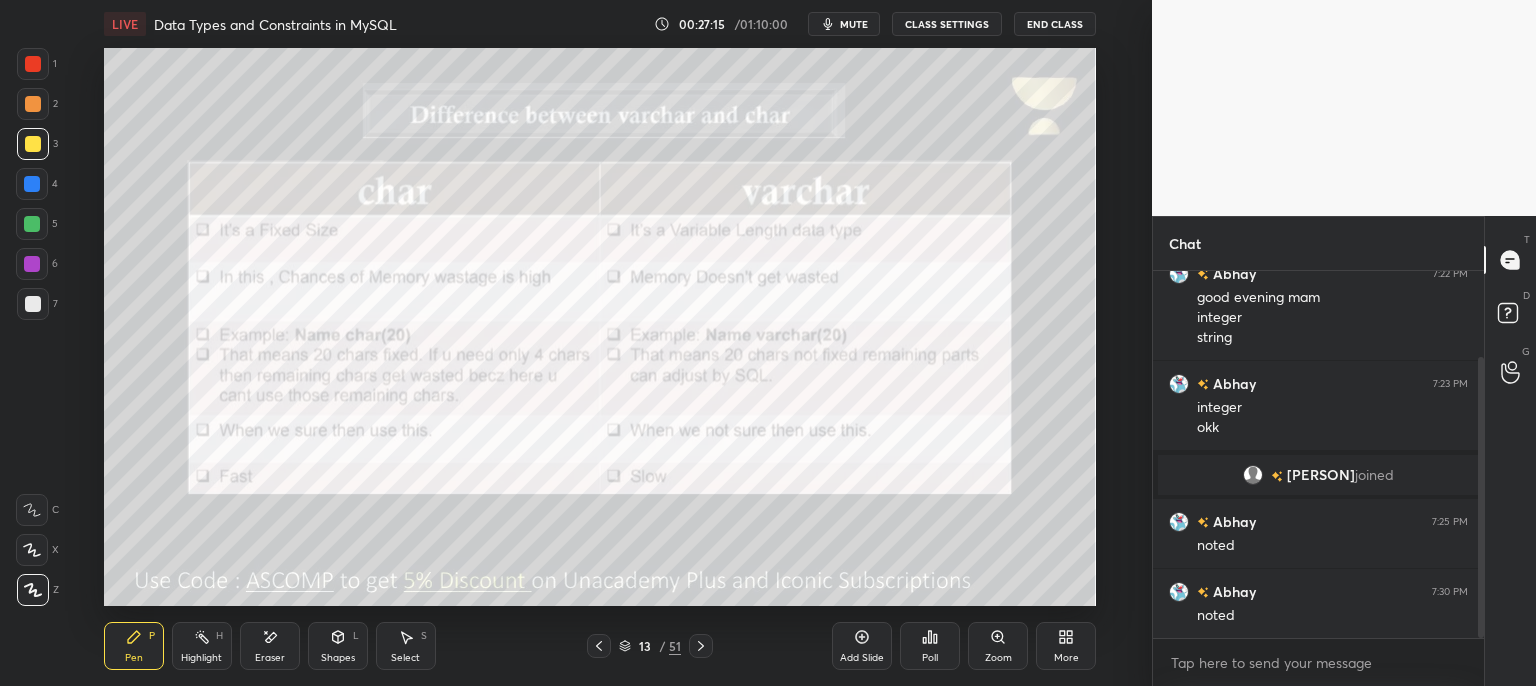 click on "Add Slide" at bounding box center (862, 646) 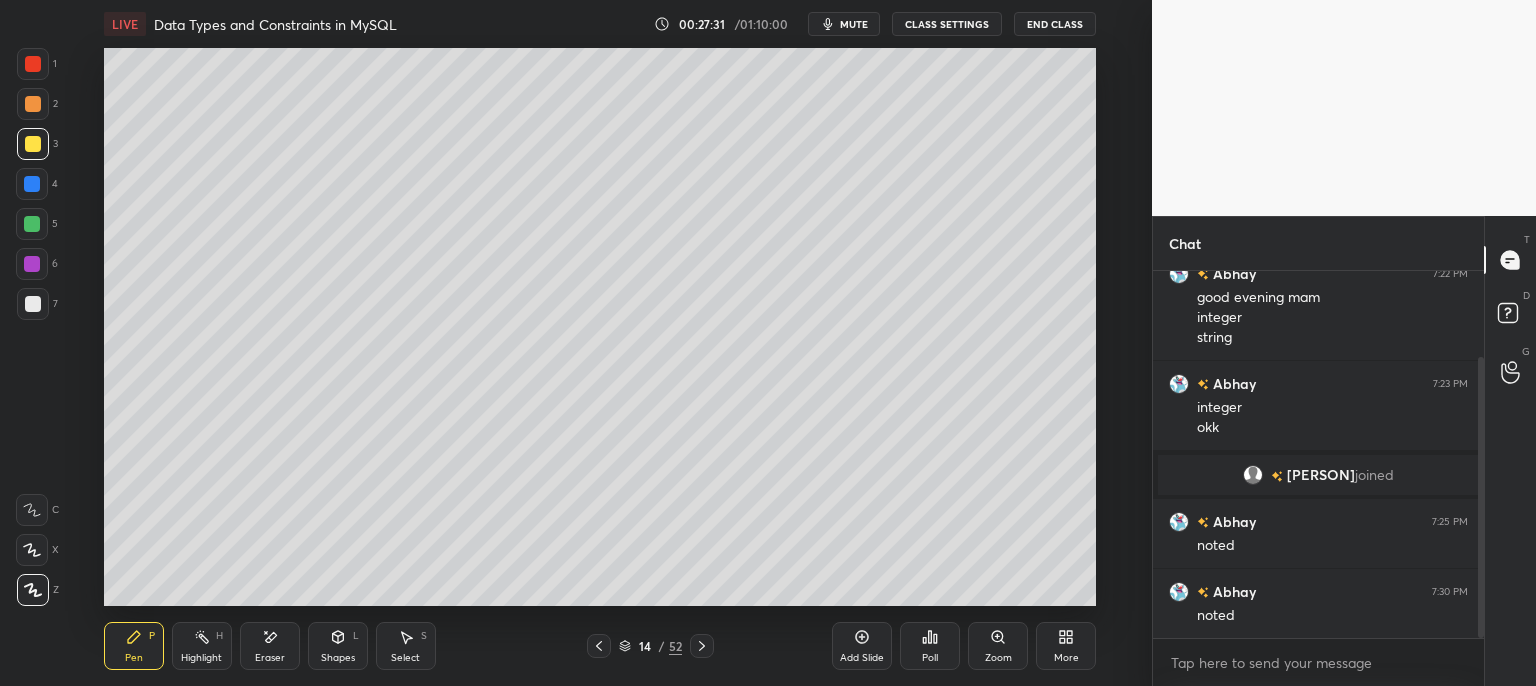 click on "mute" at bounding box center [854, 24] 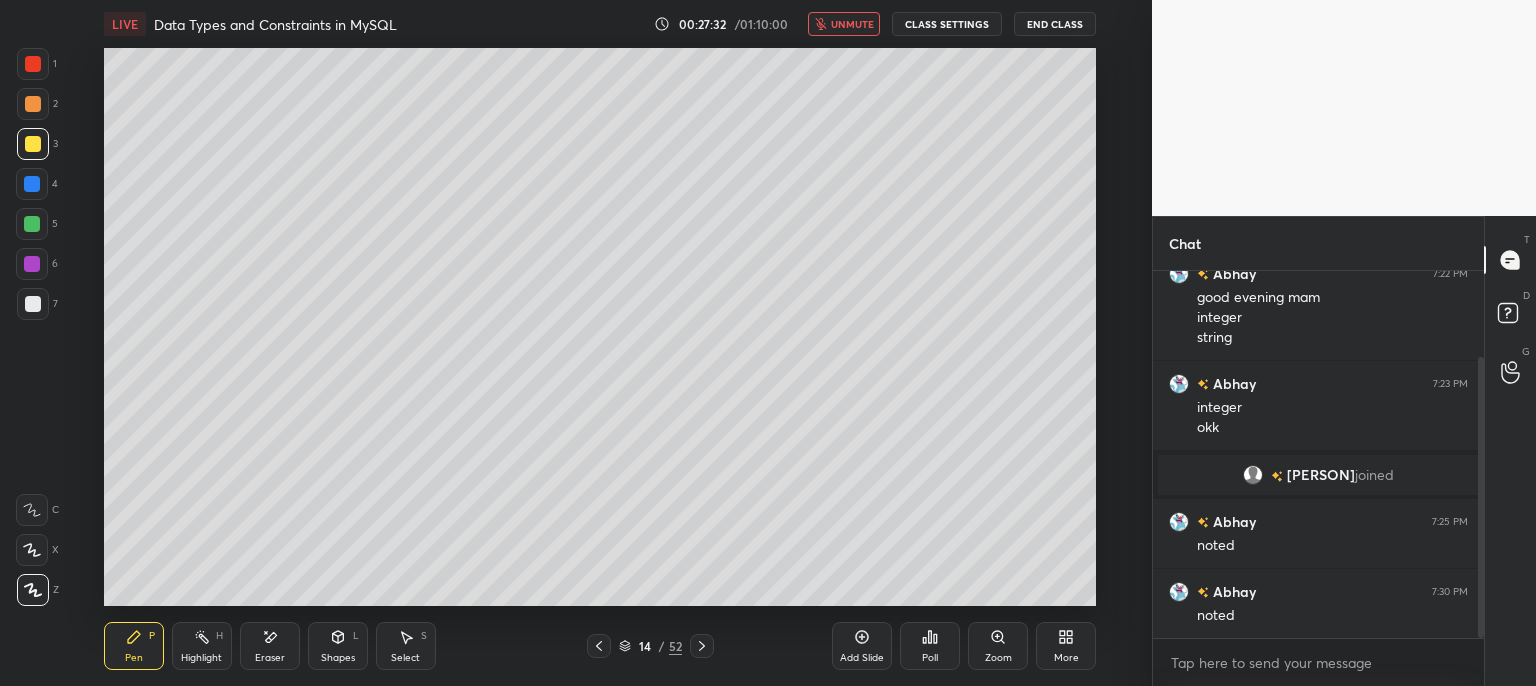 click on "Shapes L" at bounding box center (338, 646) 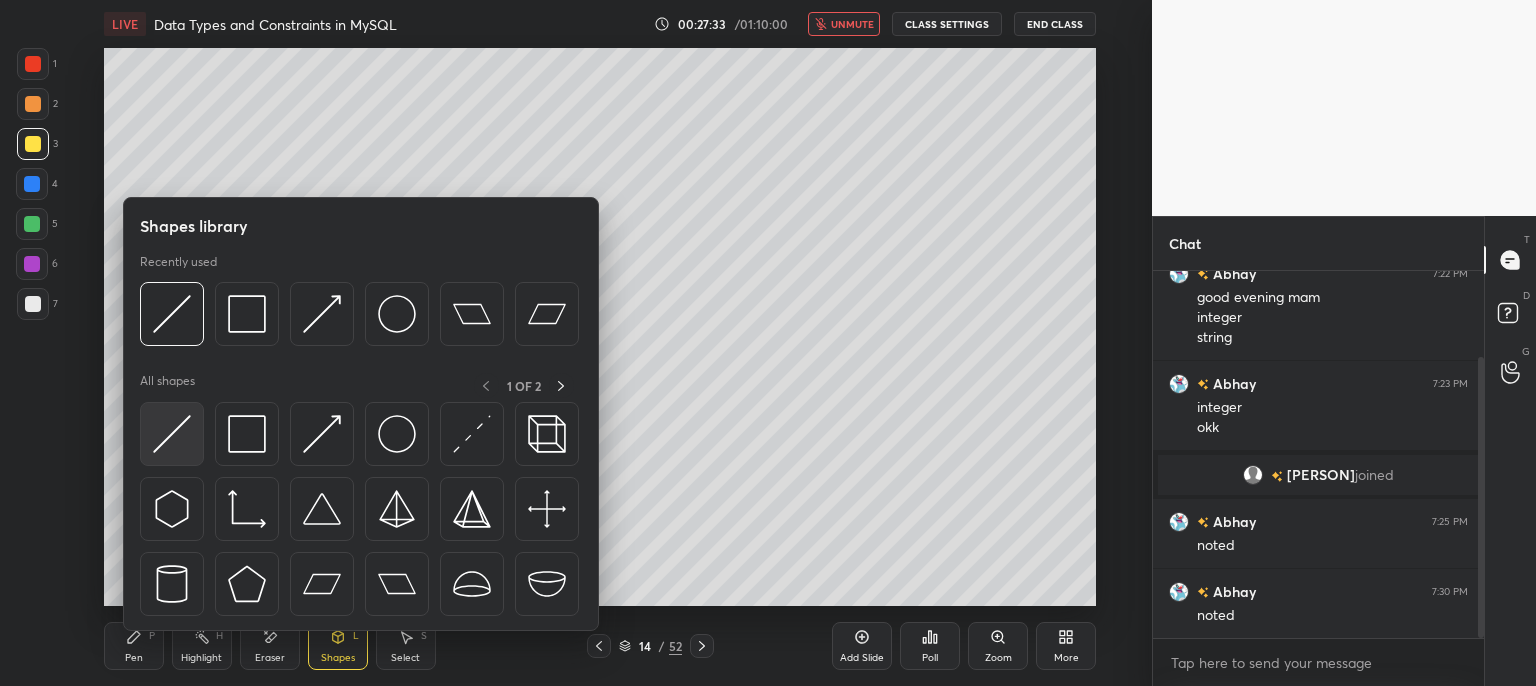 click at bounding box center [172, 434] 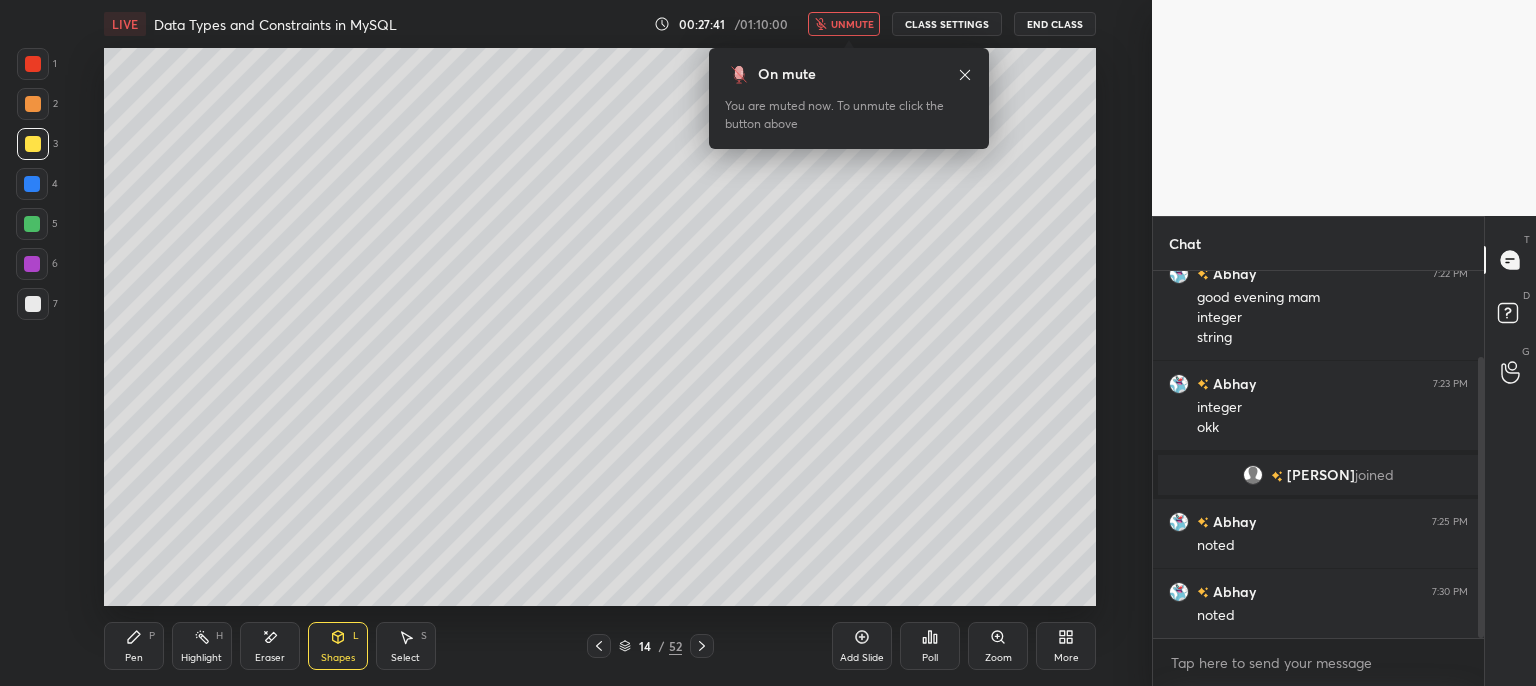 click on "unmute" at bounding box center [852, 24] 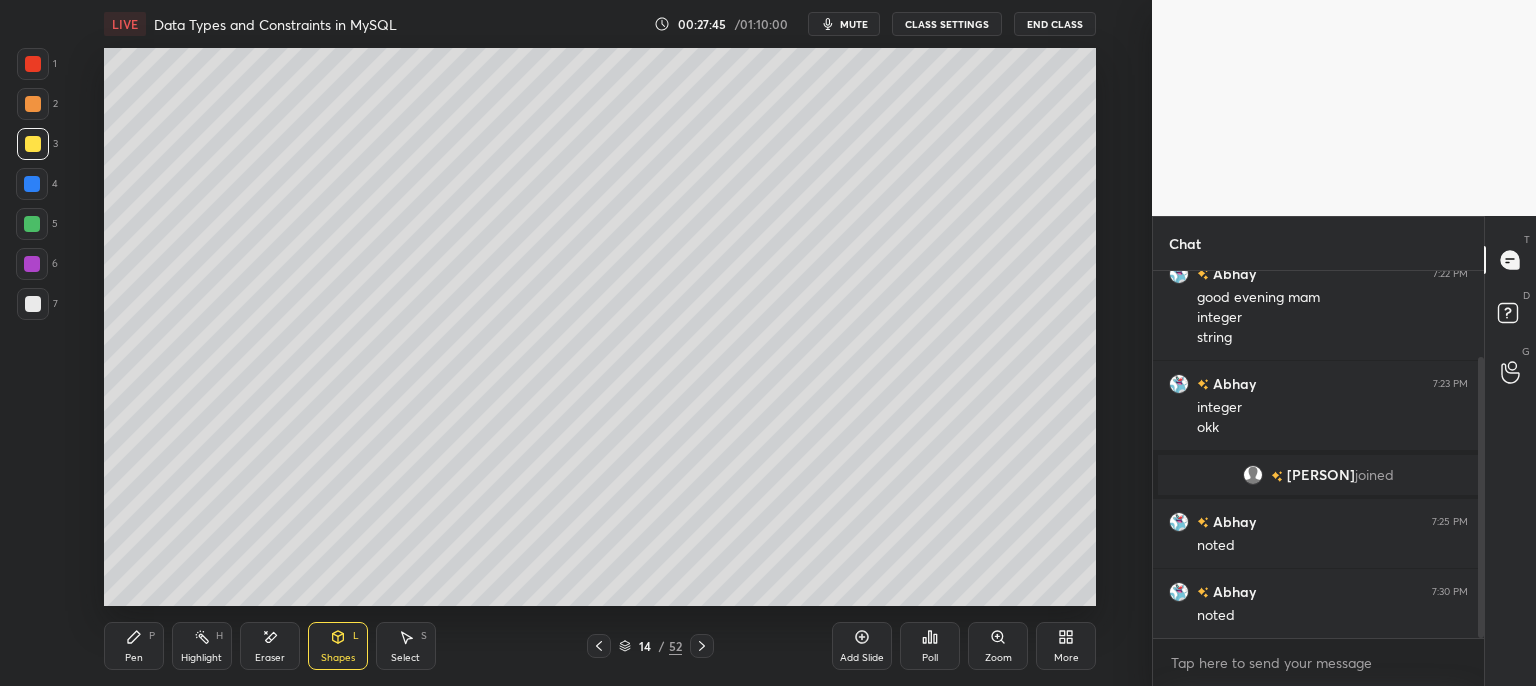 click on "Shapes" at bounding box center (338, 658) 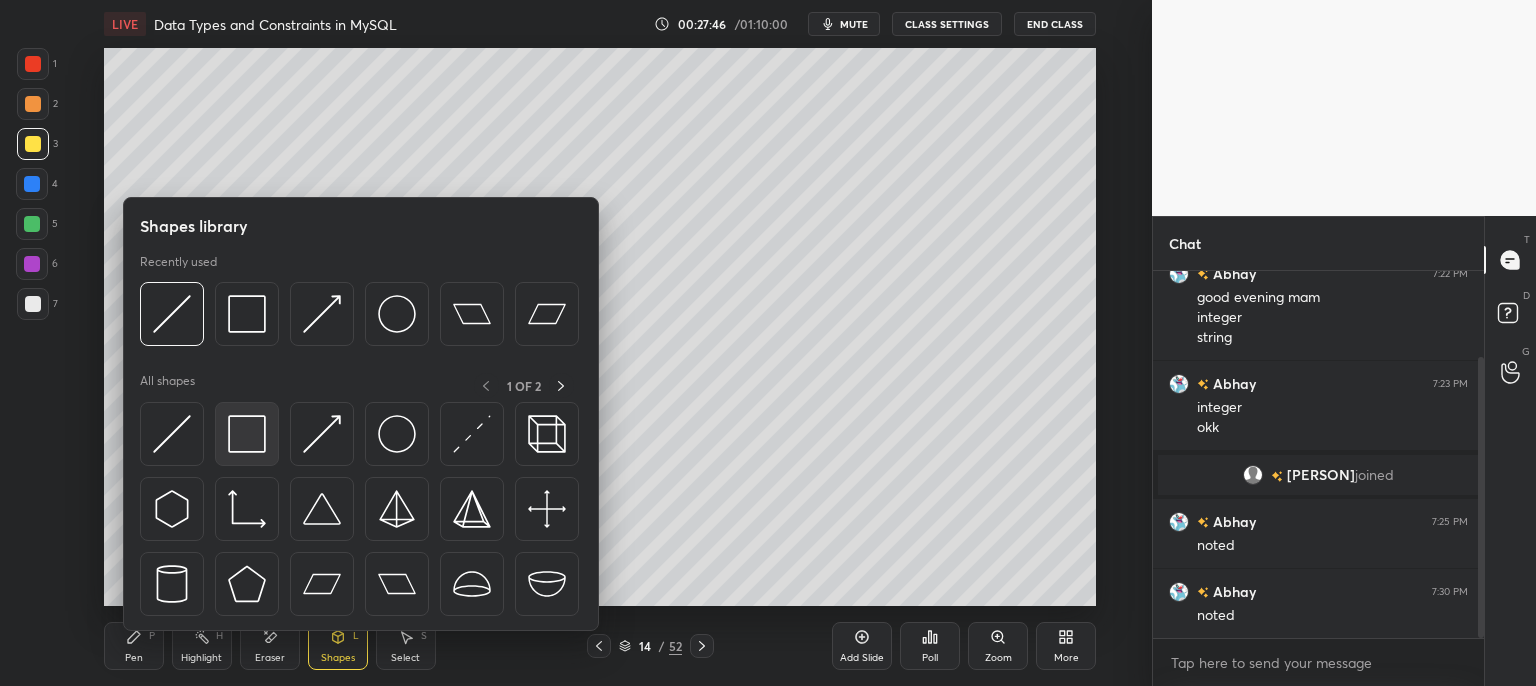 click at bounding box center [247, 434] 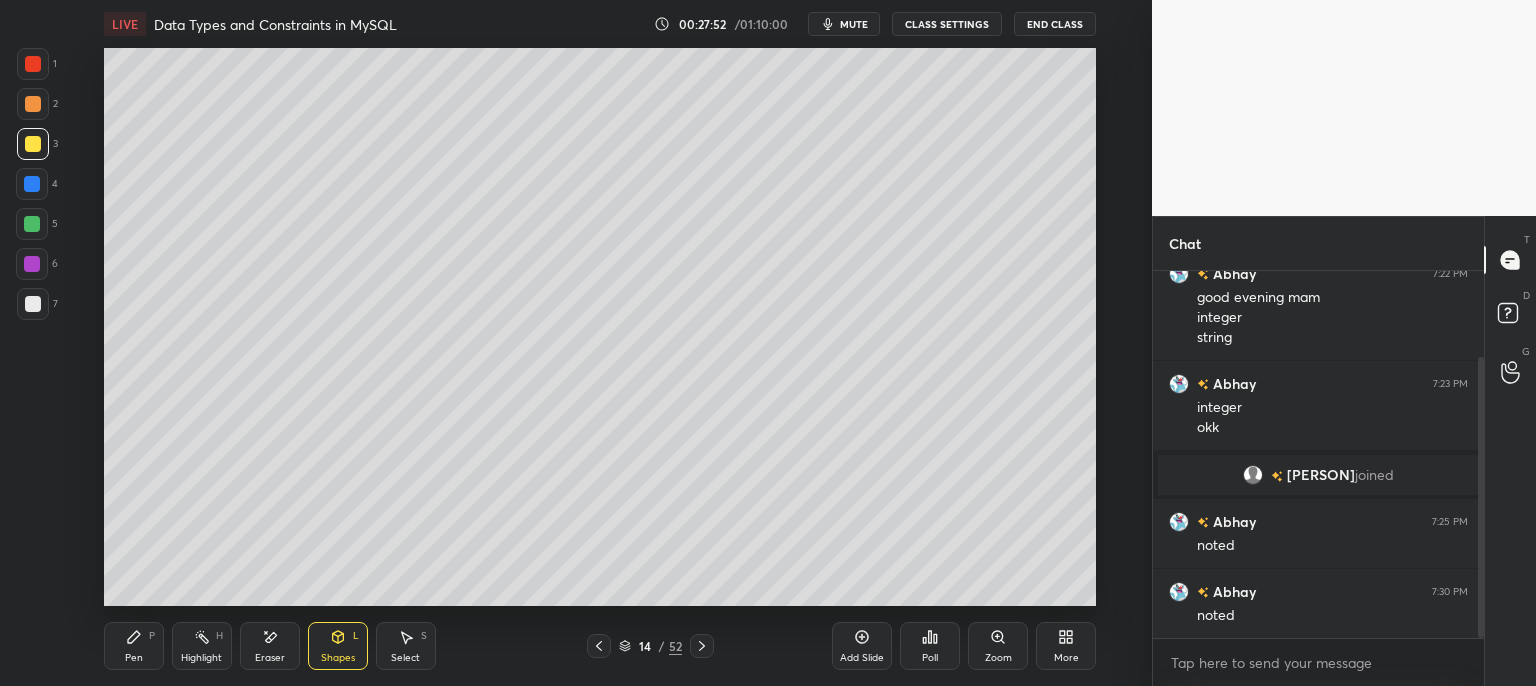 click on "Pen P" at bounding box center (134, 646) 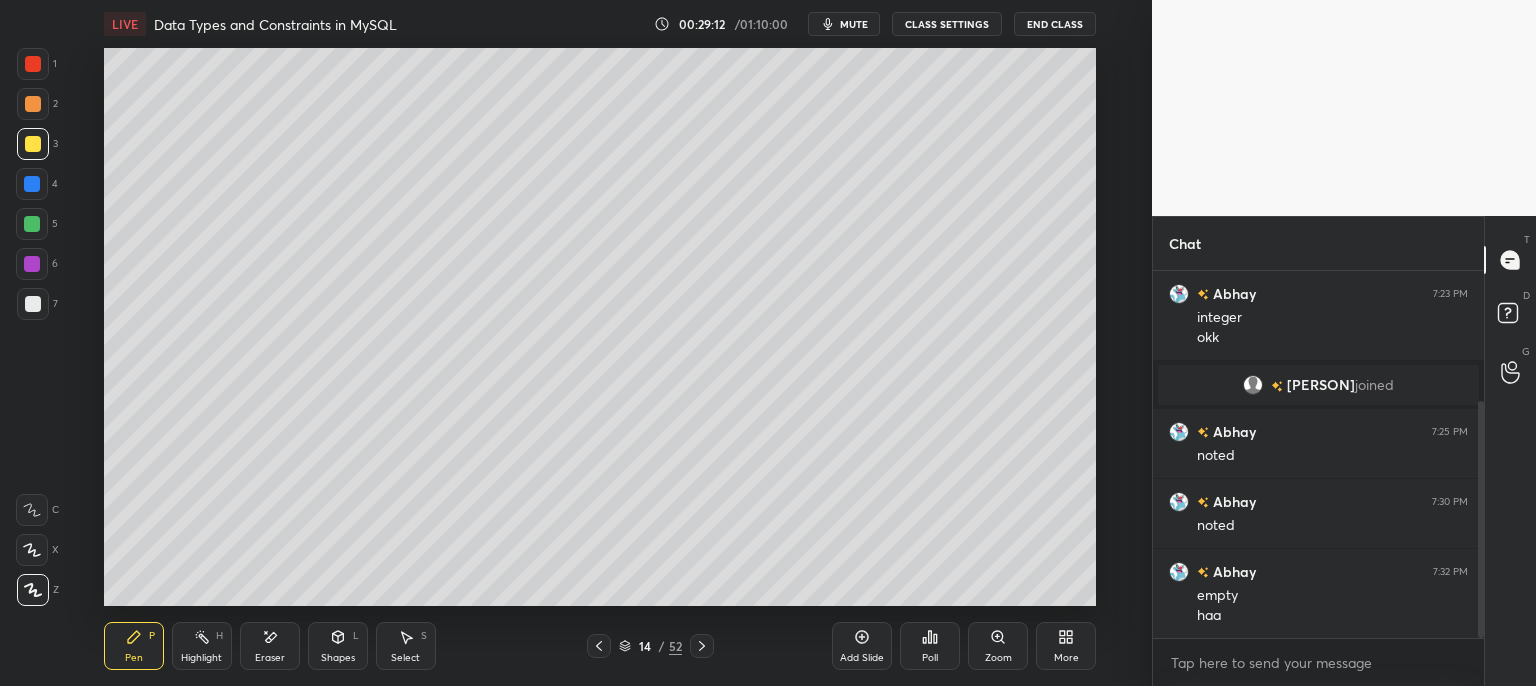 scroll, scrollTop: 222, scrollLeft: 0, axis: vertical 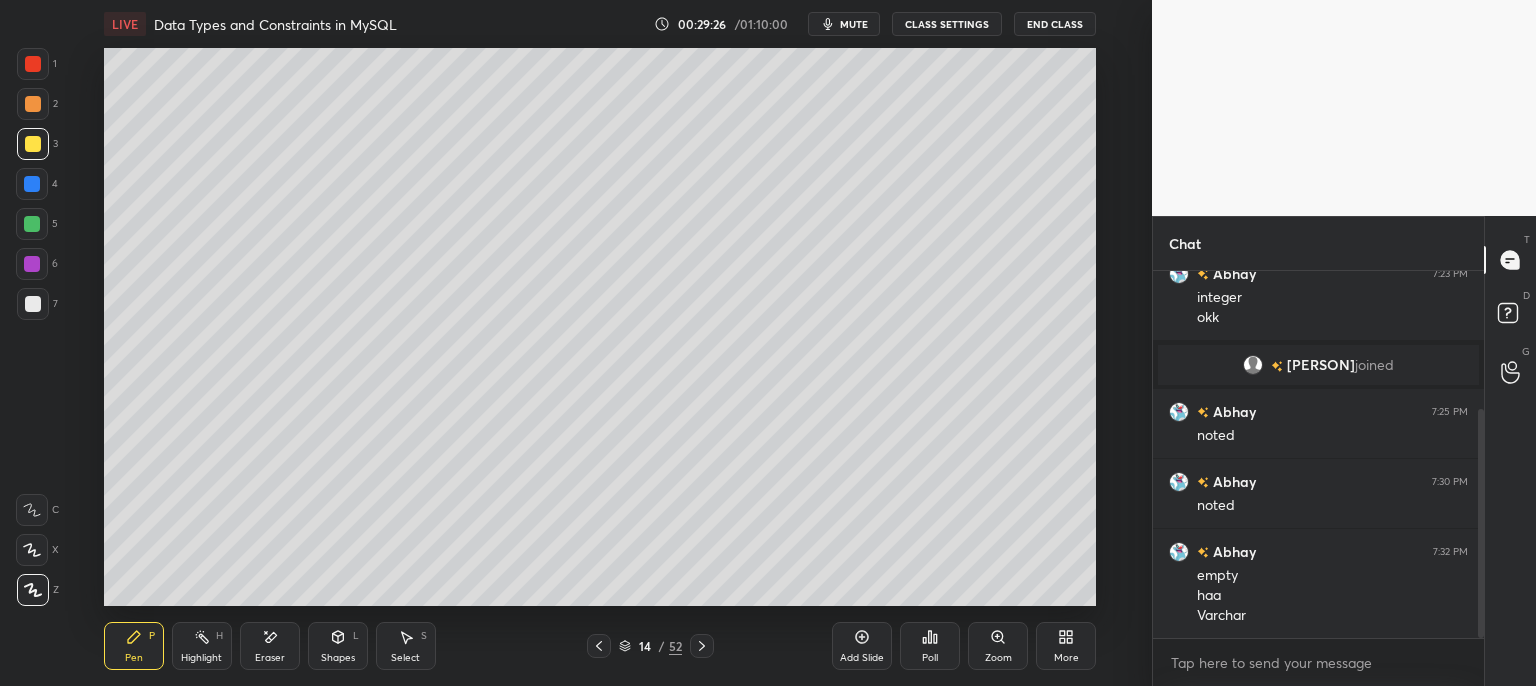 click on "mute" at bounding box center (844, 24) 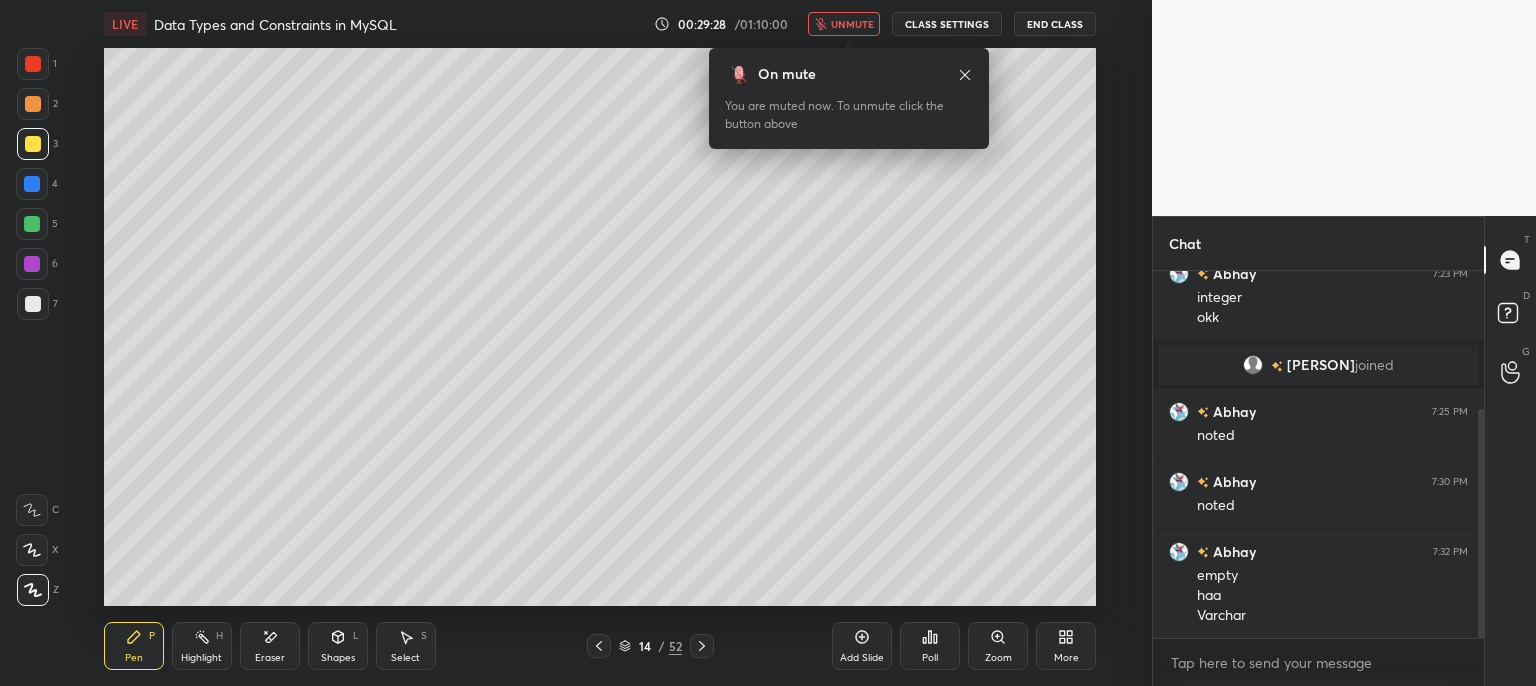 click on "unmute" at bounding box center [844, 24] 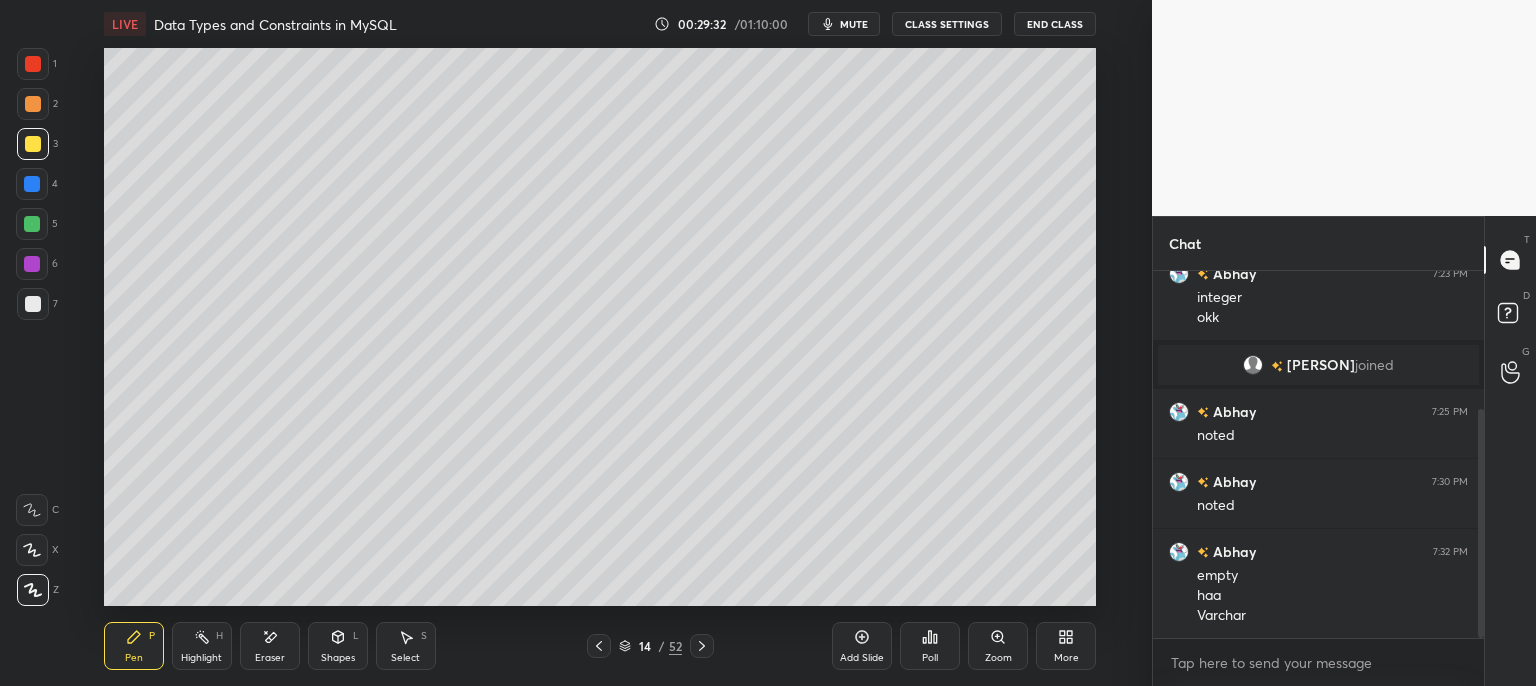 click 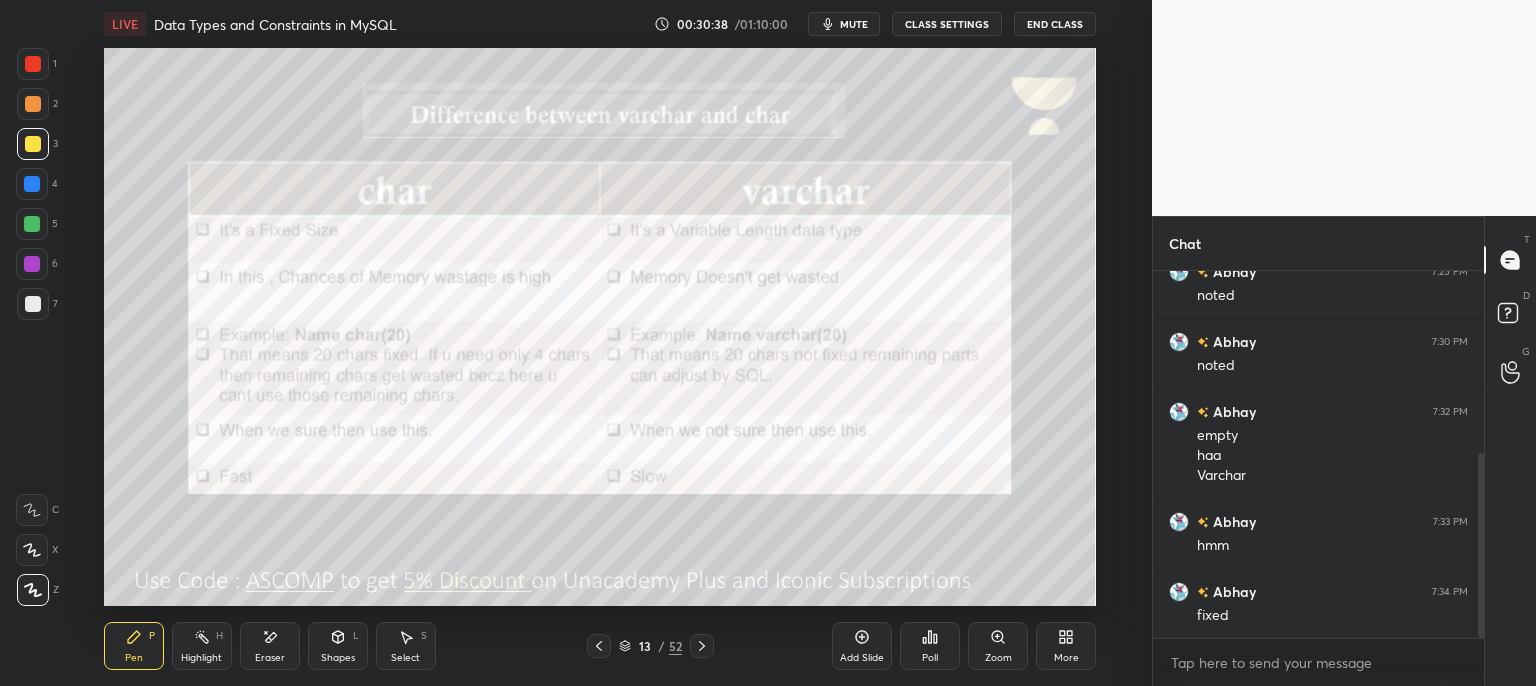 scroll, scrollTop: 382, scrollLeft: 0, axis: vertical 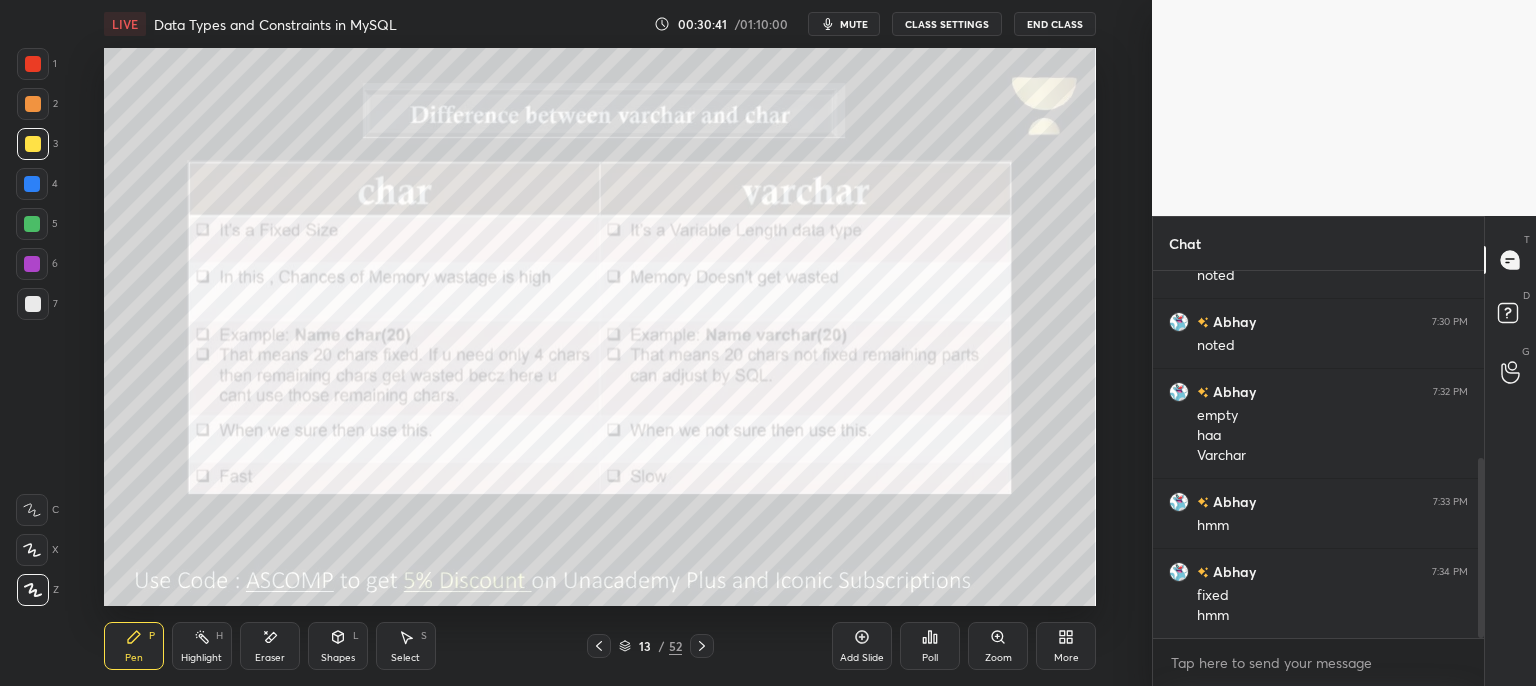 click on "mute" at bounding box center (854, 24) 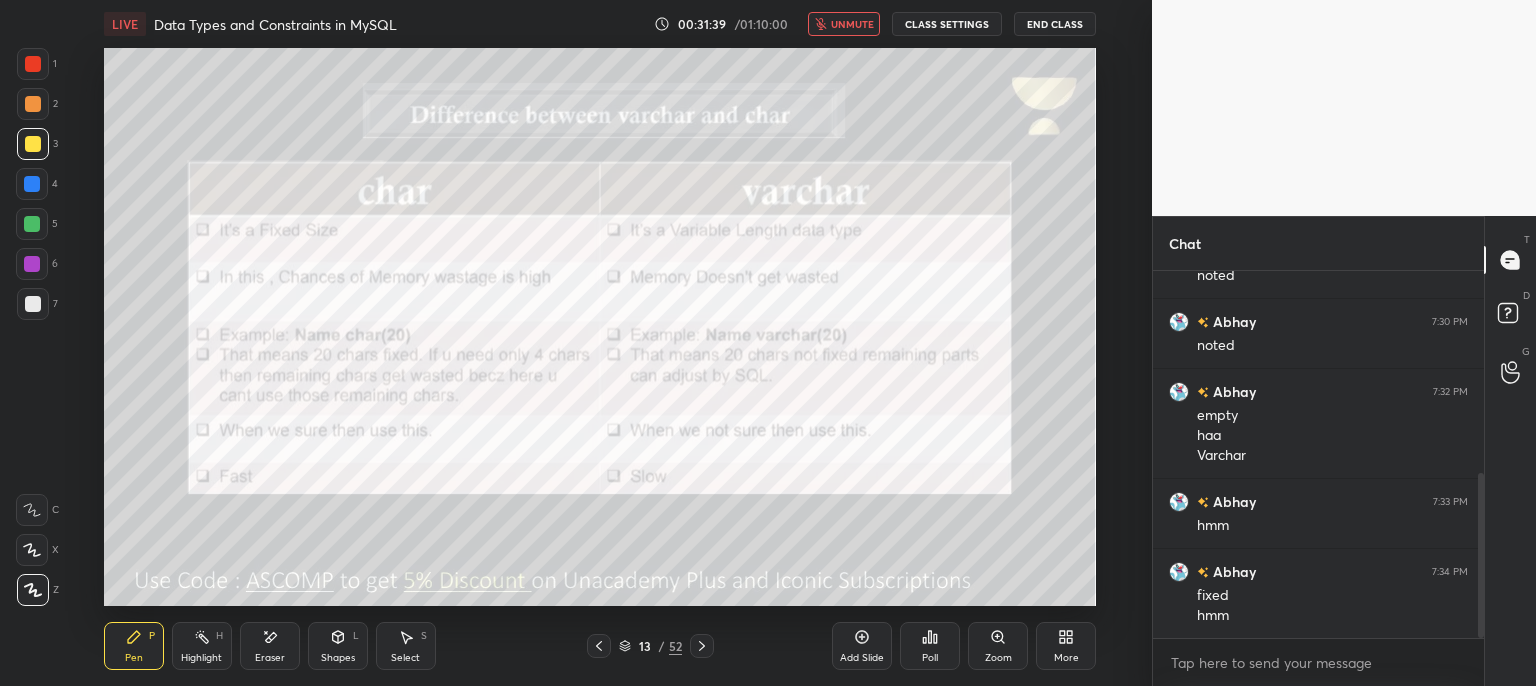 scroll, scrollTop: 452, scrollLeft: 0, axis: vertical 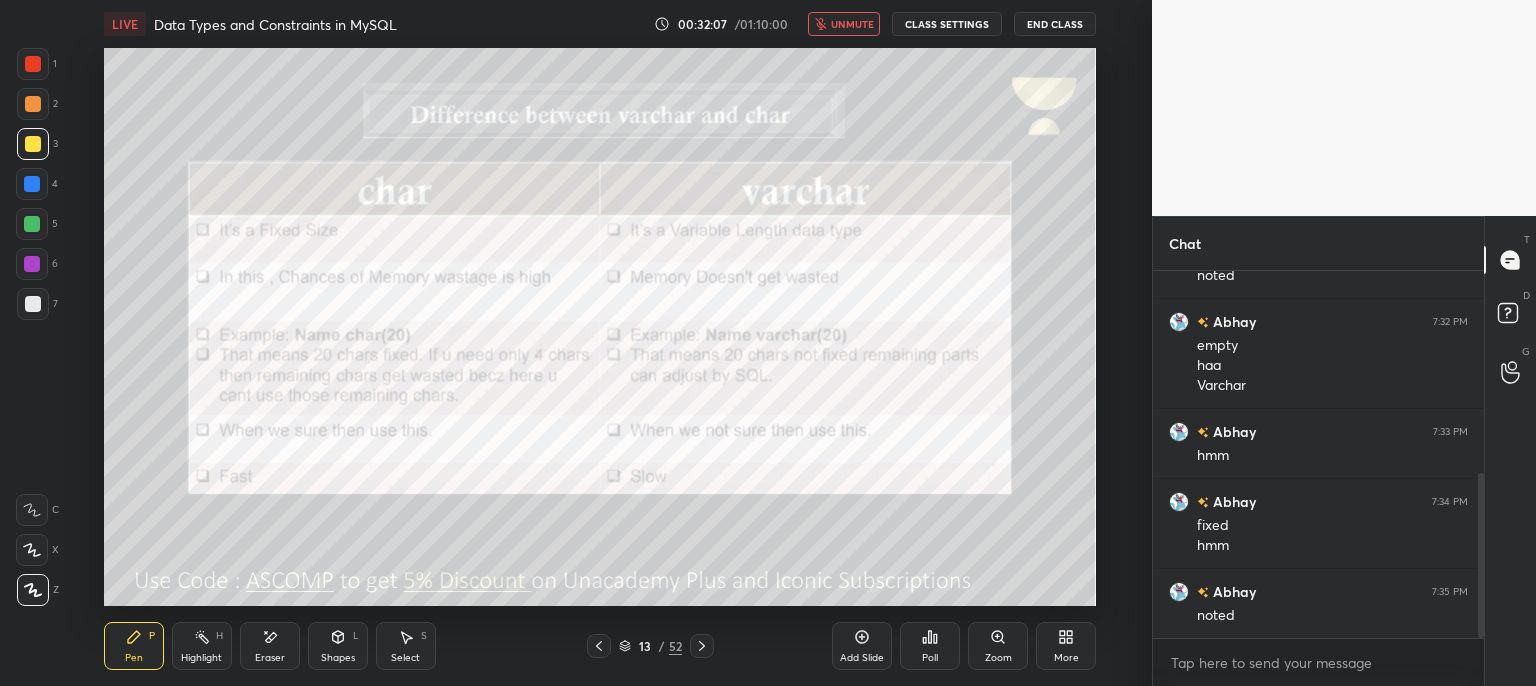 click on "unmute" at bounding box center (852, 24) 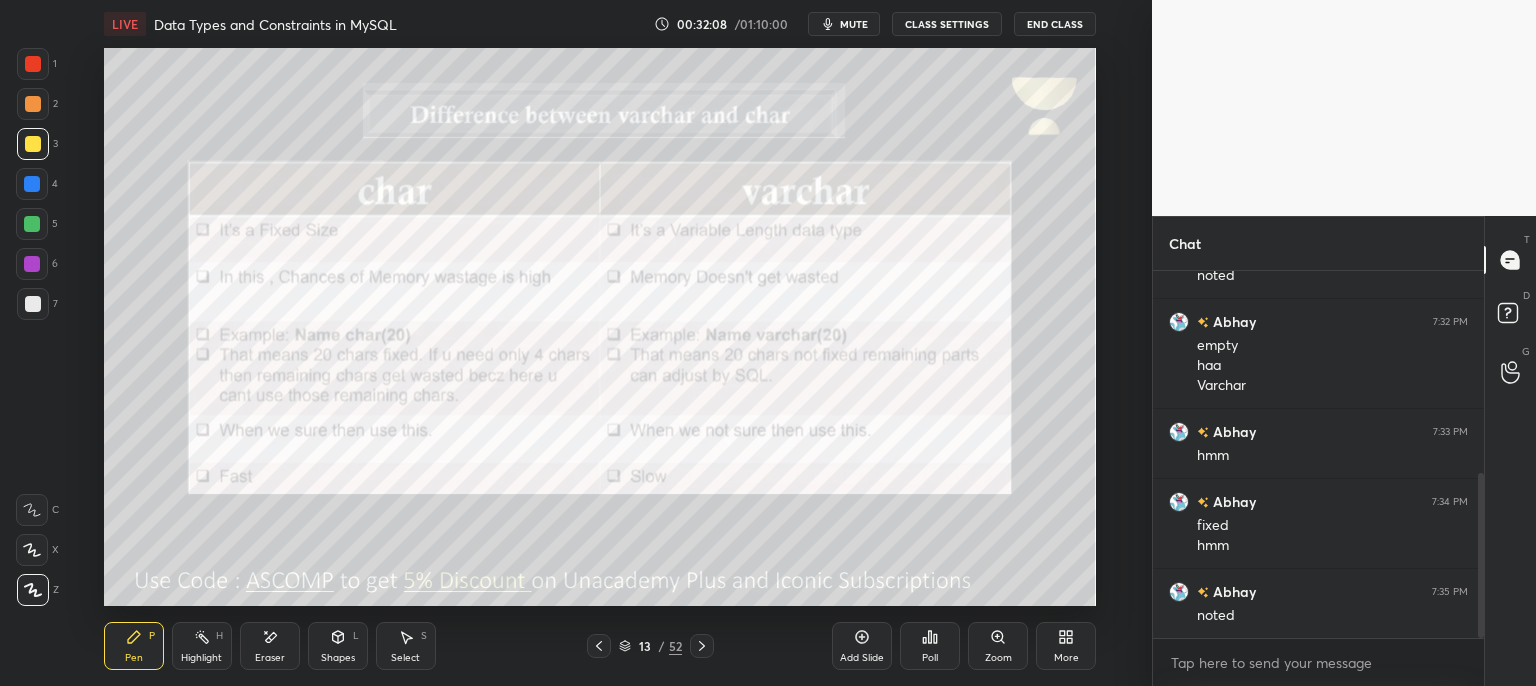 click 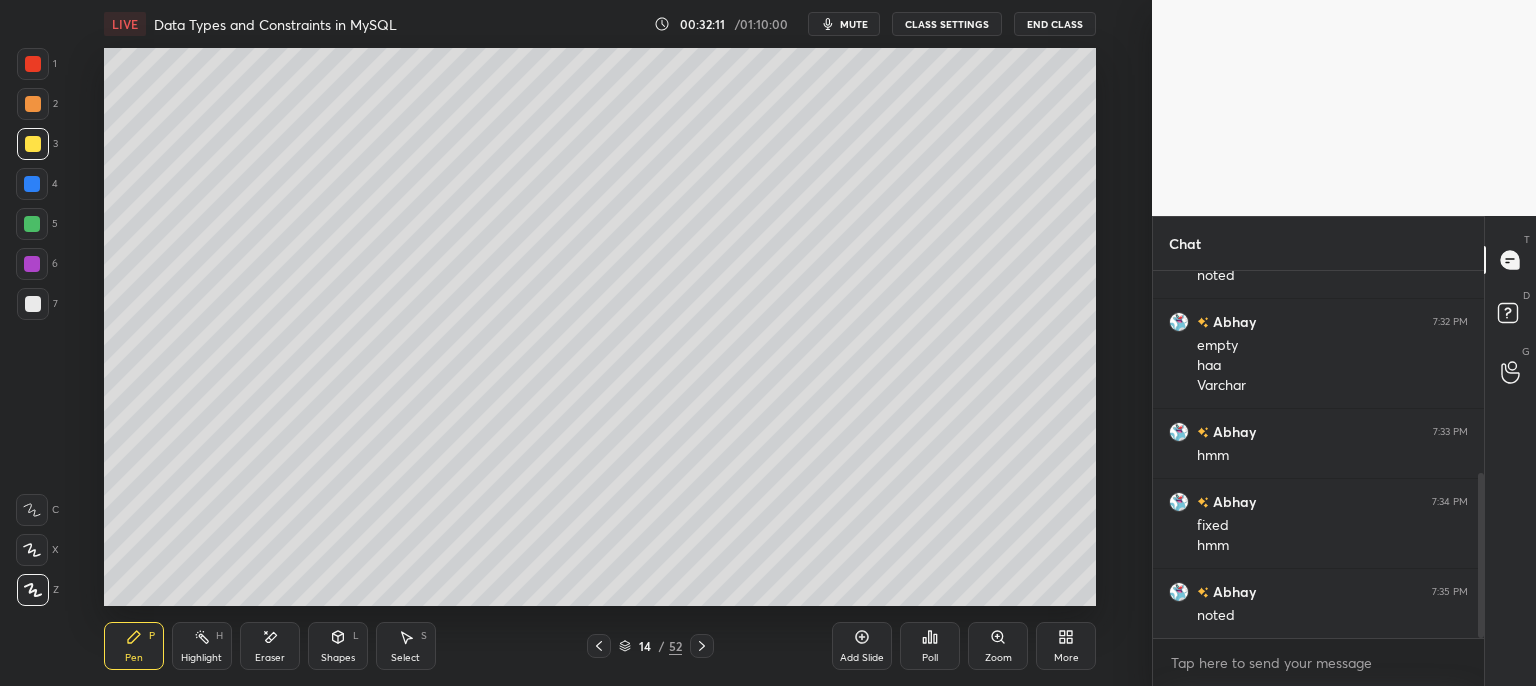 click 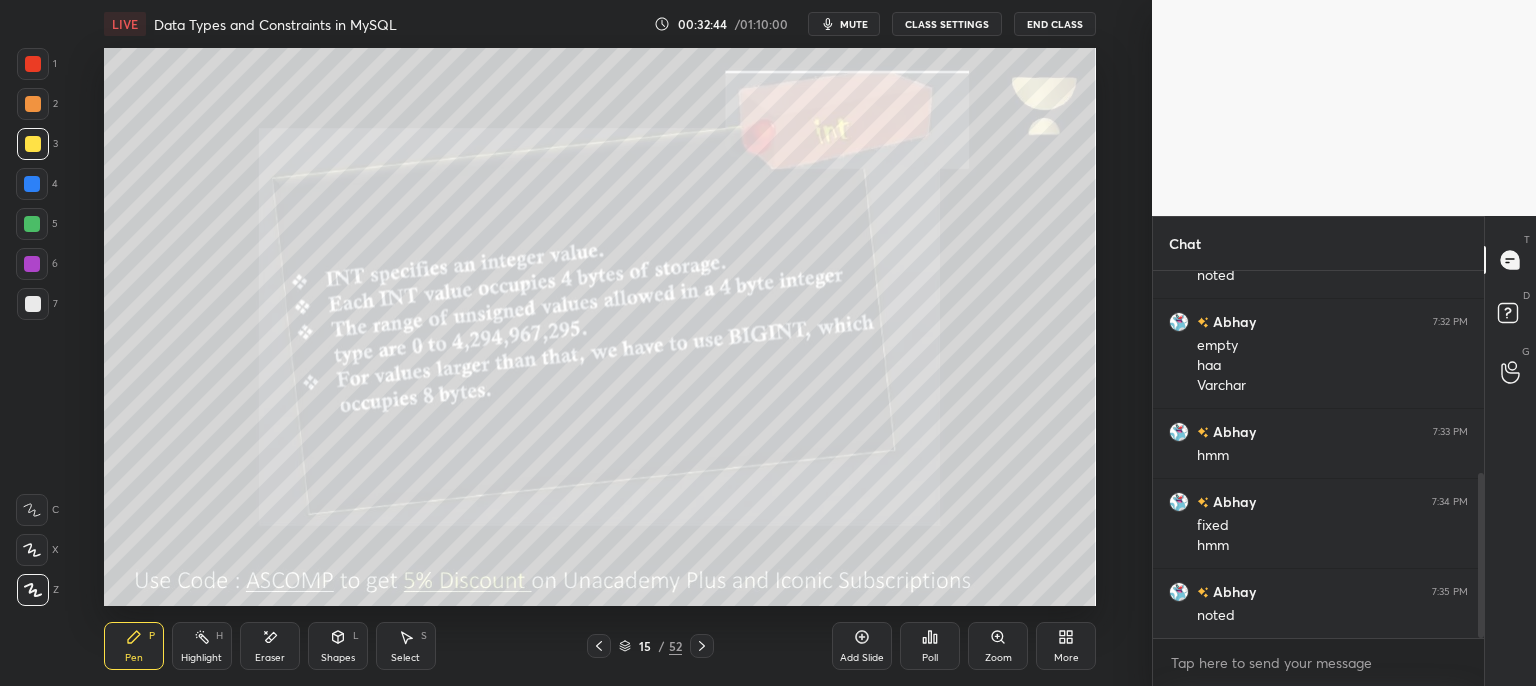 click on "Zoom" at bounding box center (998, 646) 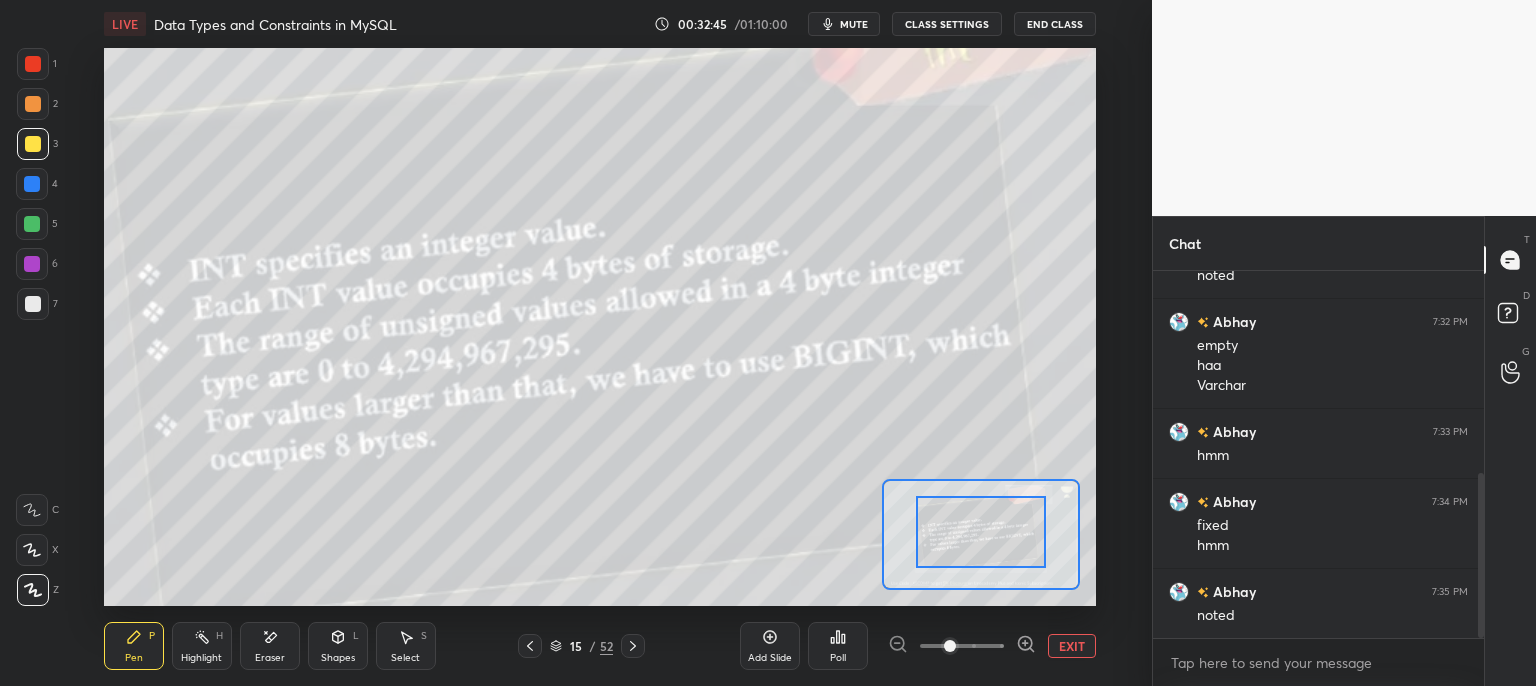 drag, startPoint x: 1019, startPoint y: 533, endPoint x: 1002, endPoint y: 523, distance: 19.723083 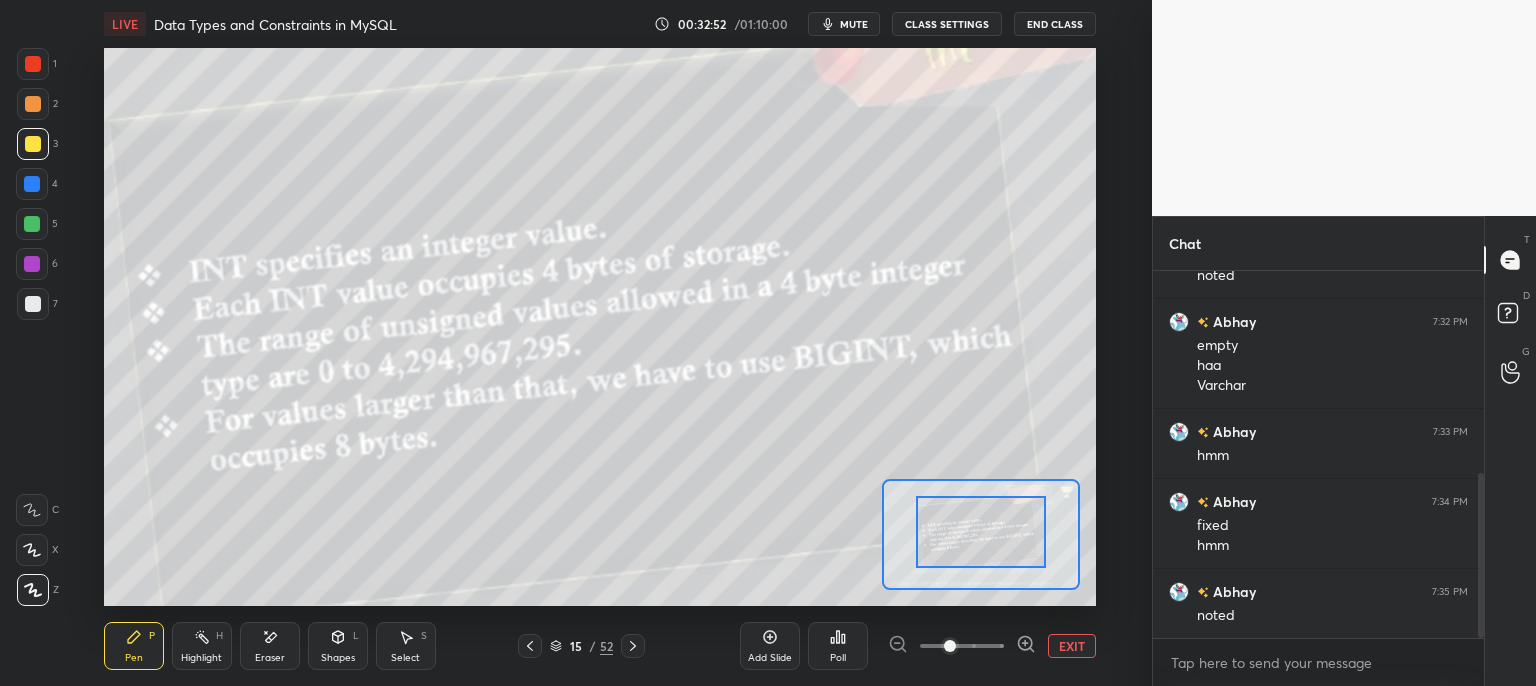 click on "mute" at bounding box center [854, 24] 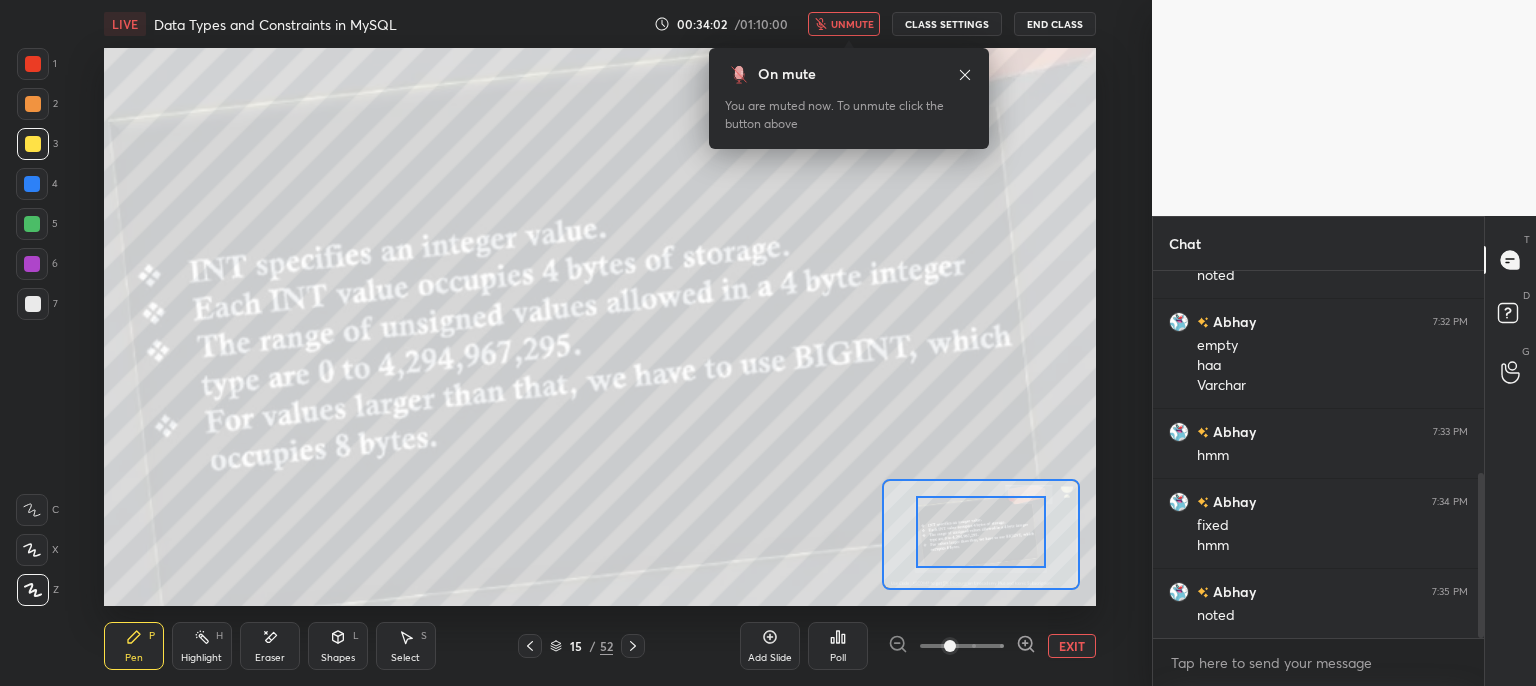 scroll, scrollTop: 522, scrollLeft: 0, axis: vertical 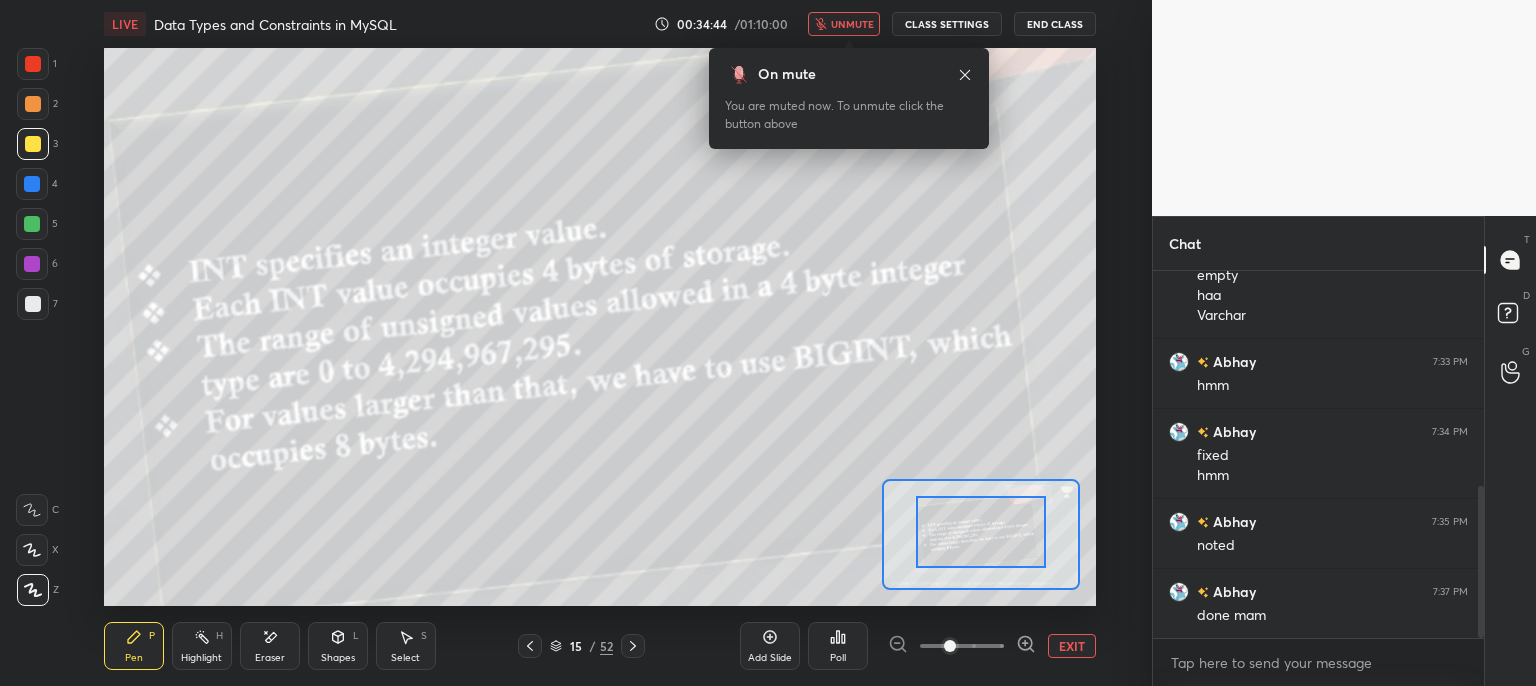 click on "EXIT" at bounding box center [1072, 646] 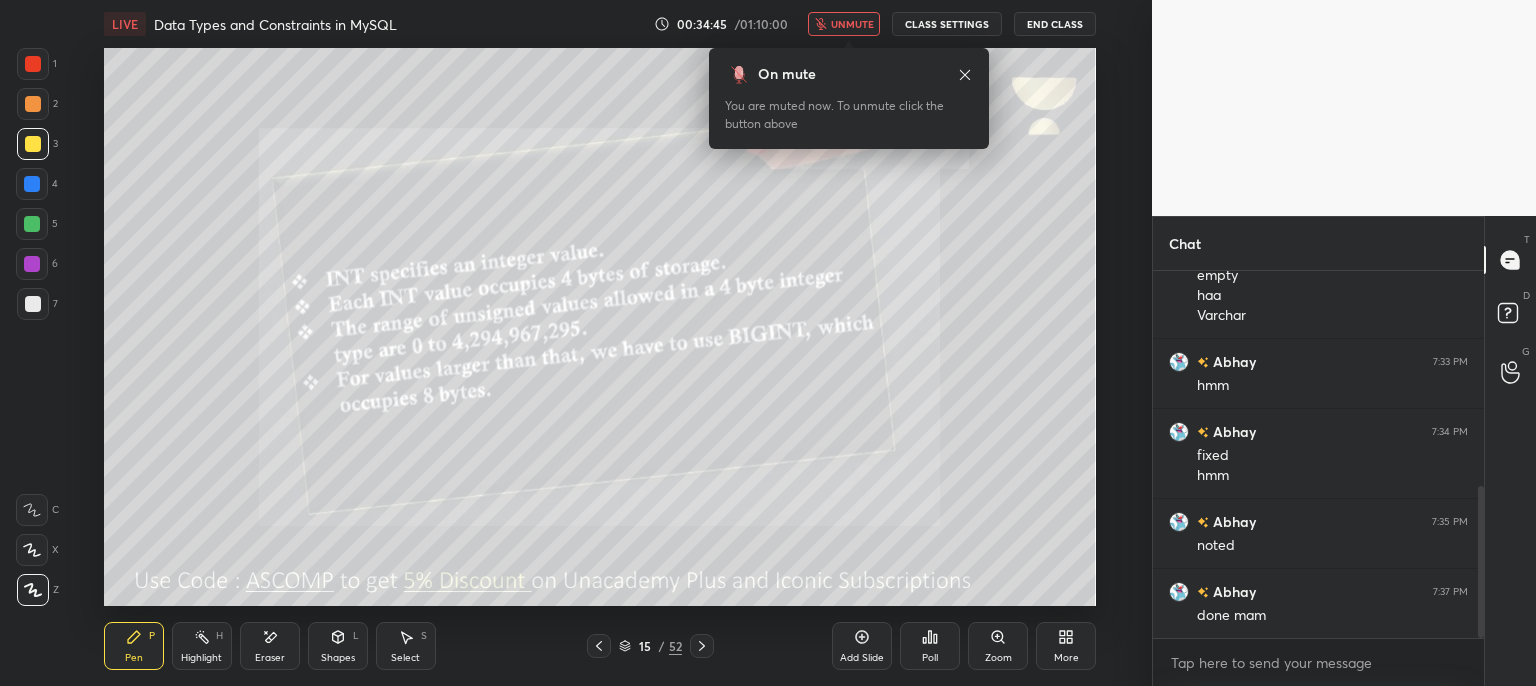 click on "unmute" at bounding box center (844, 24) 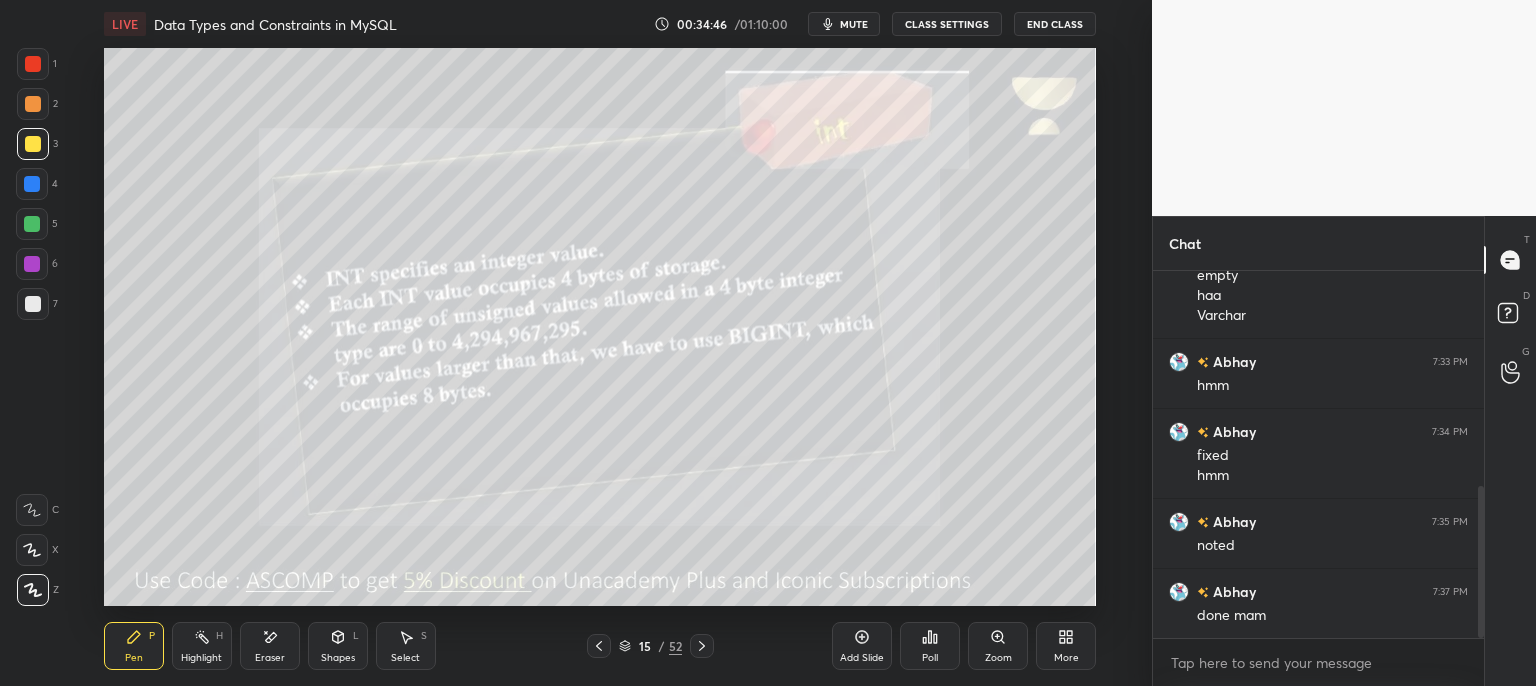 click 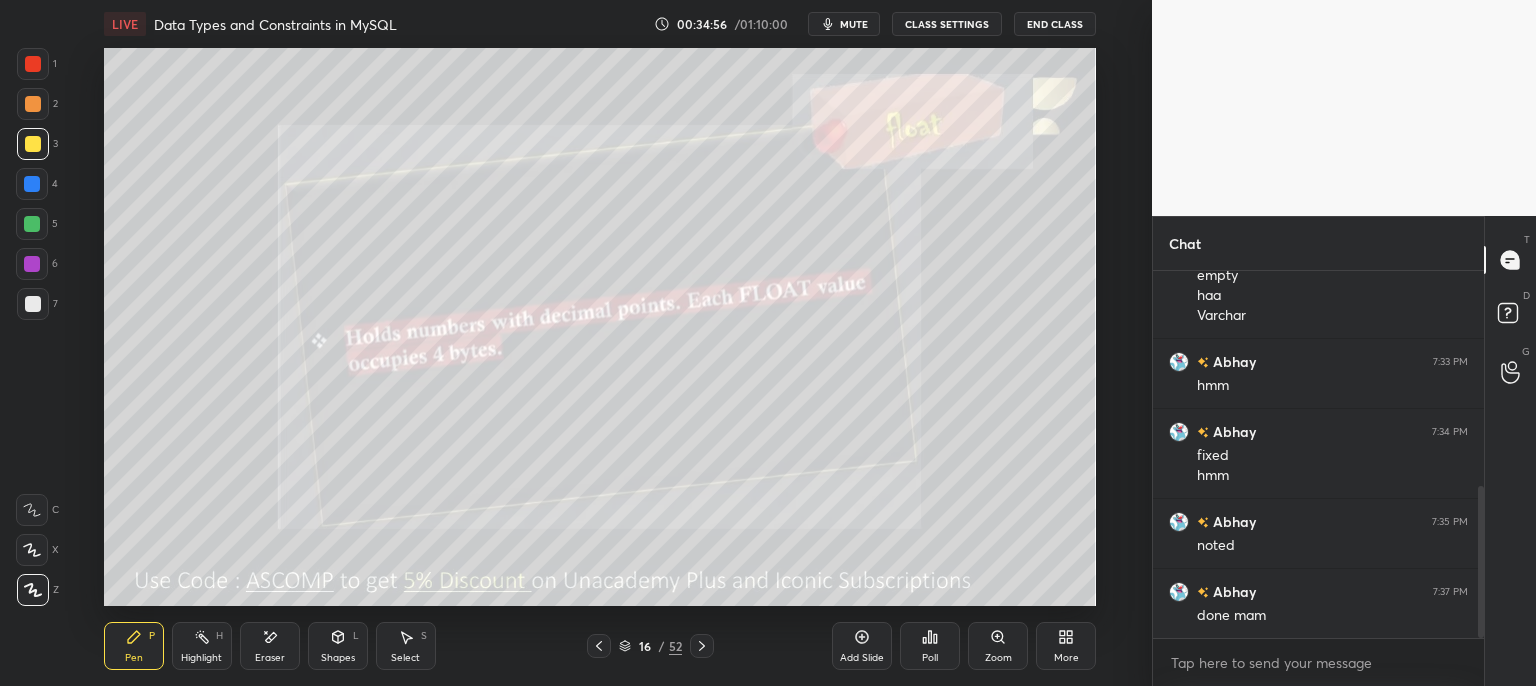 drag, startPoint x: 858, startPoint y: 25, endPoint x: 839, endPoint y: 42, distance: 25.495098 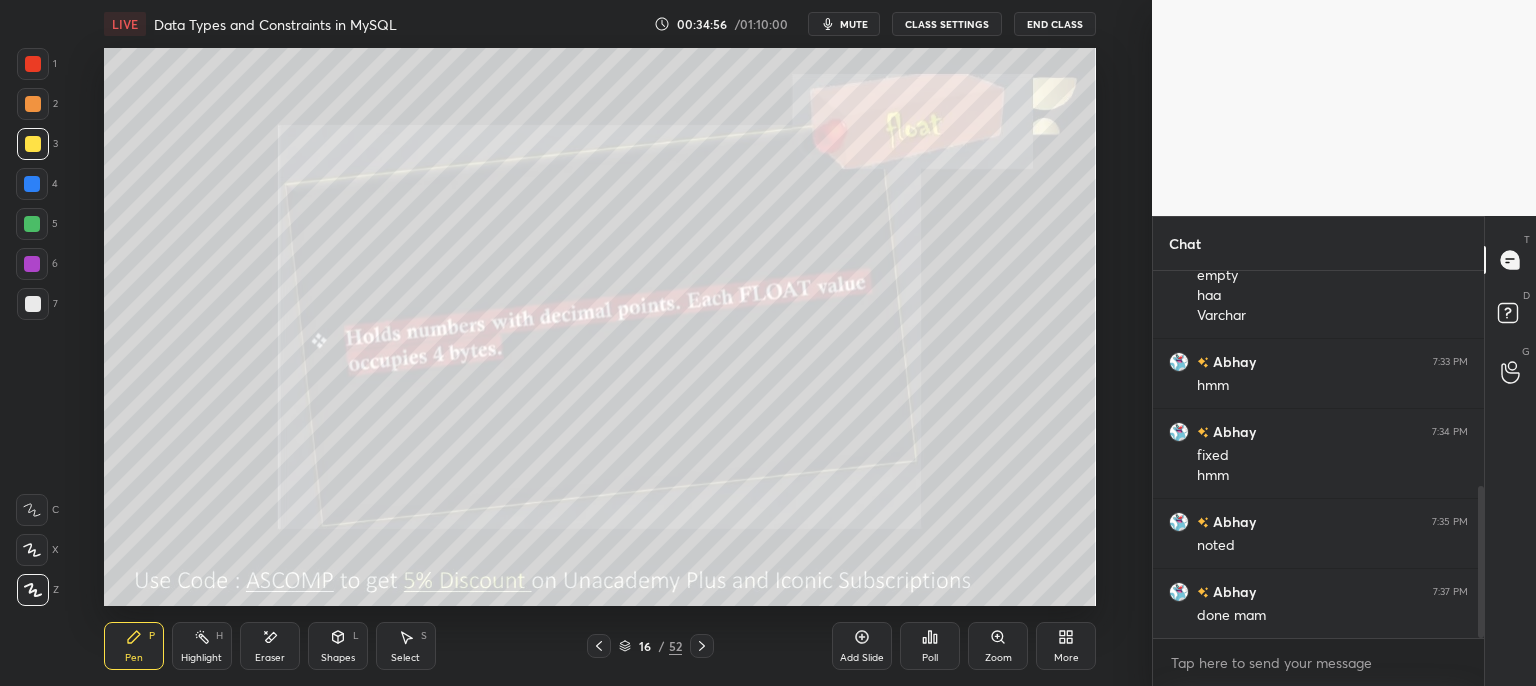 click on "mute" at bounding box center (854, 24) 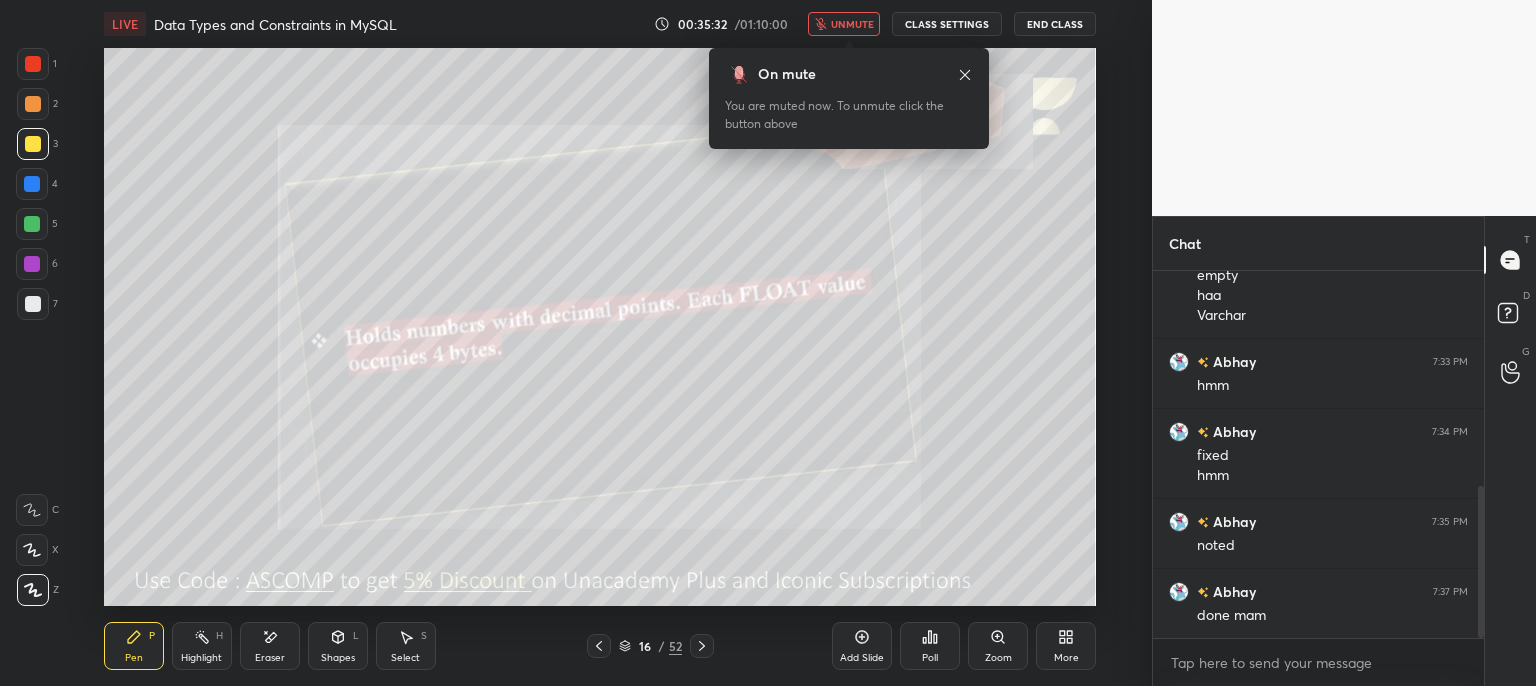 scroll, scrollTop: 592, scrollLeft: 0, axis: vertical 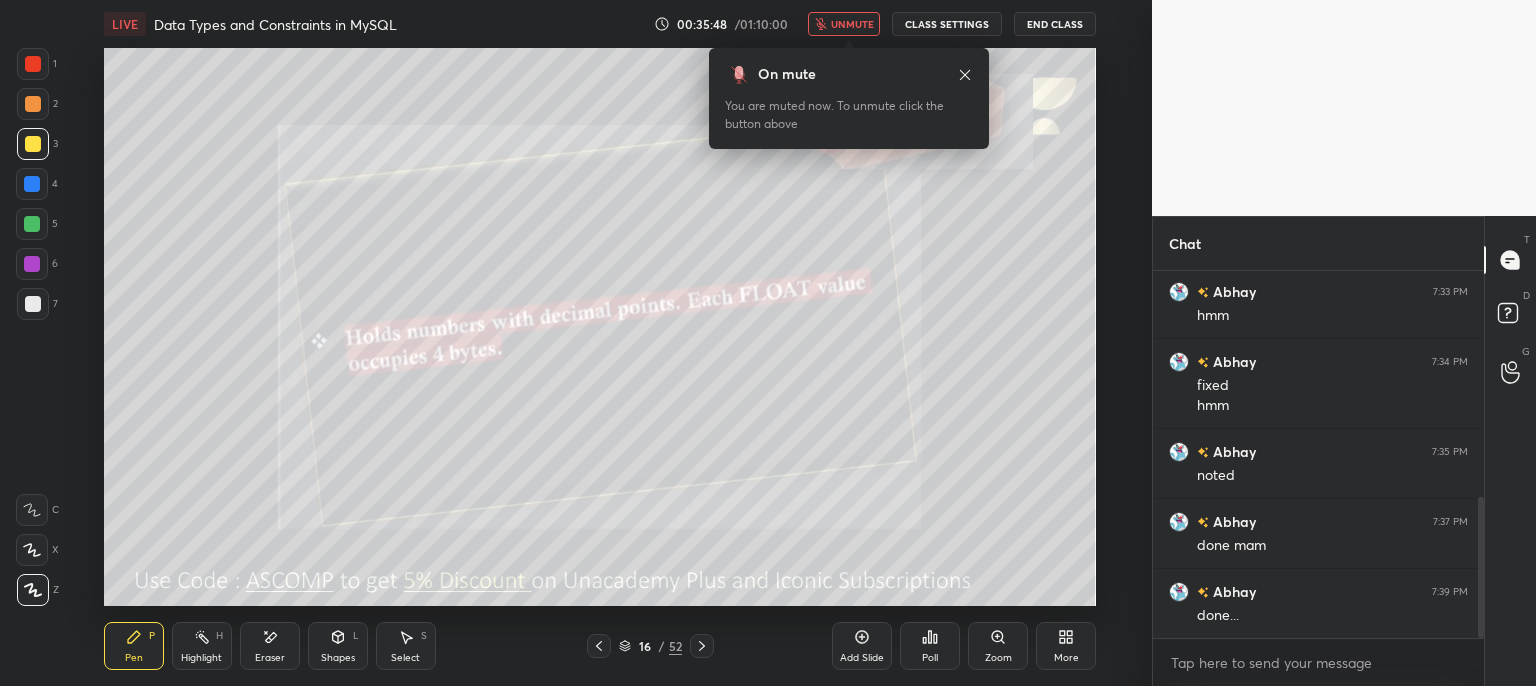 click at bounding box center [702, 646] 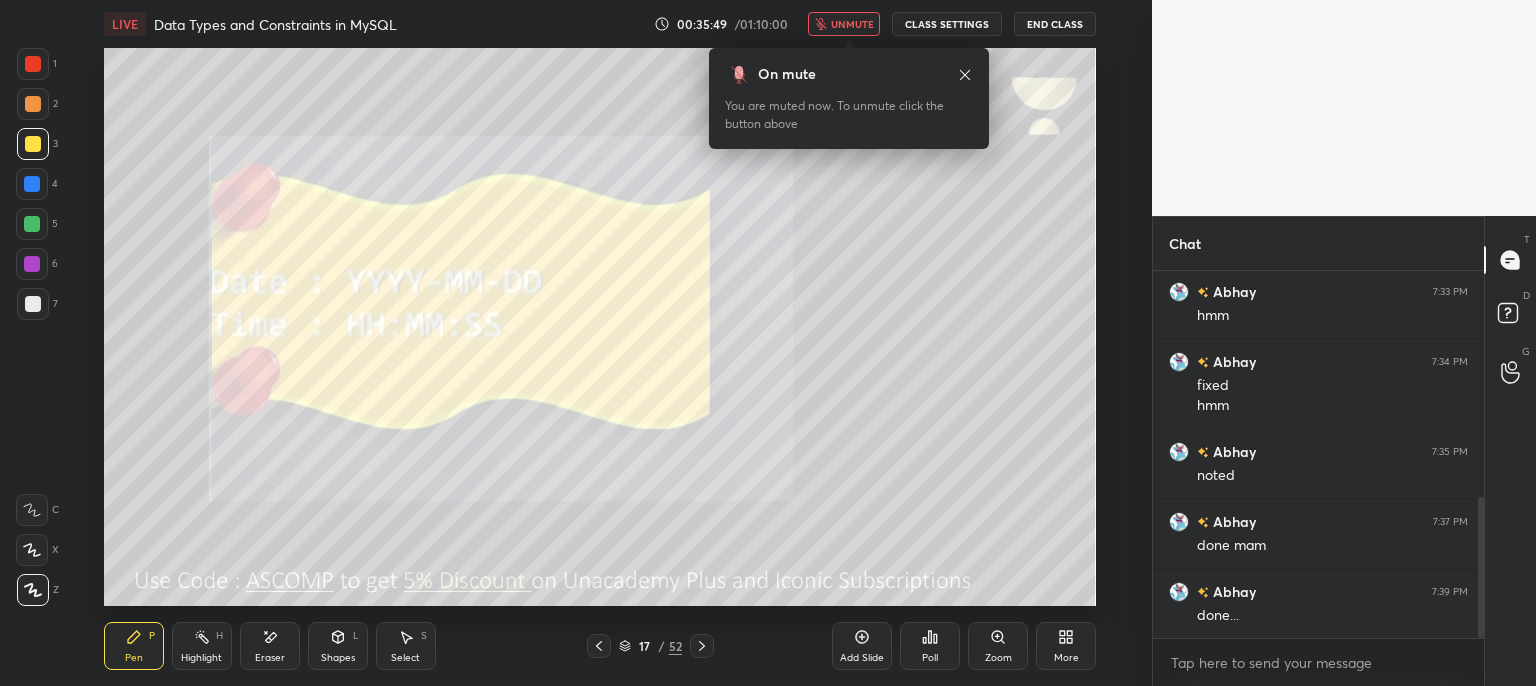 click on "unmute" at bounding box center (844, 24) 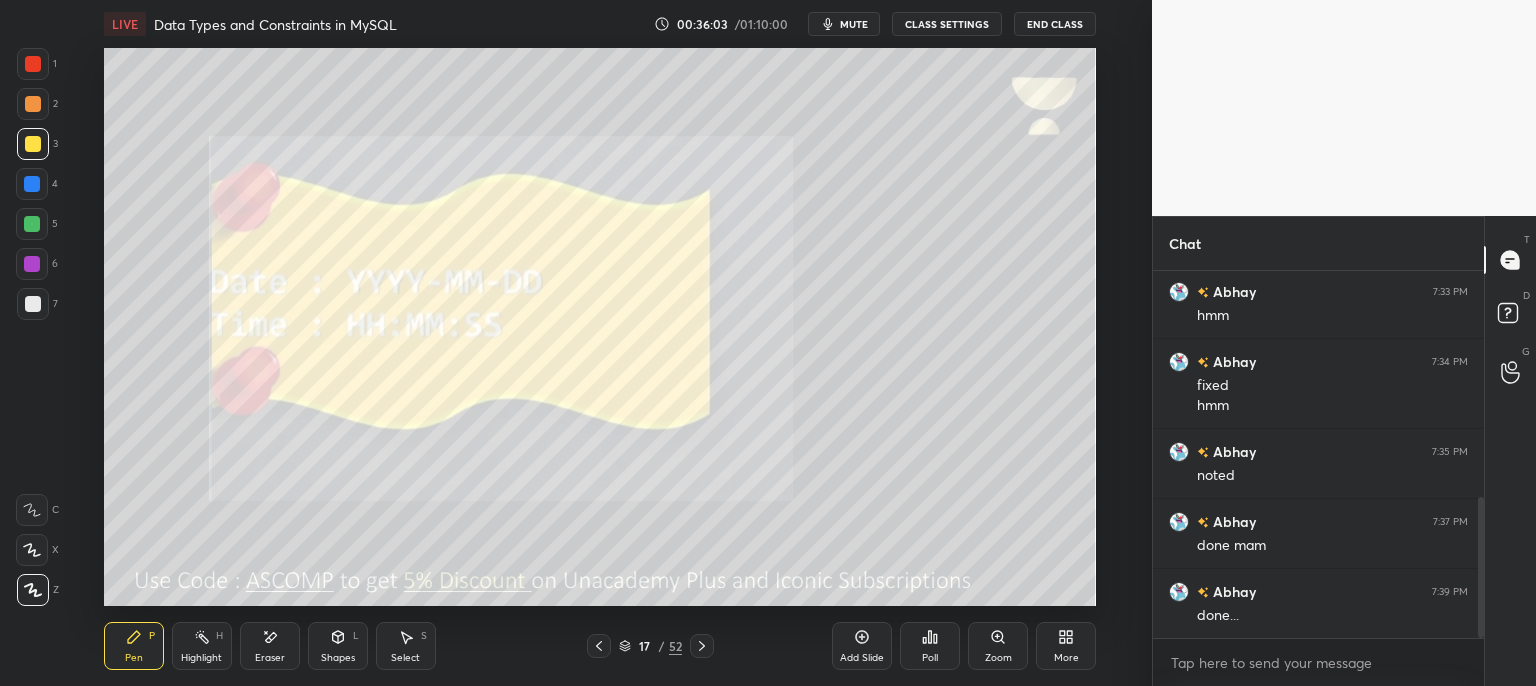 scroll, scrollTop: 612, scrollLeft: 0, axis: vertical 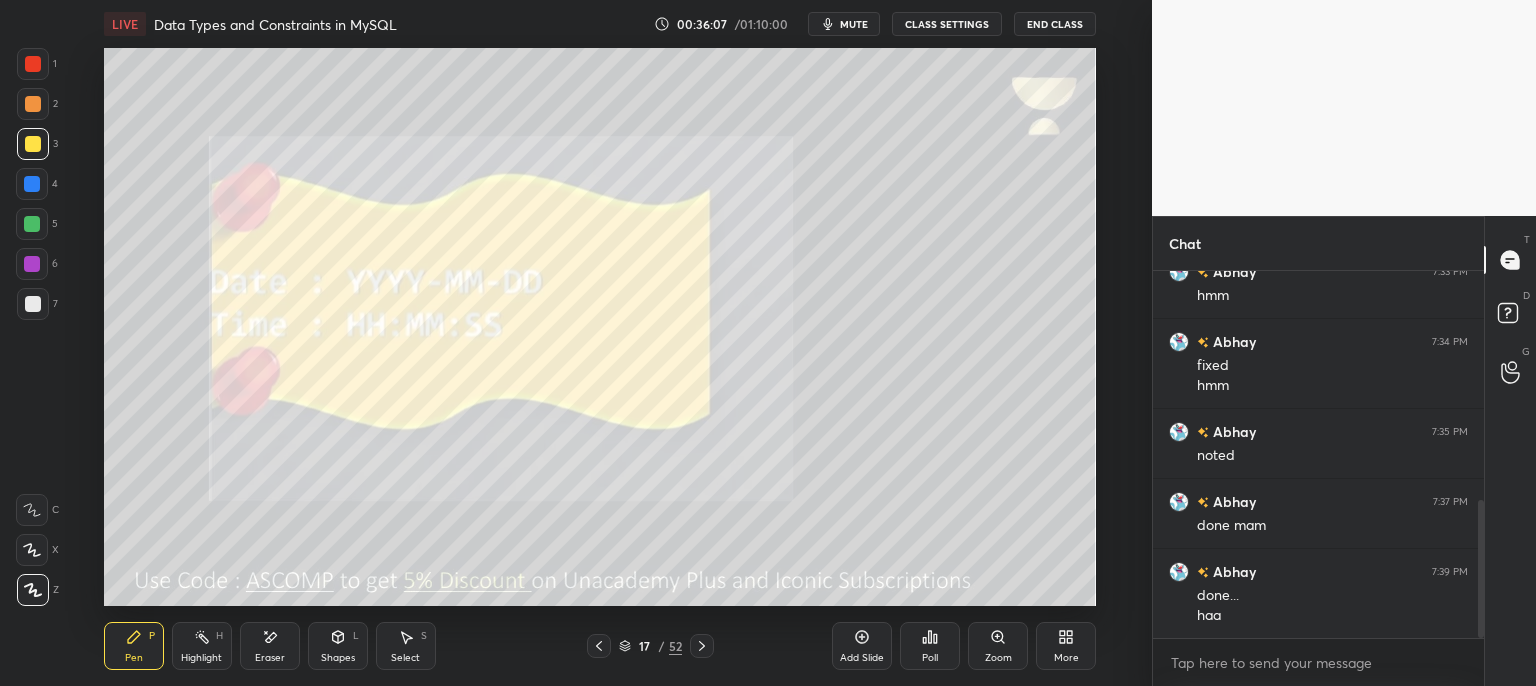 click on "mute" at bounding box center (854, 24) 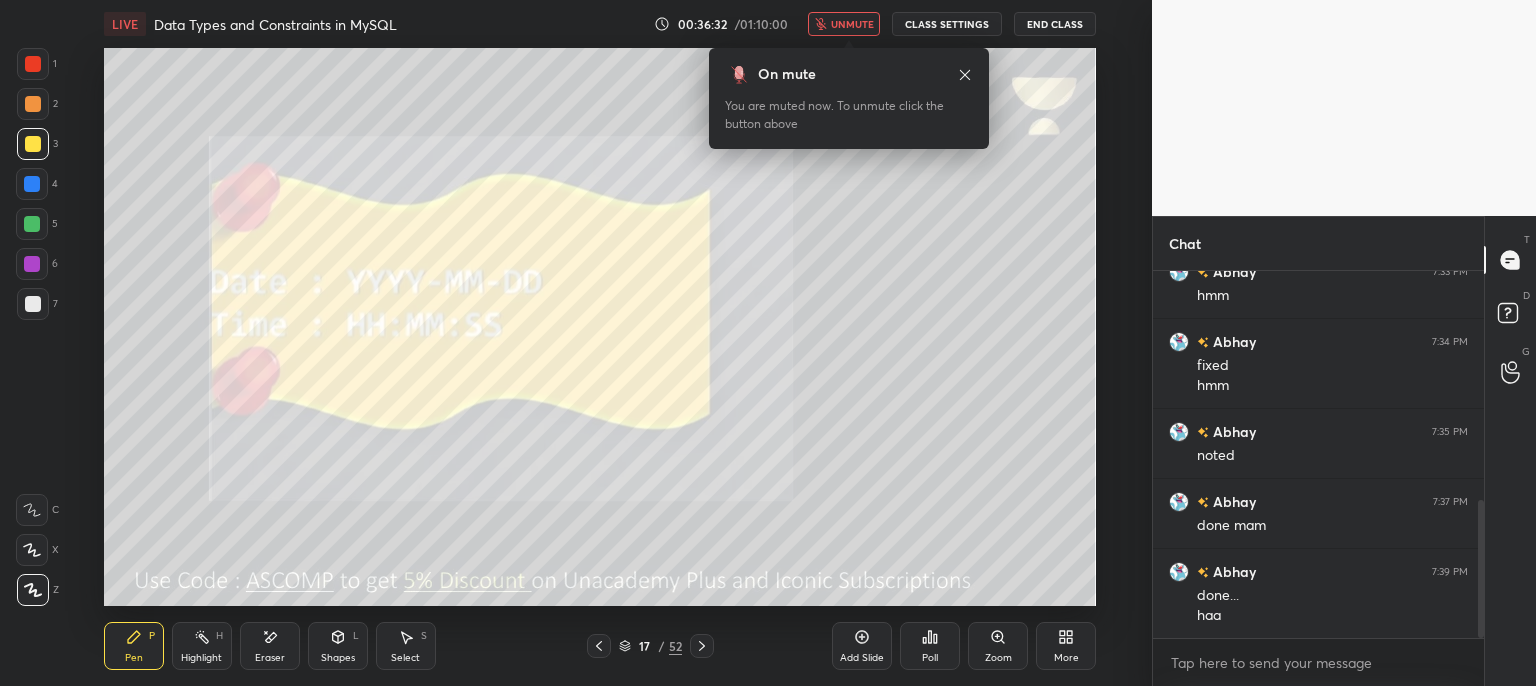 scroll, scrollTop: 682, scrollLeft: 0, axis: vertical 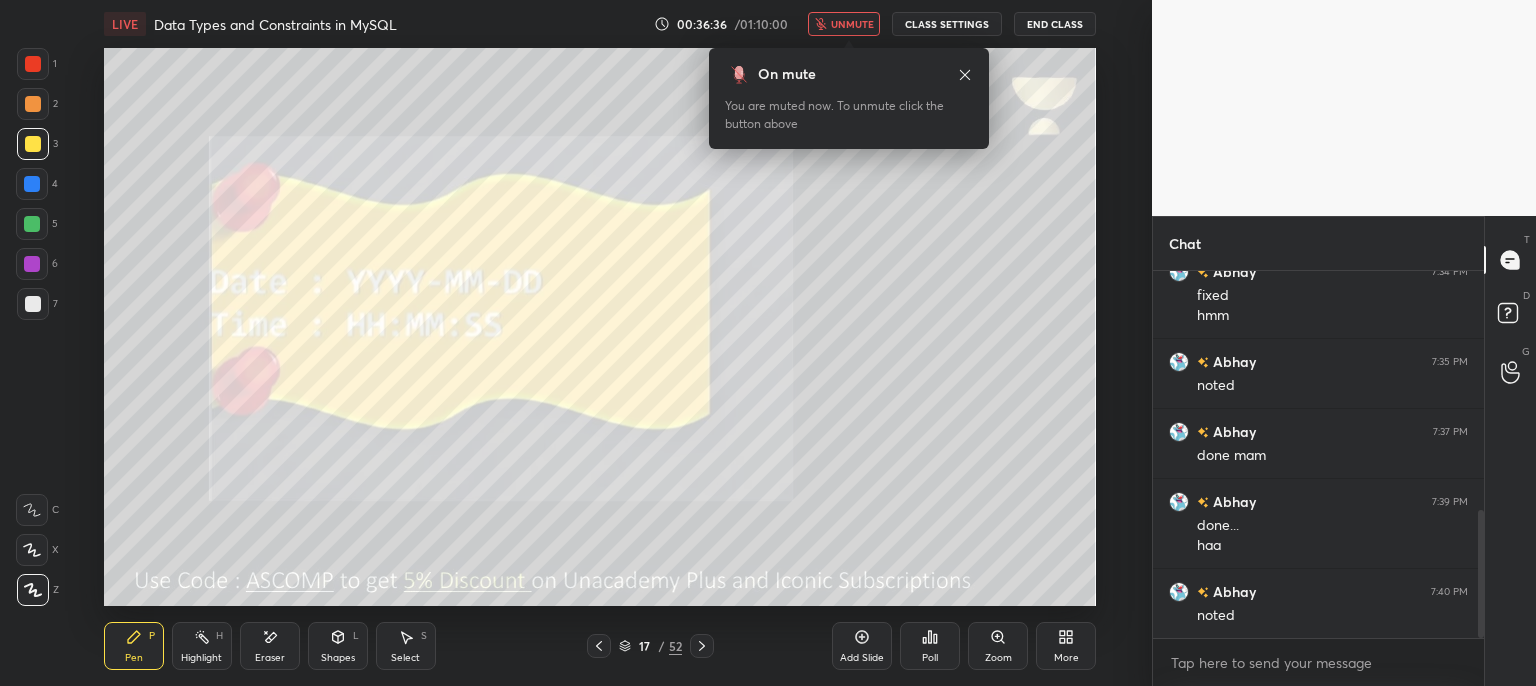 click on "unmute" at bounding box center (852, 24) 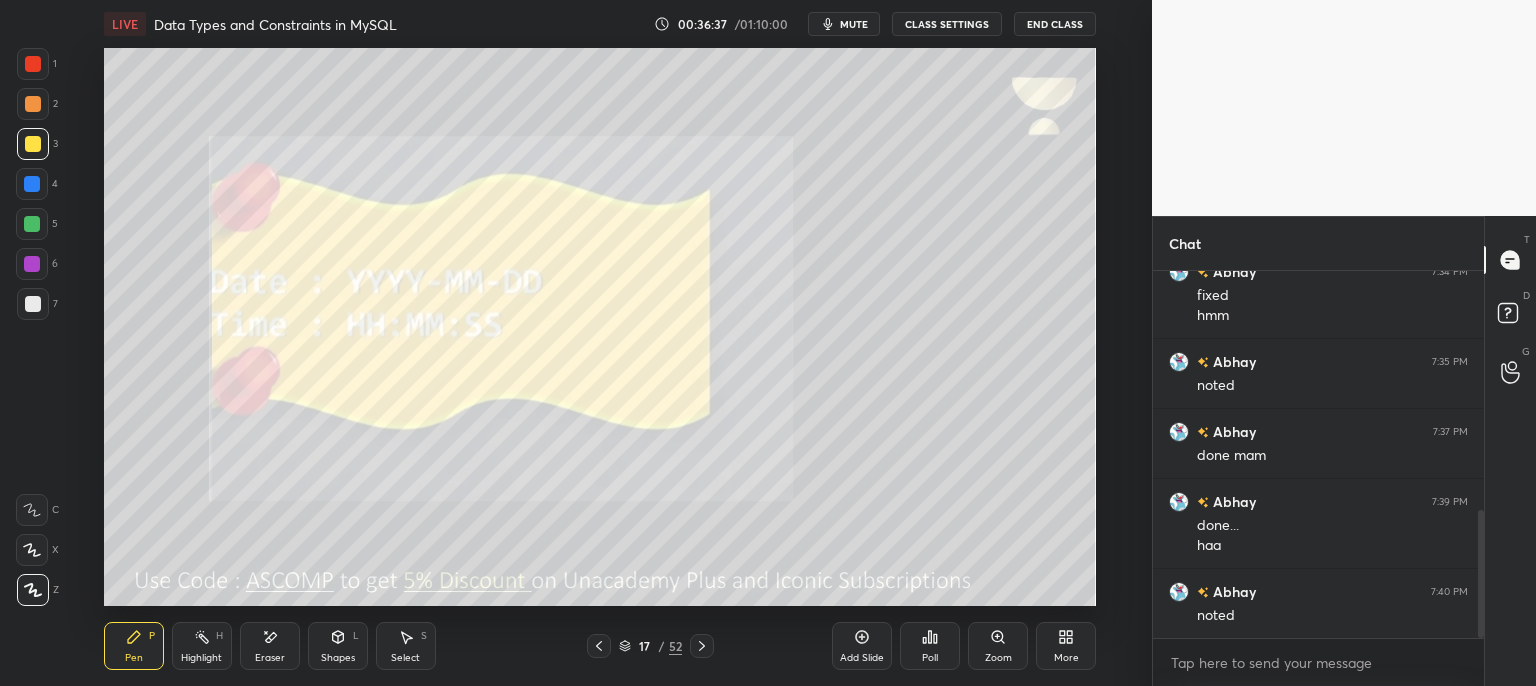 click at bounding box center (702, 646) 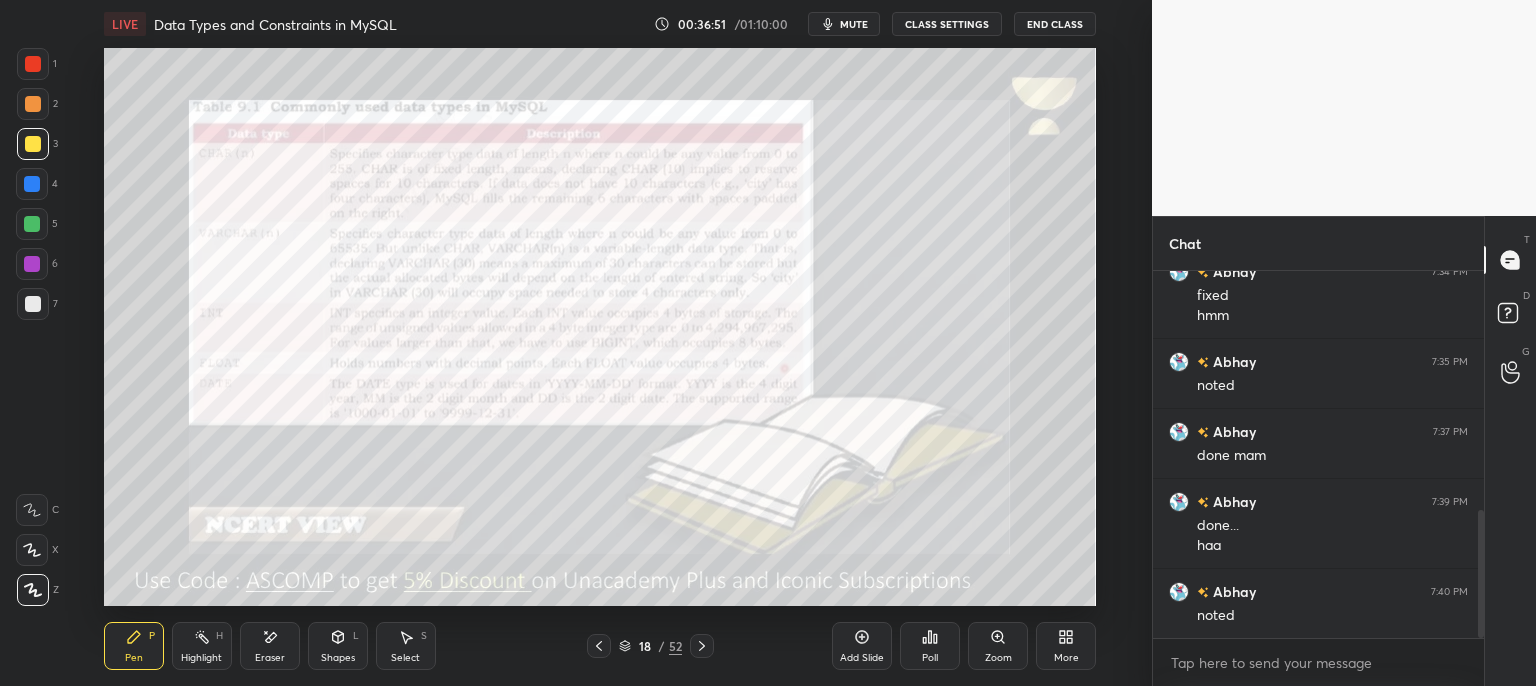 click at bounding box center (702, 646) 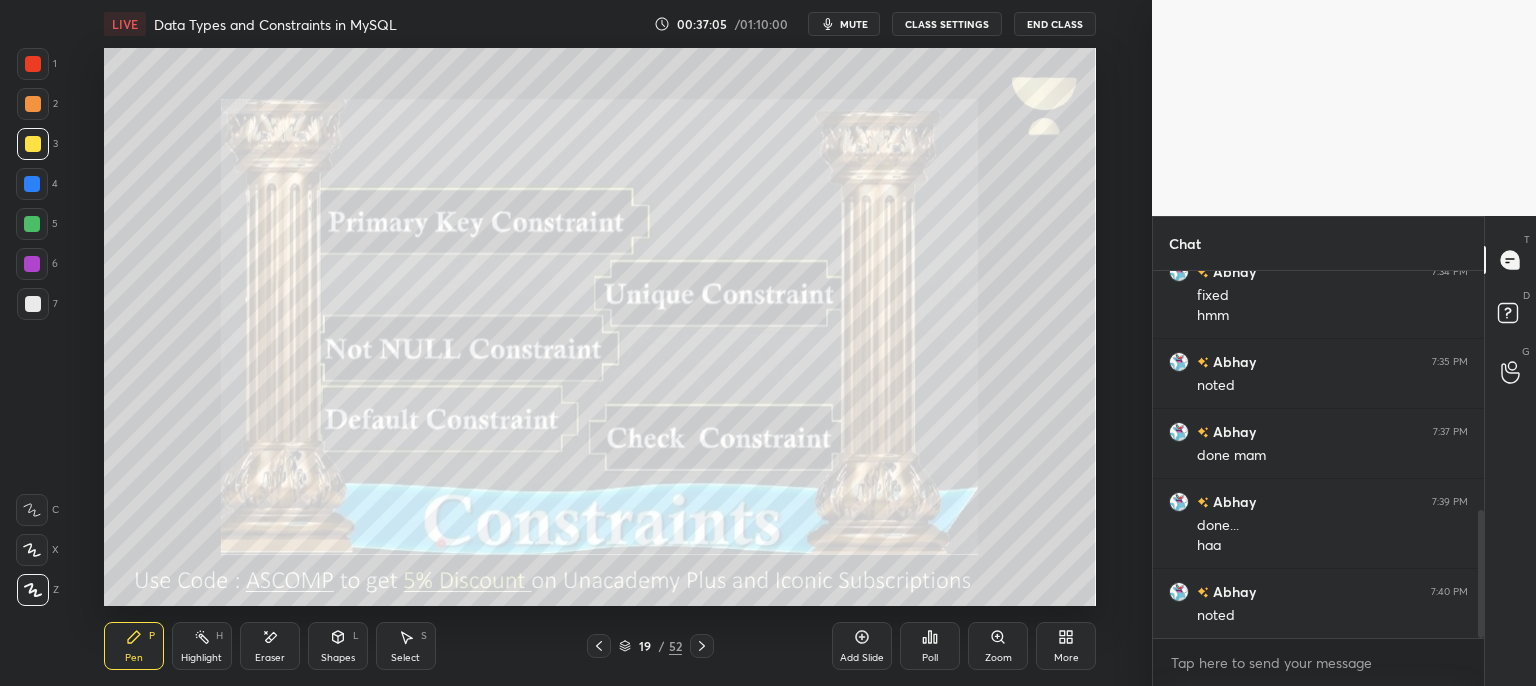 click 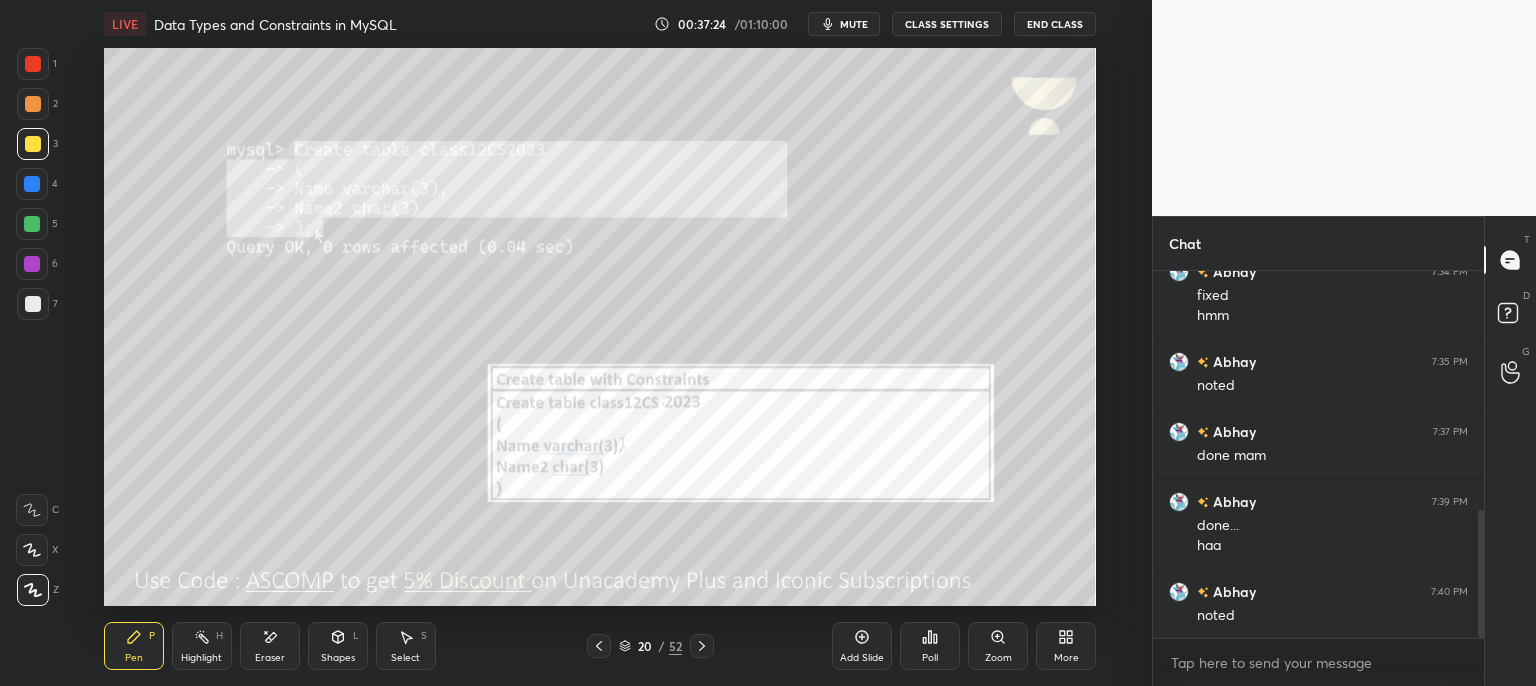 scroll, scrollTop: 730, scrollLeft: 0, axis: vertical 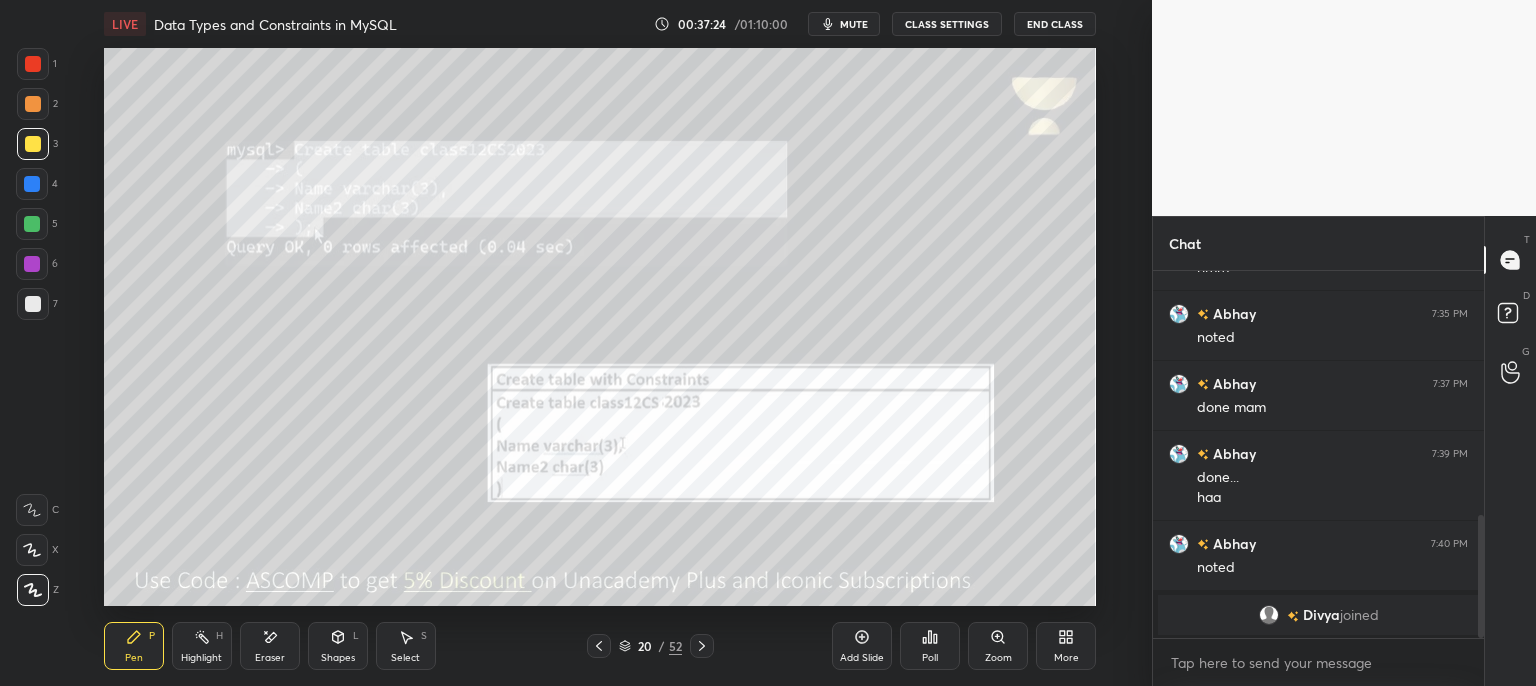 click on "mute" at bounding box center (854, 24) 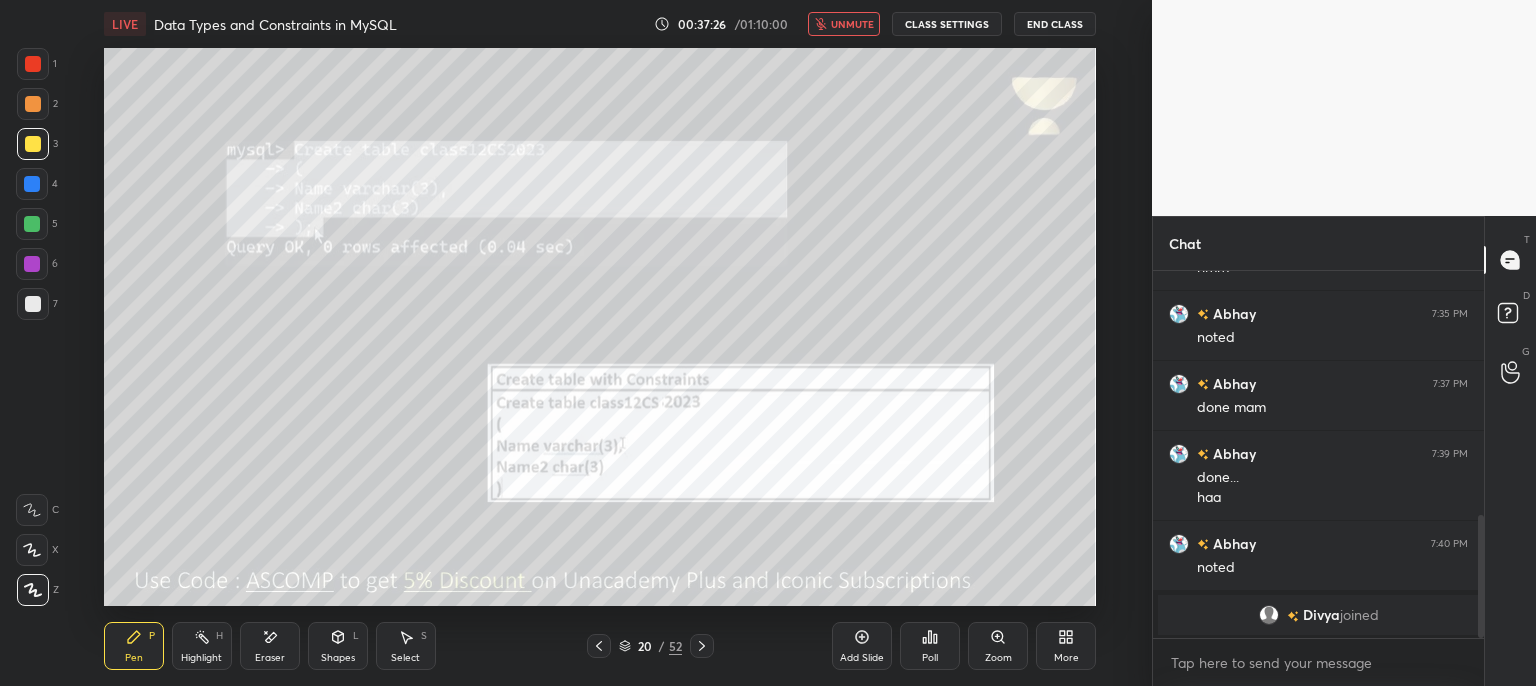 click on "unmute" at bounding box center (852, 24) 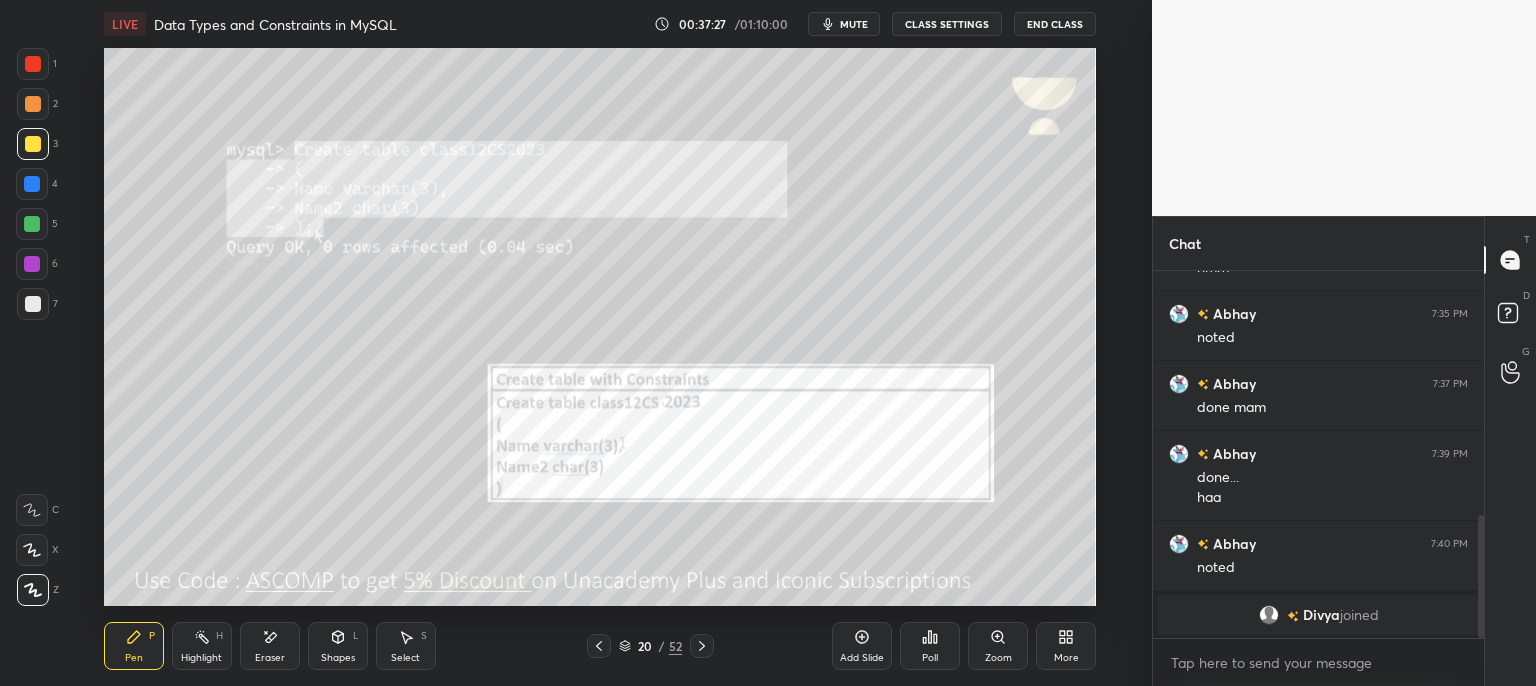 click on "LIVE Data Types and Constraints in MySQL 00:37:27 /  01:10:00 mute CLASS SETTINGS End Class Setting up your live class Poll for   secs No correct answer Start poll Back Data Types and Constraints in MySQL • L4 of Complete Course on Database Management & SQL Arpita Sharma Pen P Highlight H Eraser Shapes L Select S 20 / 52 Add Slide Poll Zoom More" at bounding box center (600, 343) 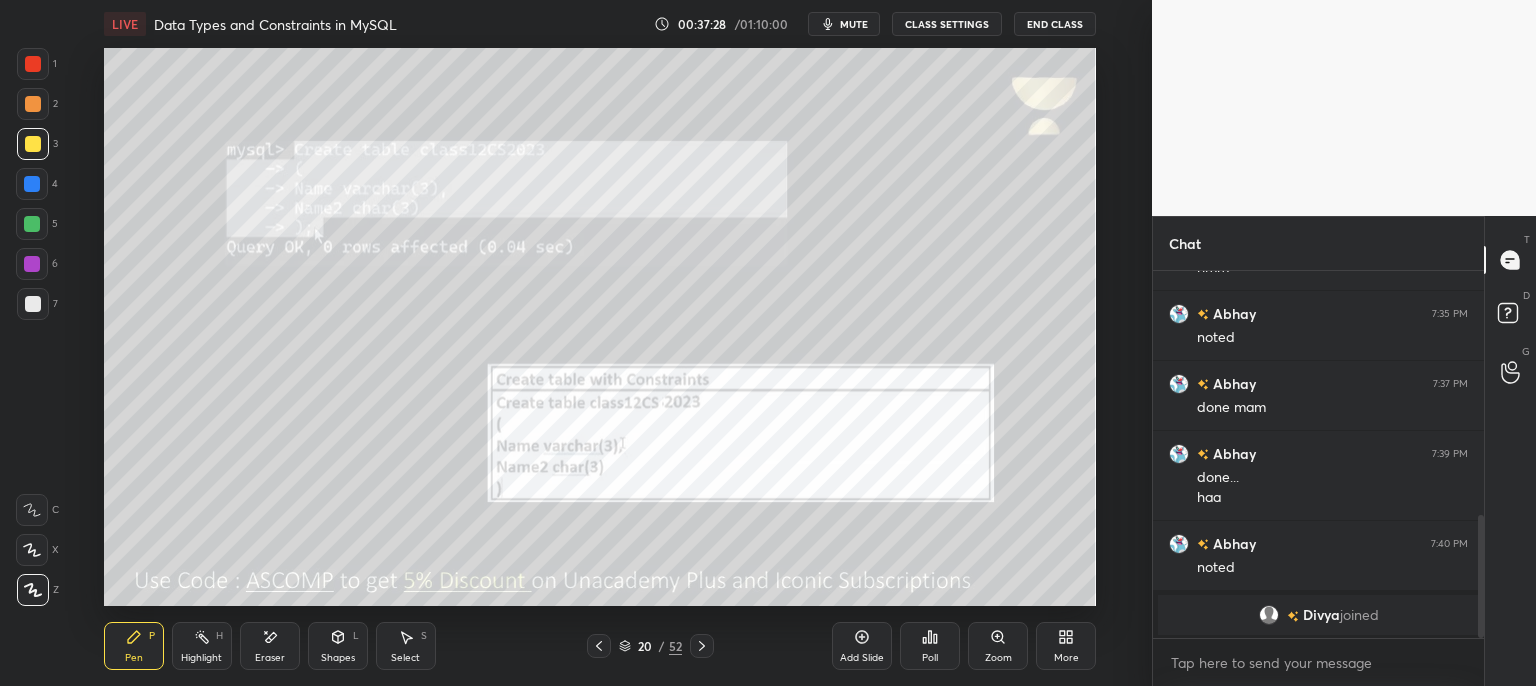 click 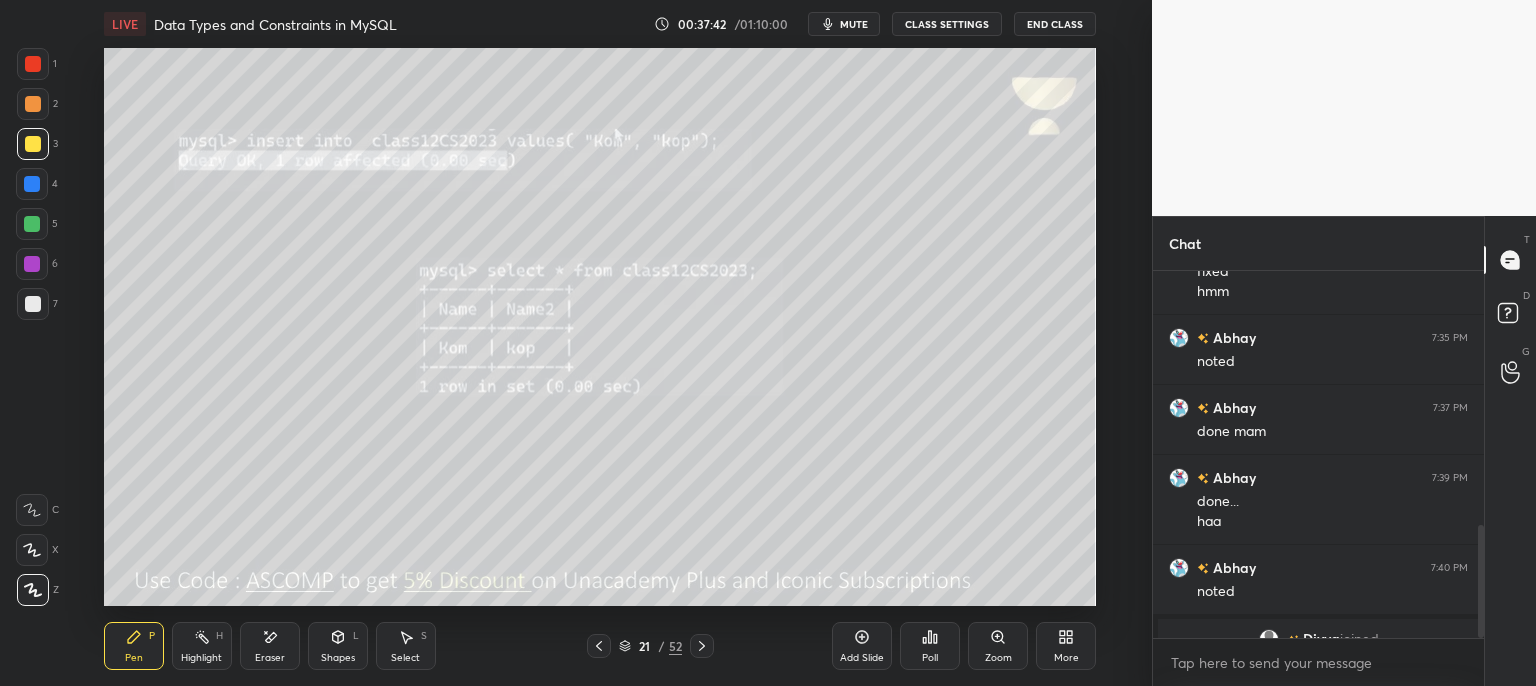 scroll, scrollTop: 824, scrollLeft: 0, axis: vertical 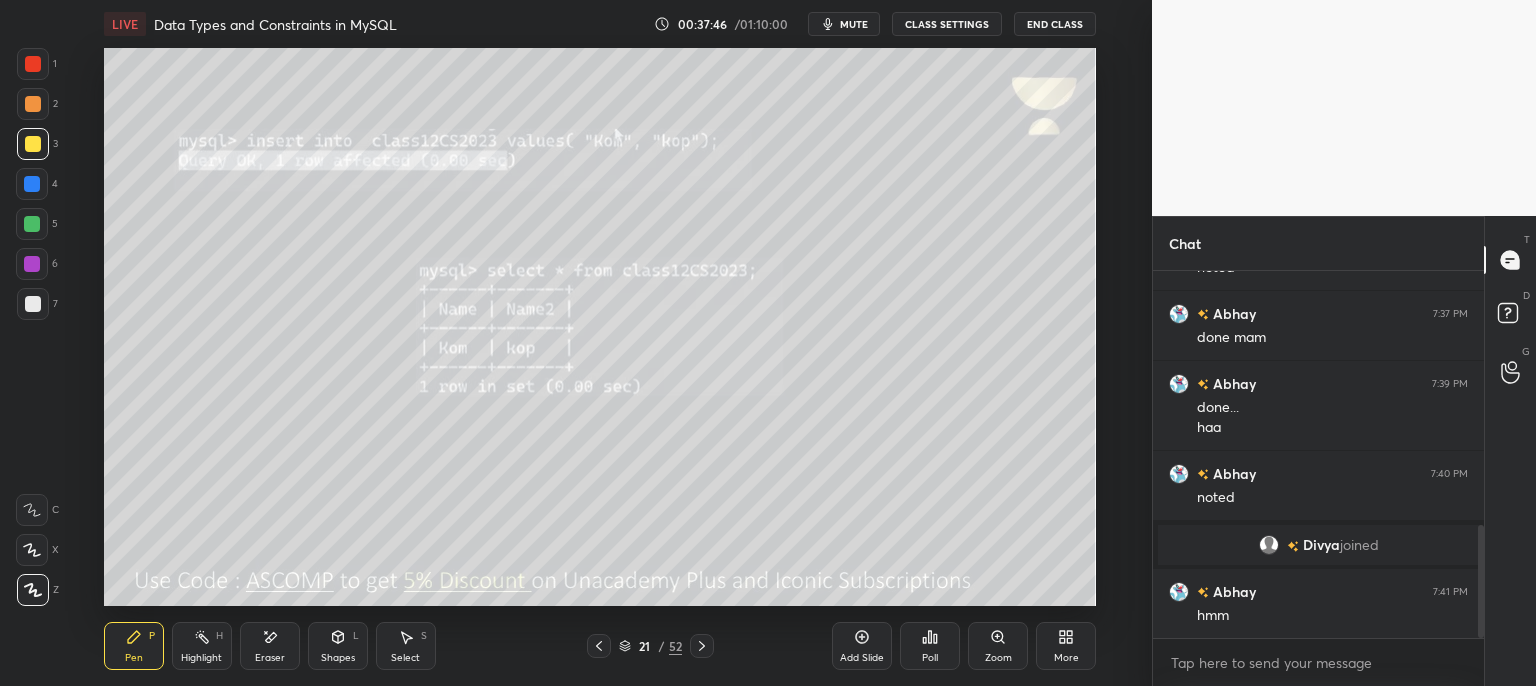 click at bounding box center [599, 646] 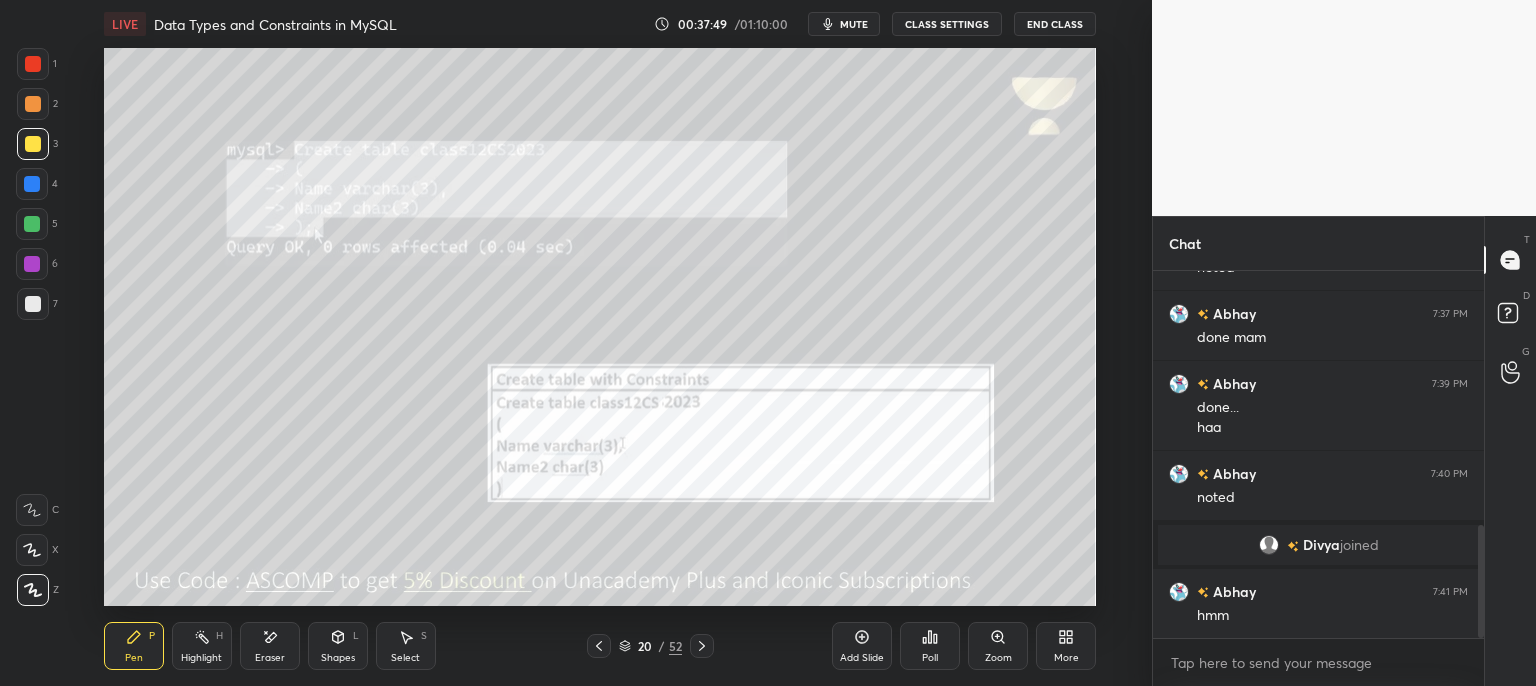 click on "mute" at bounding box center [854, 24] 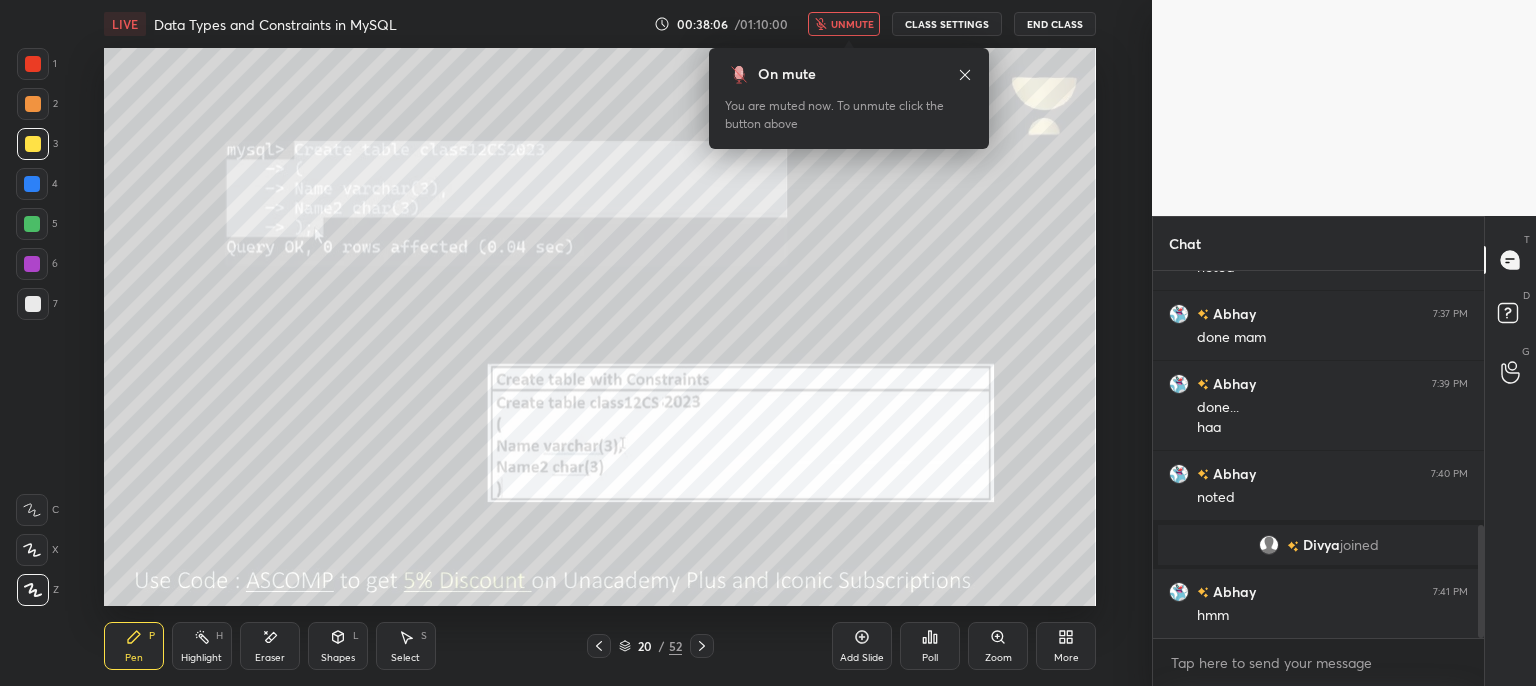 click on "unmute" at bounding box center [852, 24] 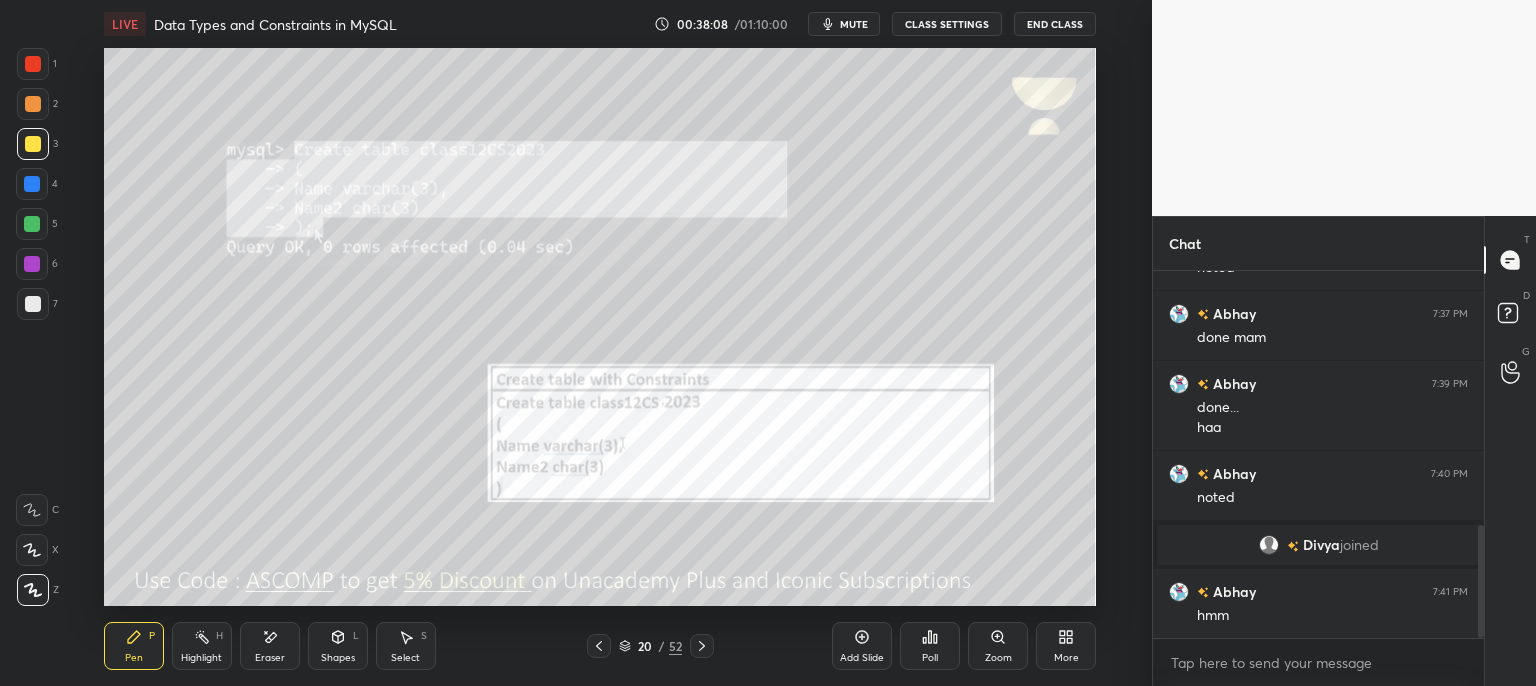 click at bounding box center (702, 646) 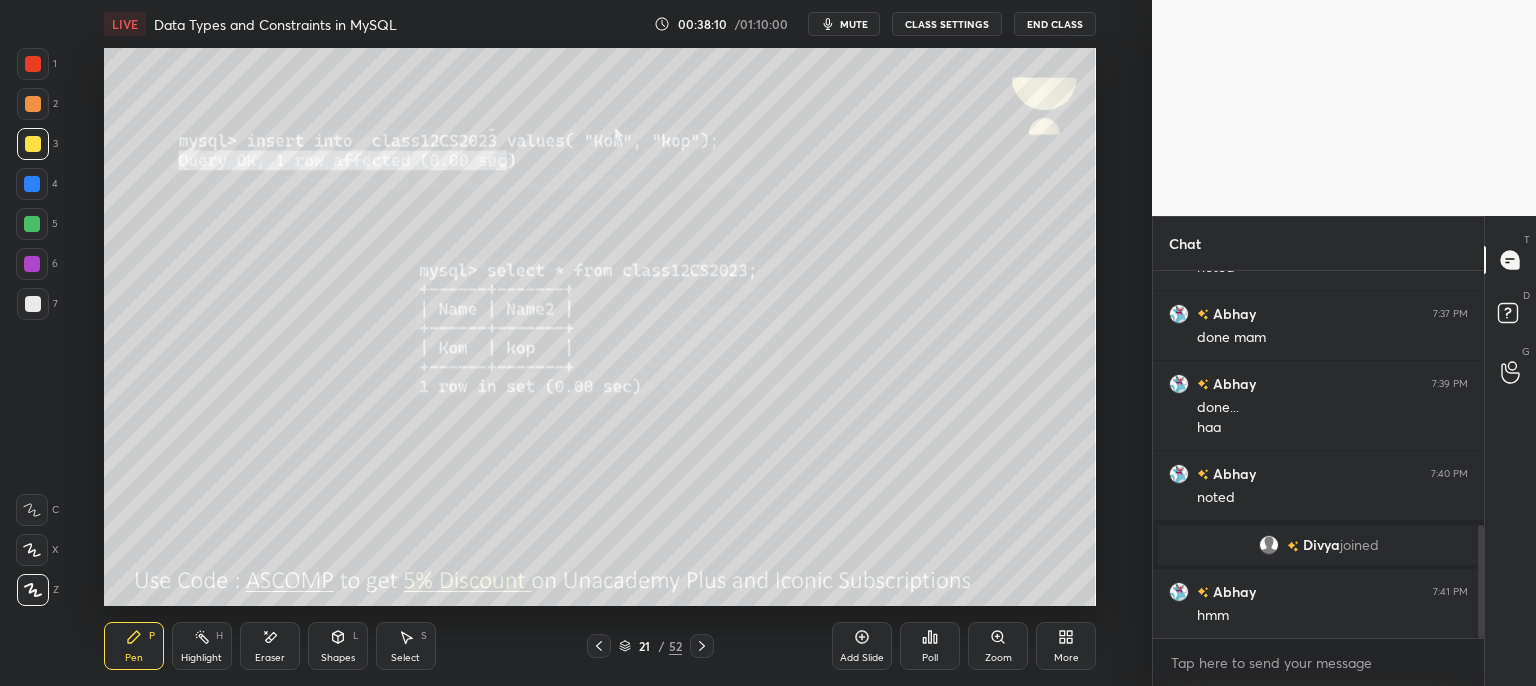 click on "mute" at bounding box center [844, 24] 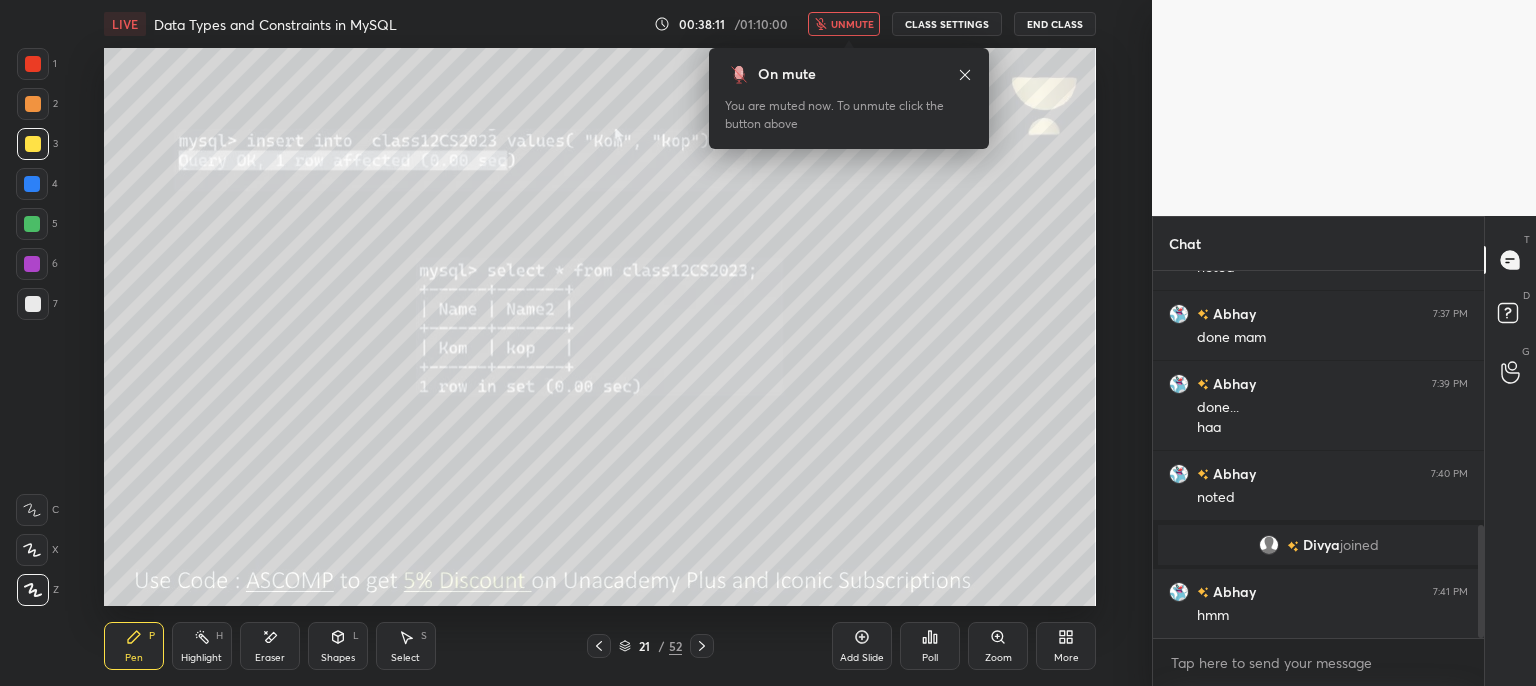 scroll, scrollTop: 844, scrollLeft: 0, axis: vertical 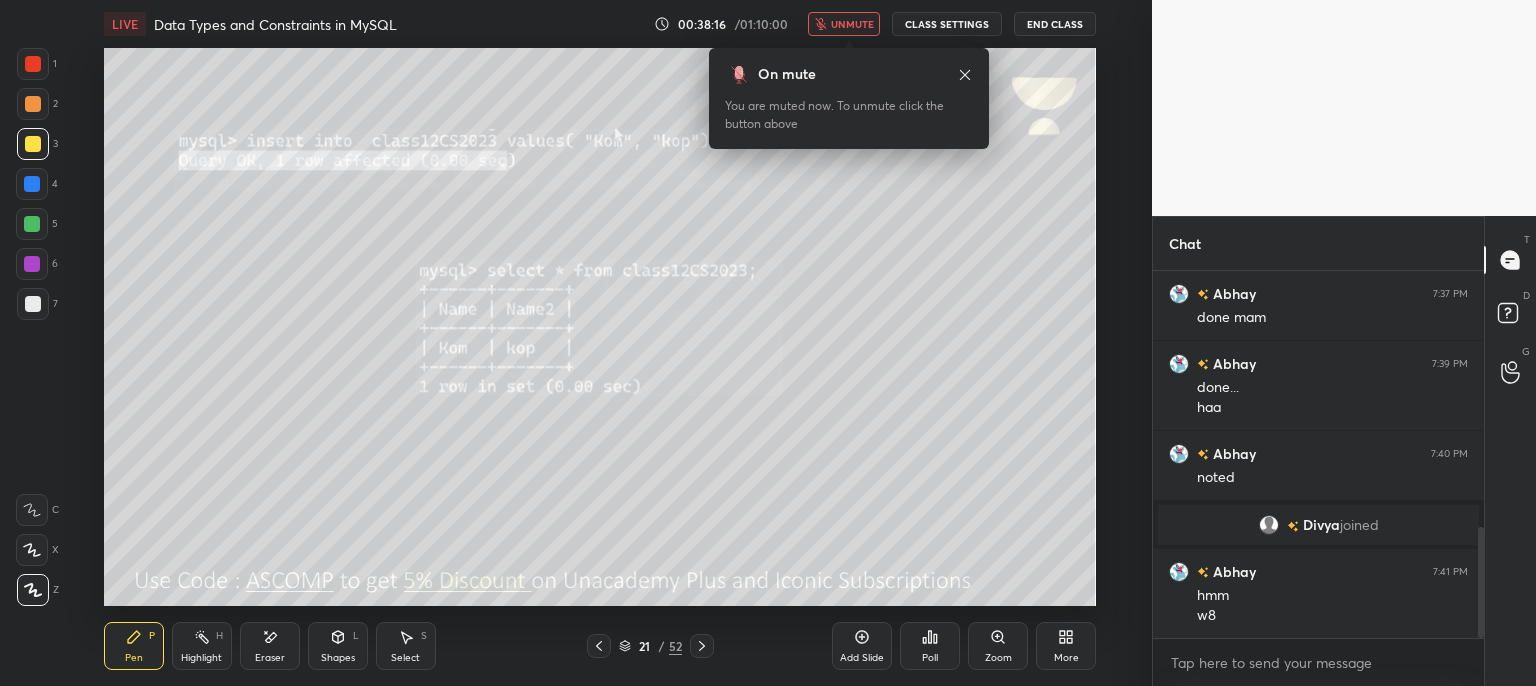 click 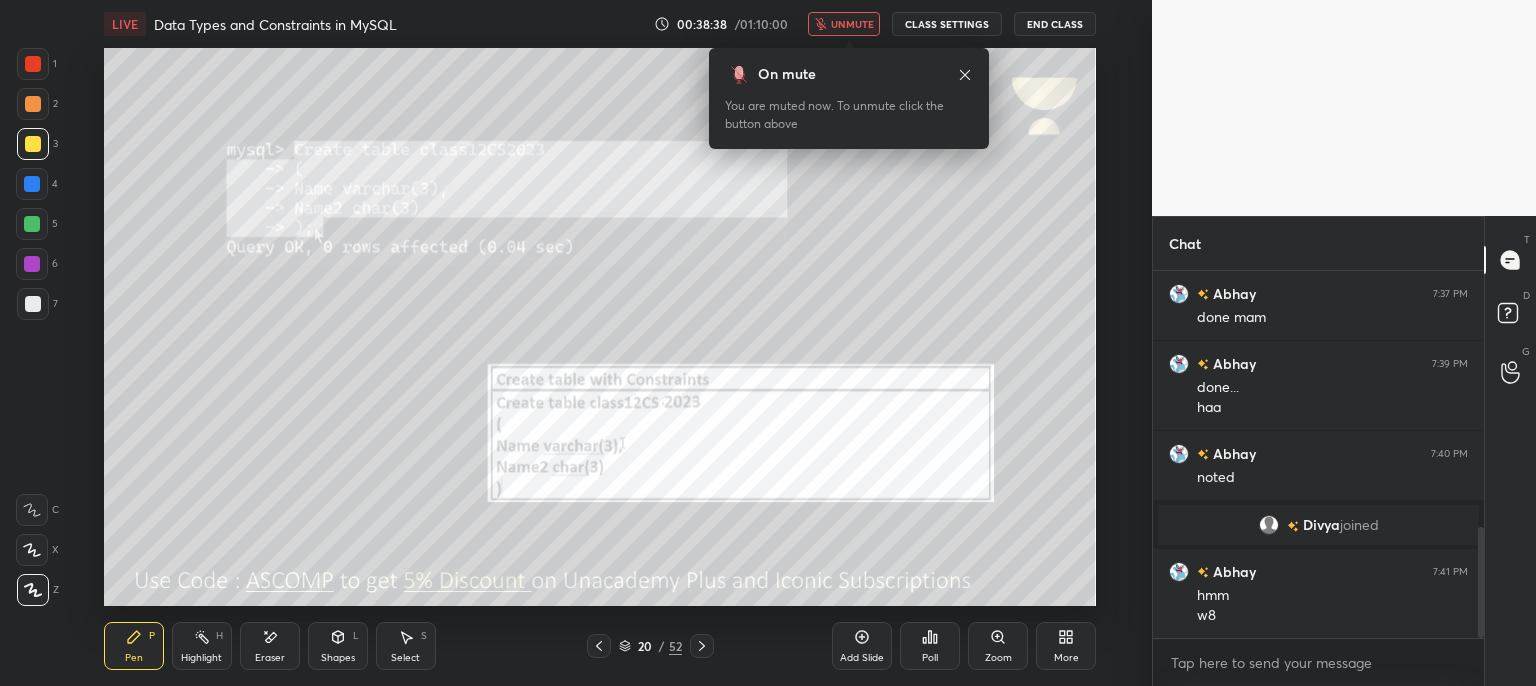 scroll, scrollTop: 914, scrollLeft: 0, axis: vertical 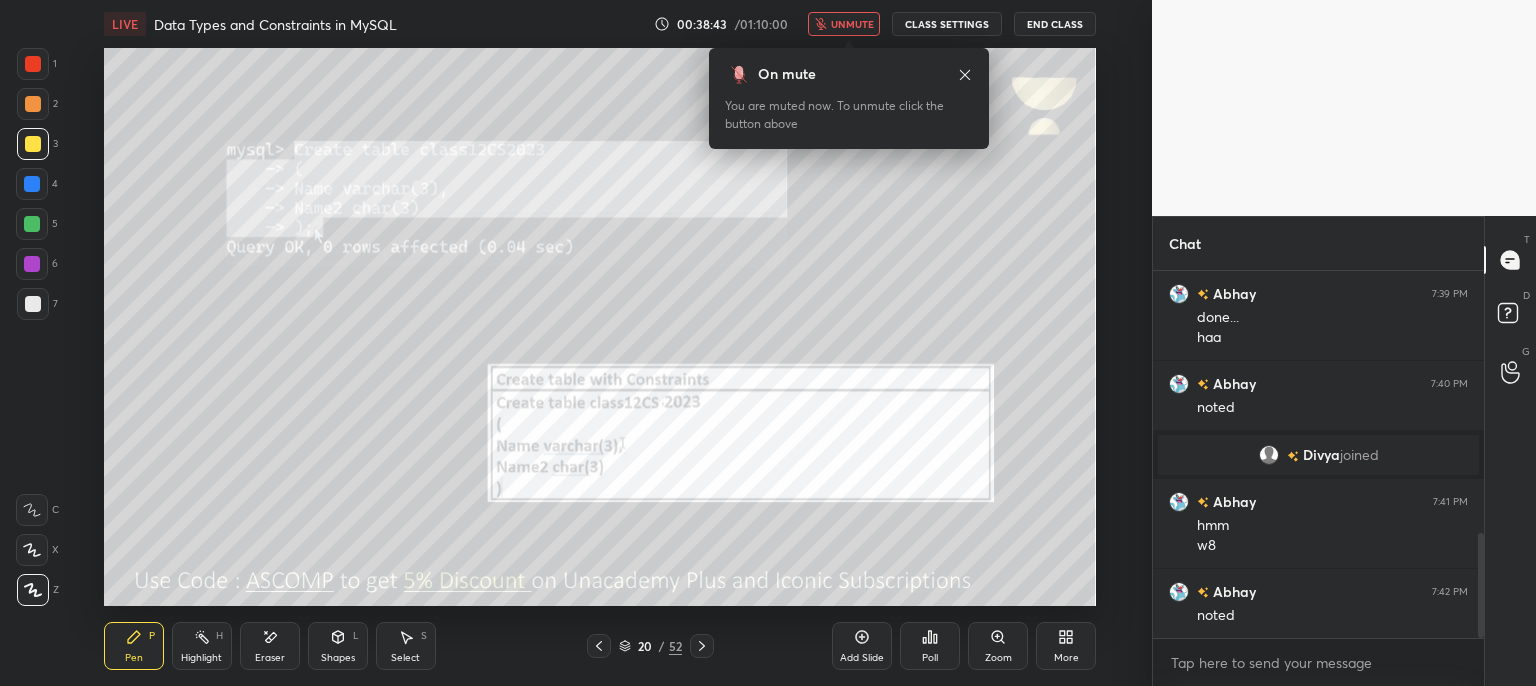 drag, startPoint x: 720, startPoint y: 70, endPoint x: 764, endPoint y: 41, distance: 52.69725 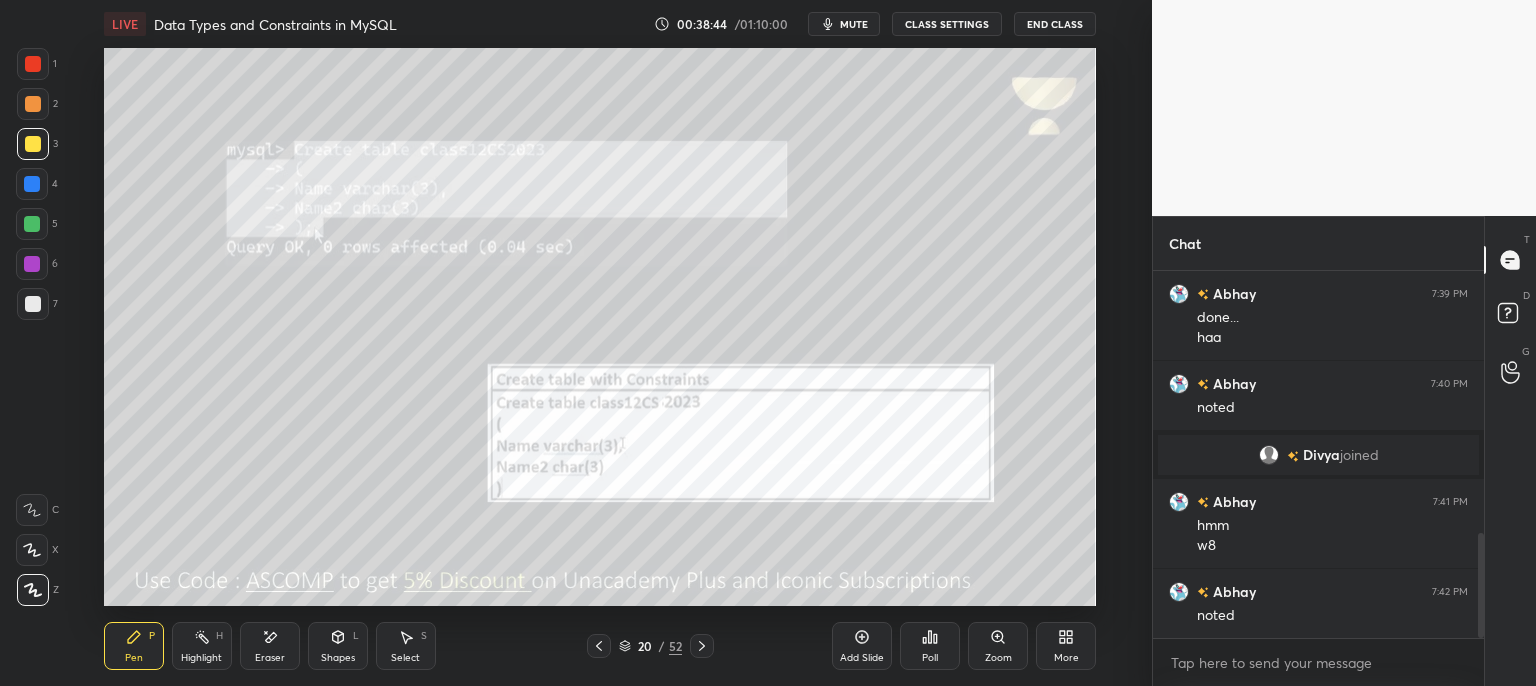 click 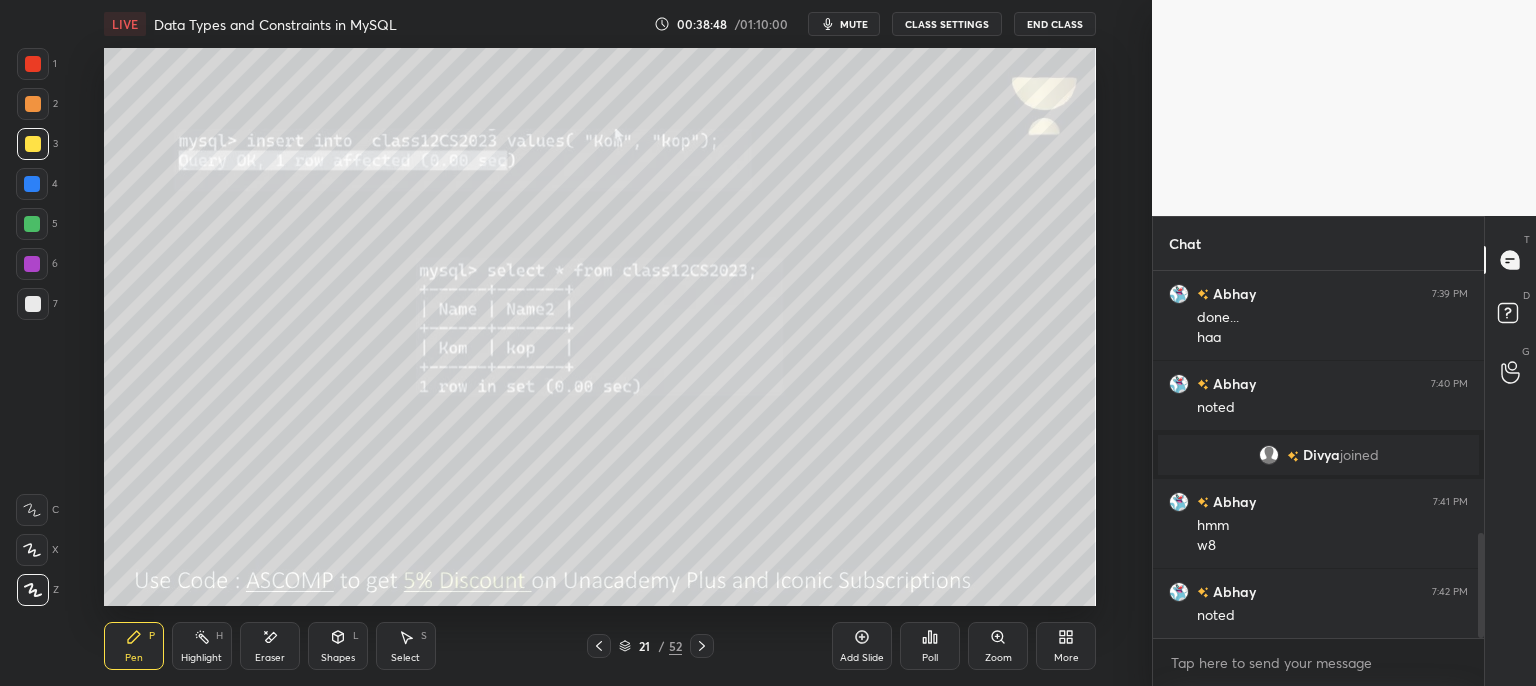click on "mute" at bounding box center (854, 24) 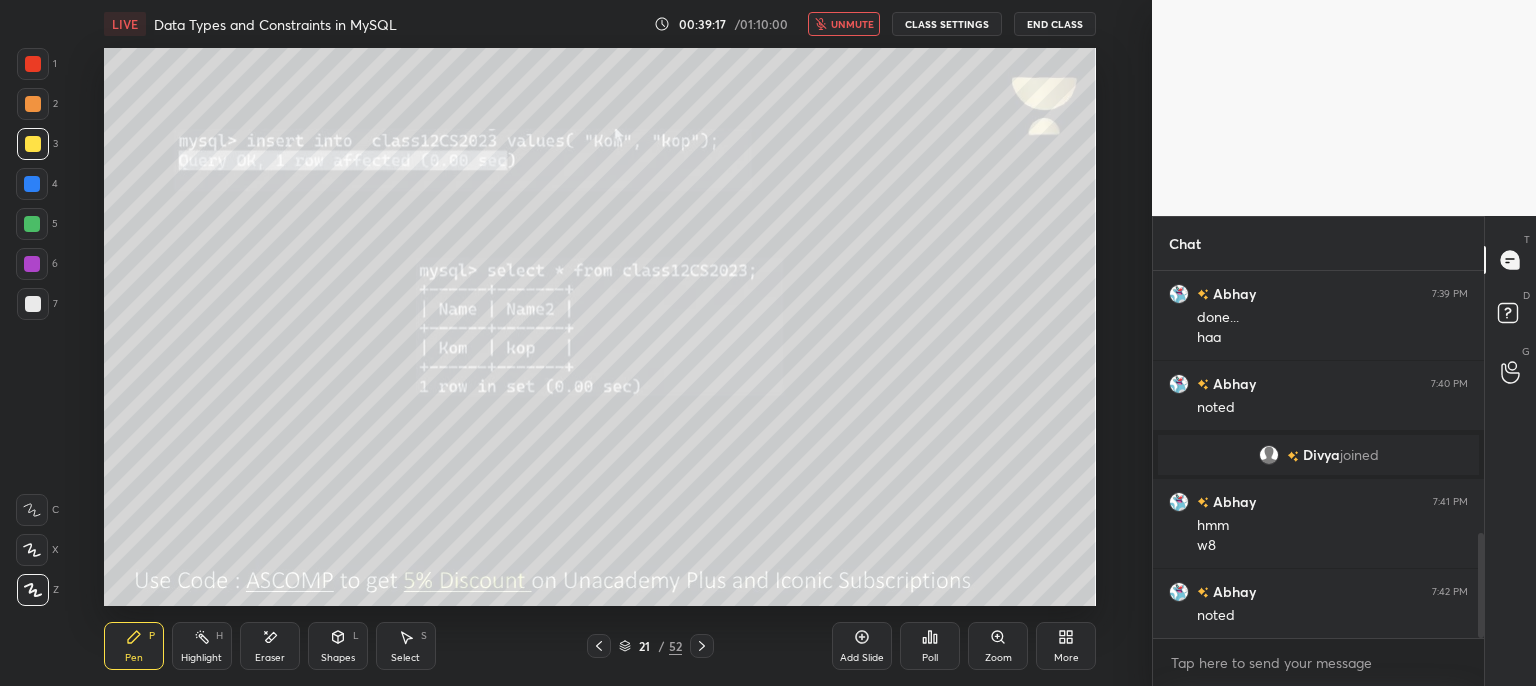 drag, startPoint x: 1039, startPoint y: 615, endPoint x: 1042, endPoint y: 597, distance: 18.248287 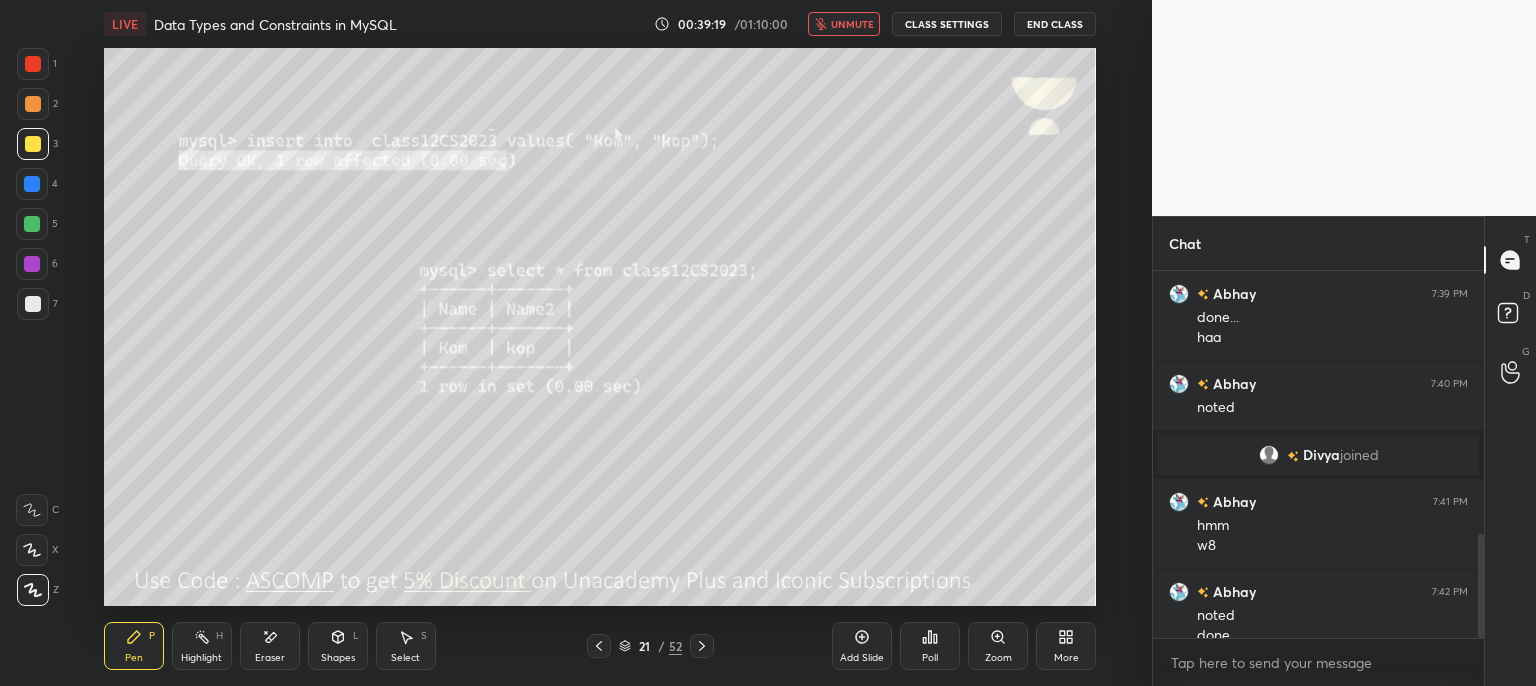 scroll, scrollTop: 934, scrollLeft: 0, axis: vertical 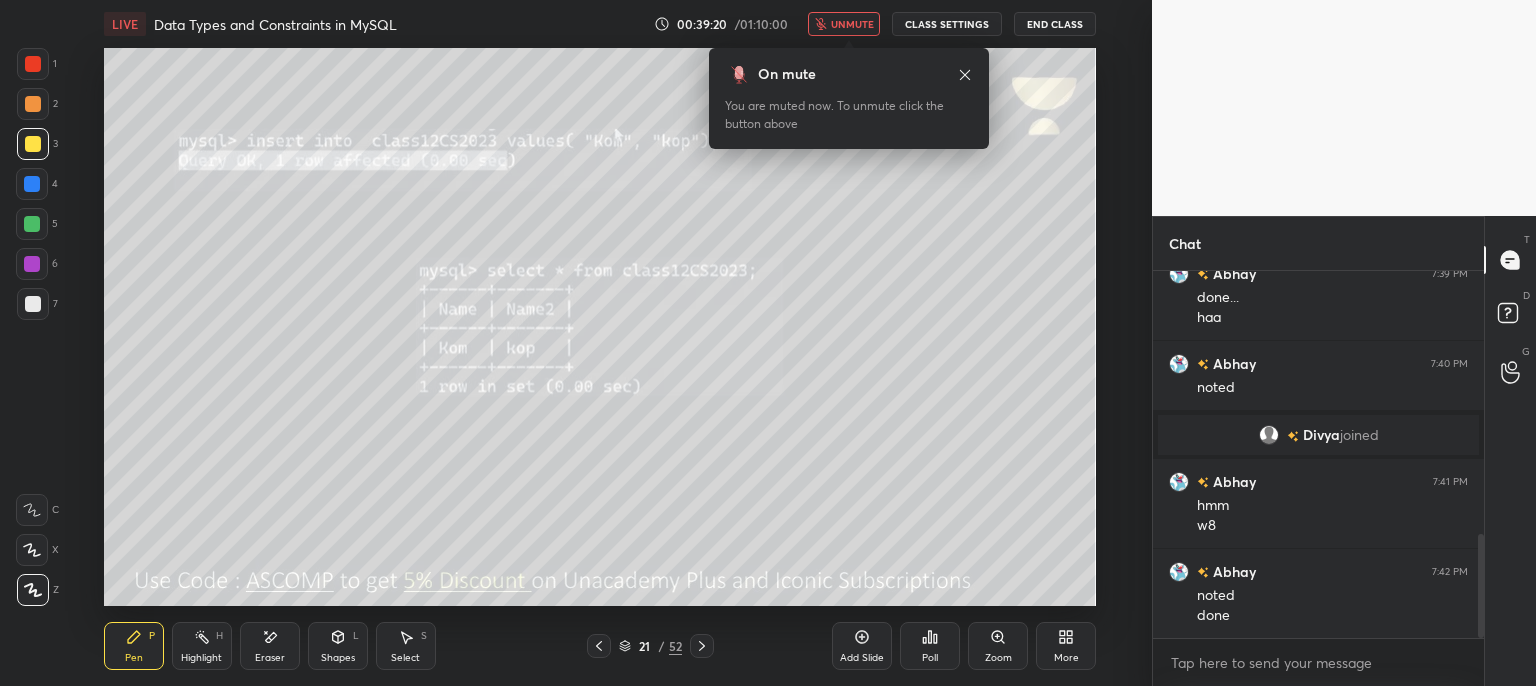 drag, startPoint x: 735, startPoint y: 661, endPoint x: 715, endPoint y: 665, distance: 20.396078 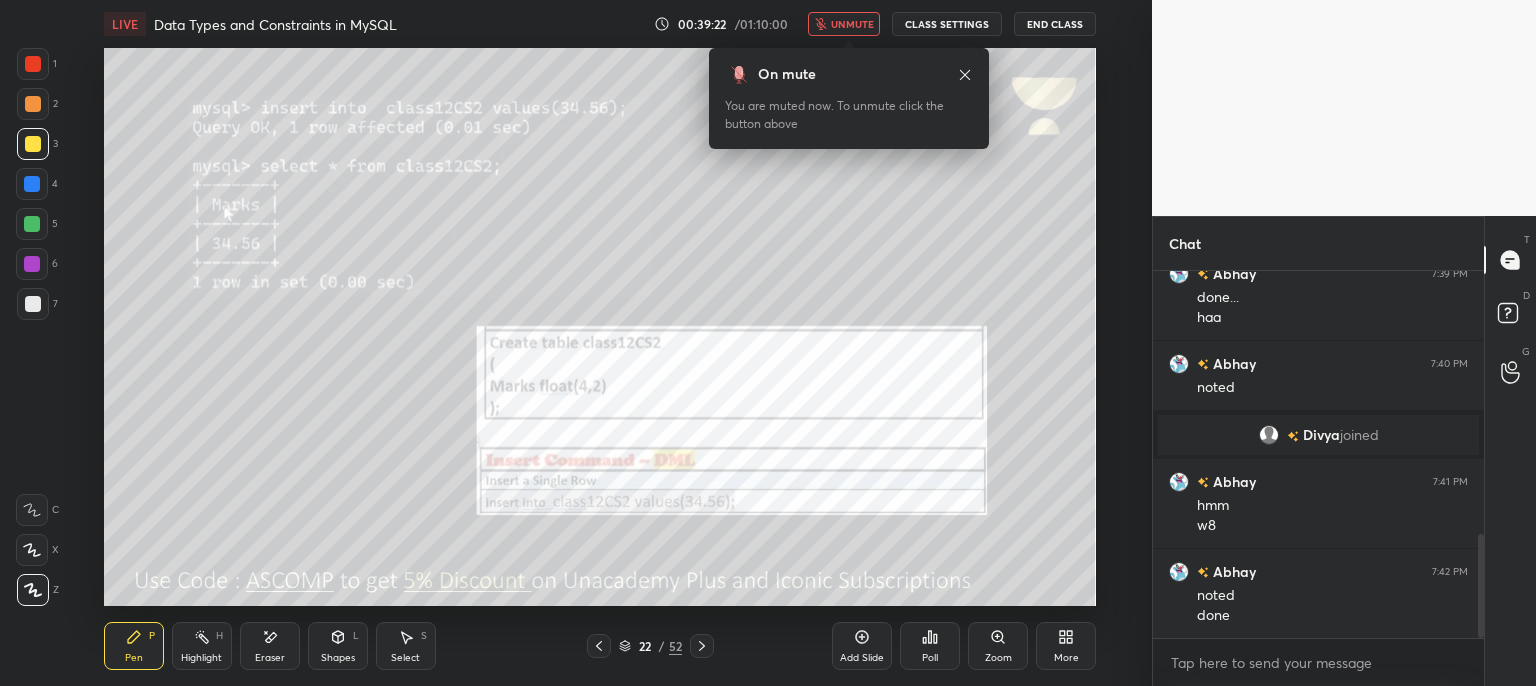 click on "unmute" at bounding box center (844, 24) 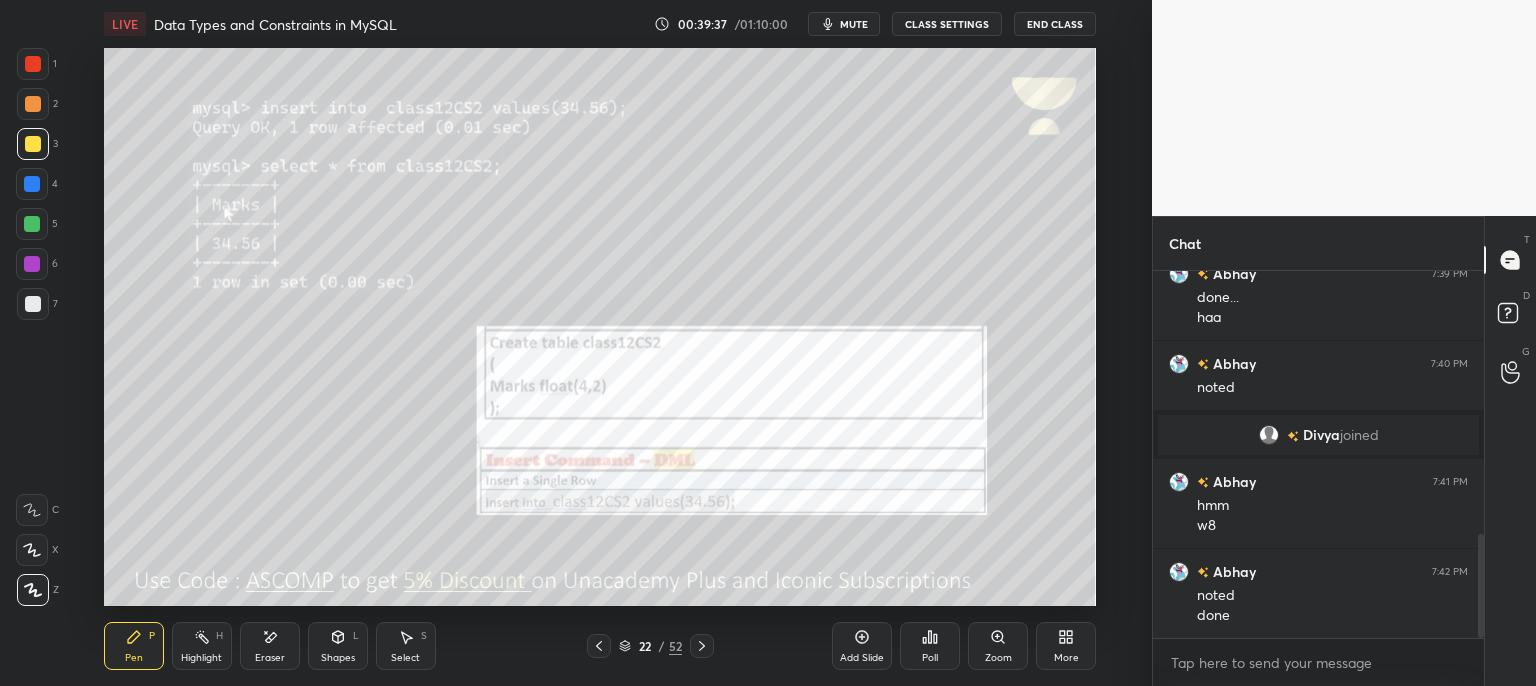 click 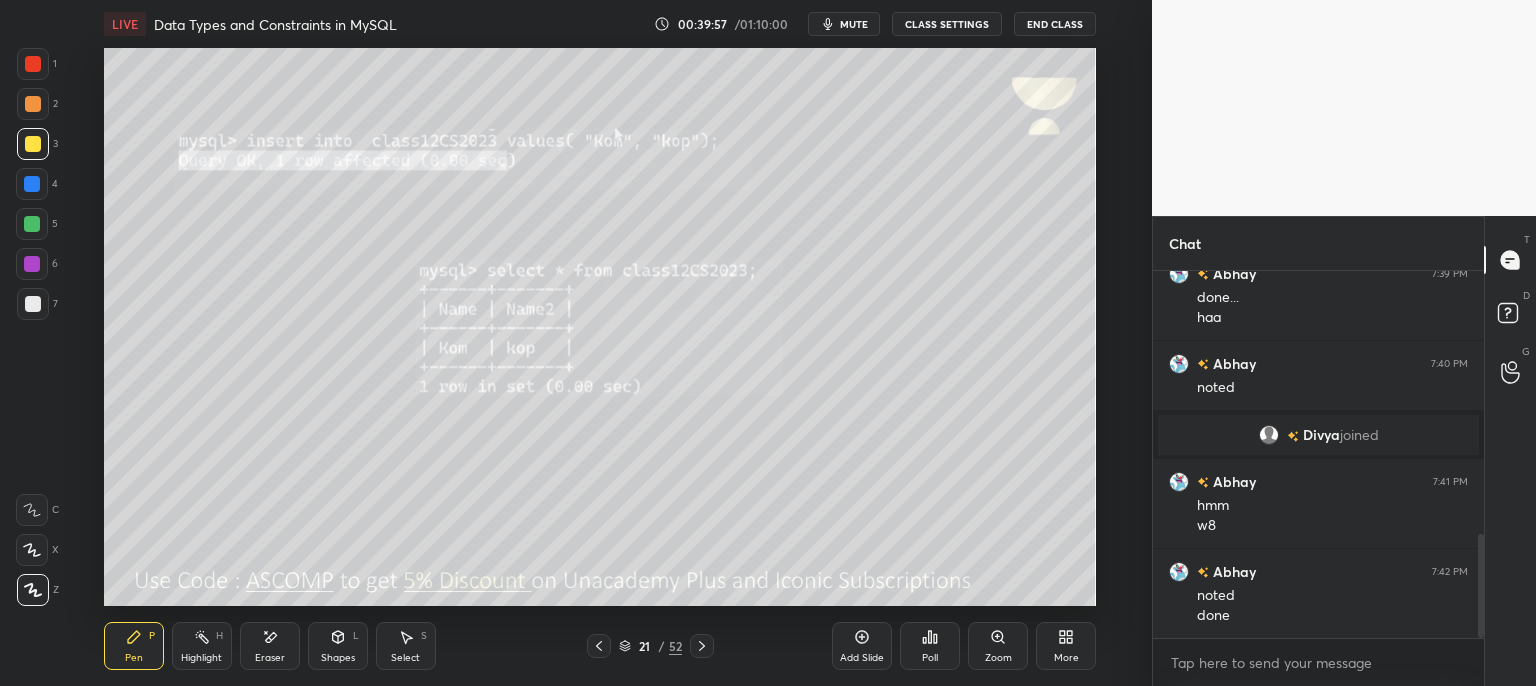 scroll, scrollTop: 1004, scrollLeft: 0, axis: vertical 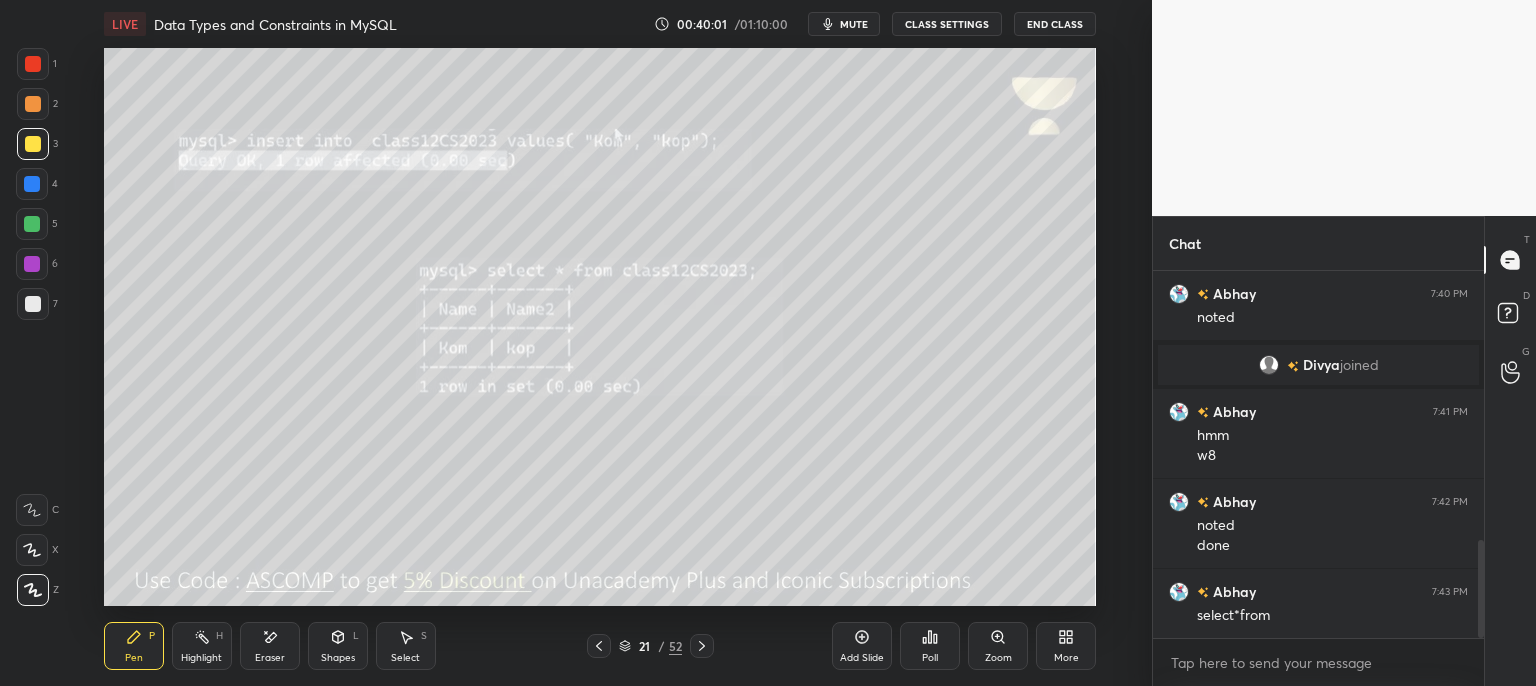 click on "mute" at bounding box center [844, 24] 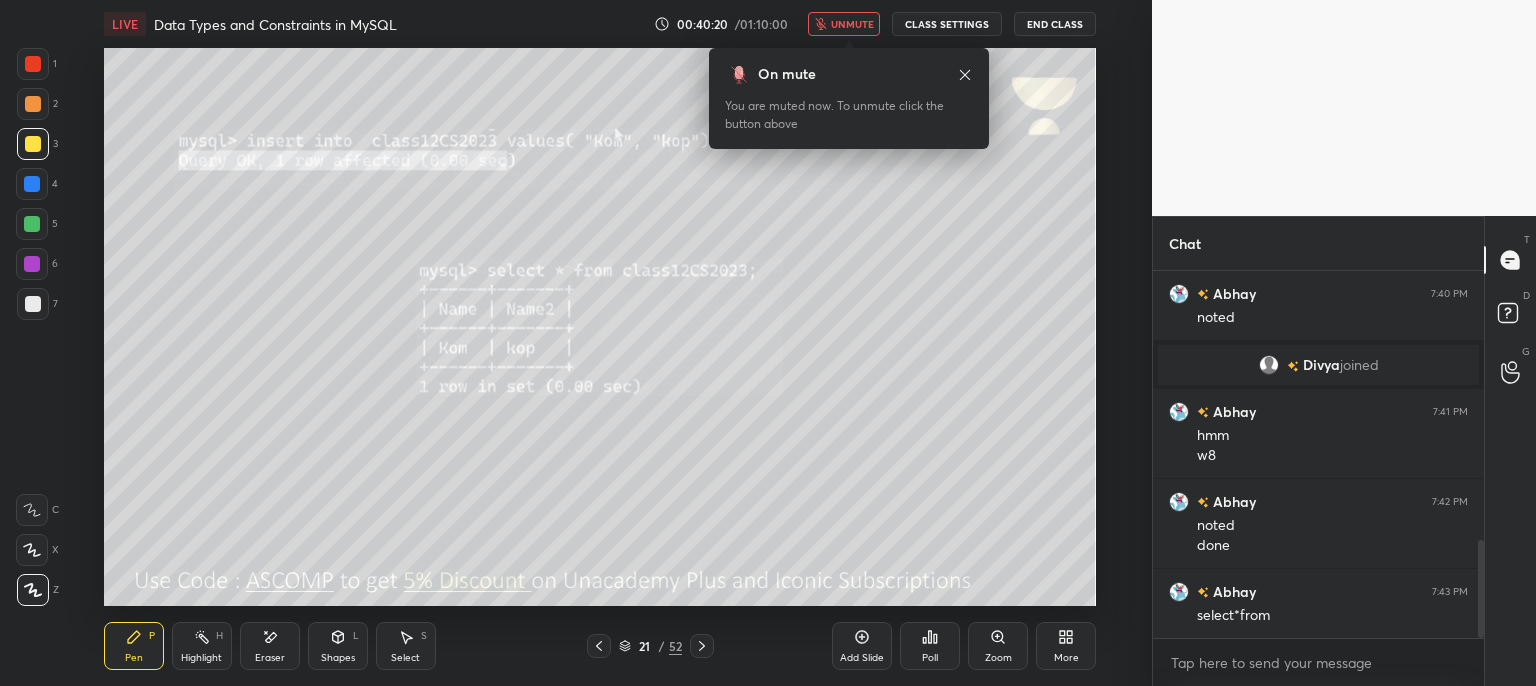 drag, startPoint x: 844, startPoint y: 28, endPoint x: 831, endPoint y: 44, distance: 20.615528 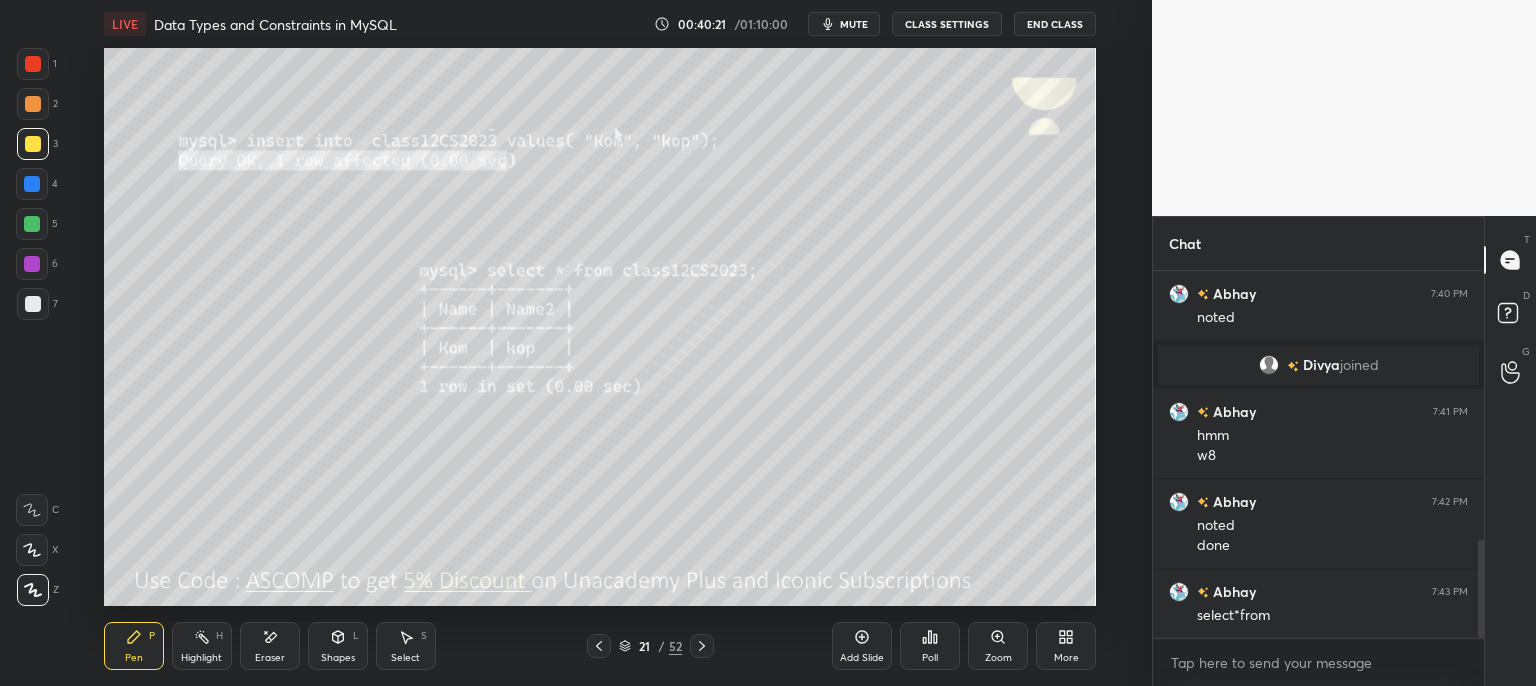 click 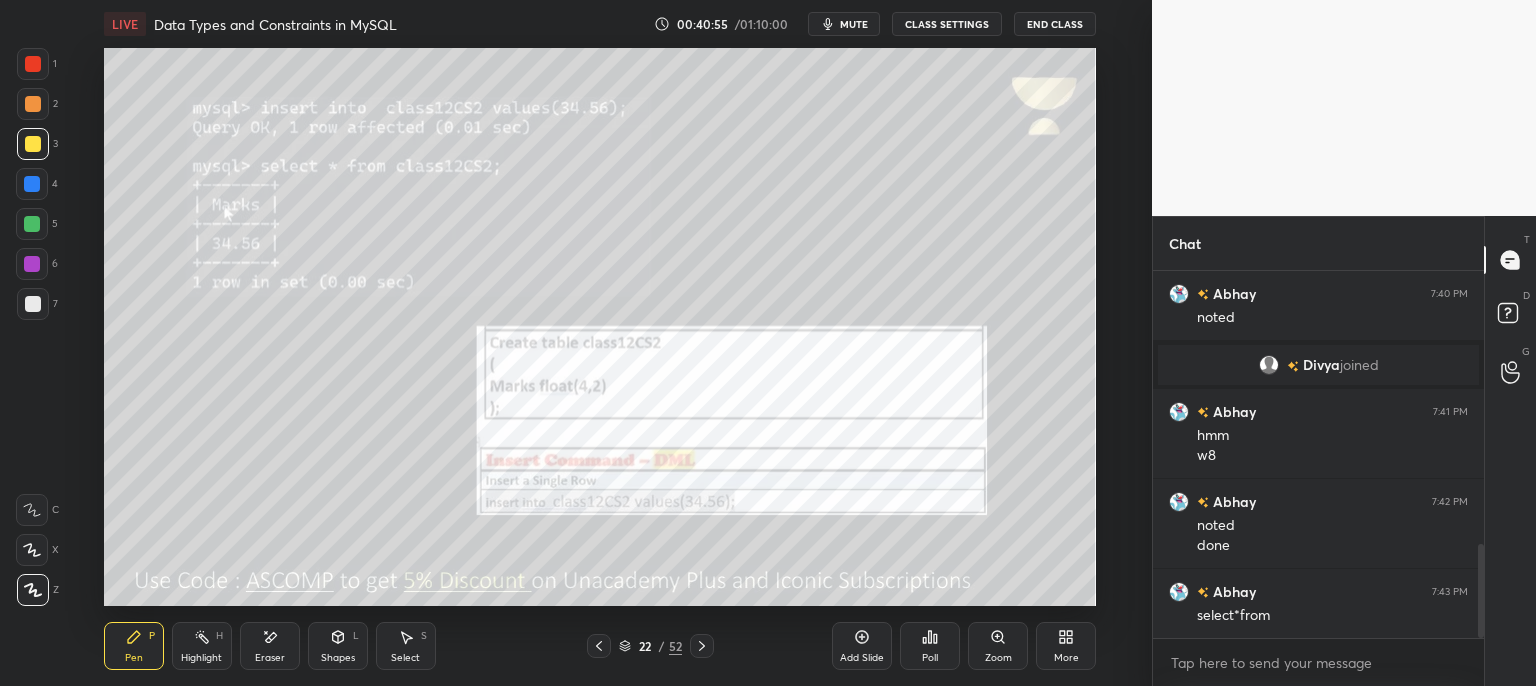 scroll, scrollTop: 1074, scrollLeft: 0, axis: vertical 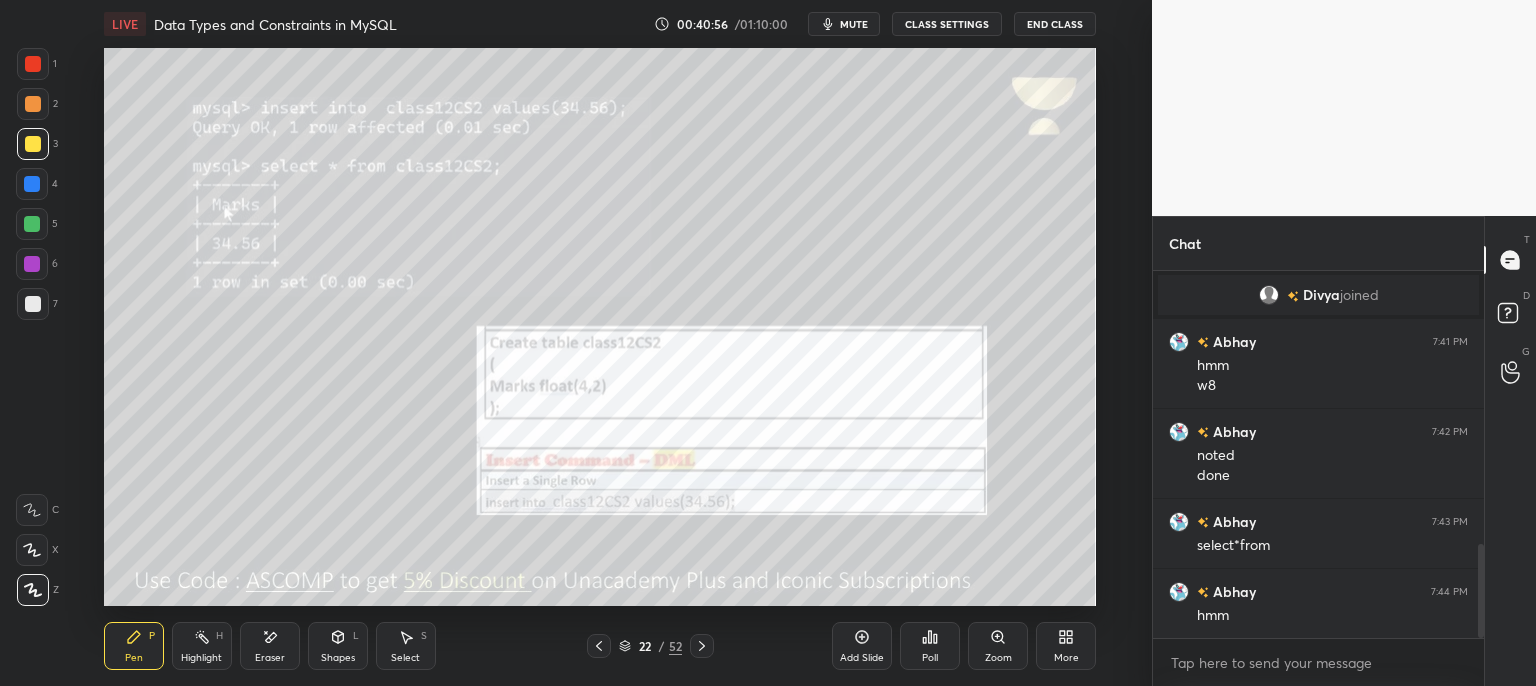 click 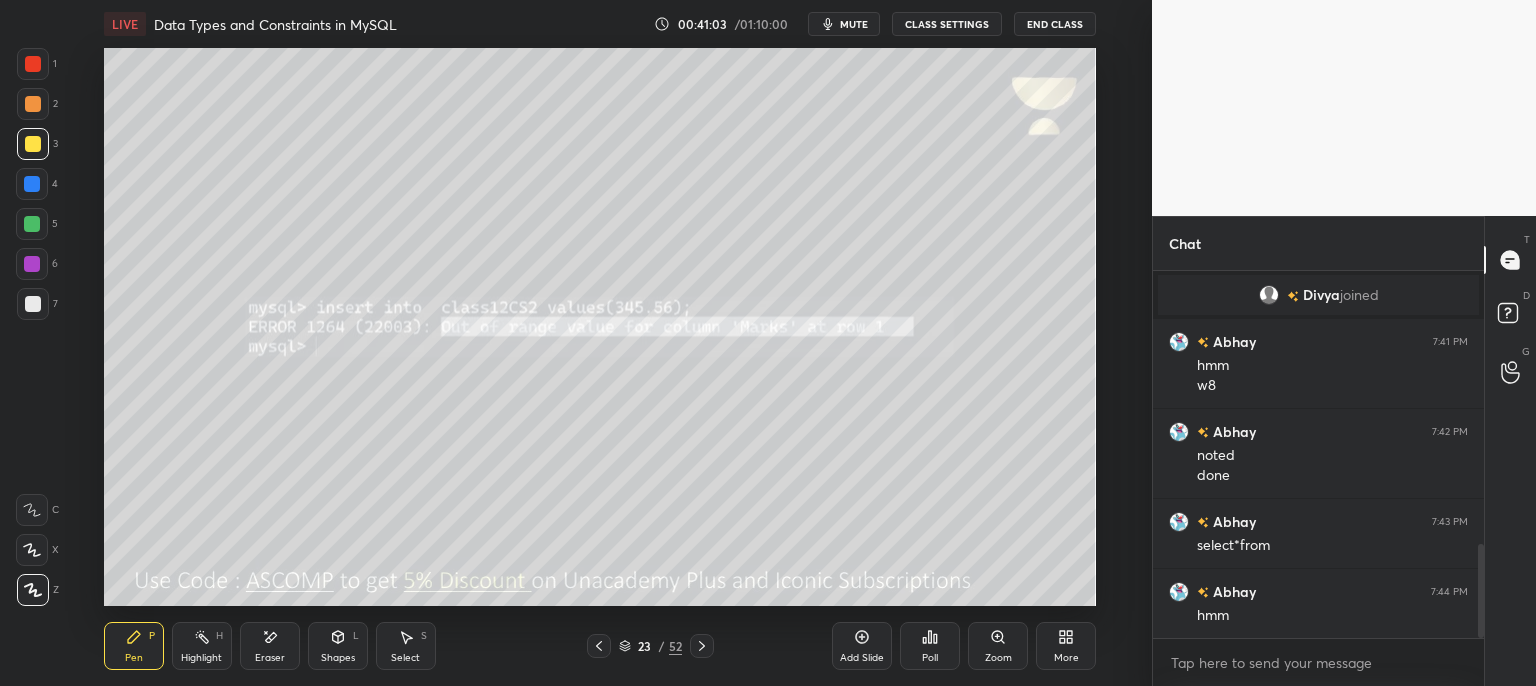 click 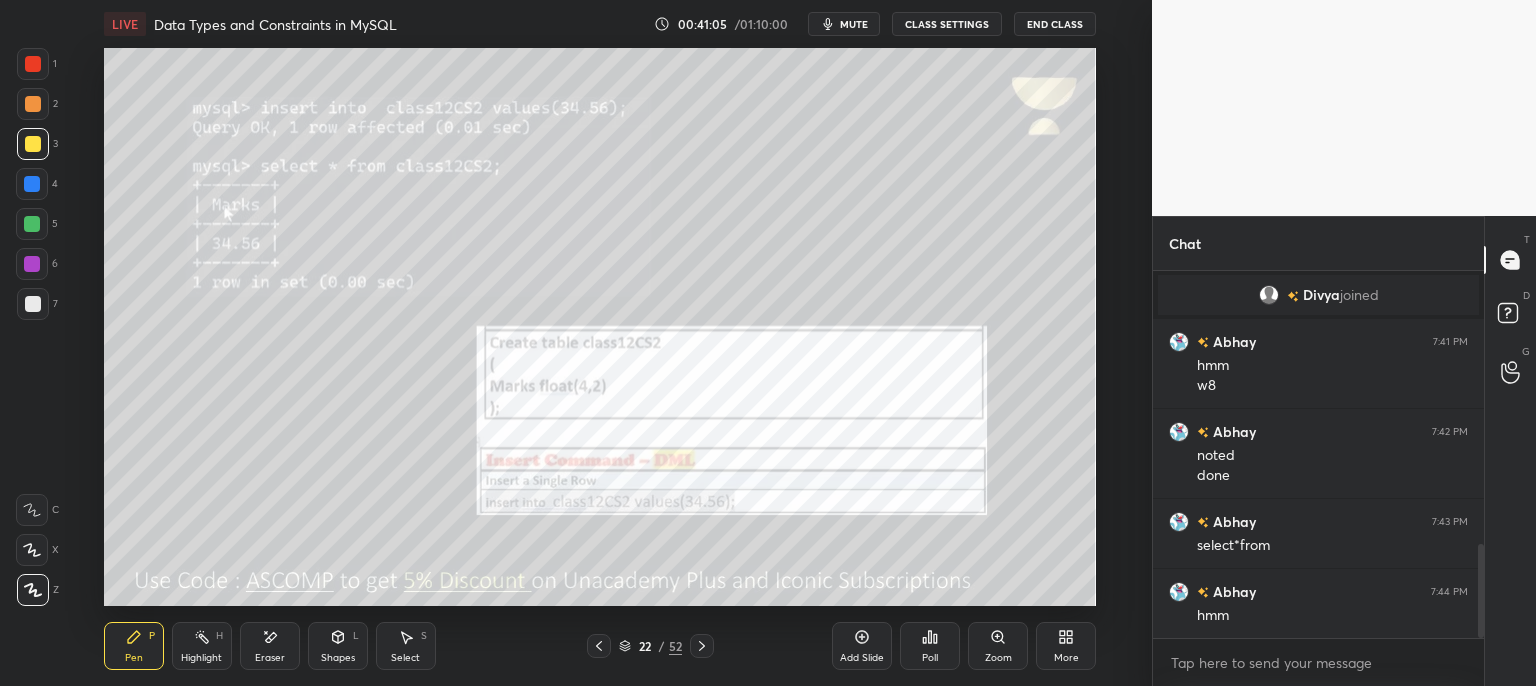 click 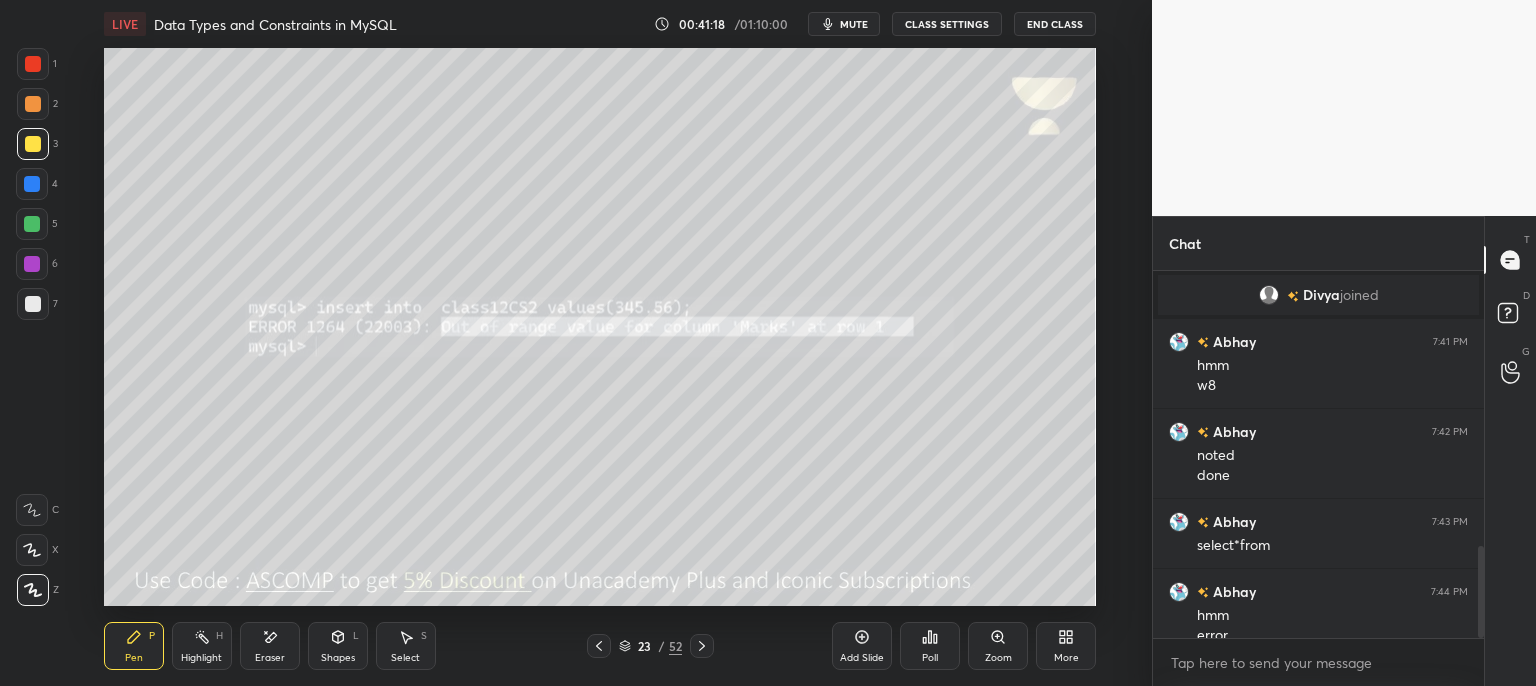 scroll, scrollTop: 1094, scrollLeft: 0, axis: vertical 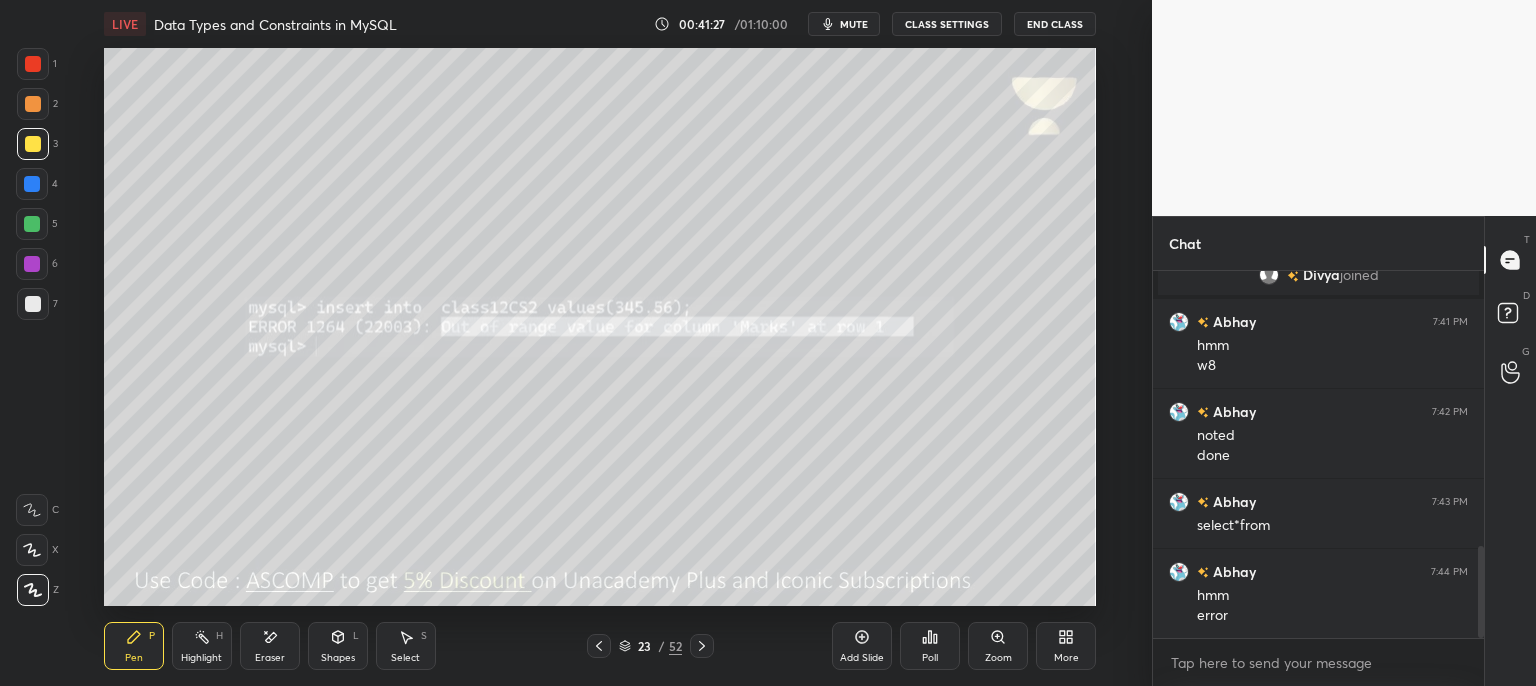 click 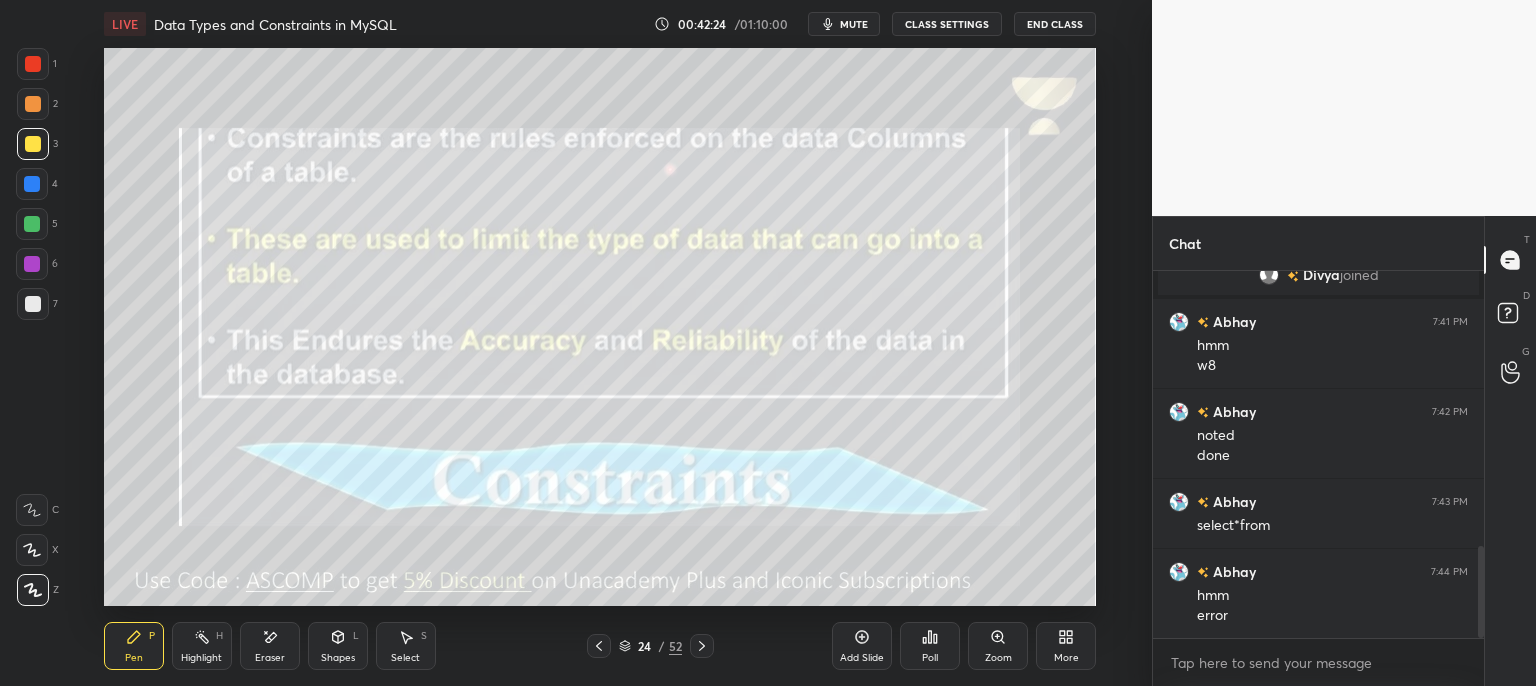 click on "mute" at bounding box center (854, 24) 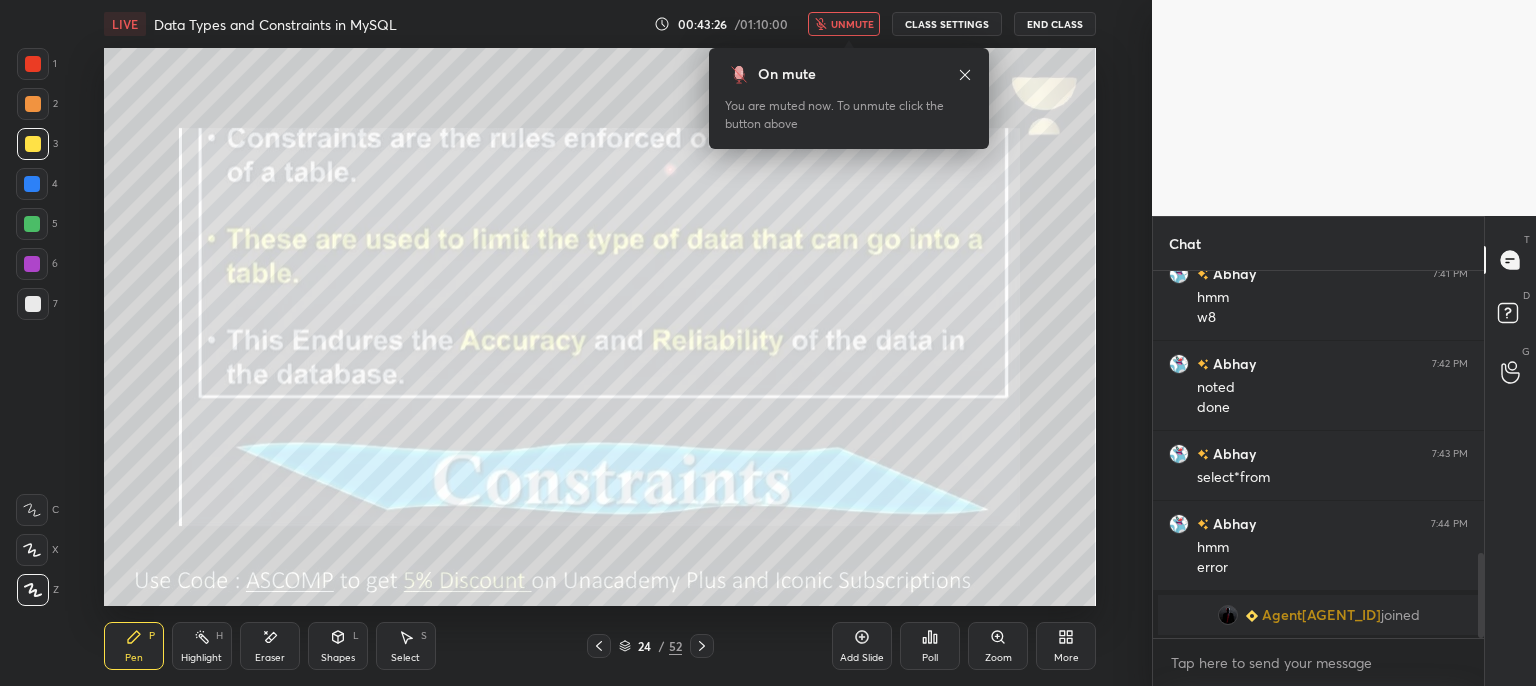 scroll, scrollTop: 1212, scrollLeft: 0, axis: vertical 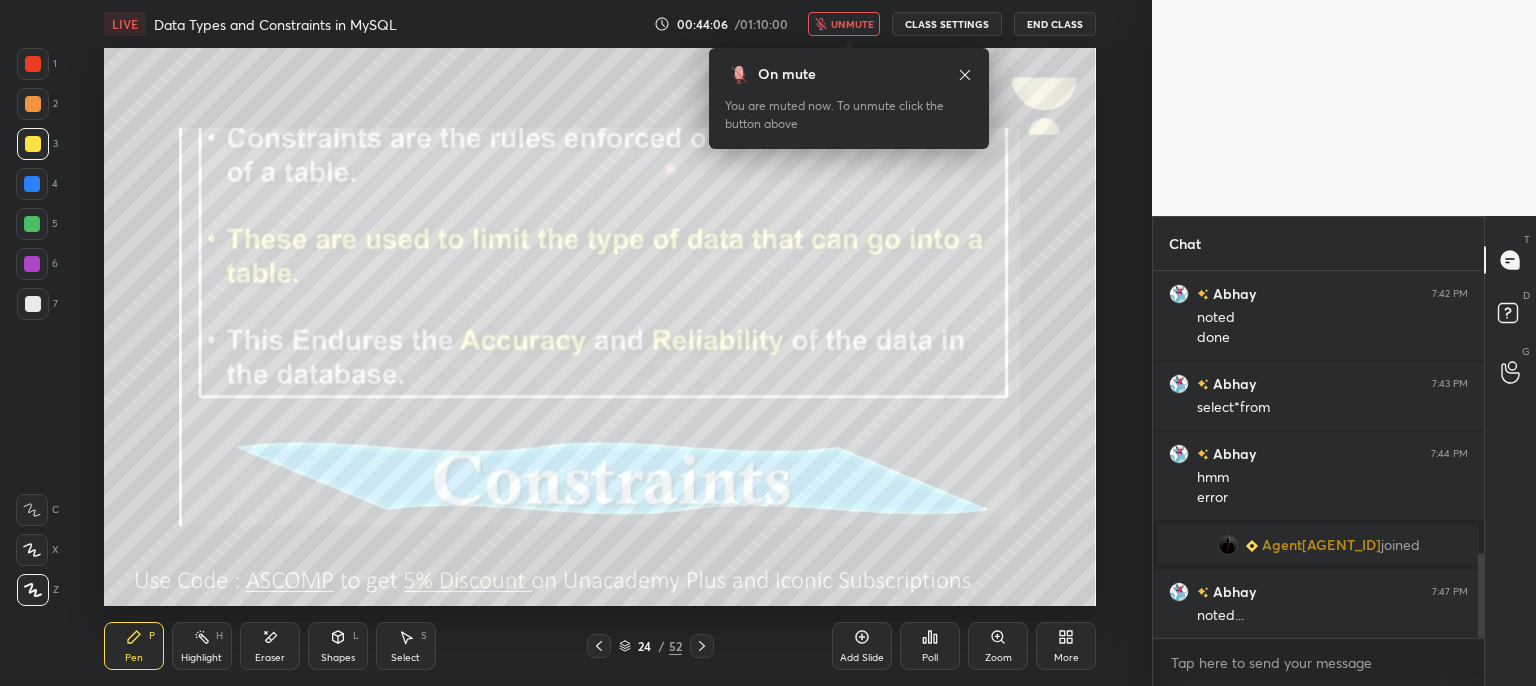 click on "unmute" at bounding box center (852, 24) 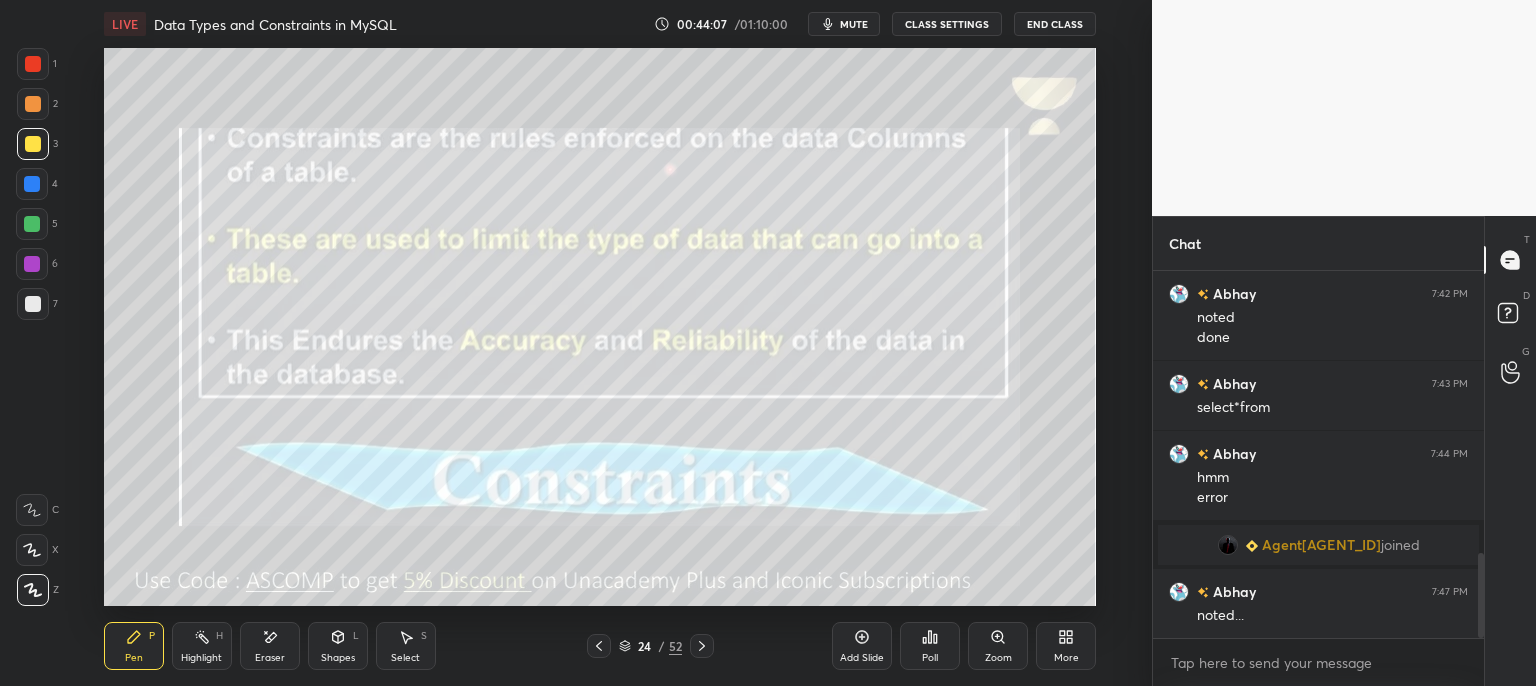 click 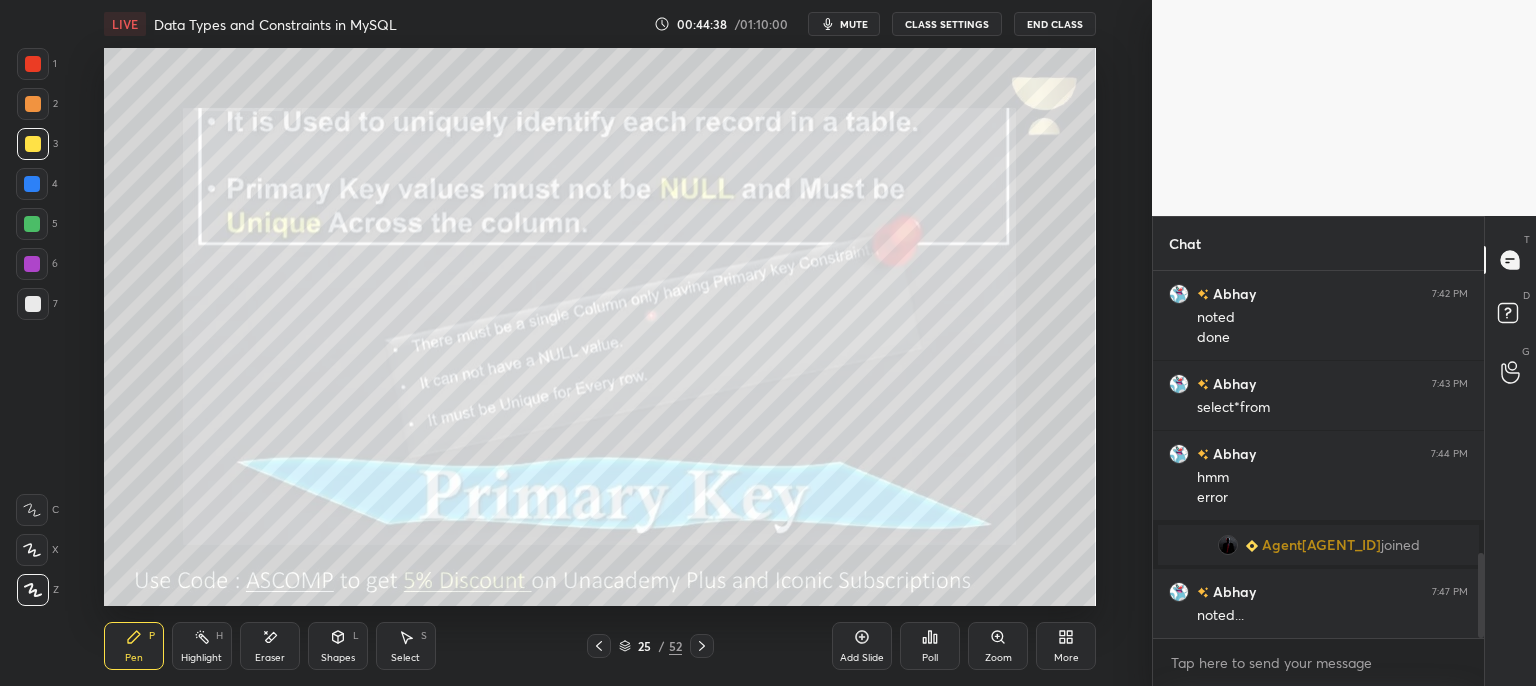 scroll, scrollTop: 1282, scrollLeft: 0, axis: vertical 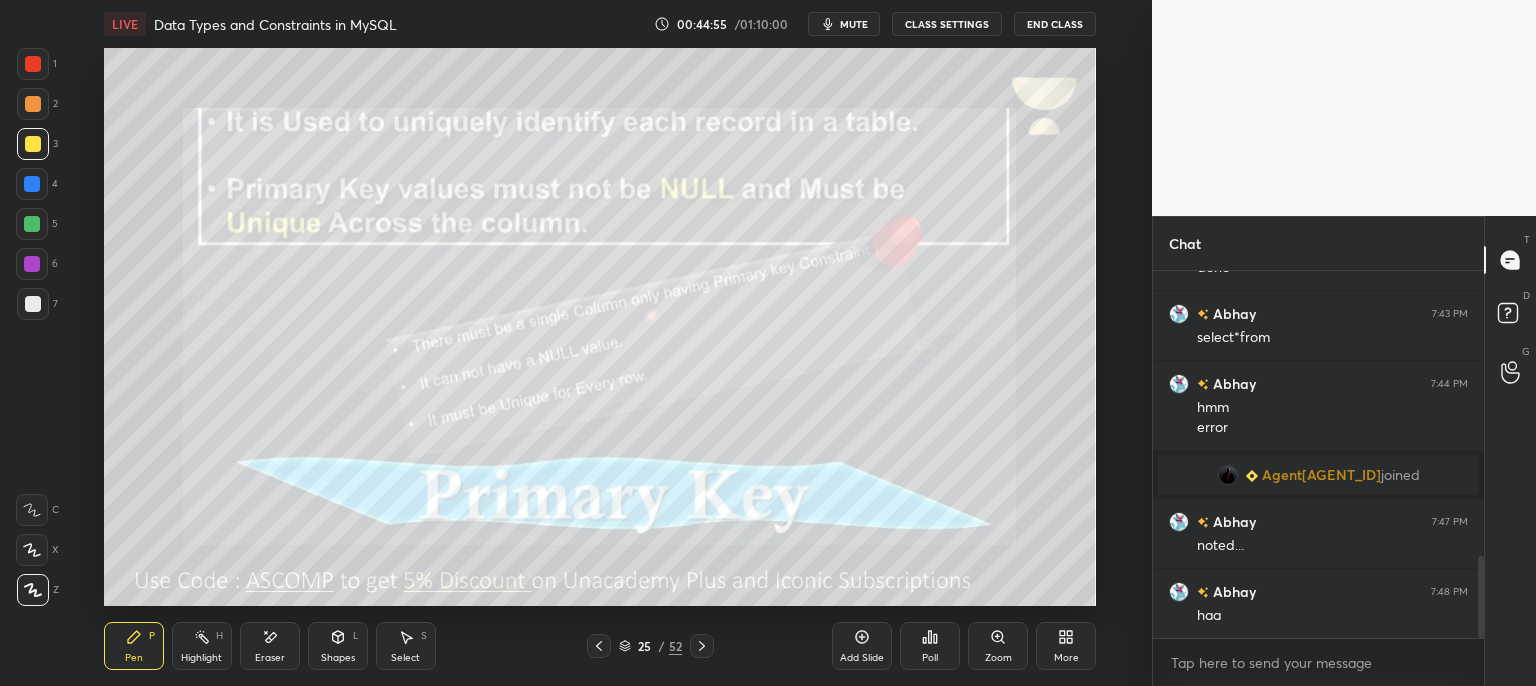click 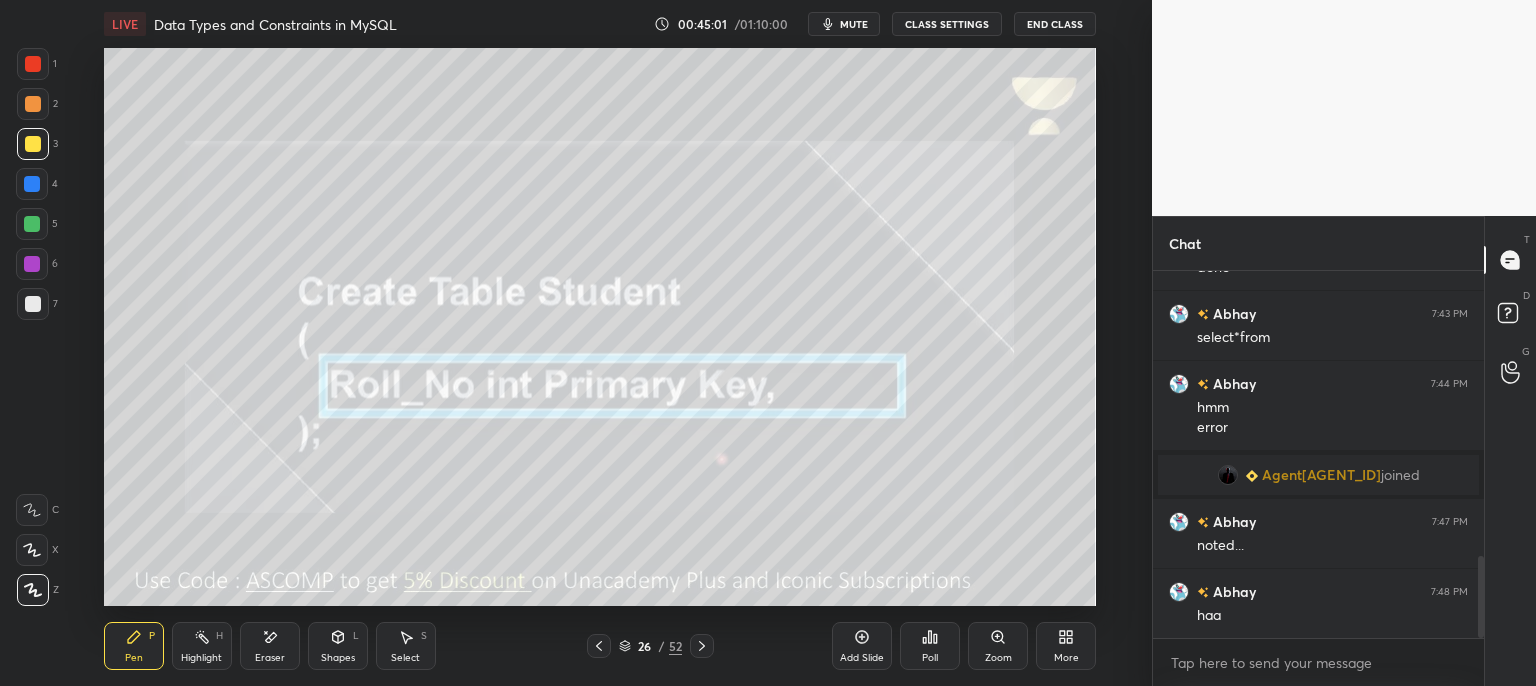 click 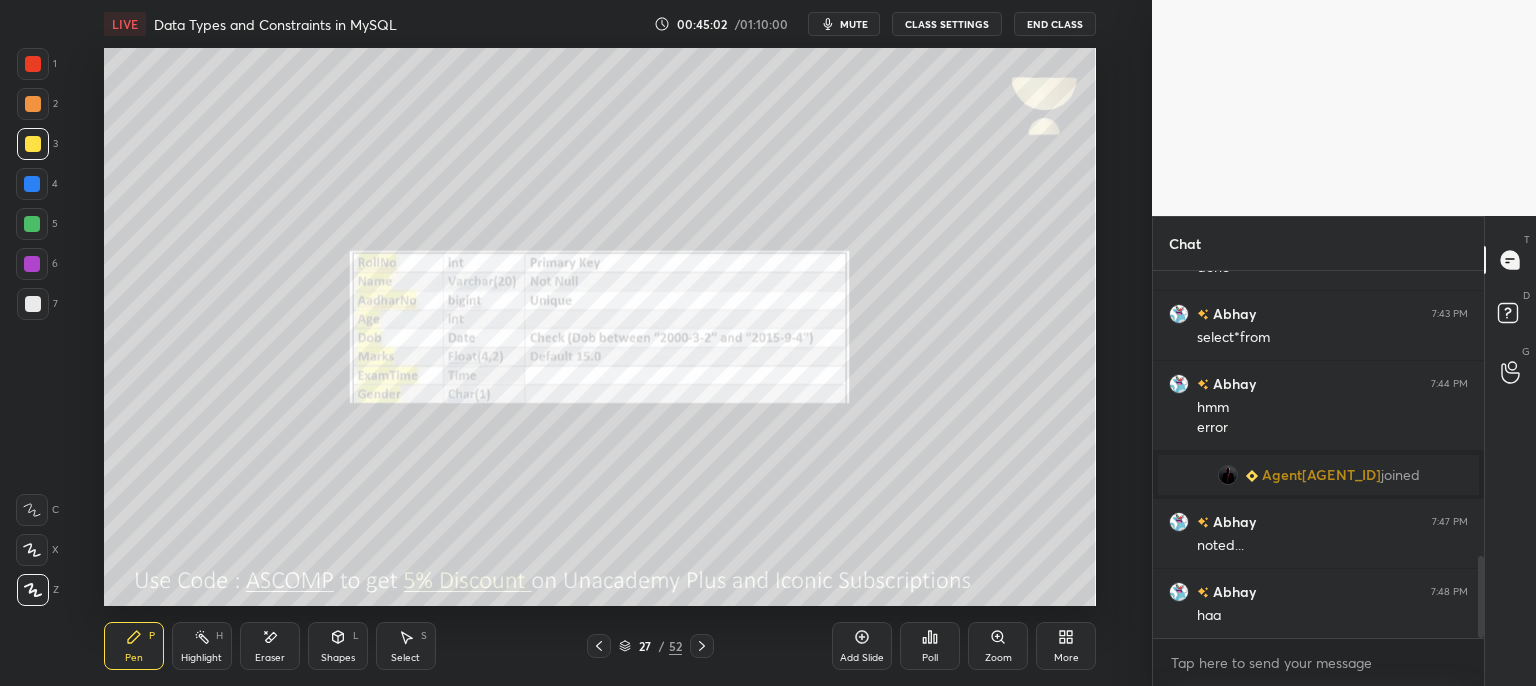 click 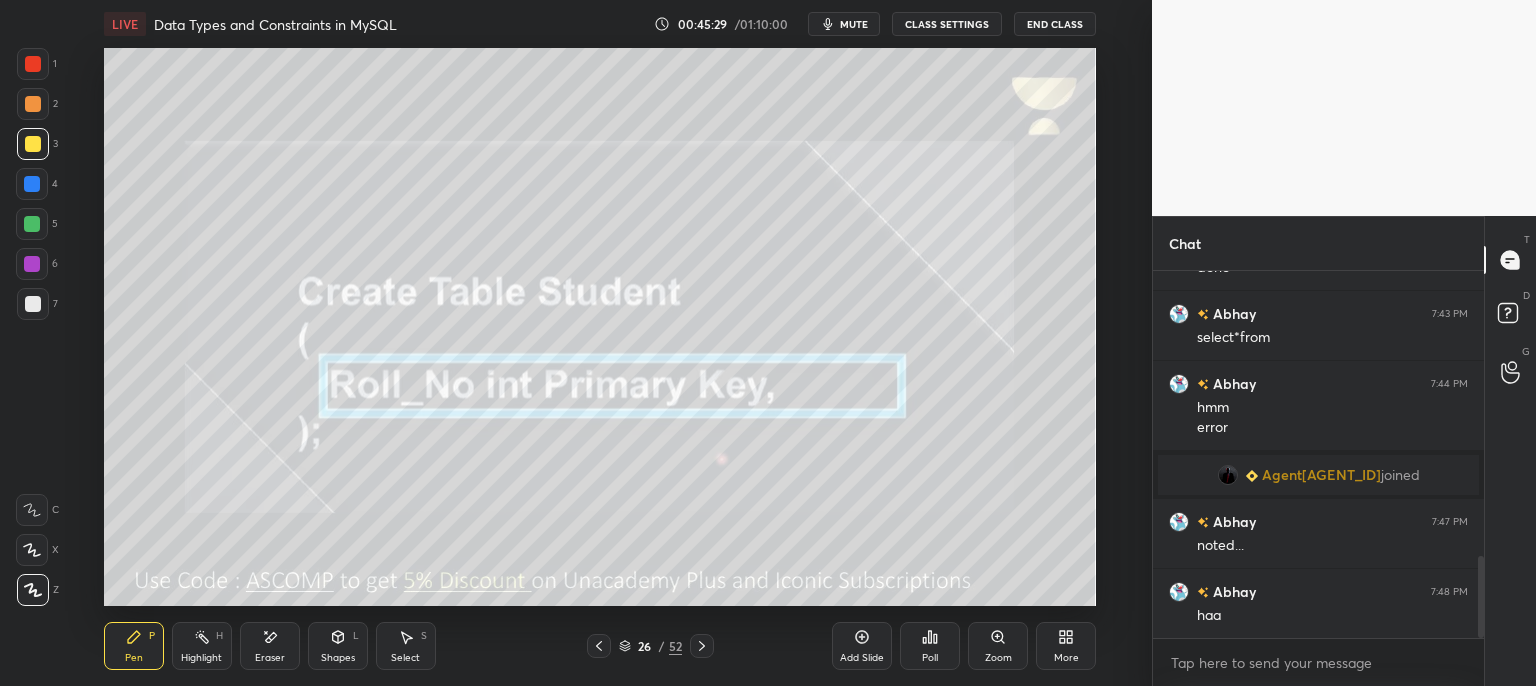 click on "mute" at bounding box center (854, 24) 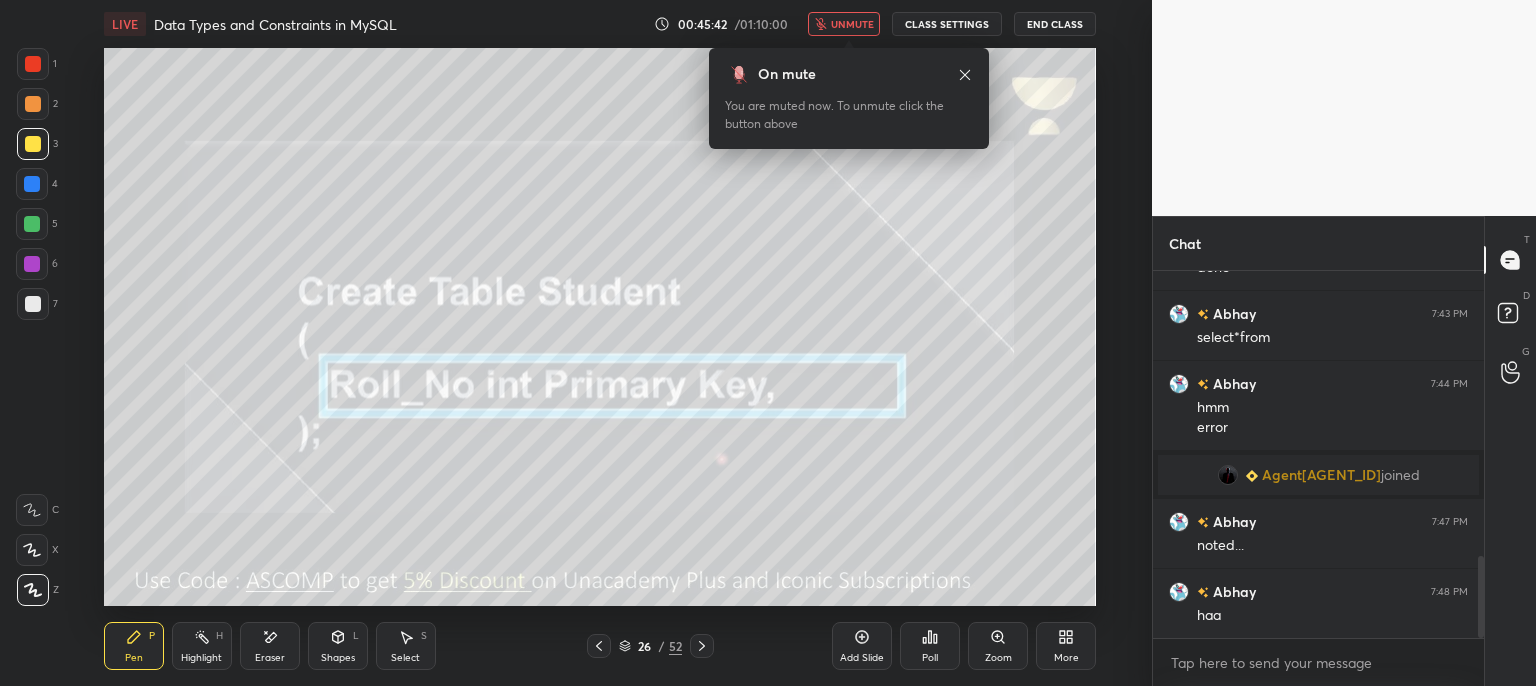 scroll, scrollTop: 1352, scrollLeft: 0, axis: vertical 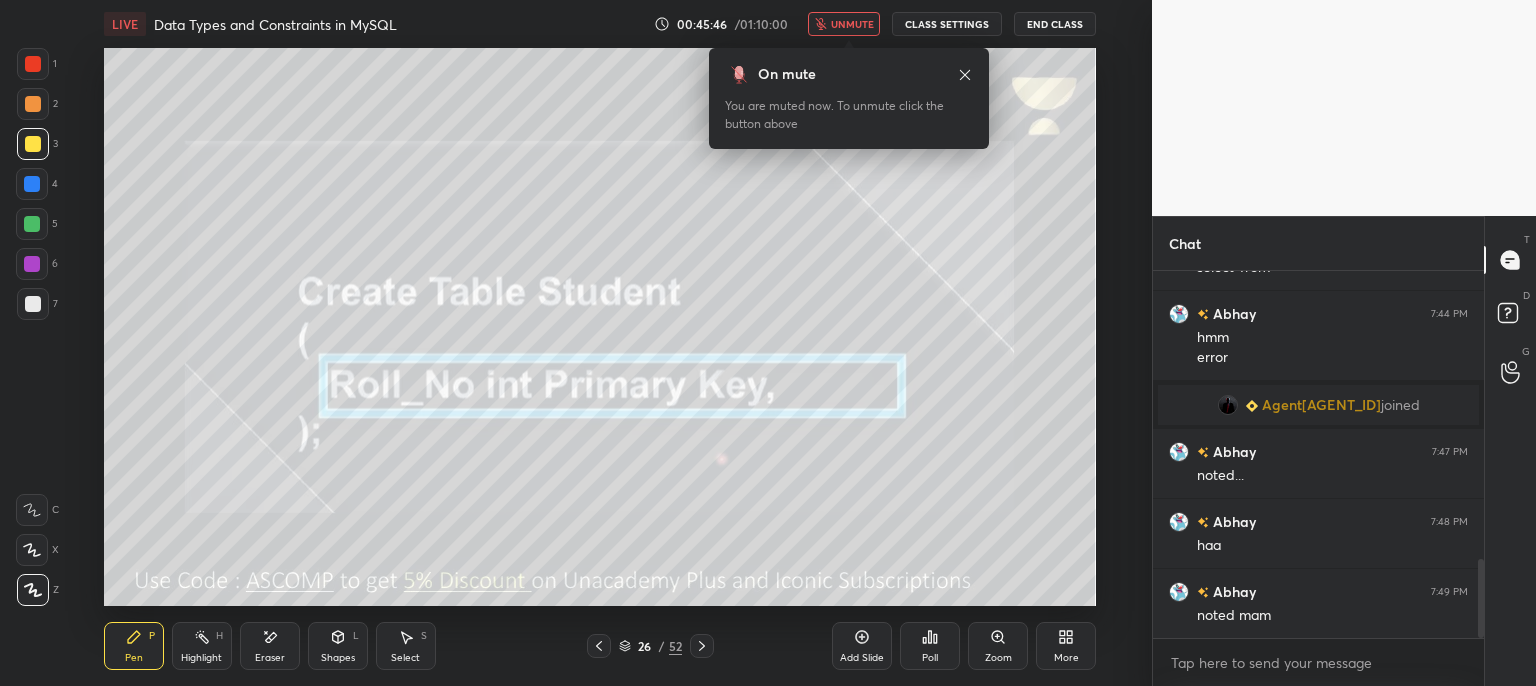 click on "unmute" at bounding box center (852, 24) 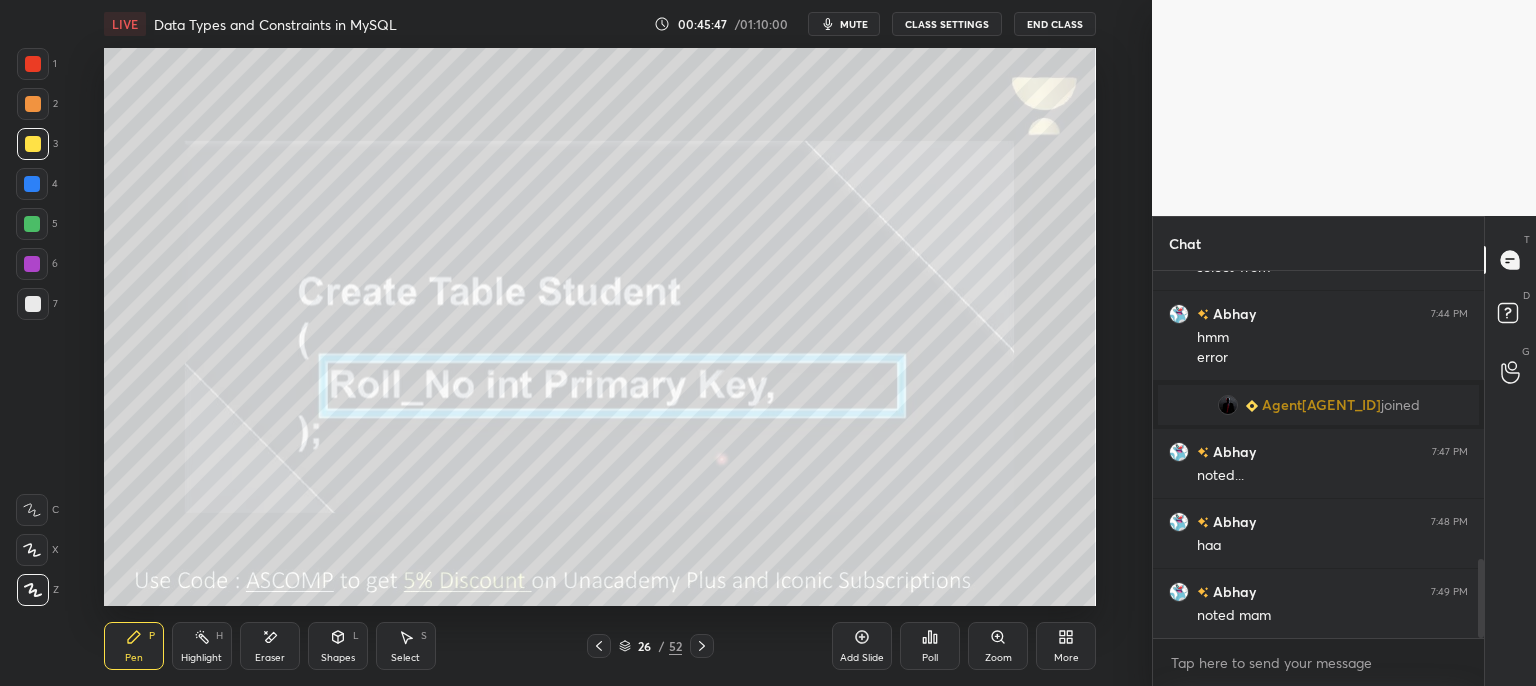 click 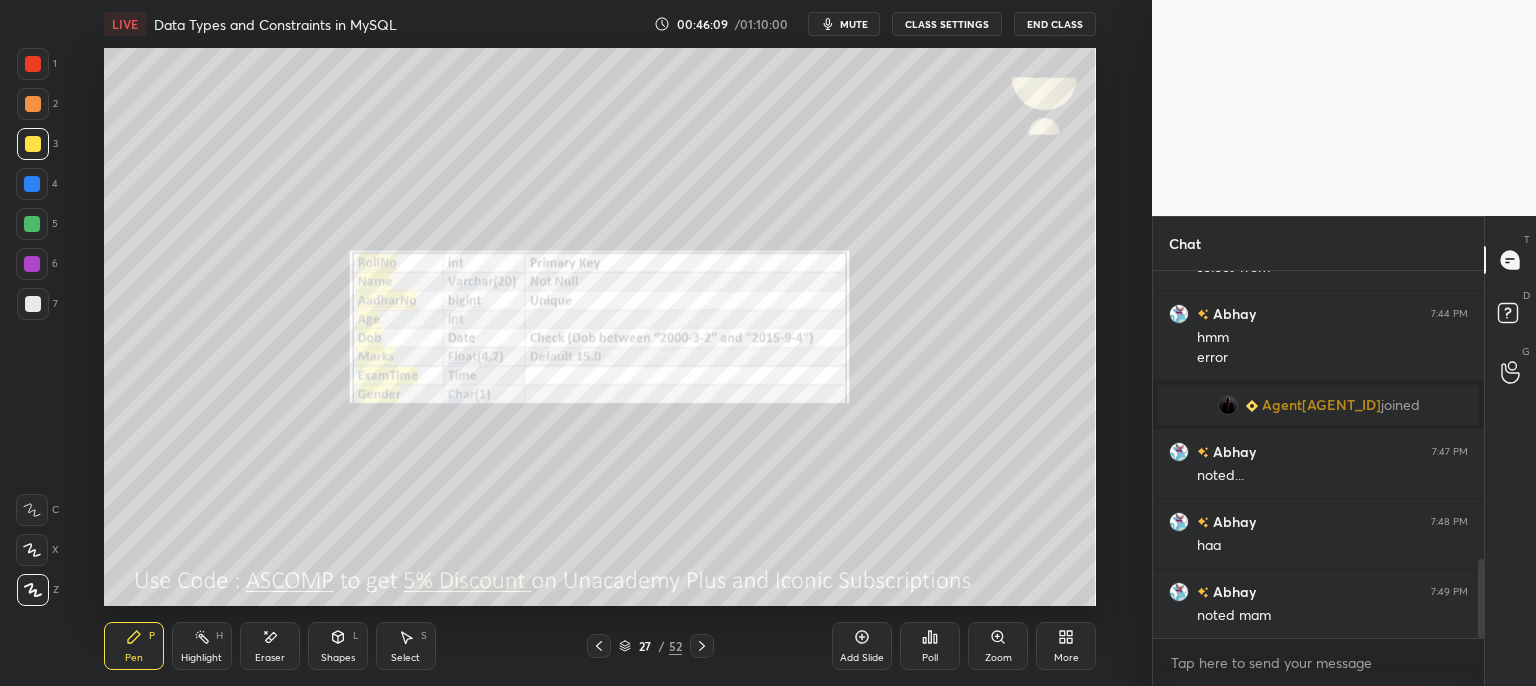 click 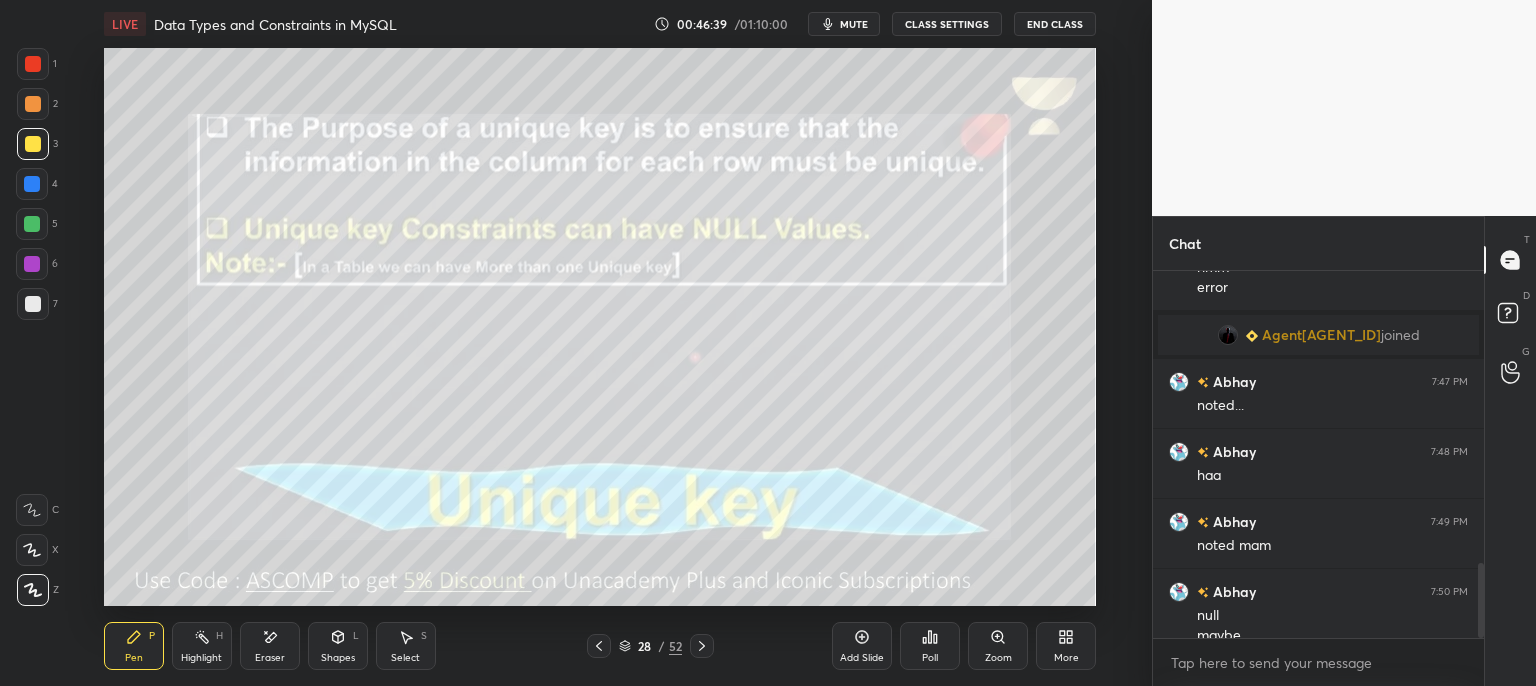 scroll, scrollTop: 1442, scrollLeft: 0, axis: vertical 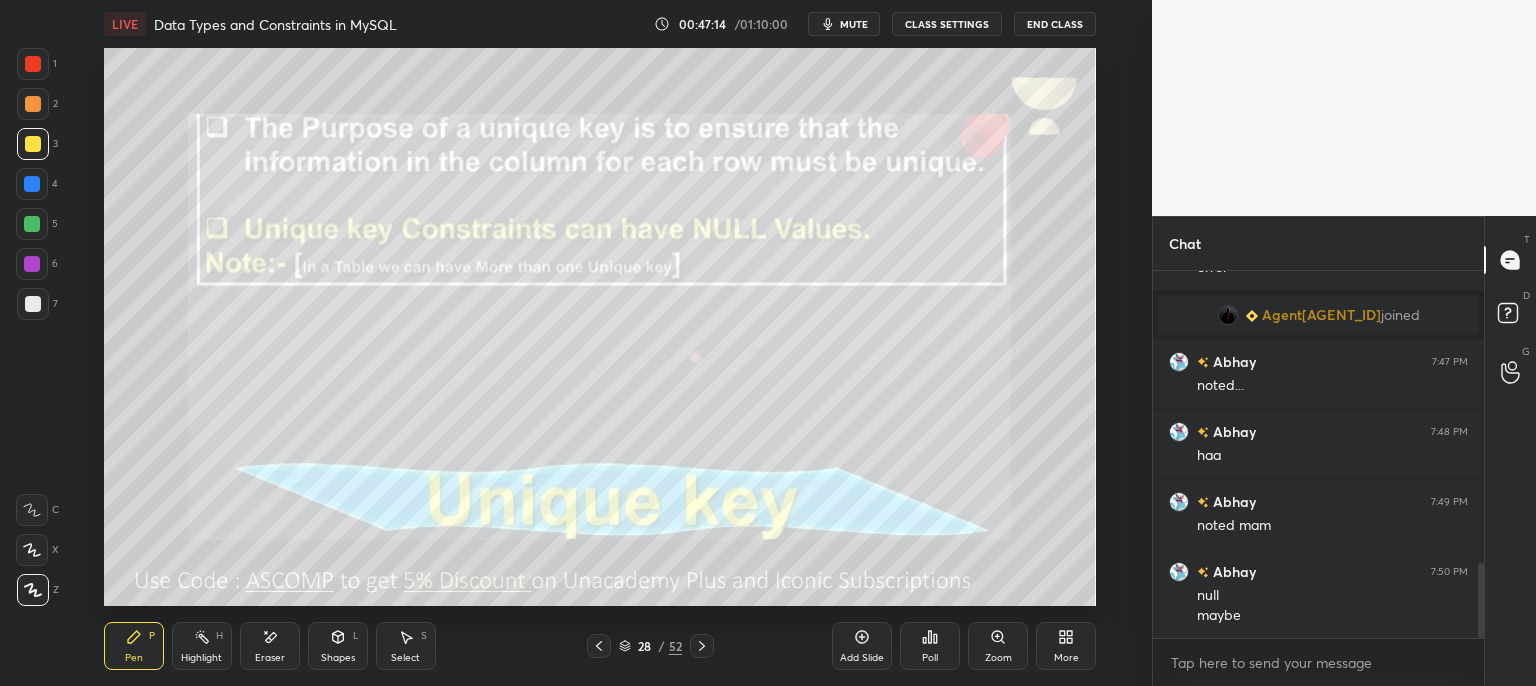 click on "mute" at bounding box center (844, 24) 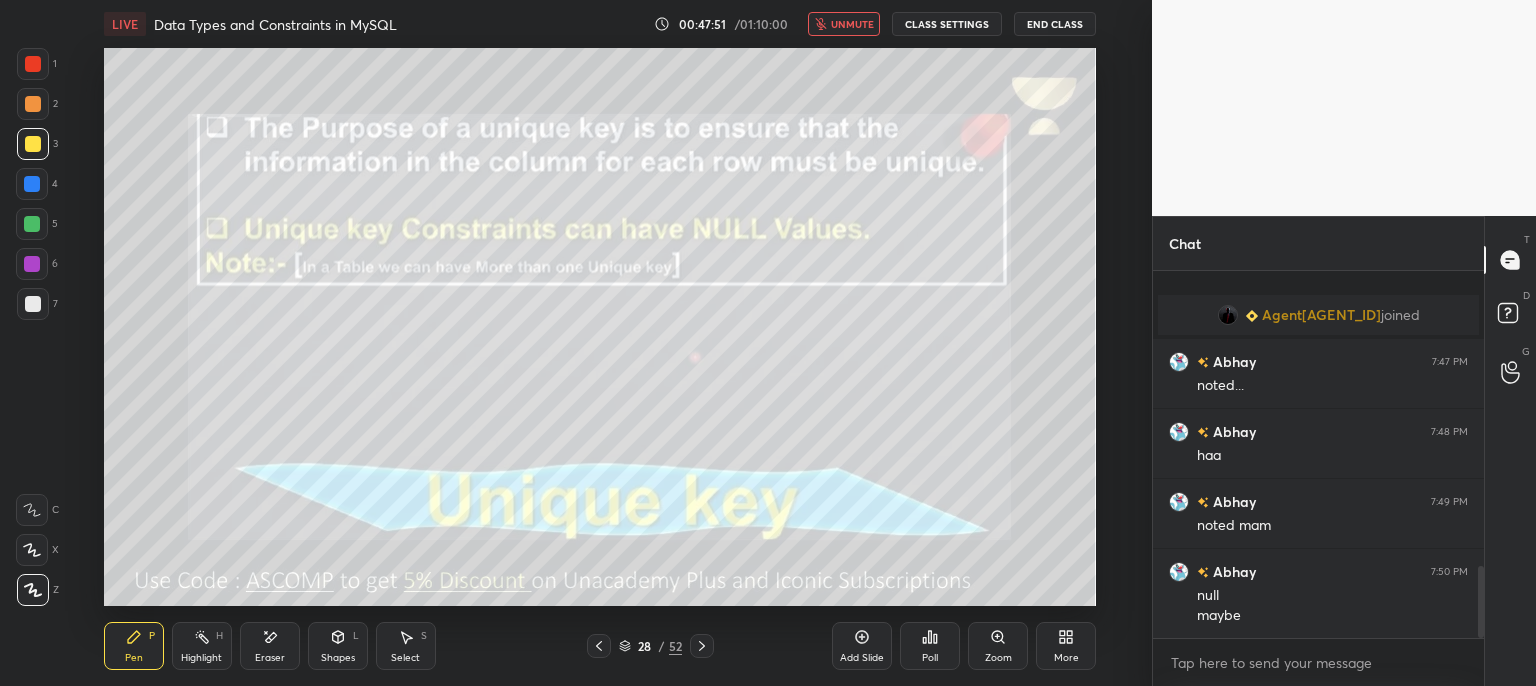 scroll, scrollTop: 1512, scrollLeft: 0, axis: vertical 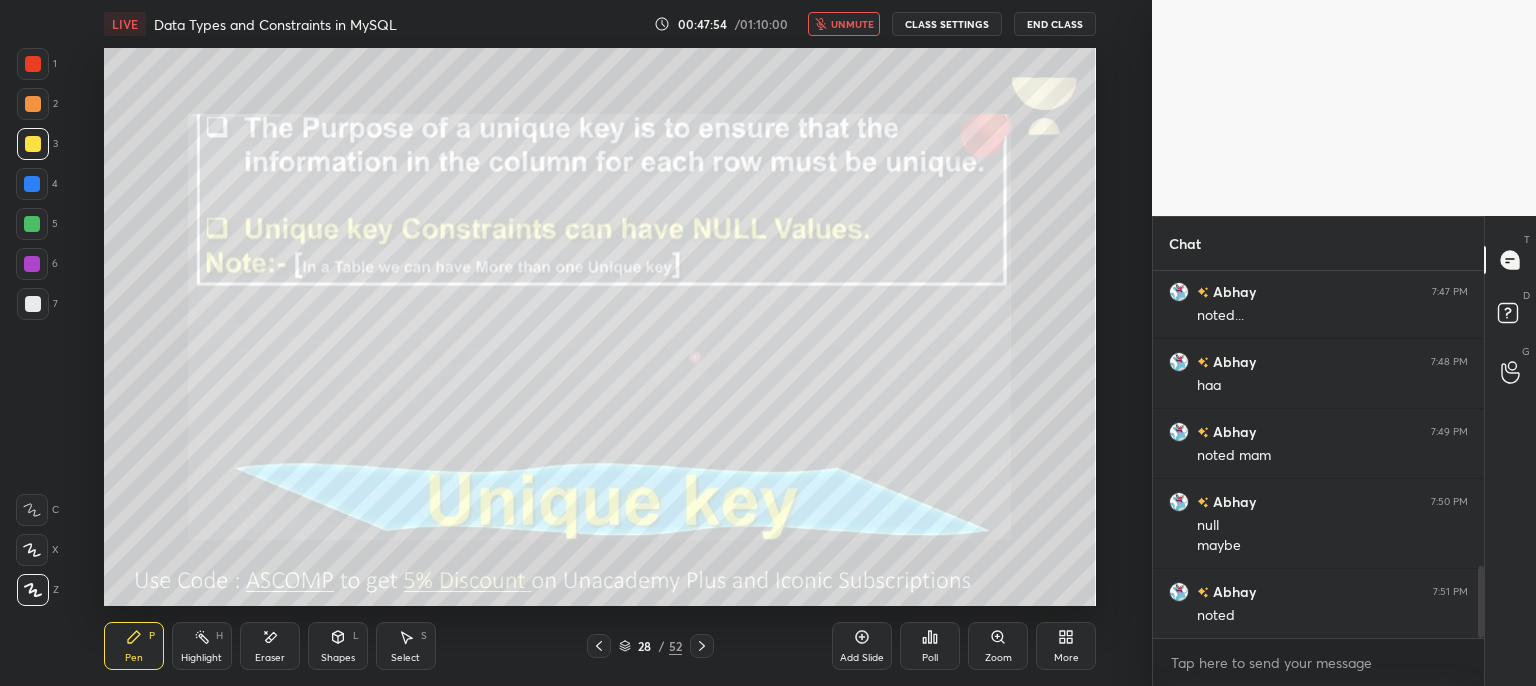 click on "unmute" at bounding box center [852, 24] 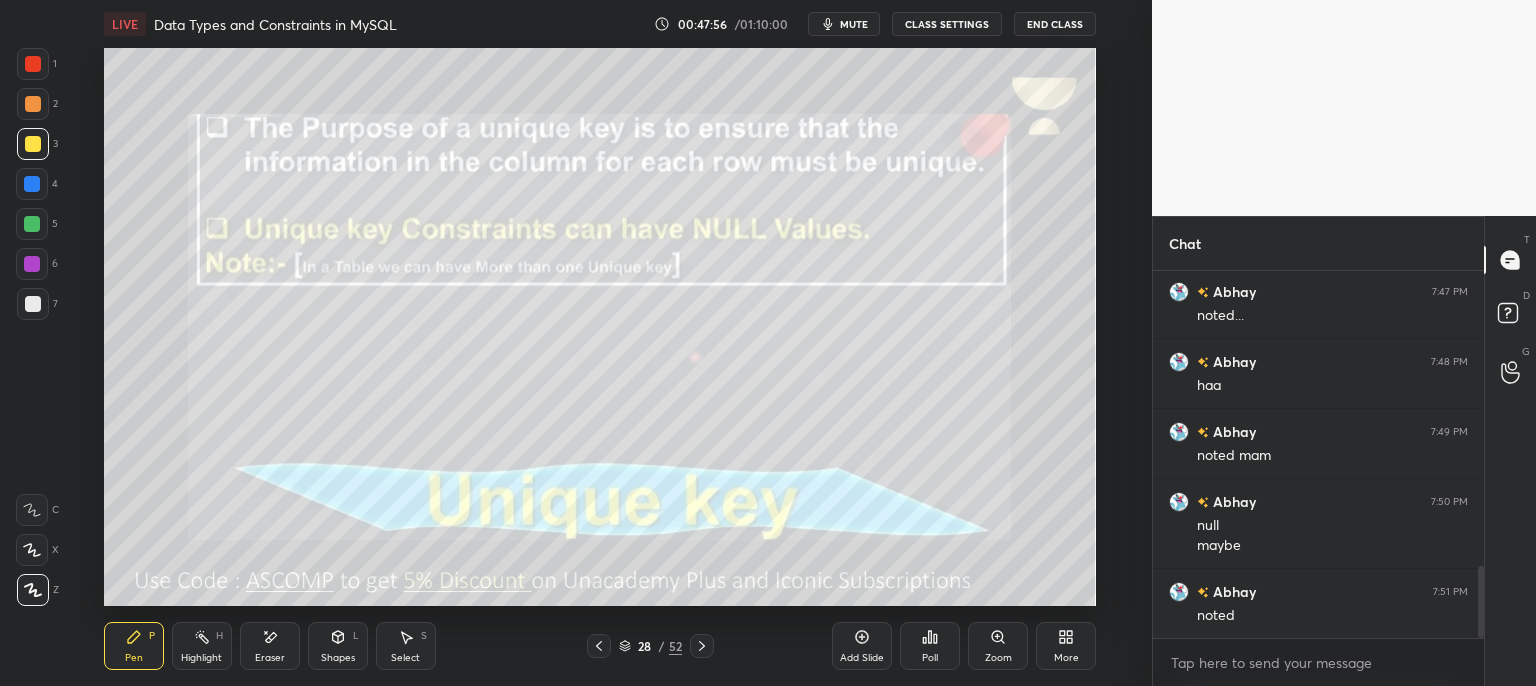 click 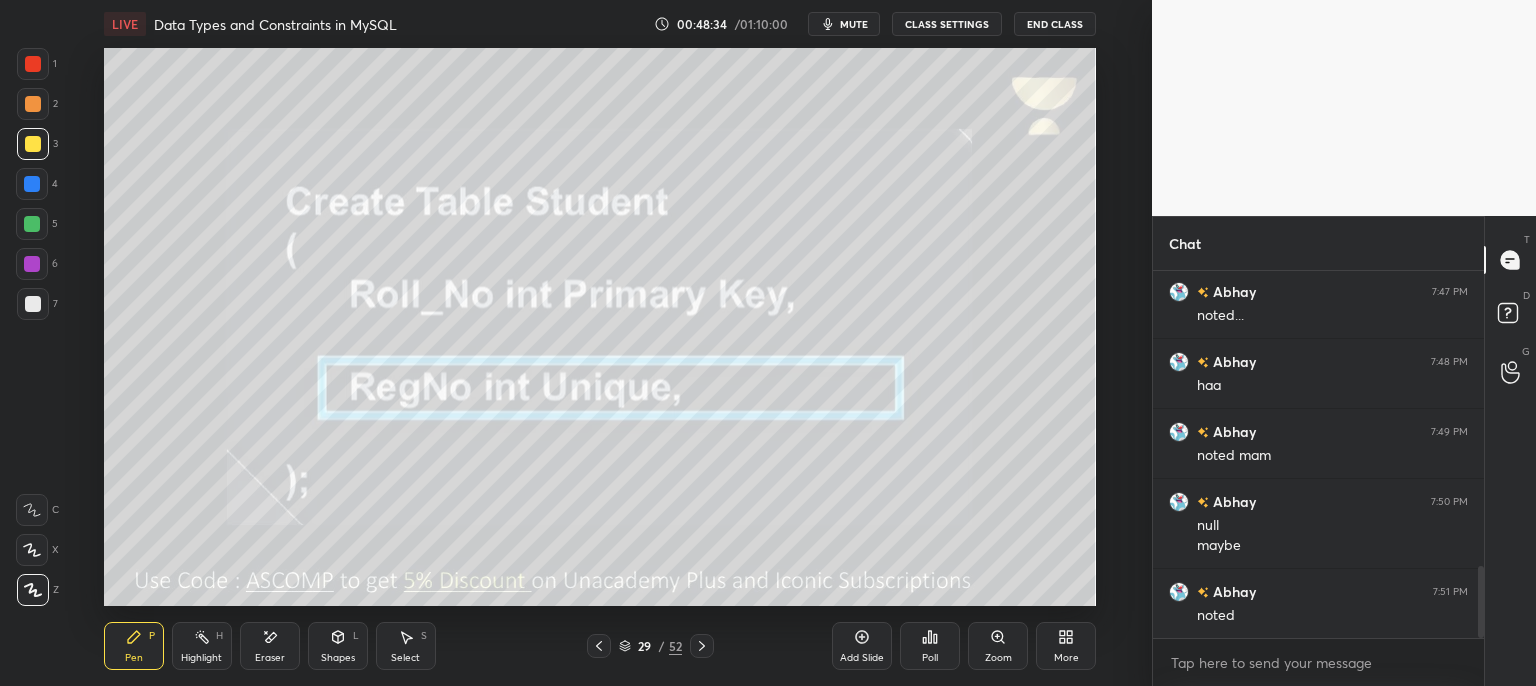 click 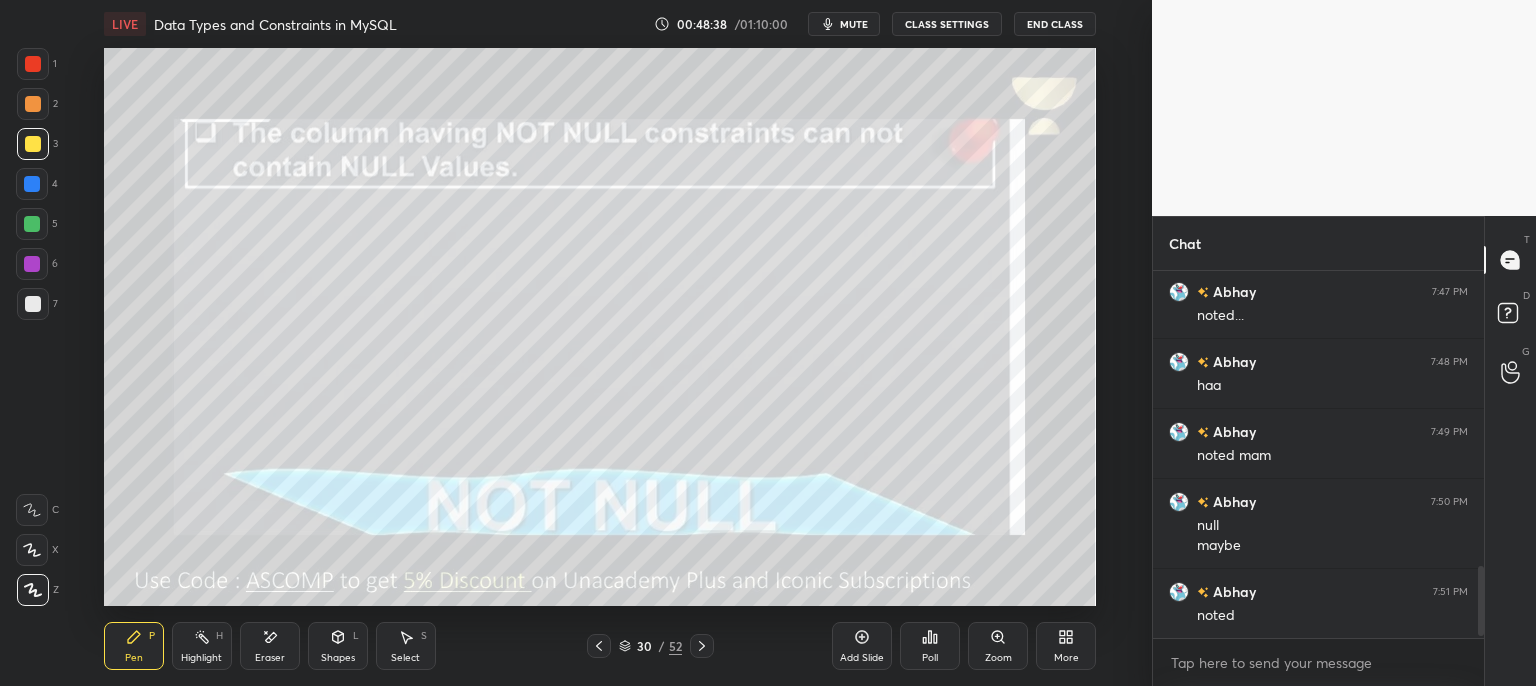 scroll, scrollTop: 1582, scrollLeft: 0, axis: vertical 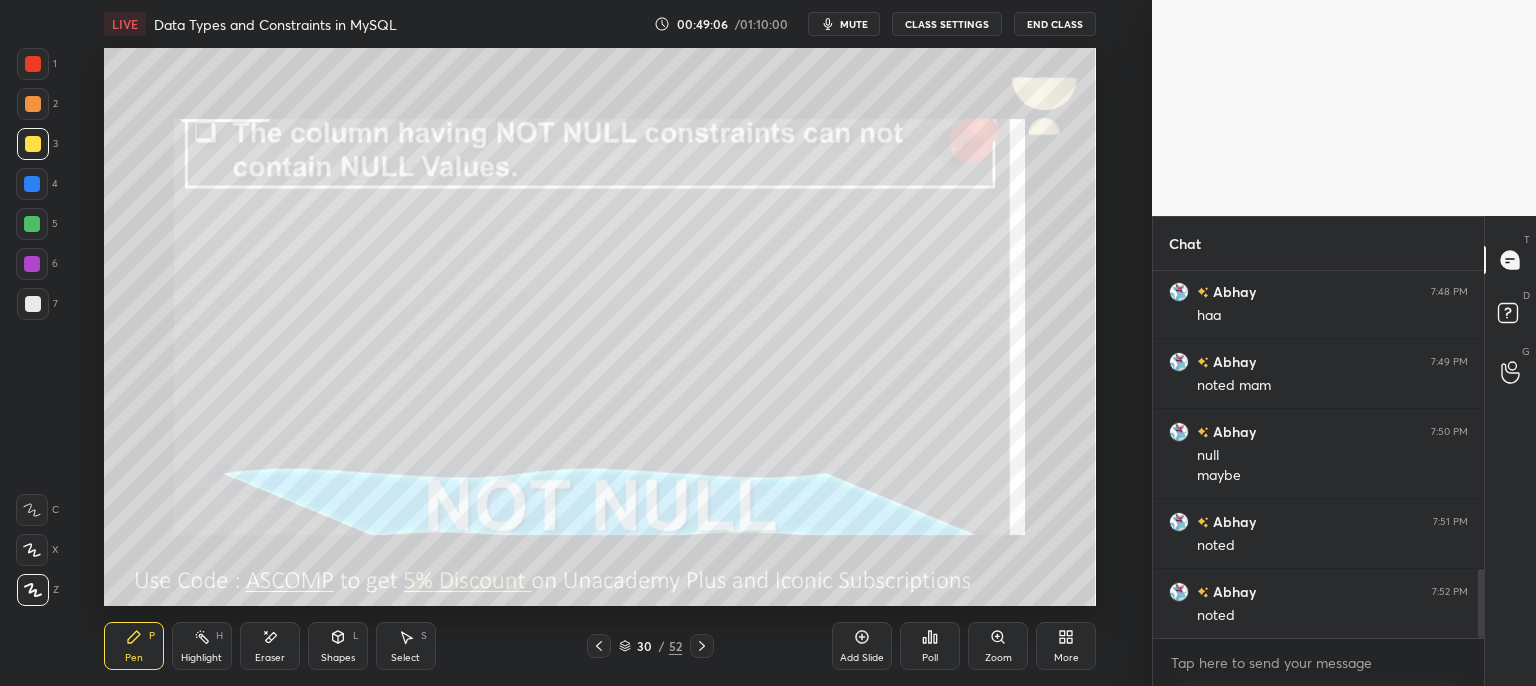 click on "LIVE Data Types and Constraints in MySQL 00:49:06 /  01:10:00 mute CLASS SETTINGS End Class" at bounding box center (600, 24) 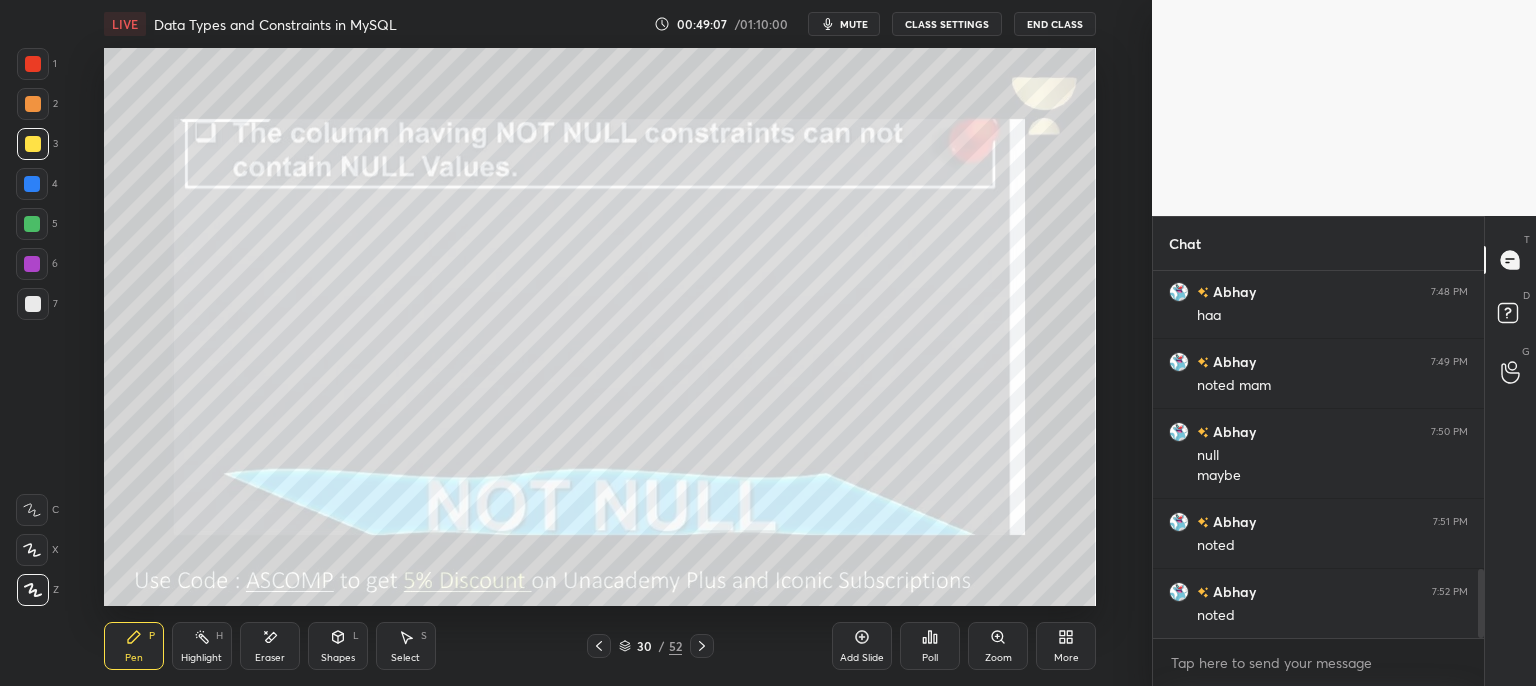 click on "mute" at bounding box center (844, 24) 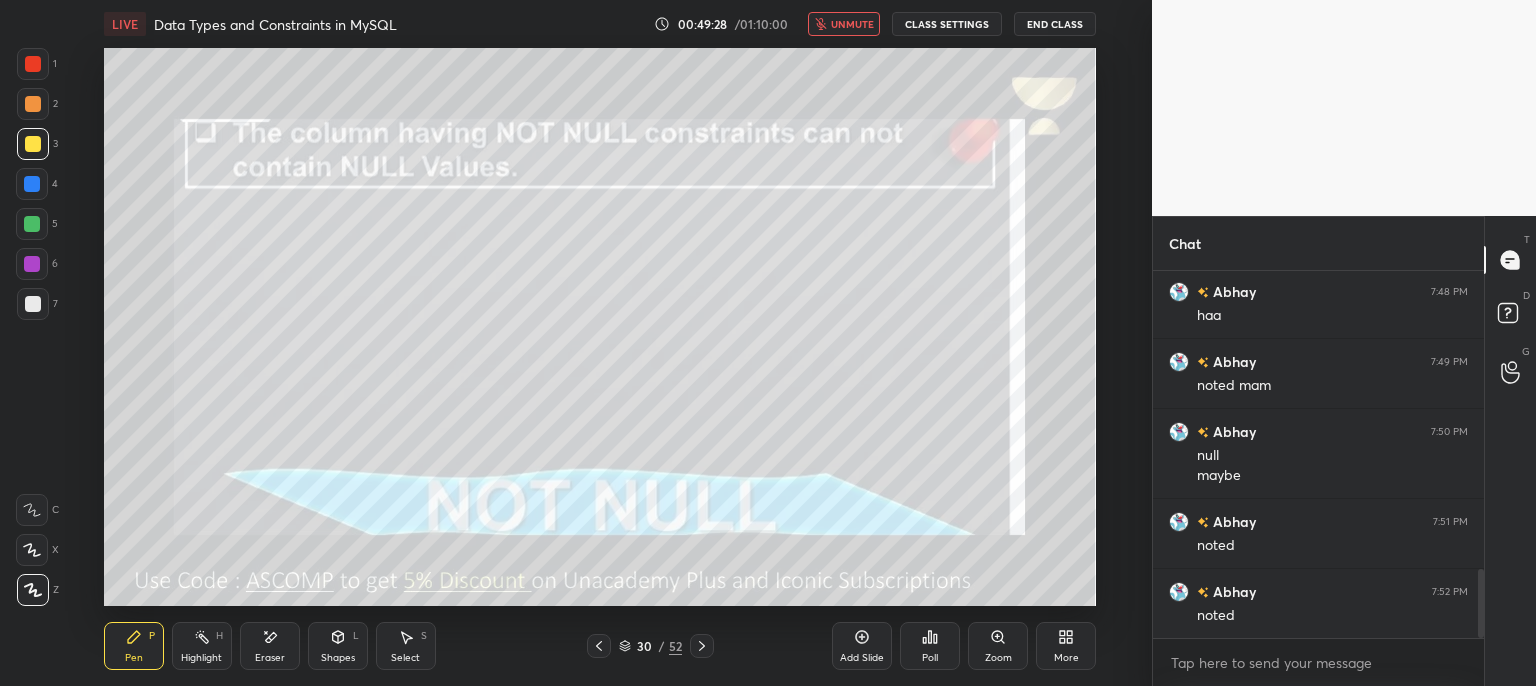 click 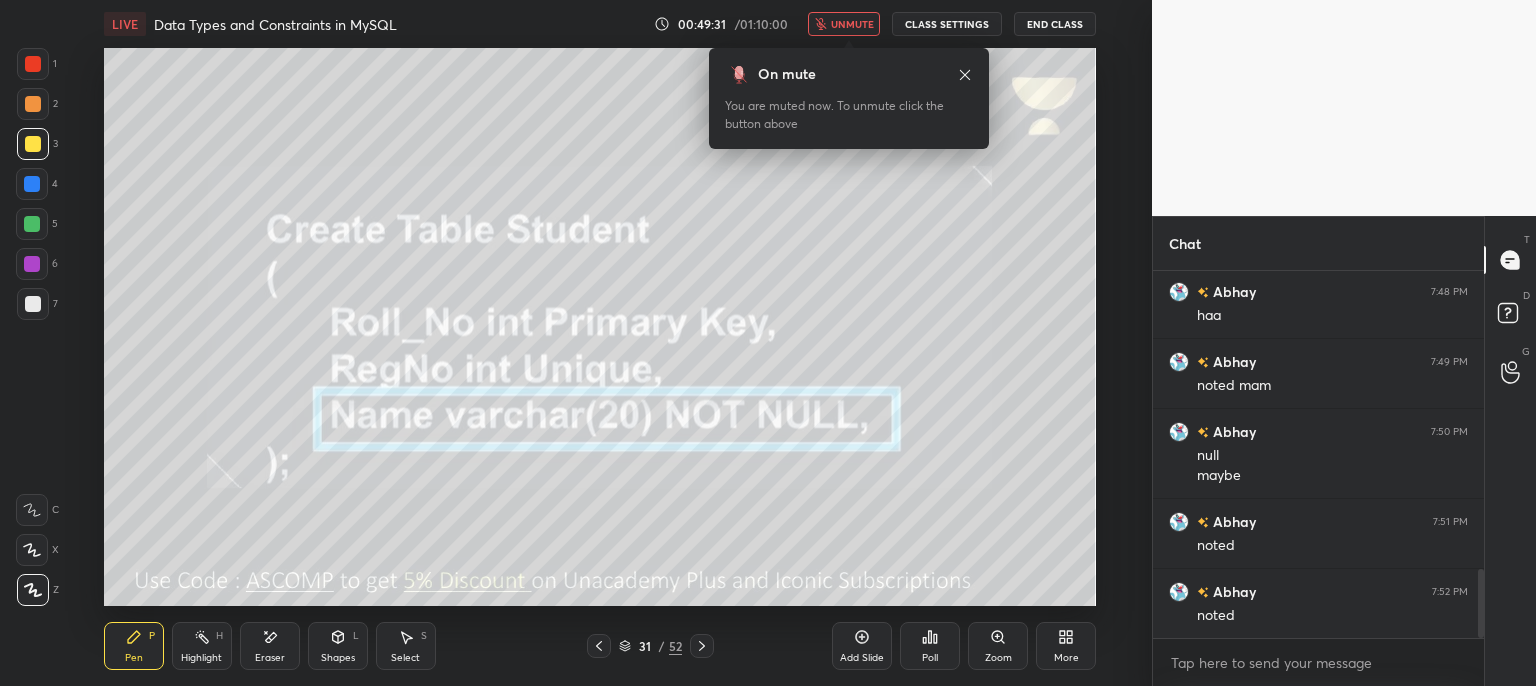 click on "unmute" at bounding box center [844, 24] 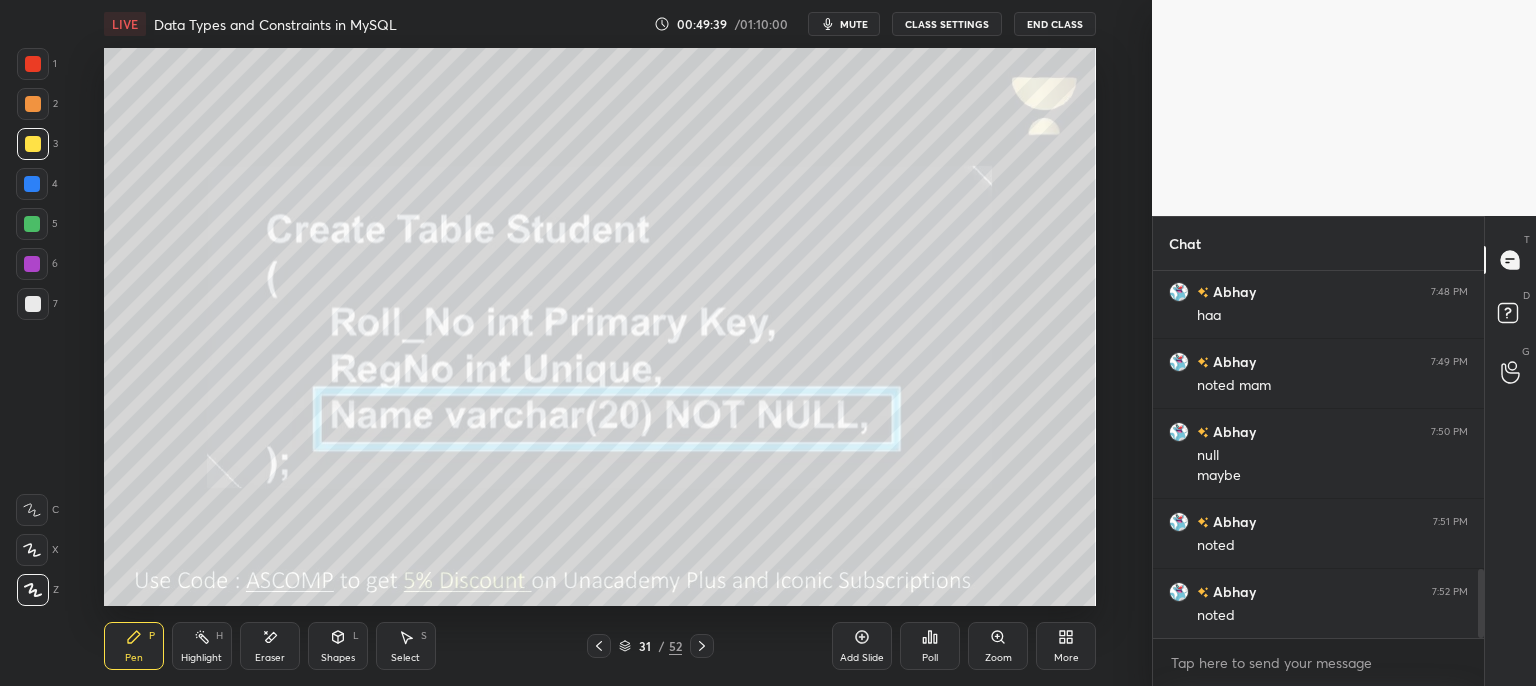 click on "mute" at bounding box center [854, 24] 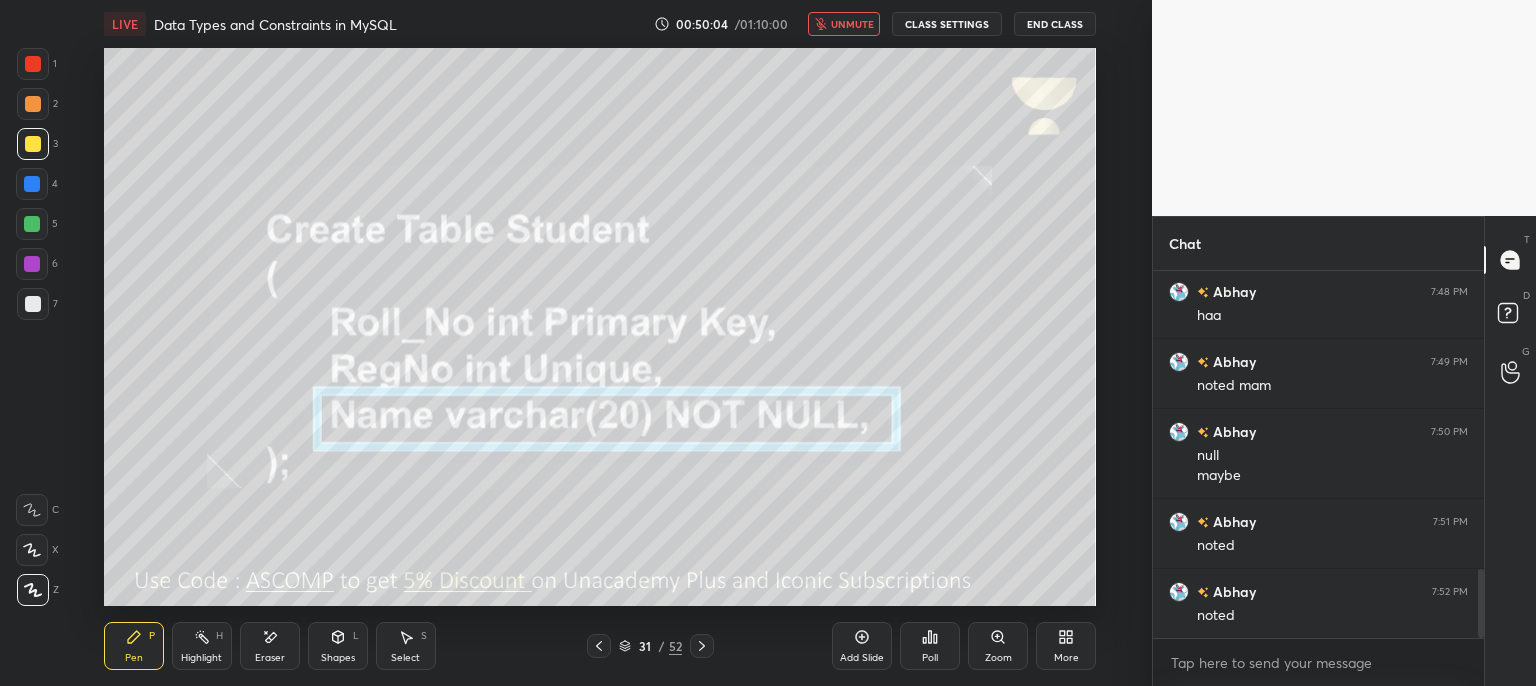 scroll, scrollTop: 1652, scrollLeft: 0, axis: vertical 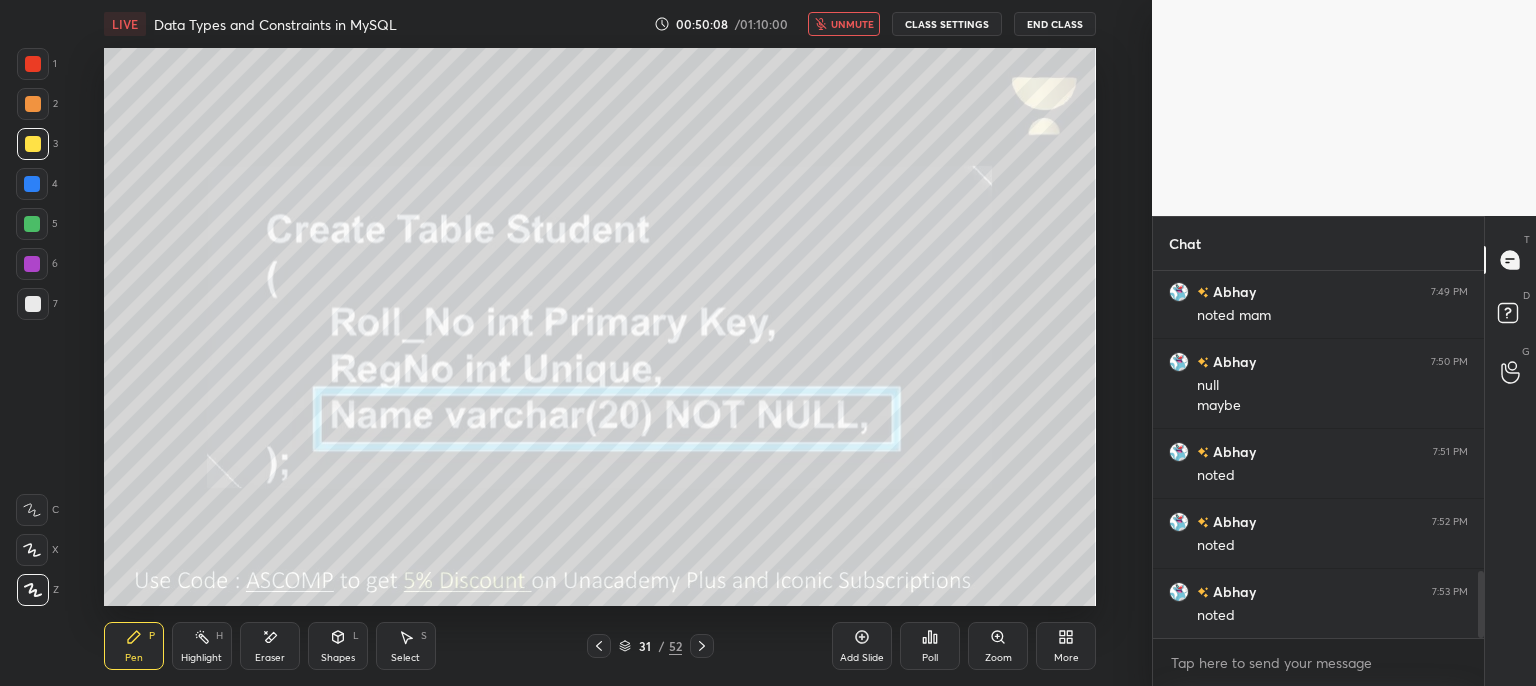 click on "LIVE Data Types and Constraints in MySQL 00:50:08 /  01:10:00 unmute CLASS SETTINGS End Class" at bounding box center [600, 24] 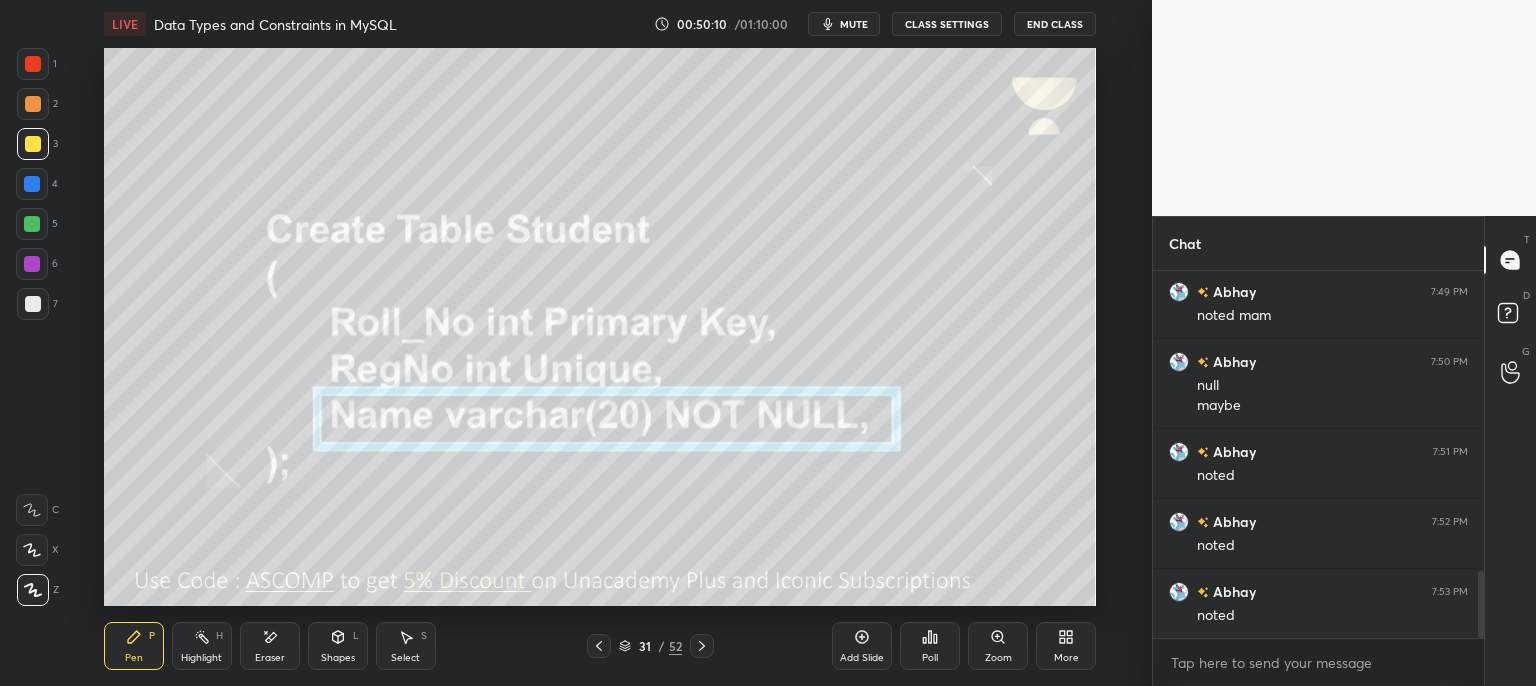 click 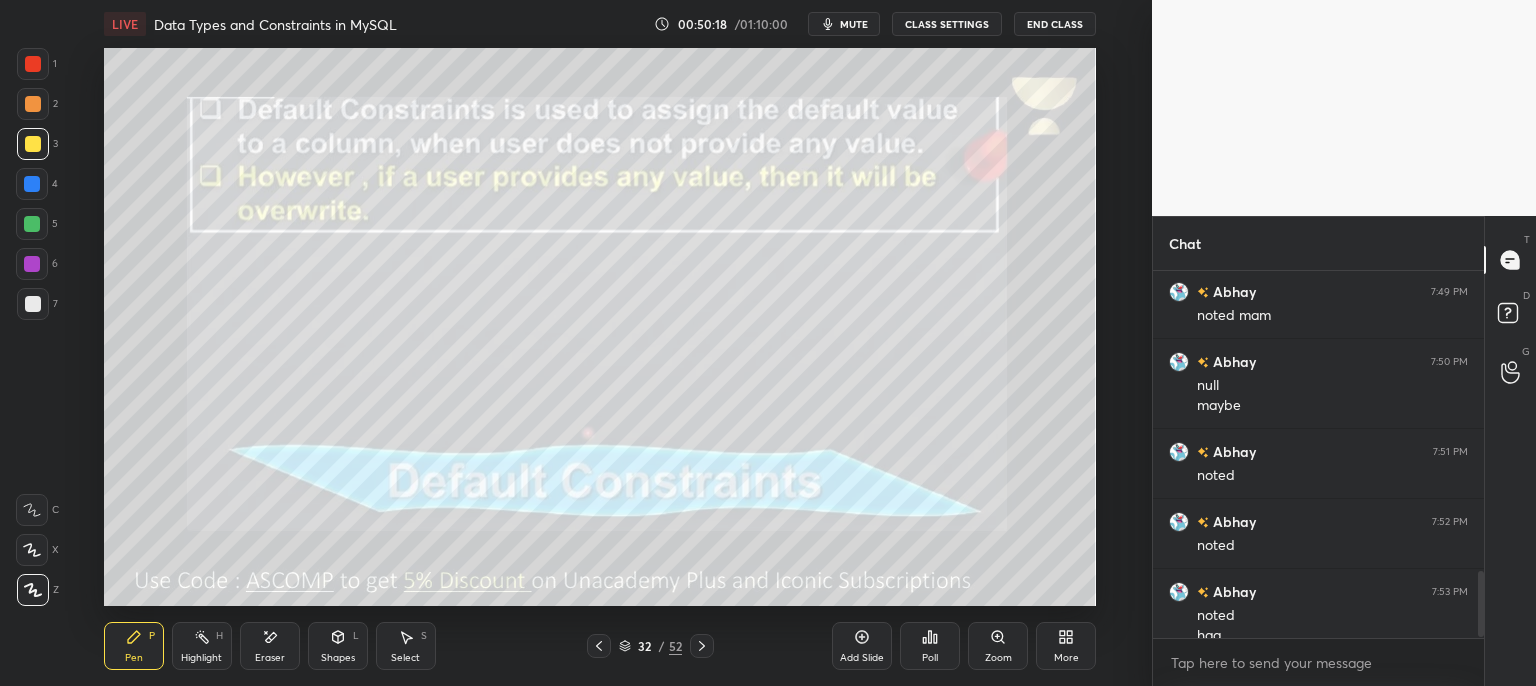 scroll, scrollTop: 1672, scrollLeft: 0, axis: vertical 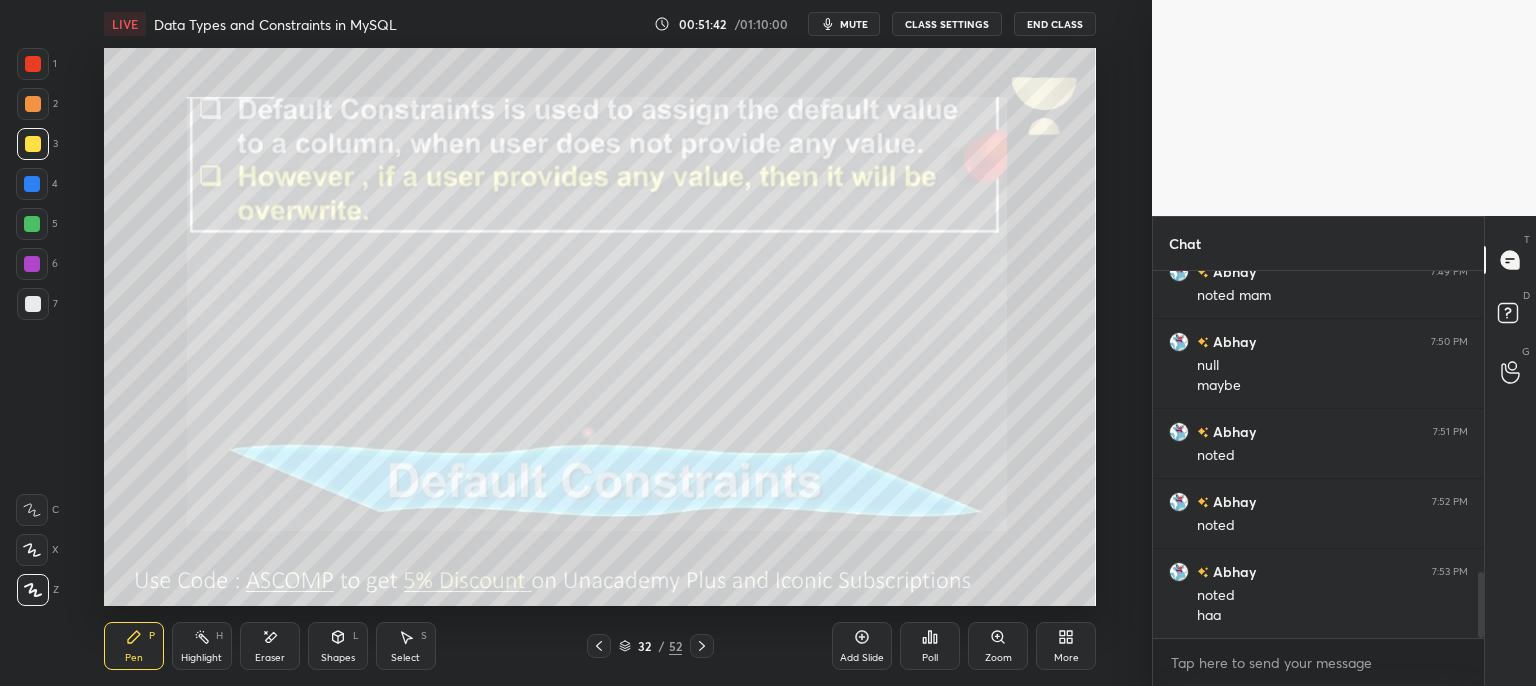 click at bounding box center [702, 646] 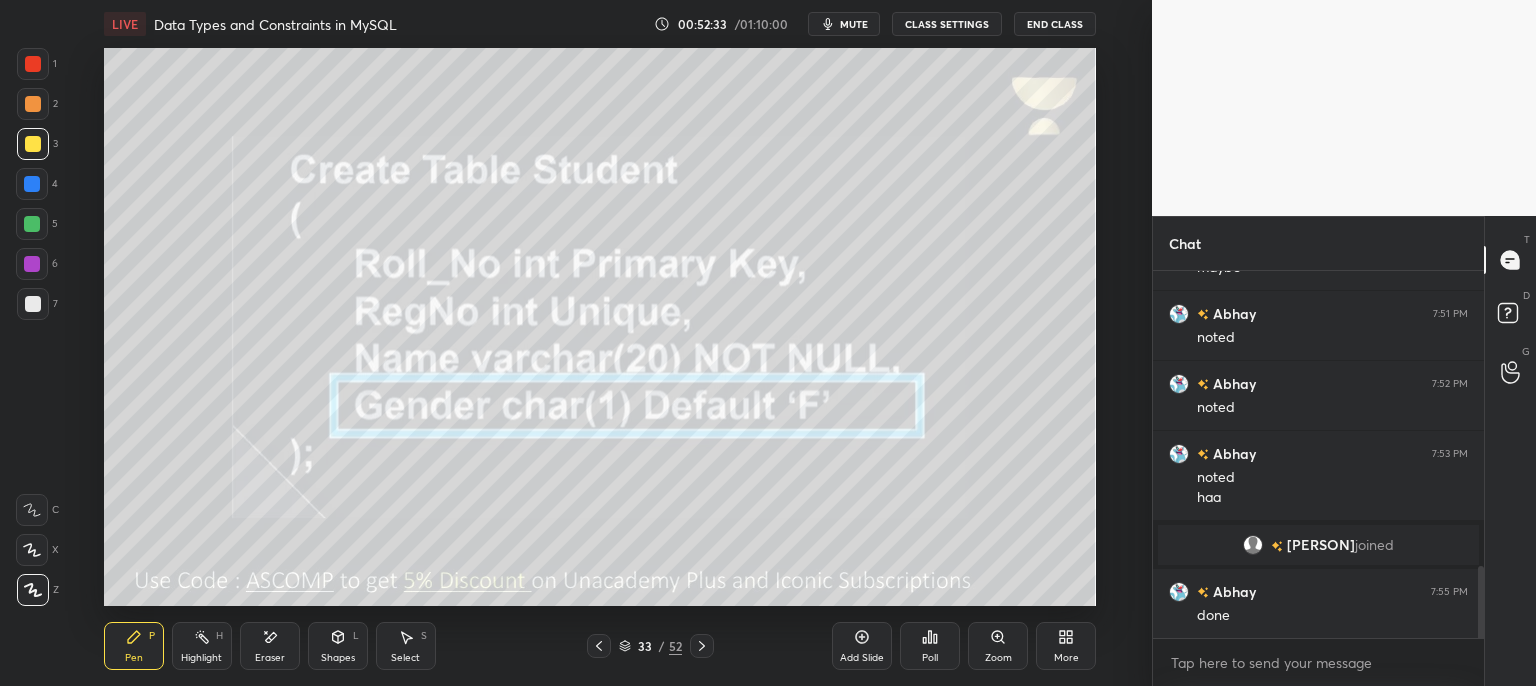 scroll, scrollTop: 1586, scrollLeft: 0, axis: vertical 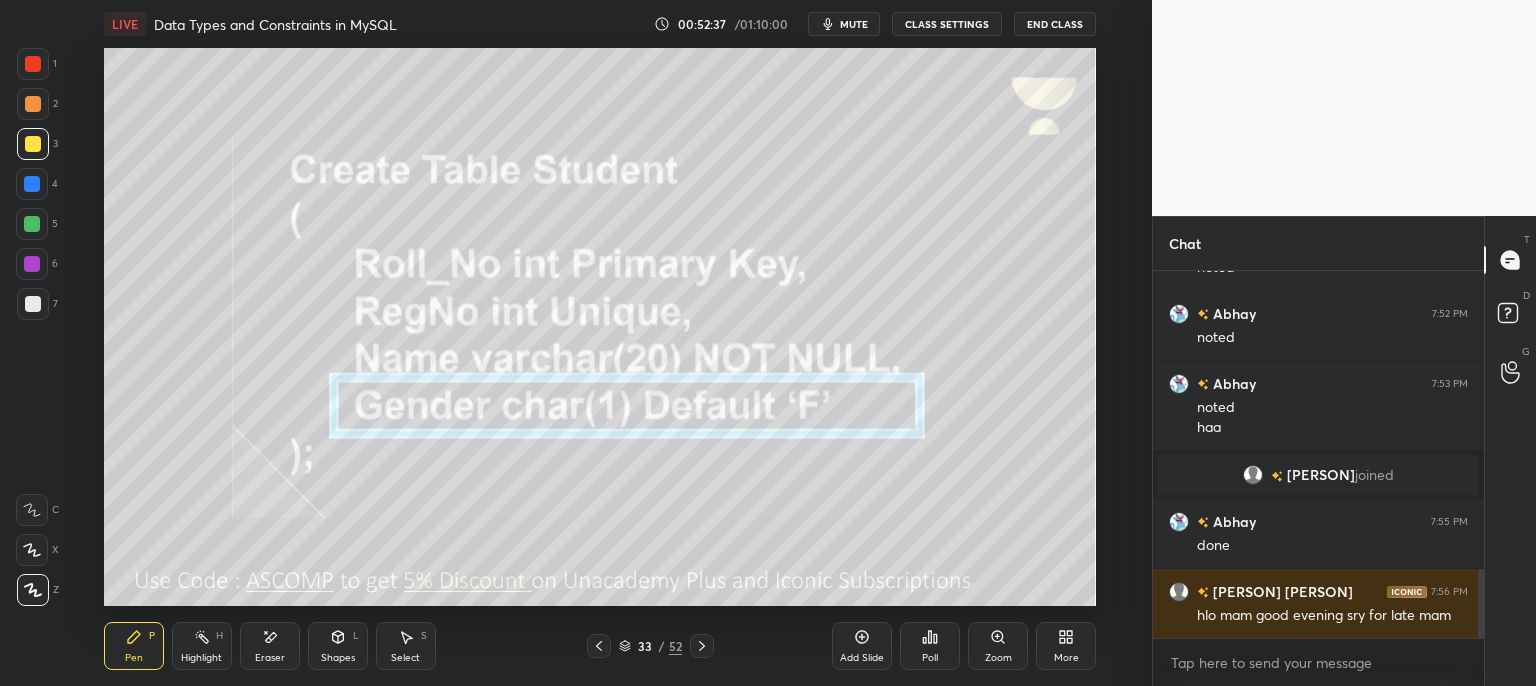 click at bounding box center [702, 646] 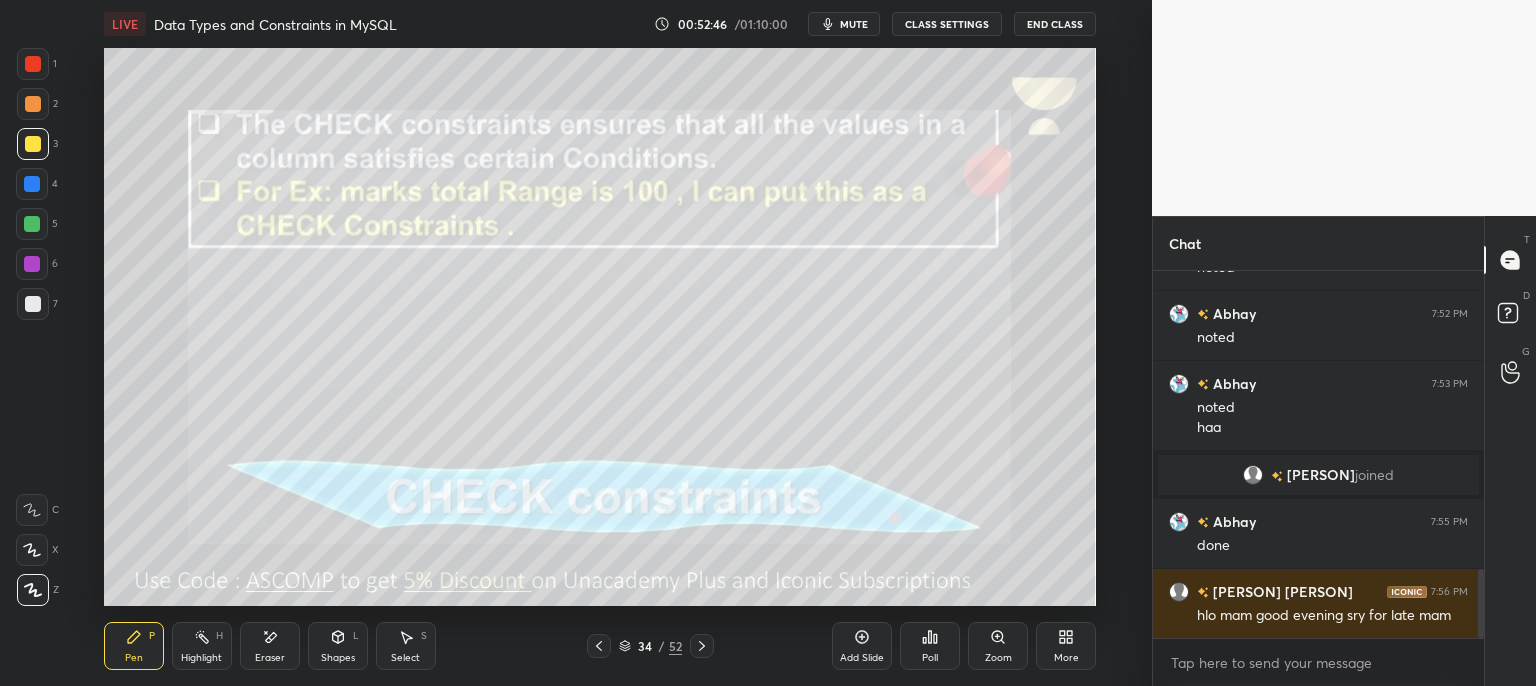 scroll, scrollTop: 1606, scrollLeft: 0, axis: vertical 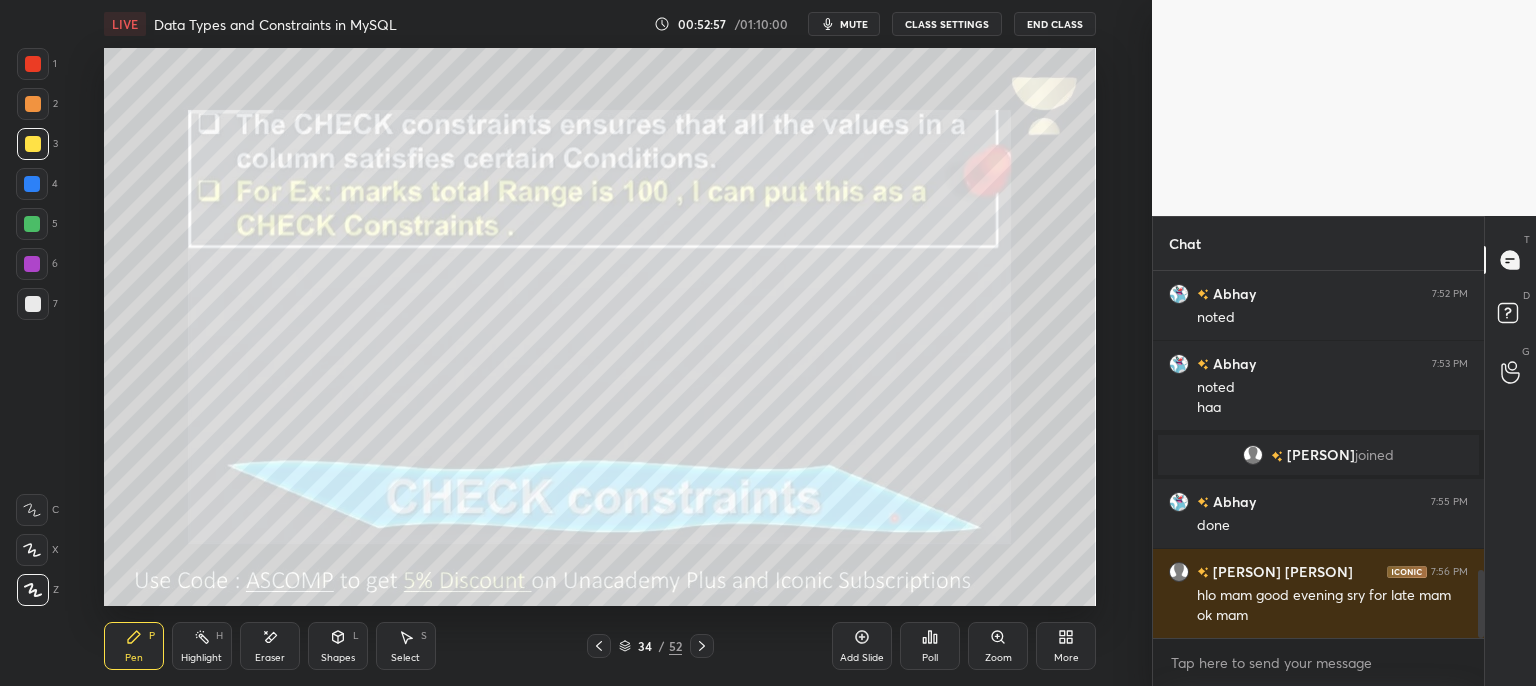 click on "Eraser" at bounding box center (270, 646) 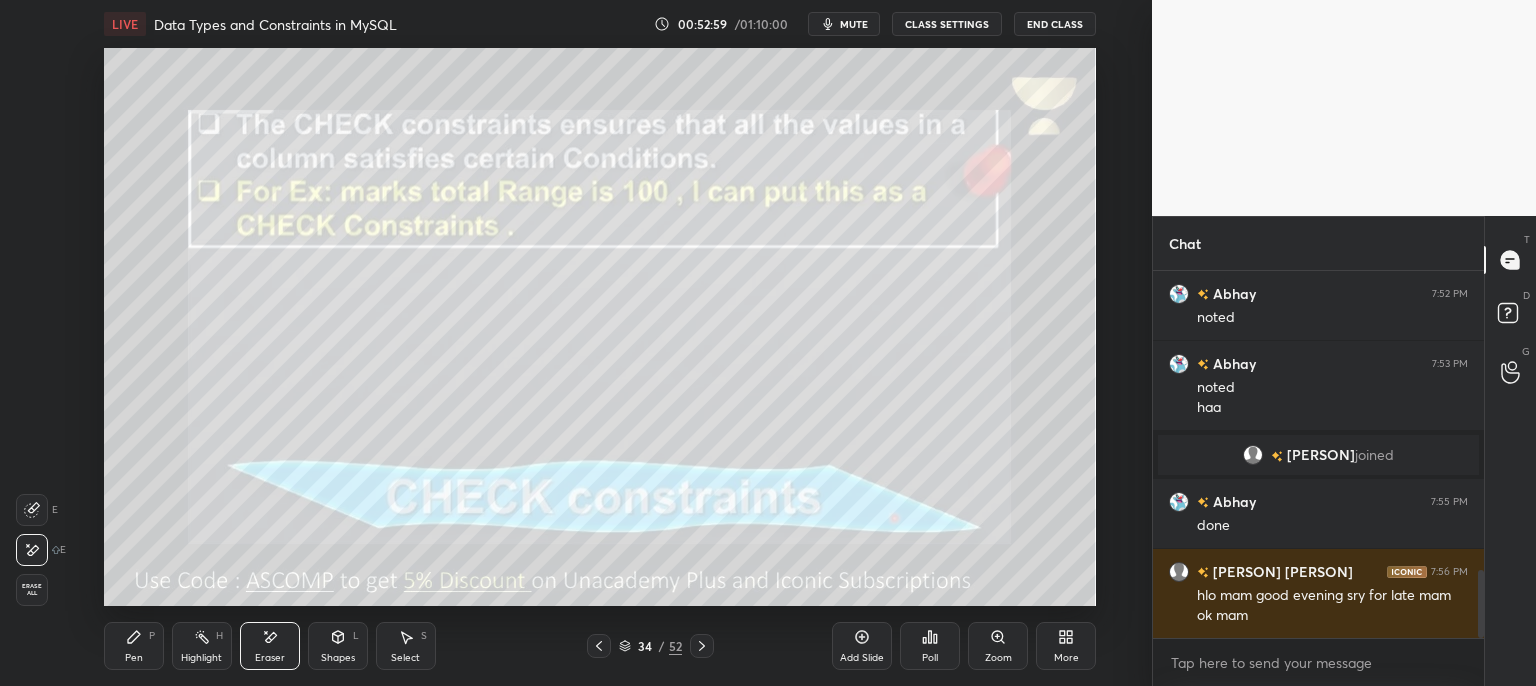 click on "Pen P" at bounding box center [134, 646] 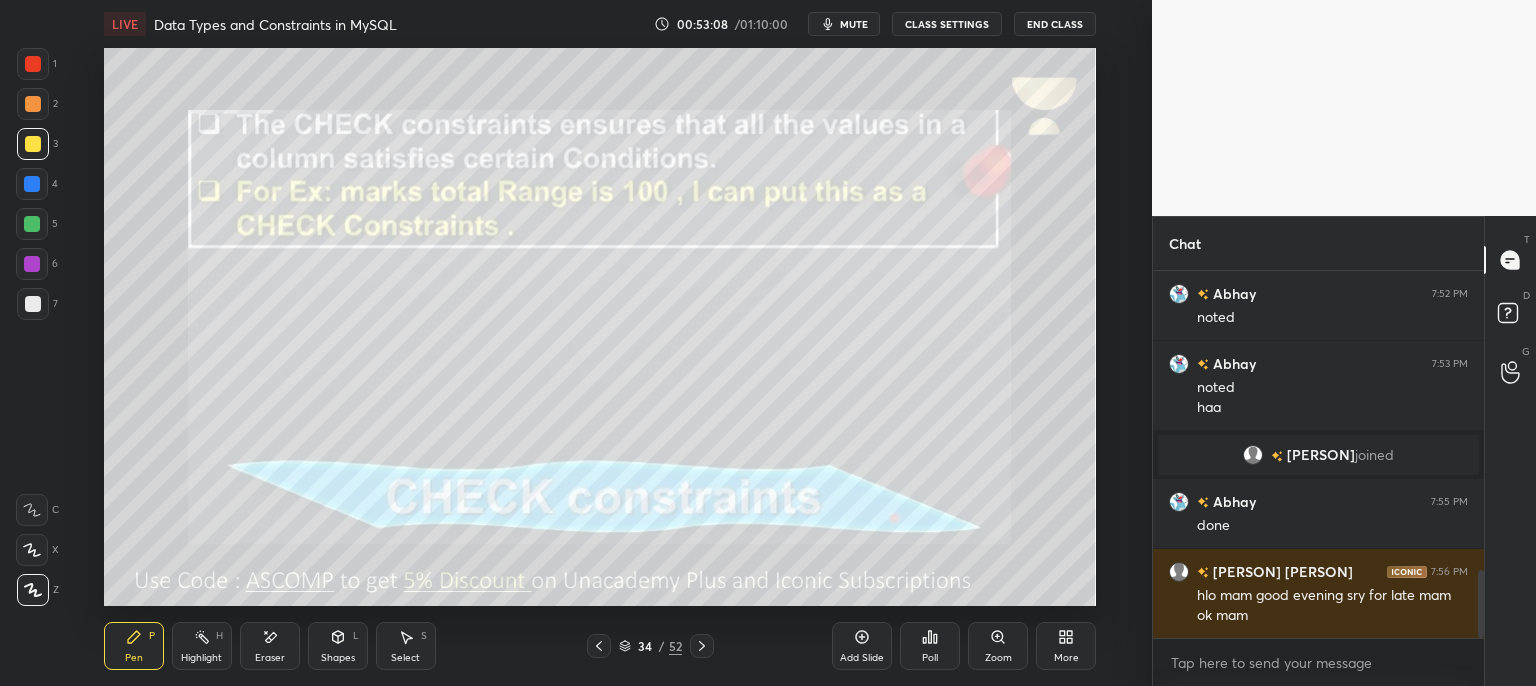 click on "mute" at bounding box center (854, 24) 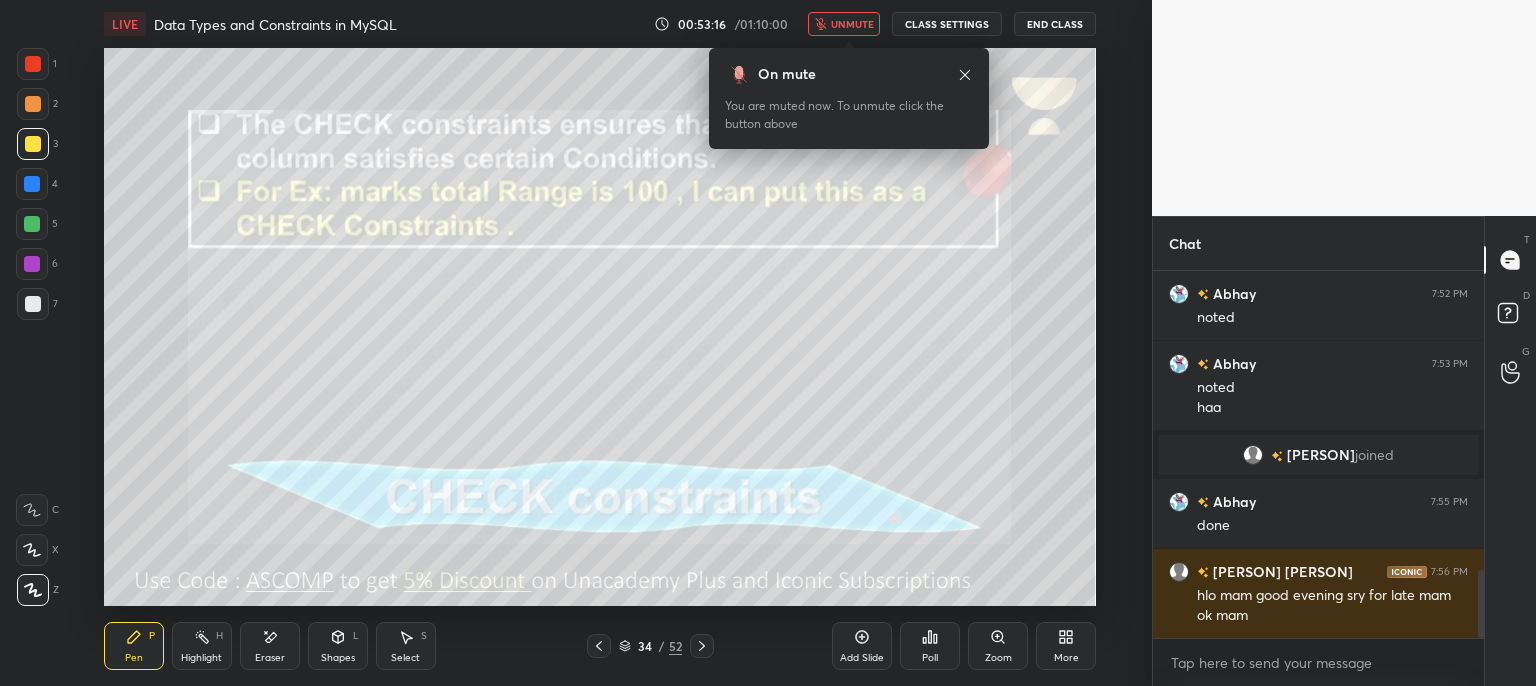 click on "unmute" at bounding box center (852, 24) 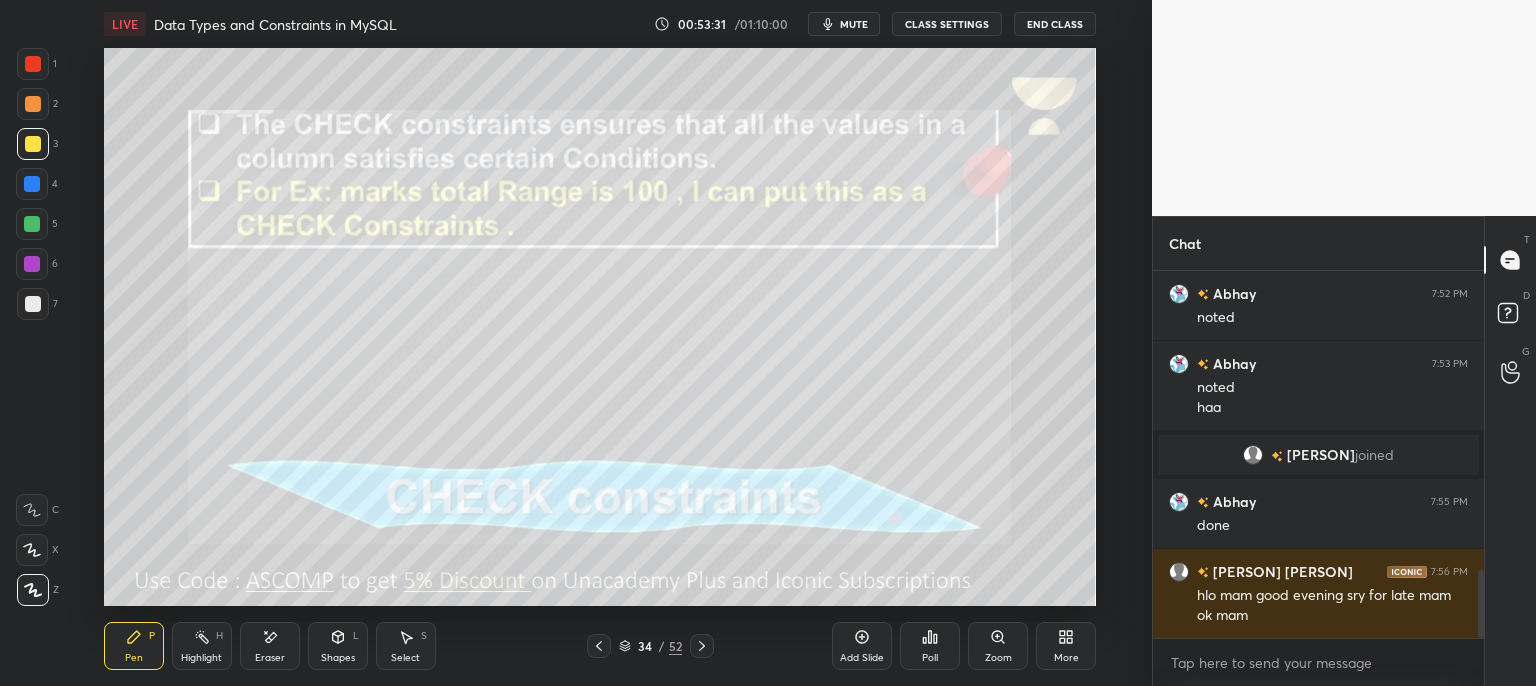 click on "mute" at bounding box center [854, 24] 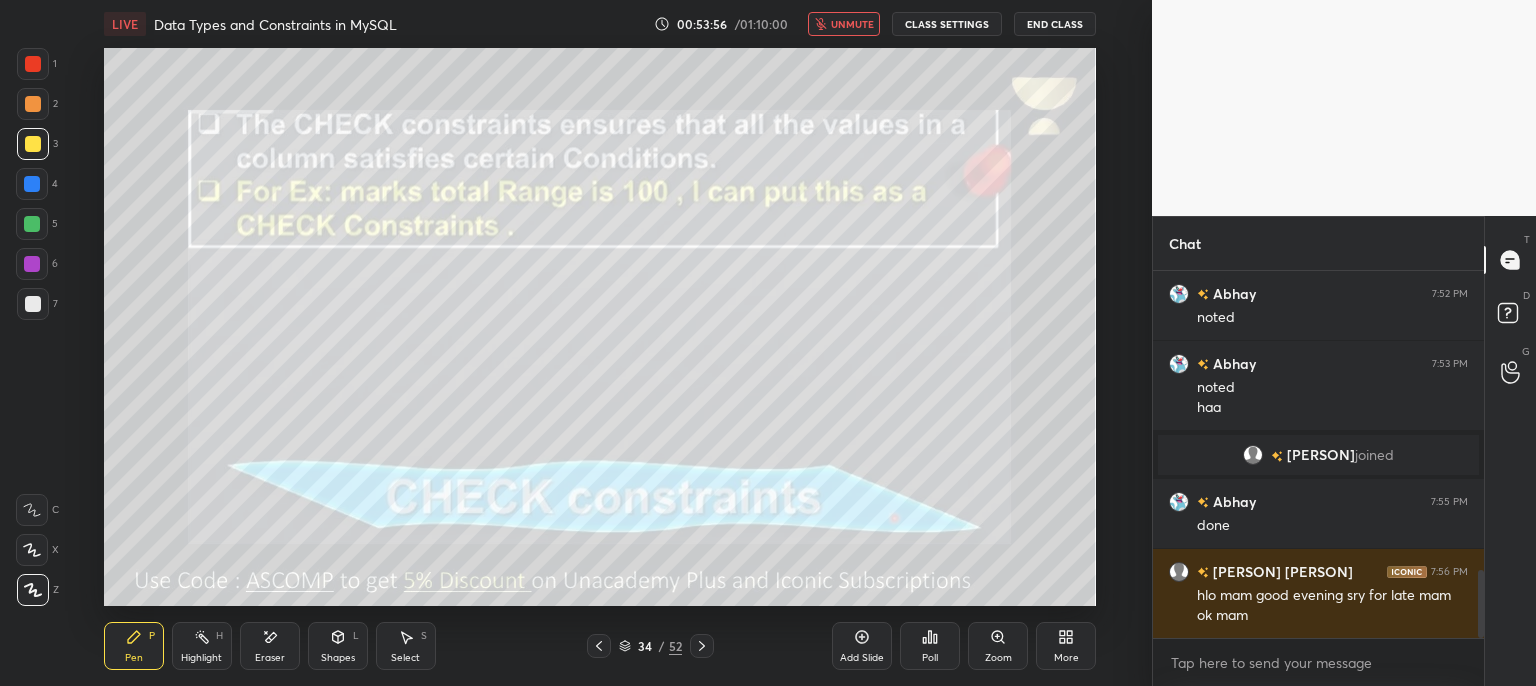 click on "unmute" at bounding box center (852, 24) 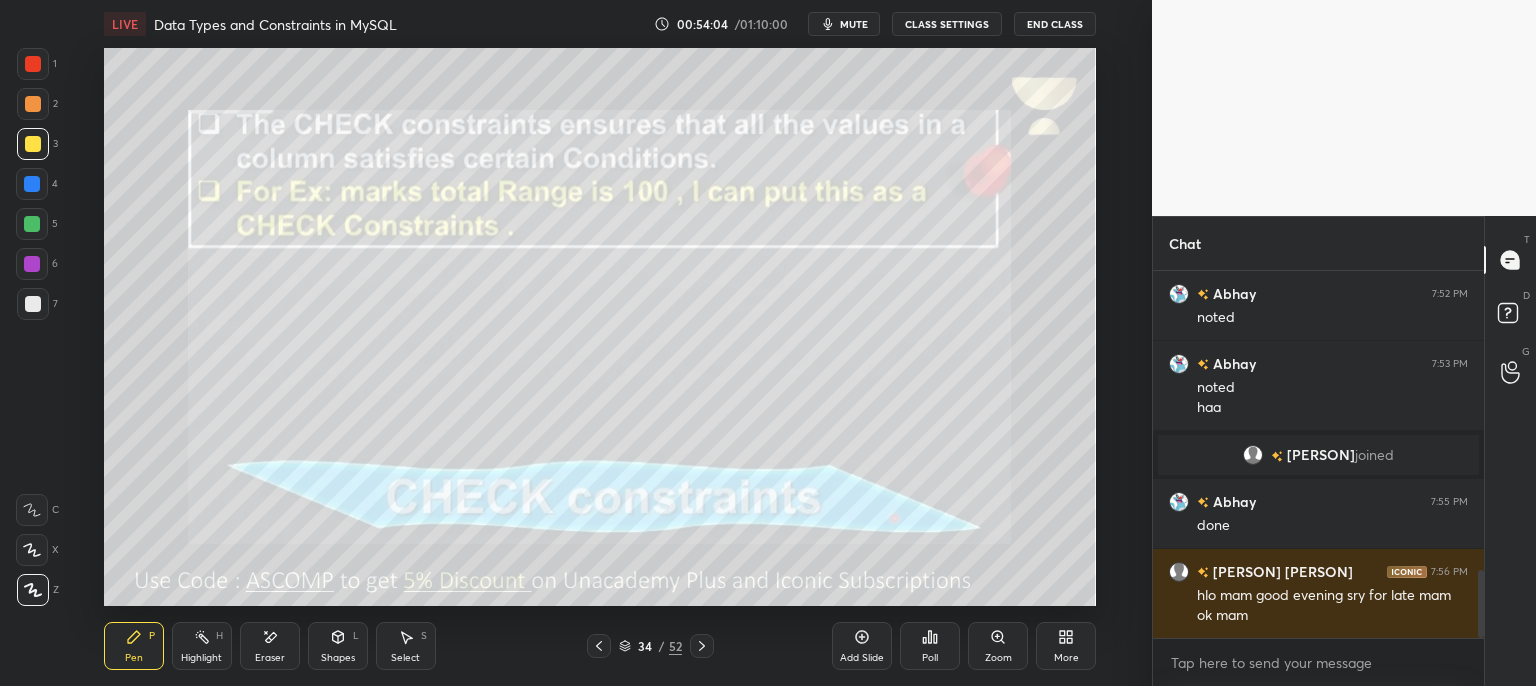 click 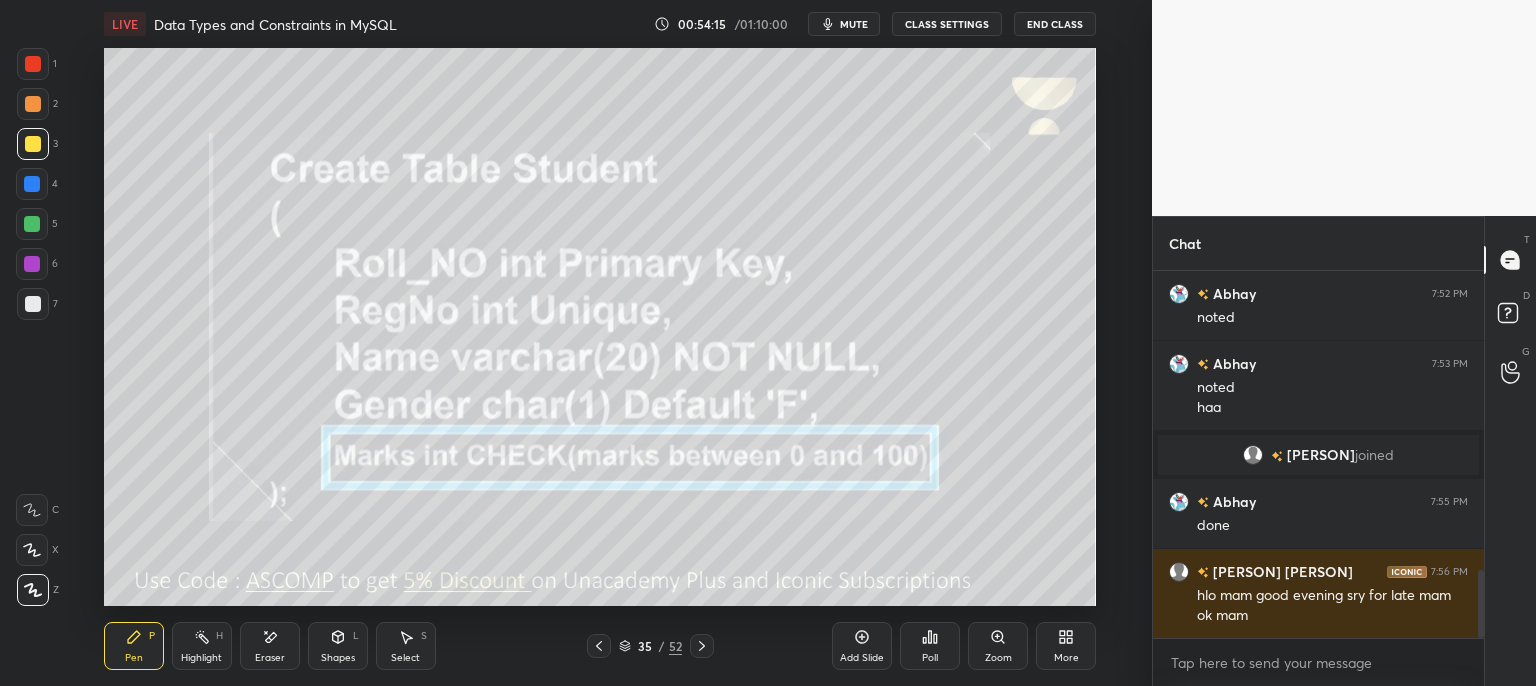 click on "mute" at bounding box center [844, 24] 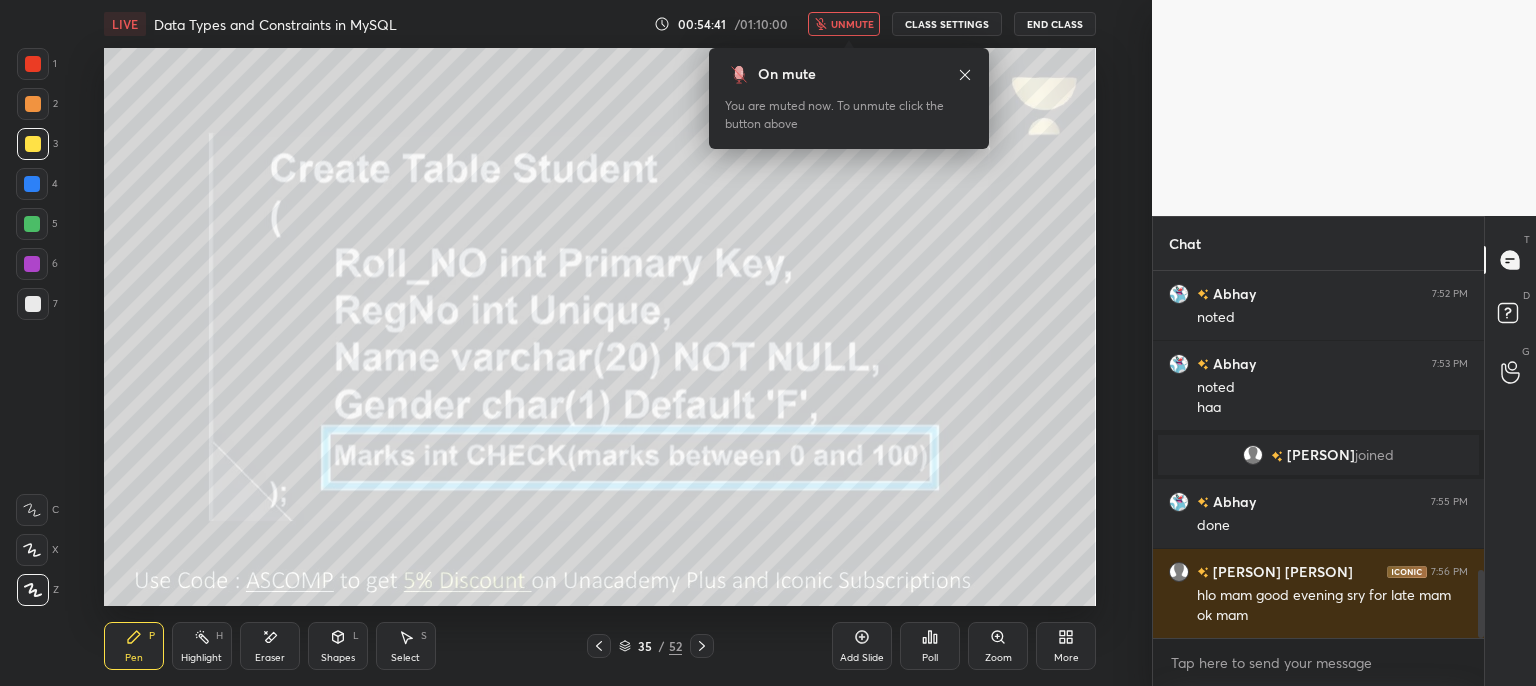 click on "unmute" at bounding box center [844, 24] 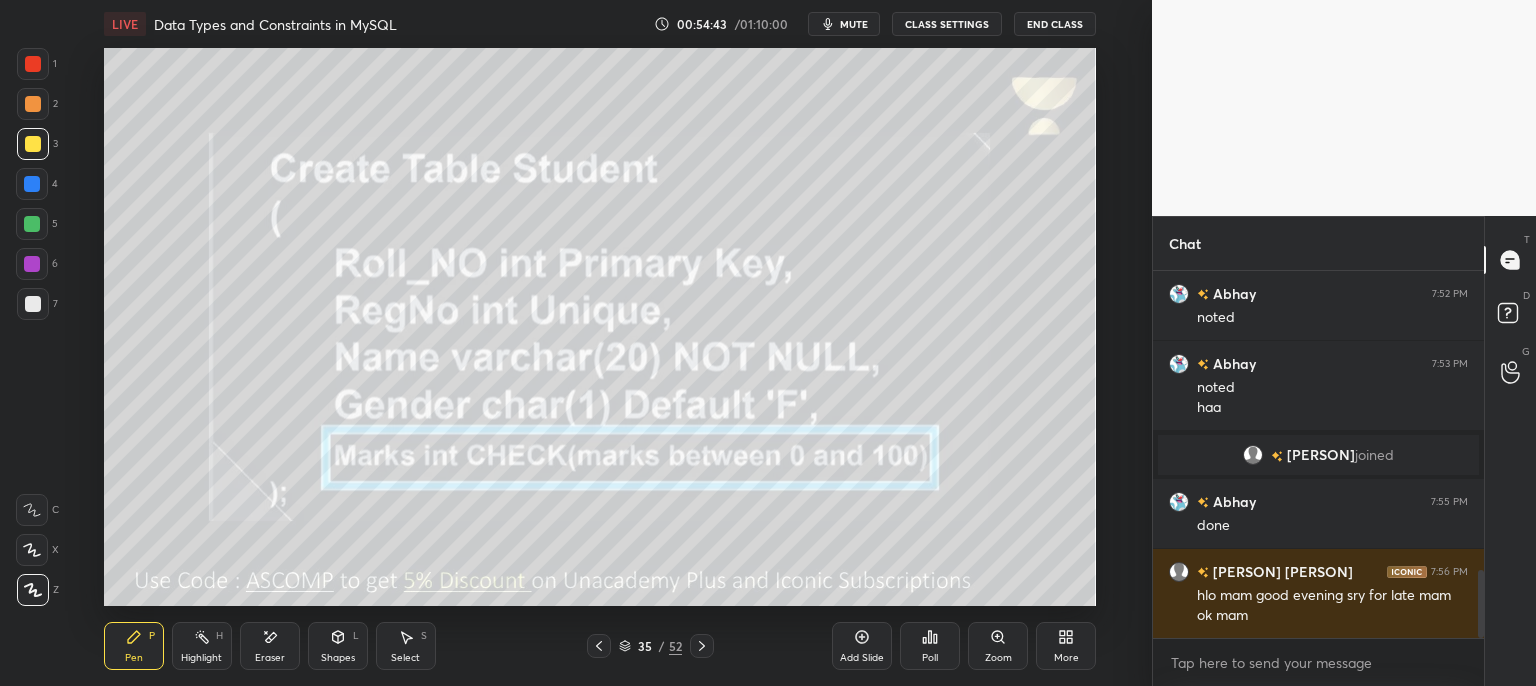 click 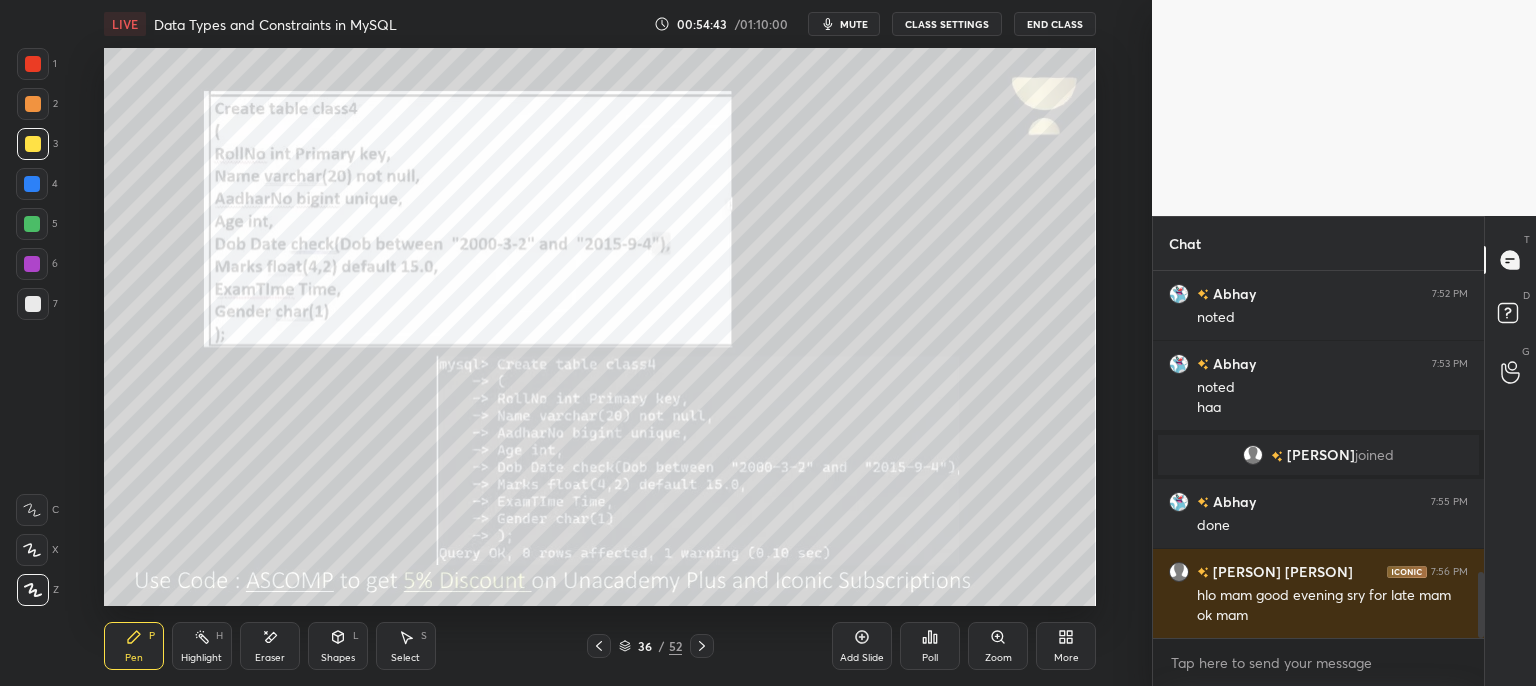 scroll, scrollTop: 1676, scrollLeft: 0, axis: vertical 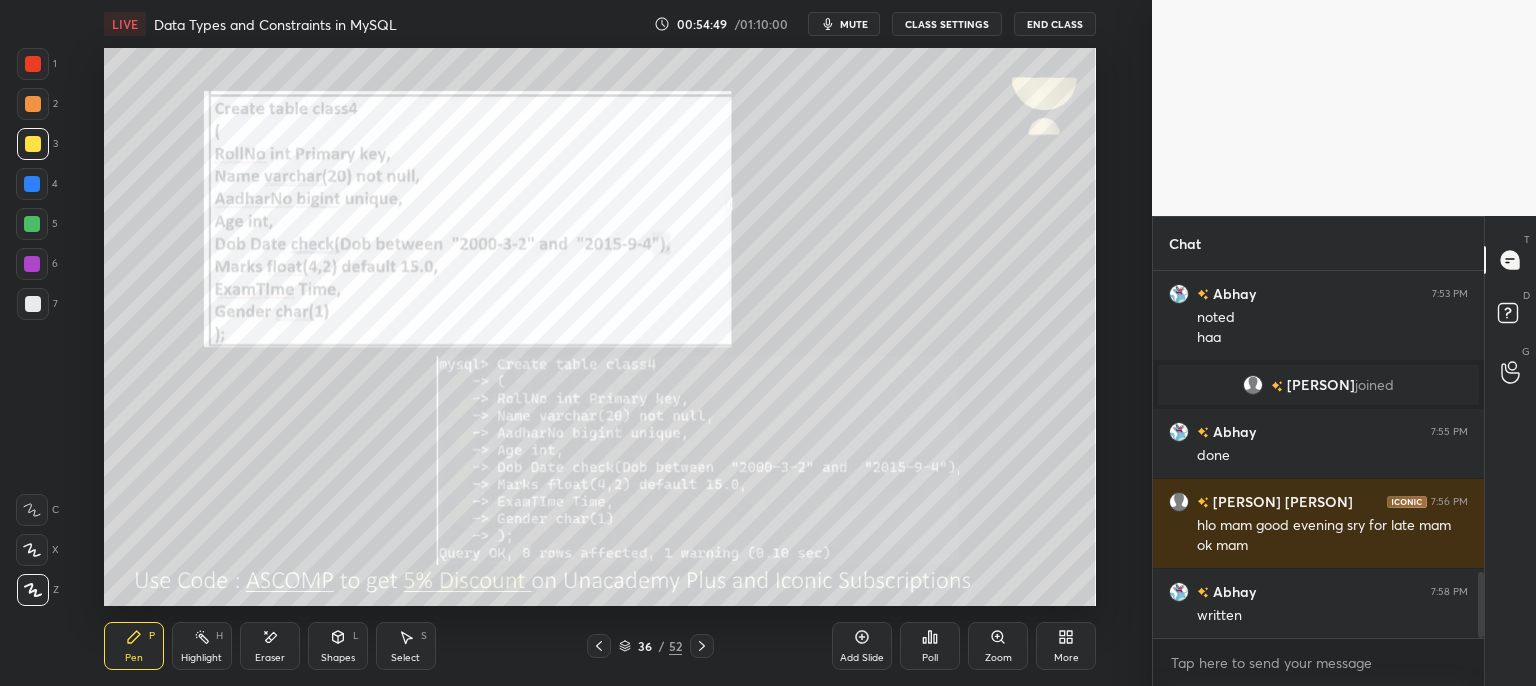click 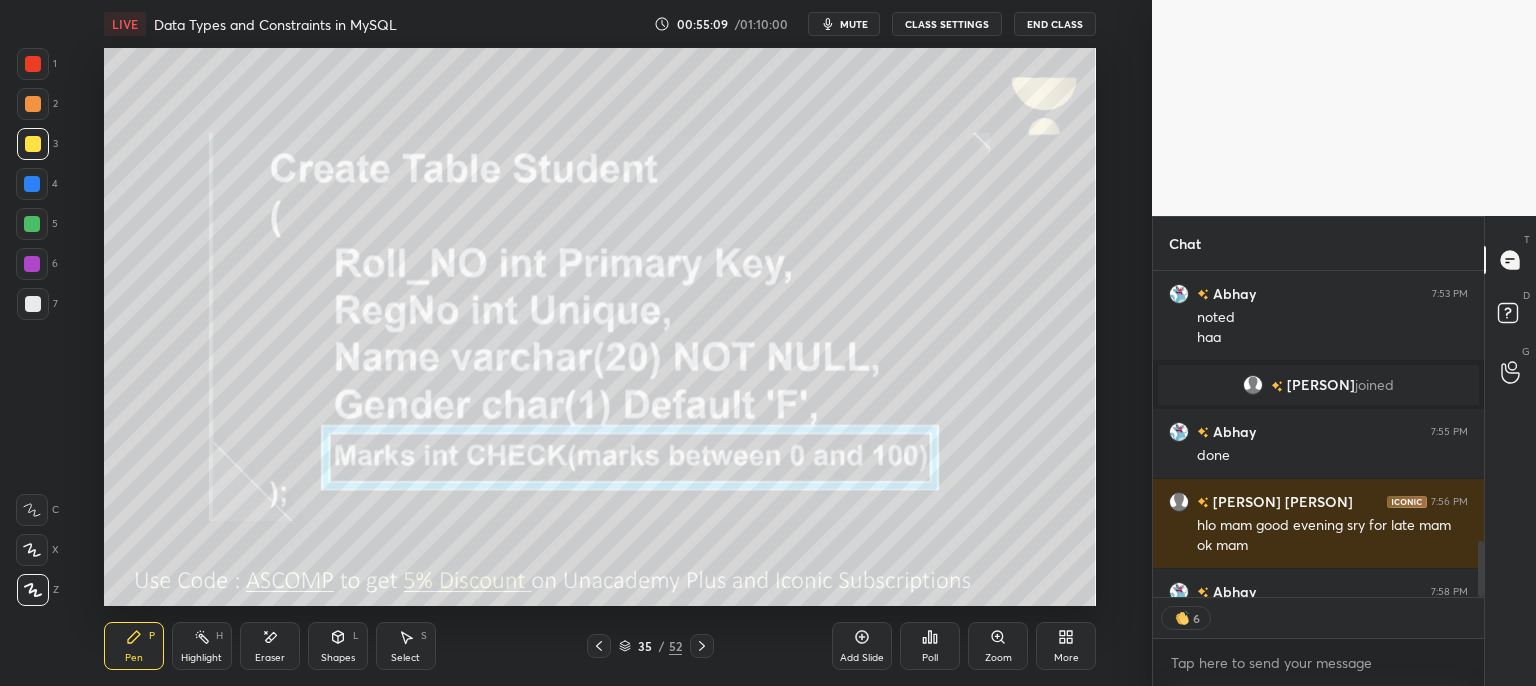 scroll, scrollTop: 1766, scrollLeft: 0, axis: vertical 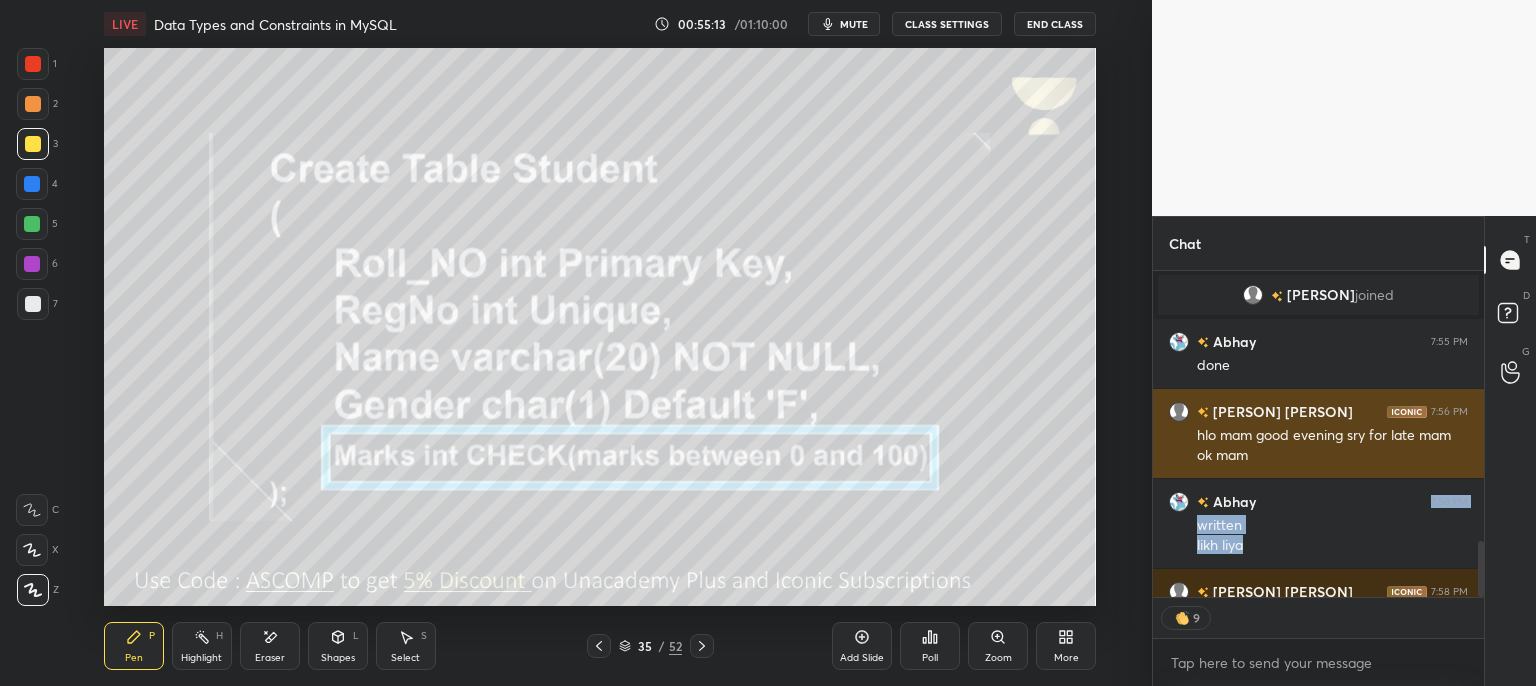 drag, startPoint x: 1328, startPoint y: 546, endPoint x: 1424, endPoint y: 446, distance: 138.62178 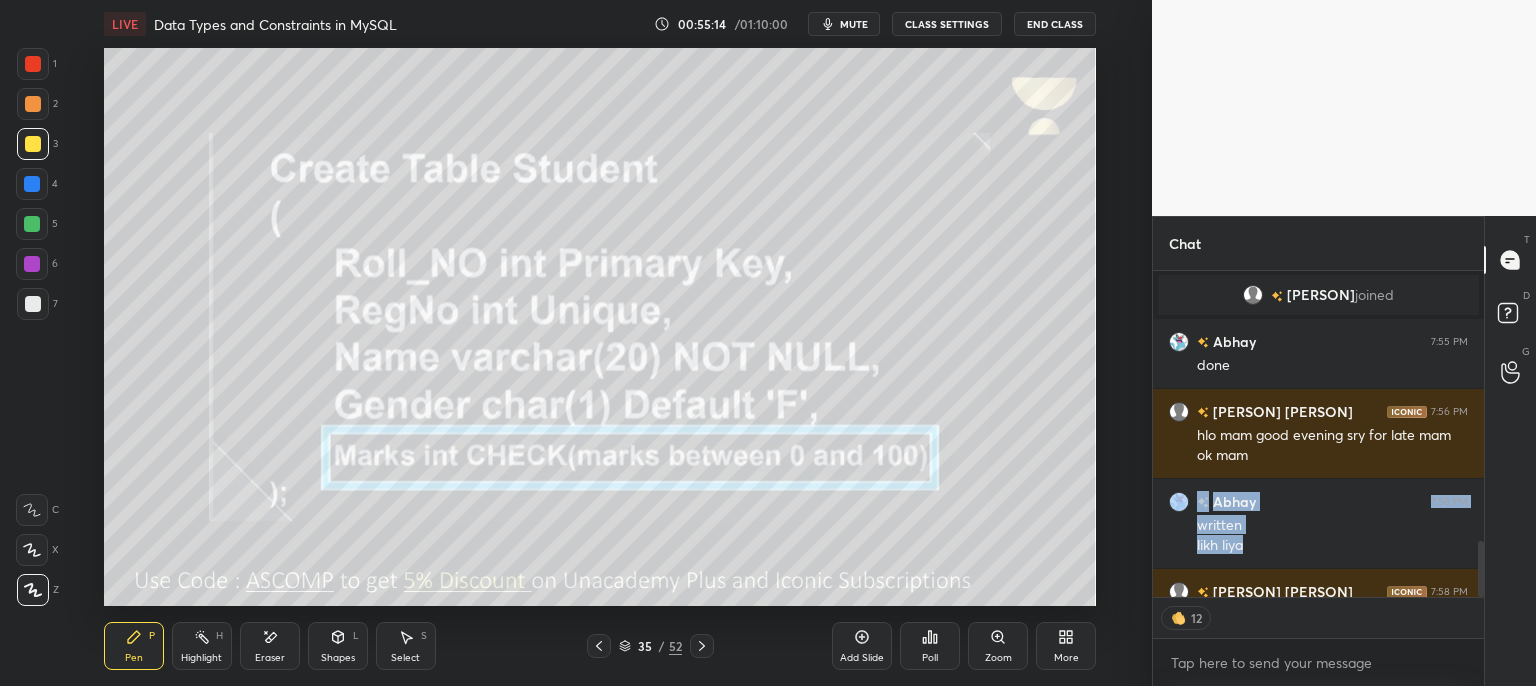 click at bounding box center (1178, 618) 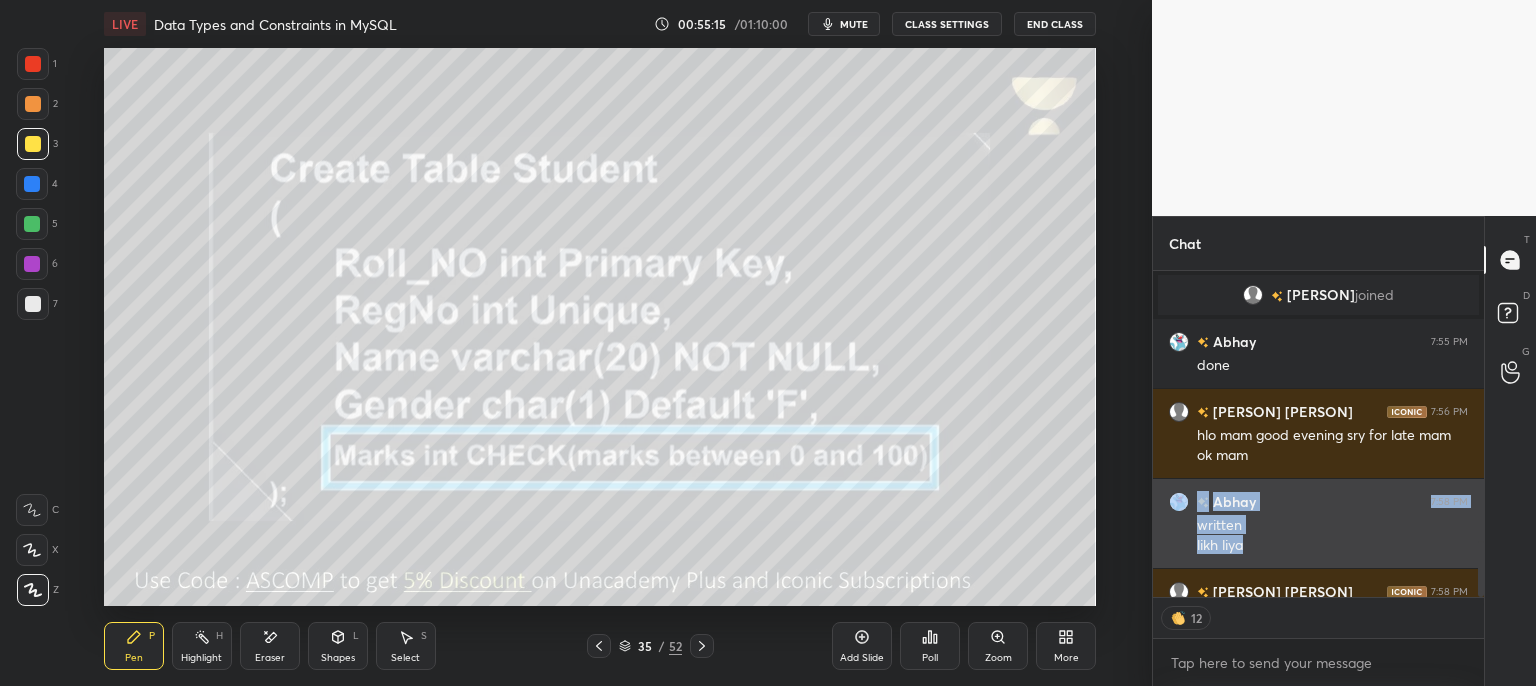 click at bounding box center [1179, 502] 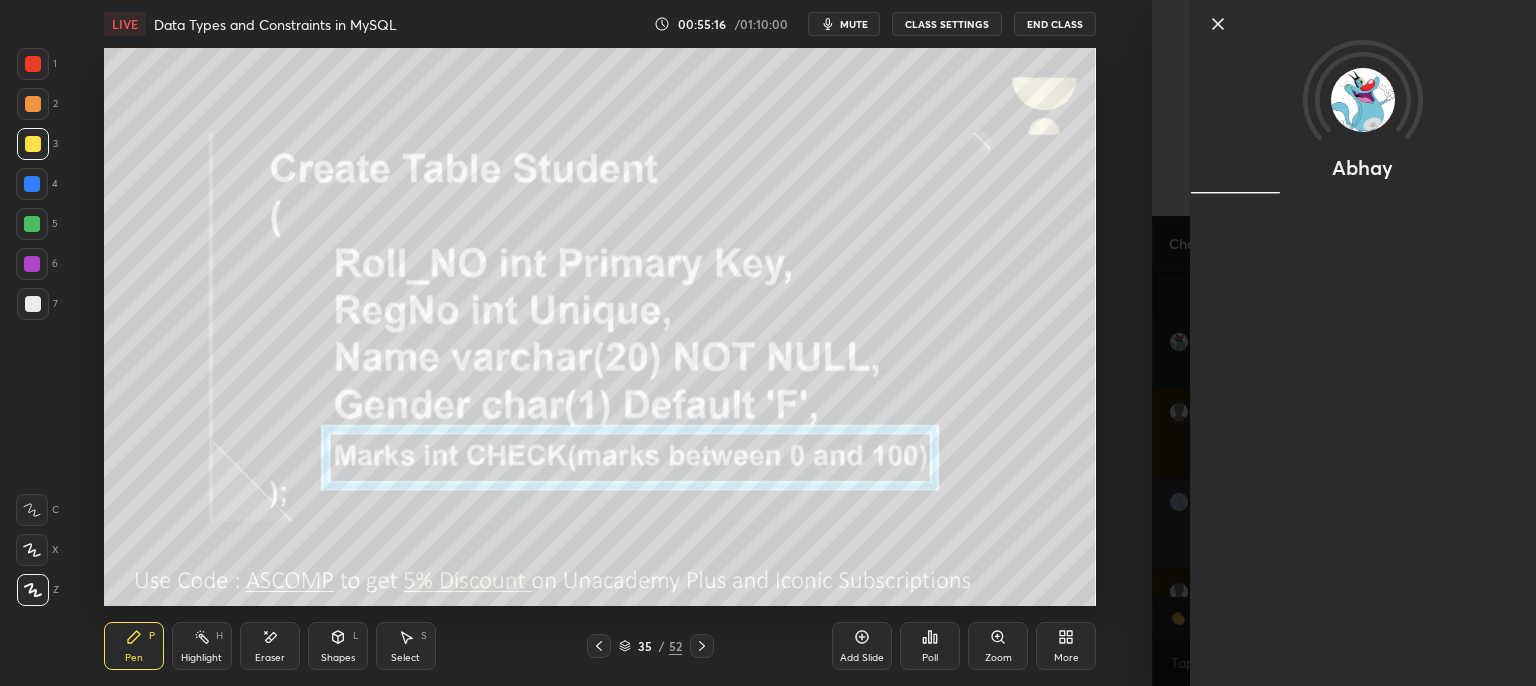 click on "Abhay" at bounding box center [1344, 343] 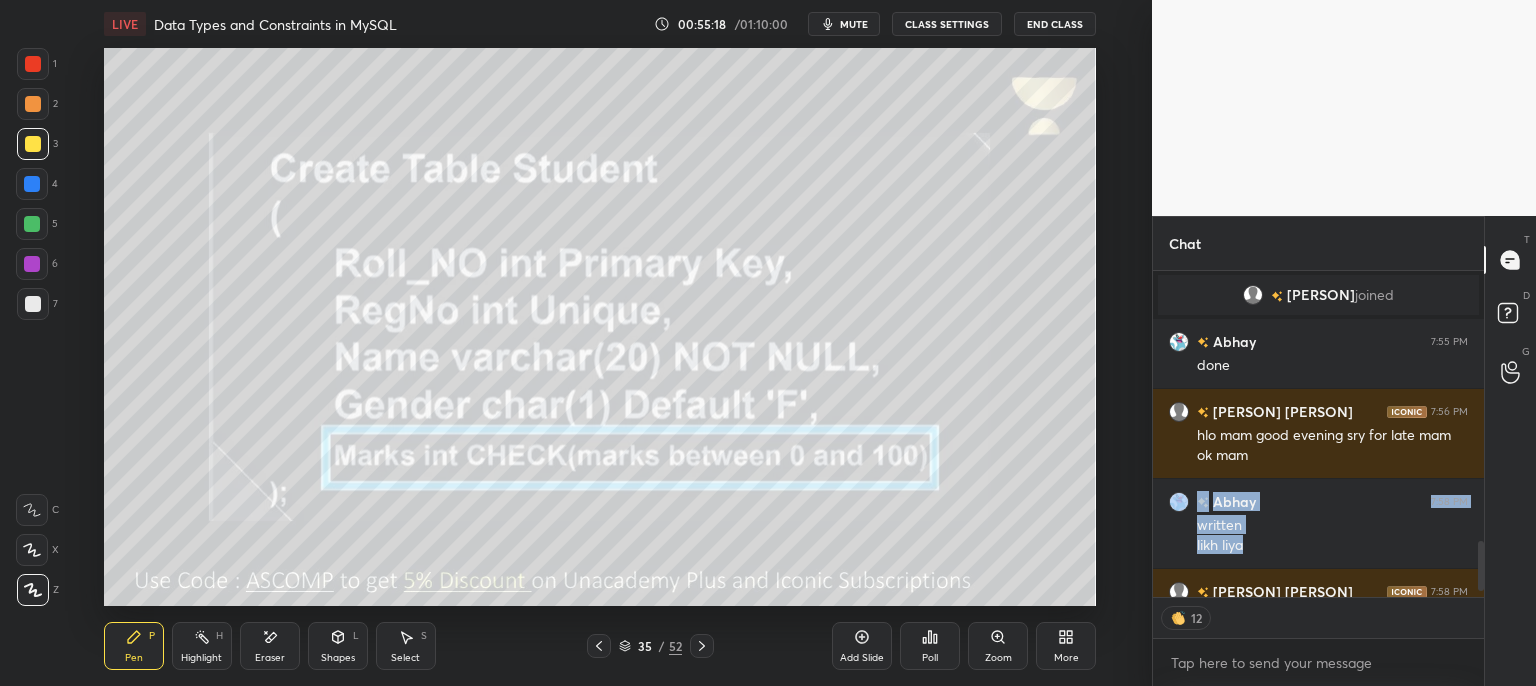 scroll, scrollTop: 1855, scrollLeft: 0, axis: vertical 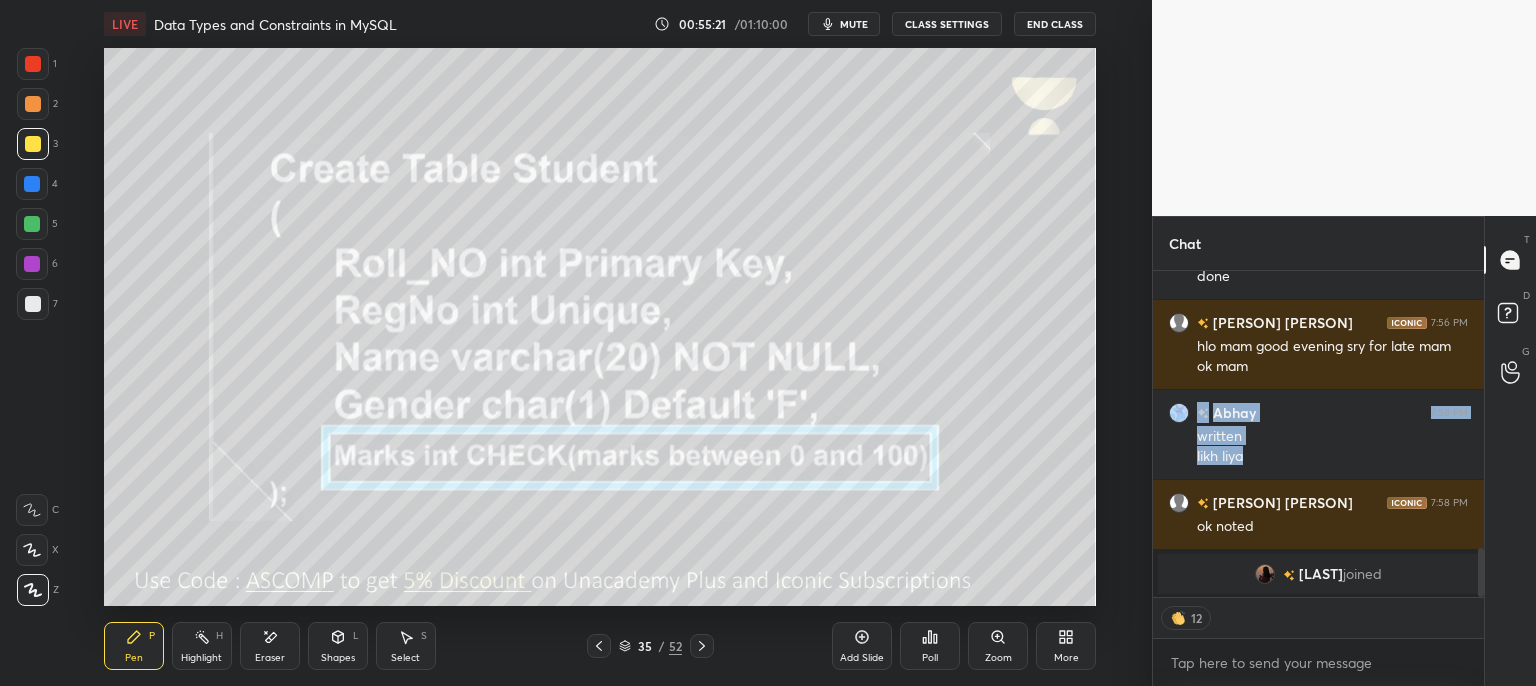 click 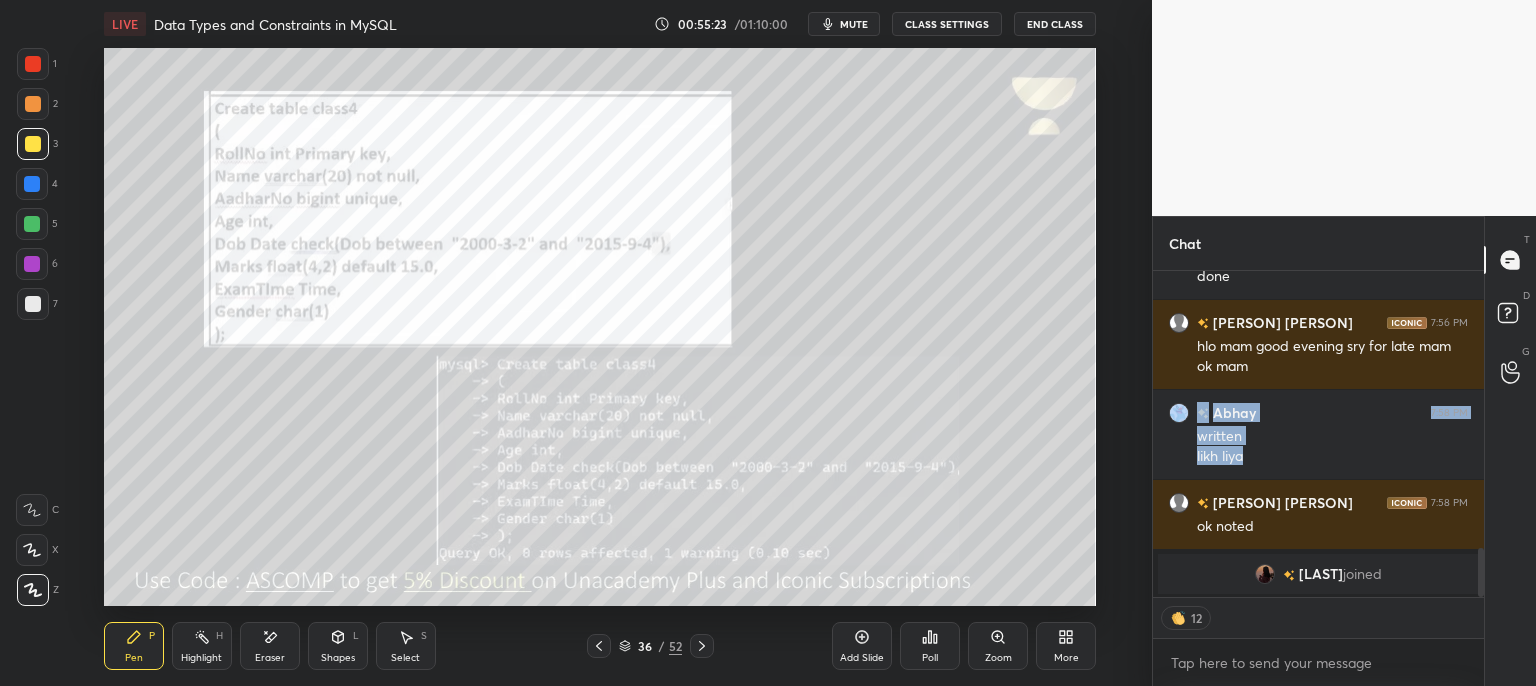 click on "[PERSON] 7:44 PM hmm error [PERSON]  joined [PERSON] 7:47 PM noted... [PERSON] 7:48 PM haa [PERSON] 7:49 PM noted mam [PERSON] 7:50 PM null maybe [PERSON] 7:51 PM noted [PERSON] 7:52 PM noted [PERSON] 7:53 PM noted haa [PERSON]  joined [PERSON] 7:55 PM done [PERSON] [PERSON] 7:56 PM hlo mam good evening sry for late mam ok mam [PERSON] 7:58 PM written likh liya [PERSON] [PERSON] 7:58 PM ok noted [PERSON]  joined" at bounding box center [1318, 434] 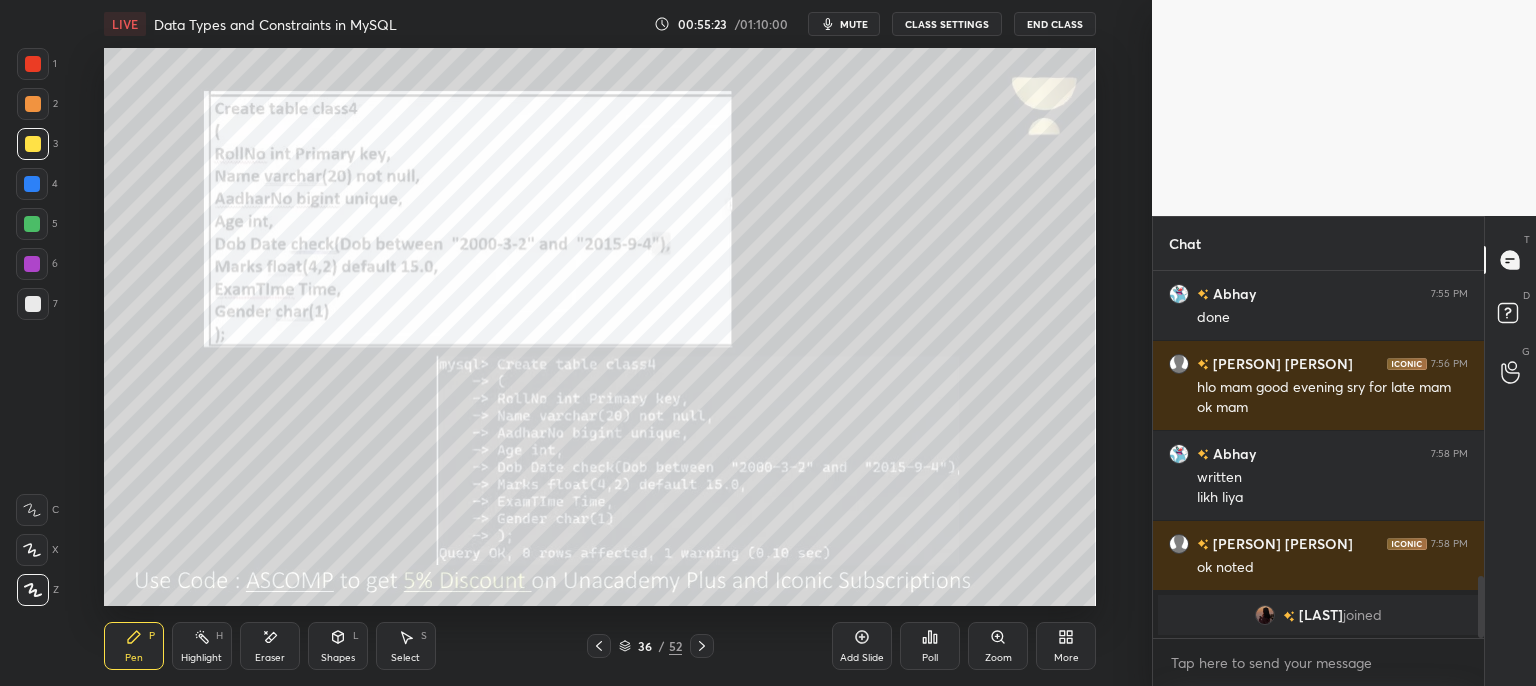 click on "[PERSON] 7:44 PM hmm error [PERSON]  joined [PERSON] 7:47 PM noted... [PERSON] 7:48 PM haa [PERSON] 7:49 PM noted mam [PERSON] 7:50 PM null maybe [PERSON] 7:51 PM noted [PERSON] 7:52 PM noted [PERSON] 7:53 PM noted haa [PERSON]  joined [PERSON] 7:55 PM done [PERSON] [PERSON] 7:56 PM hlo mam good evening sry for late mam ok mam [PERSON] 7:58 PM written likh liya [PERSON] [PERSON] 7:58 PM ok noted [PERSON]  joined" at bounding box center (1318, 455) 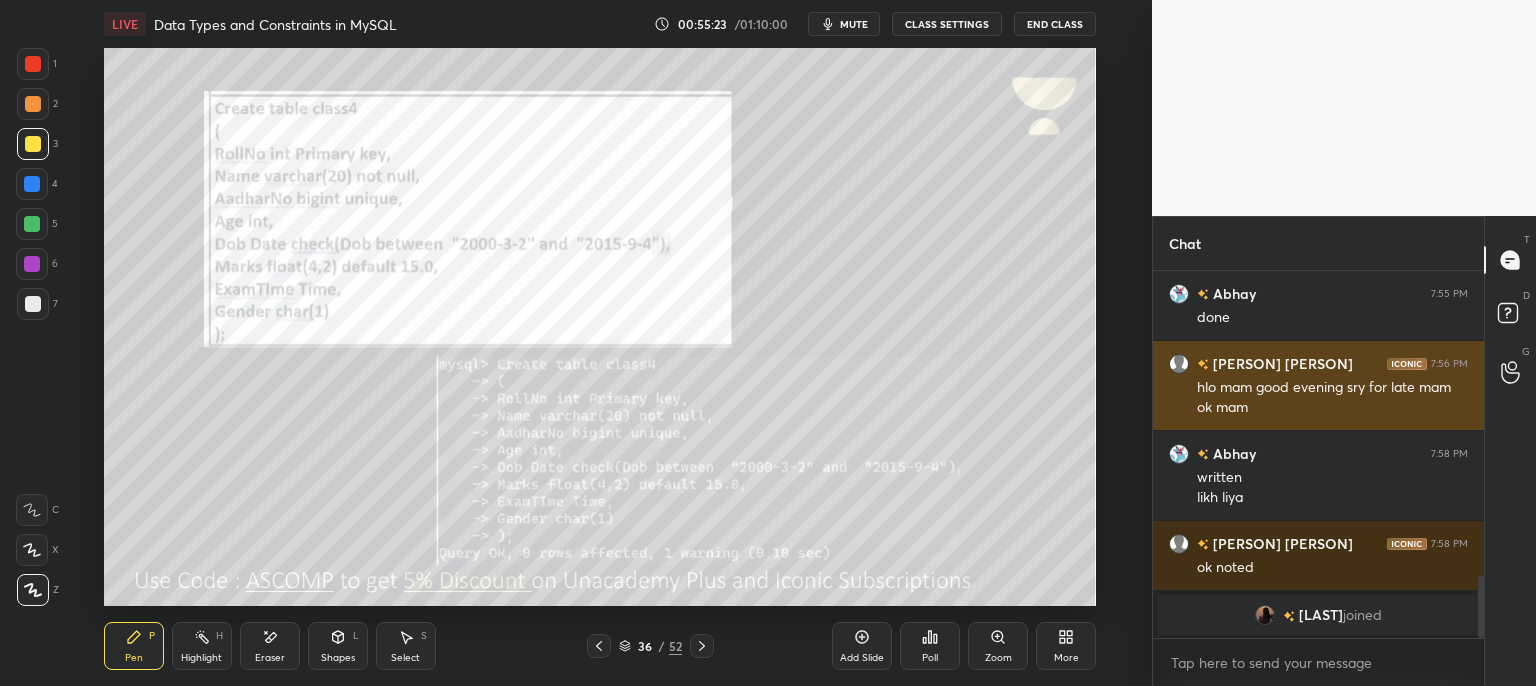 click on "[PERSON] [PERSON] 7:56 PM hlo mam good evening sry for late mam ok mam" at bounding box center [1318, 385] 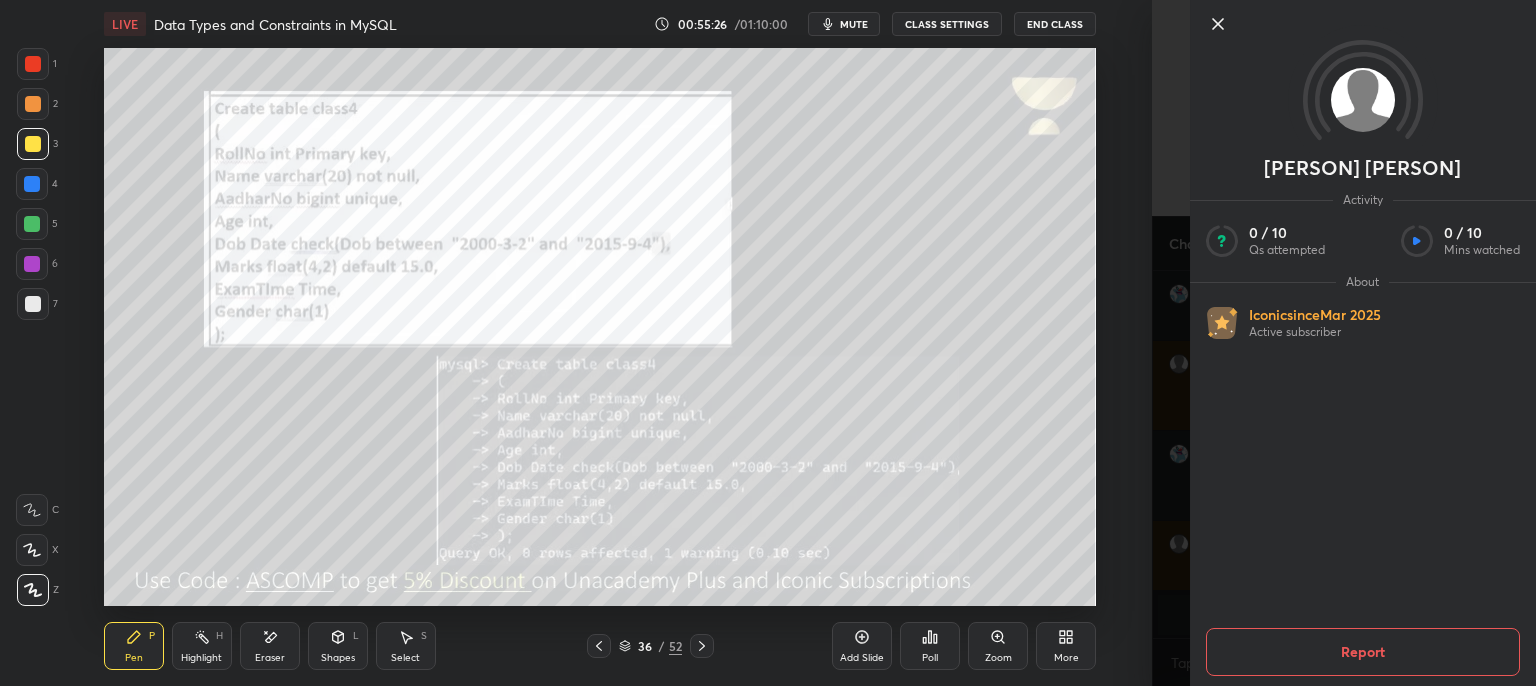 click 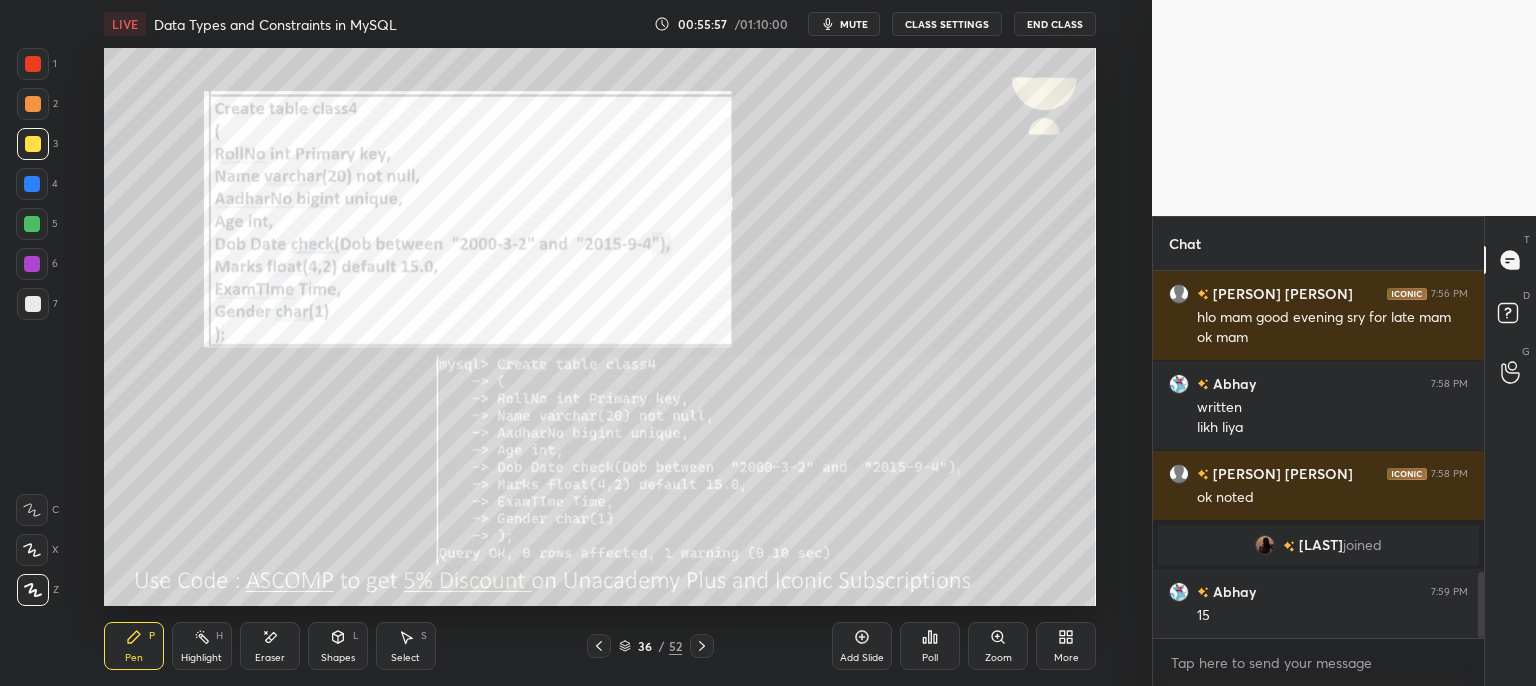 scroll, scrollTop: 1756, scrollLeft: 0, axis: vertical 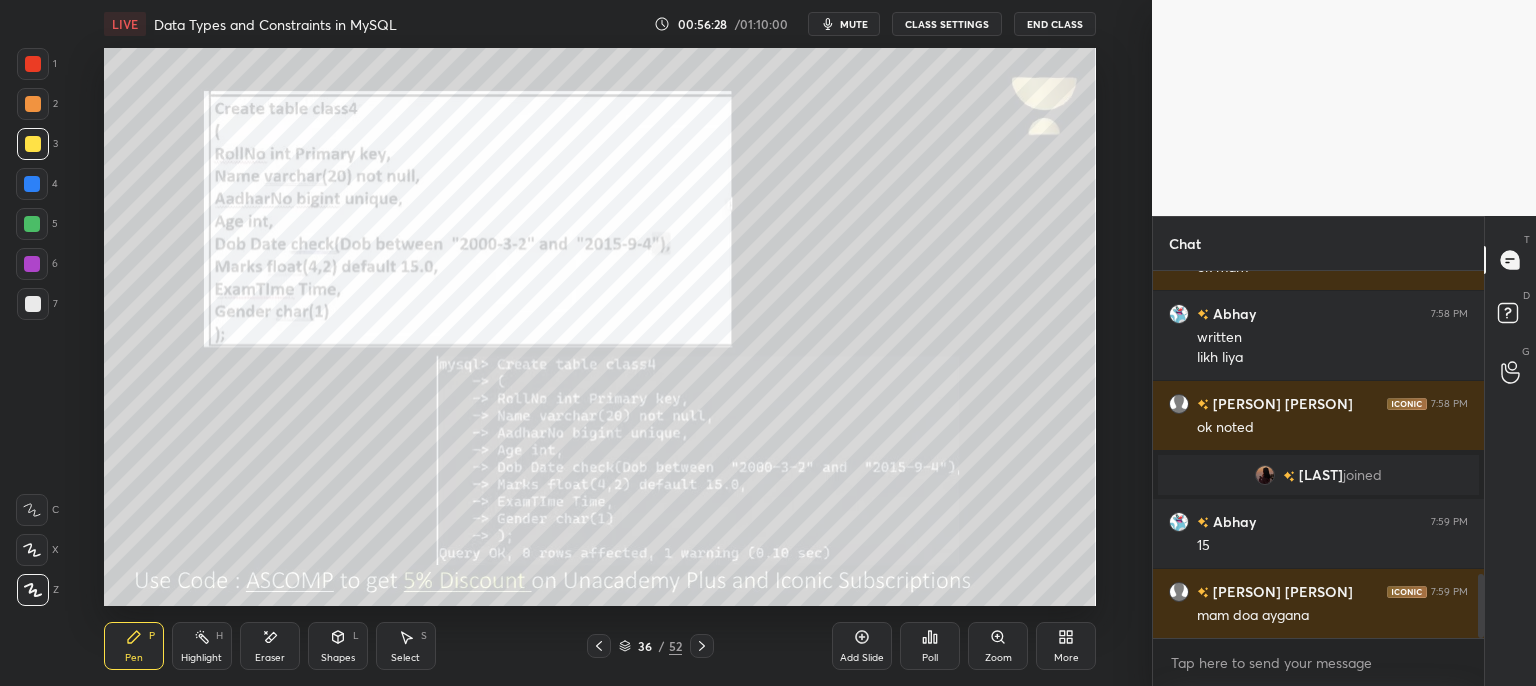click on "Pen P Highlight H Eraser Shapes L Select S 36 / 52 Add Slide Poll Zoom More" at bounding box center [600, 646] 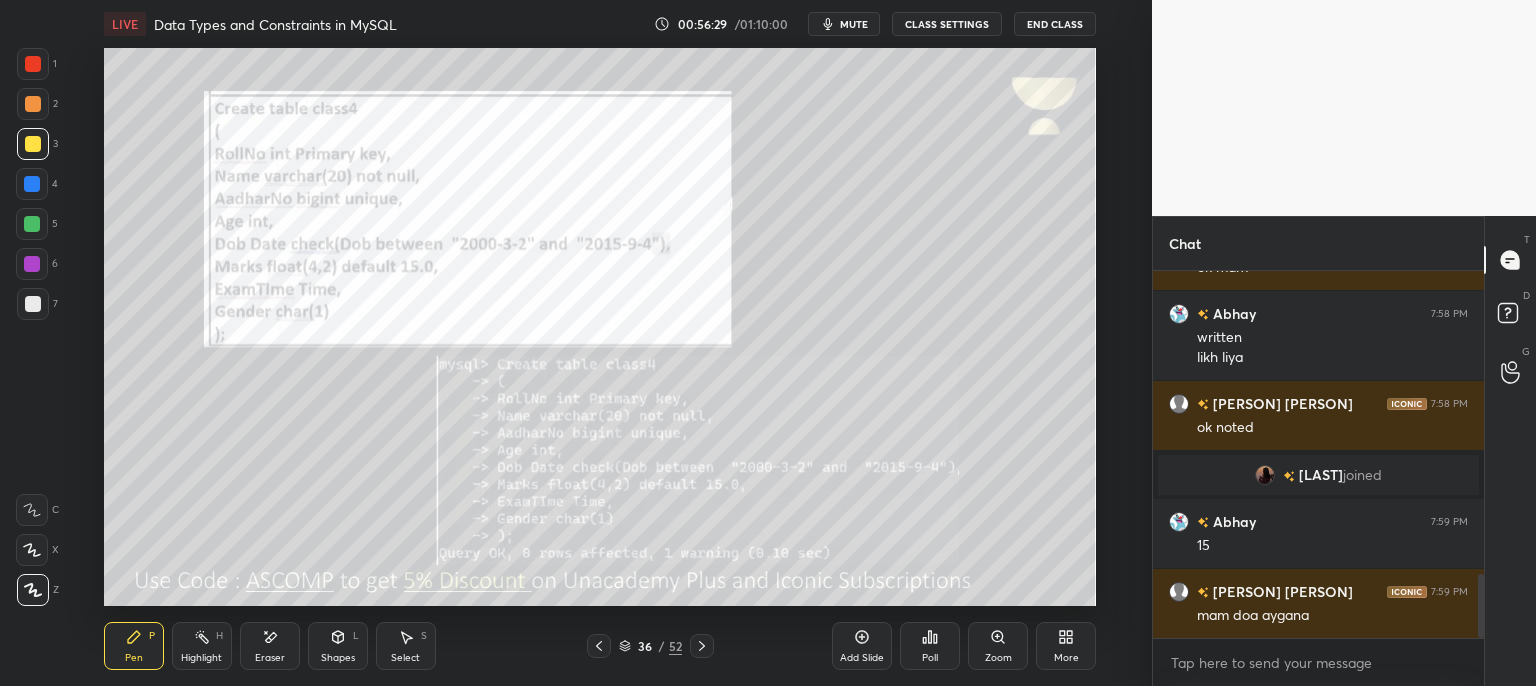 click 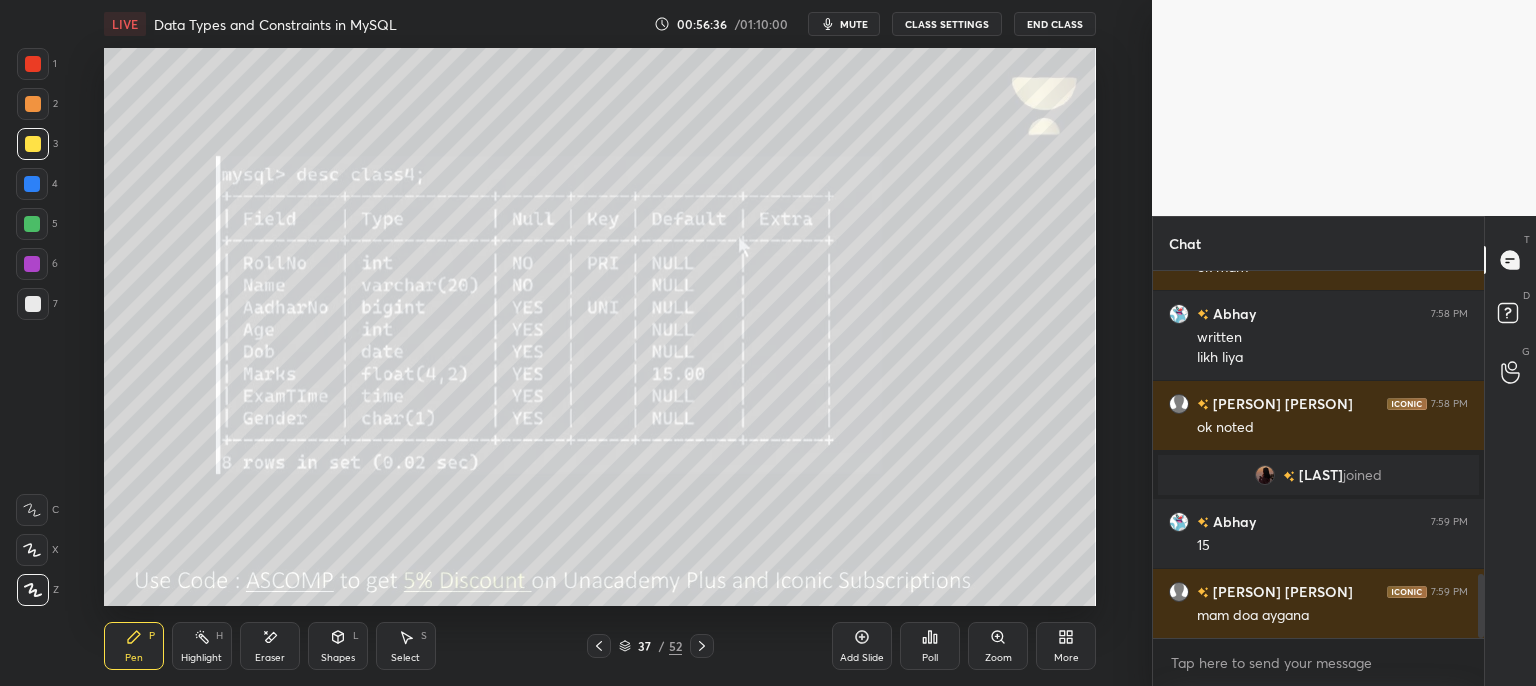 click 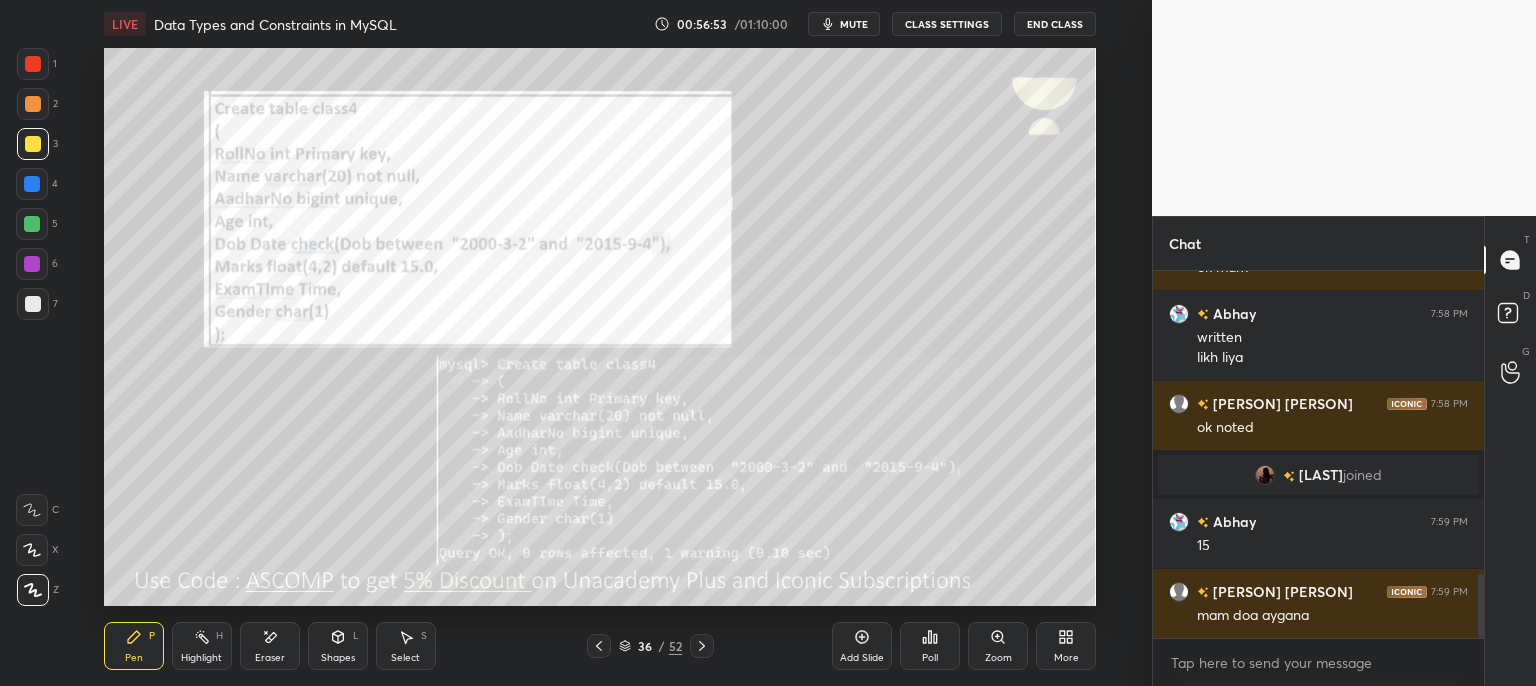 click 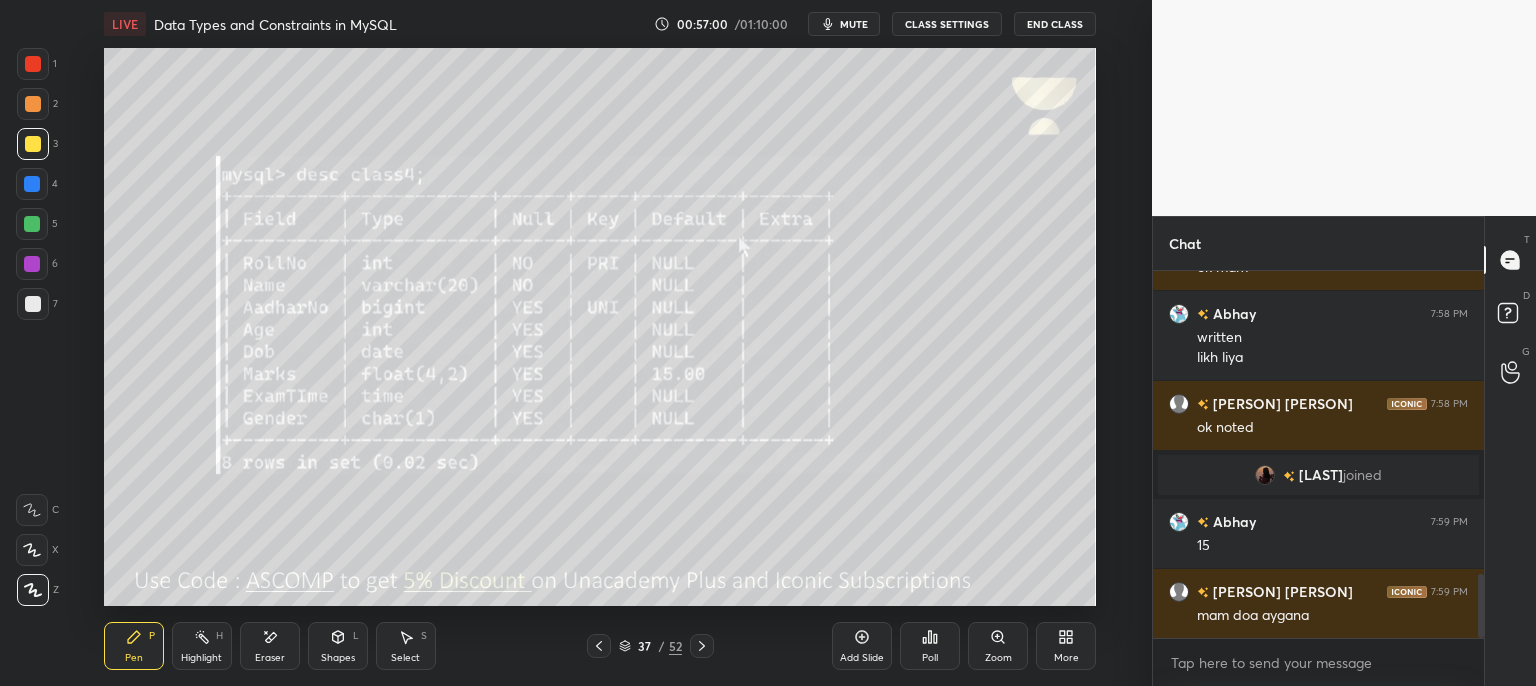 click 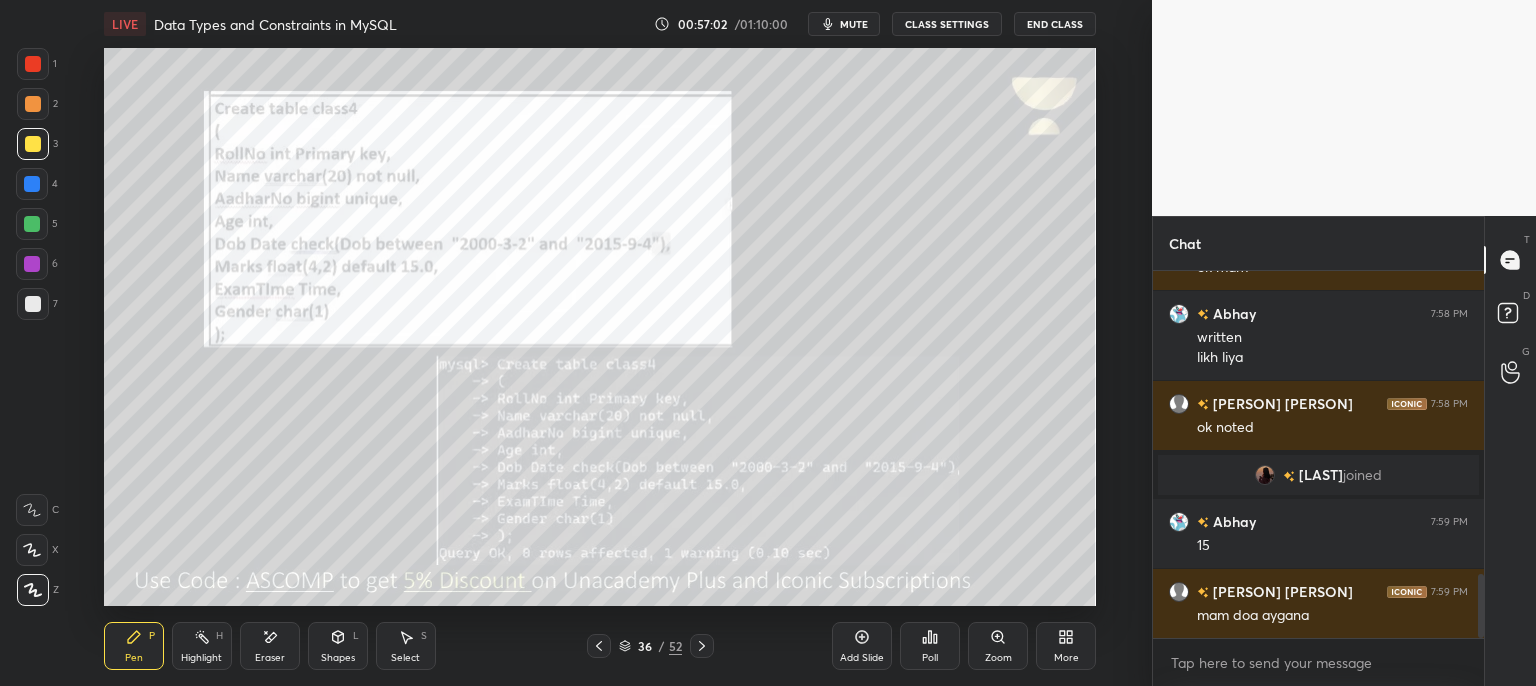 click on "mute" at bounding box center [854, 24] 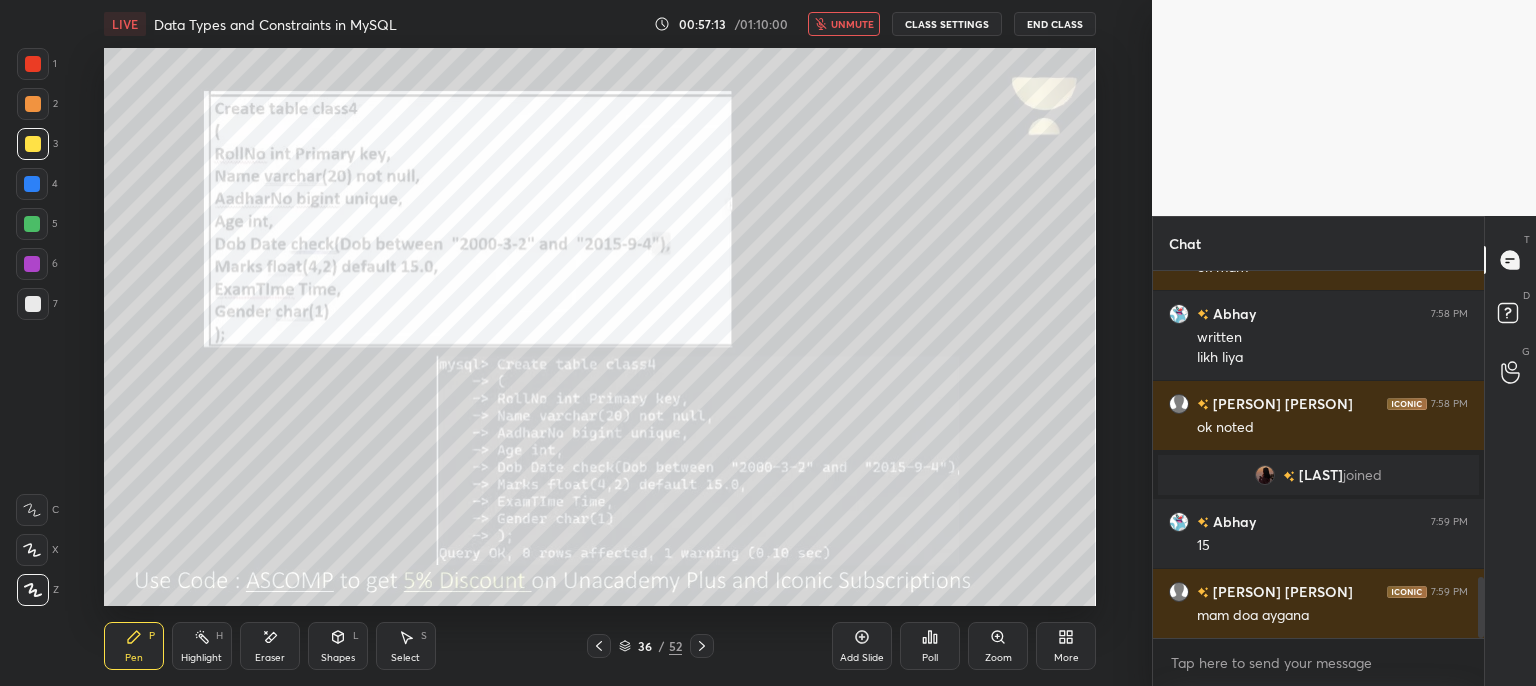 scroll, scrollTop: 1826, scrollLeft: 0, axis: vertical 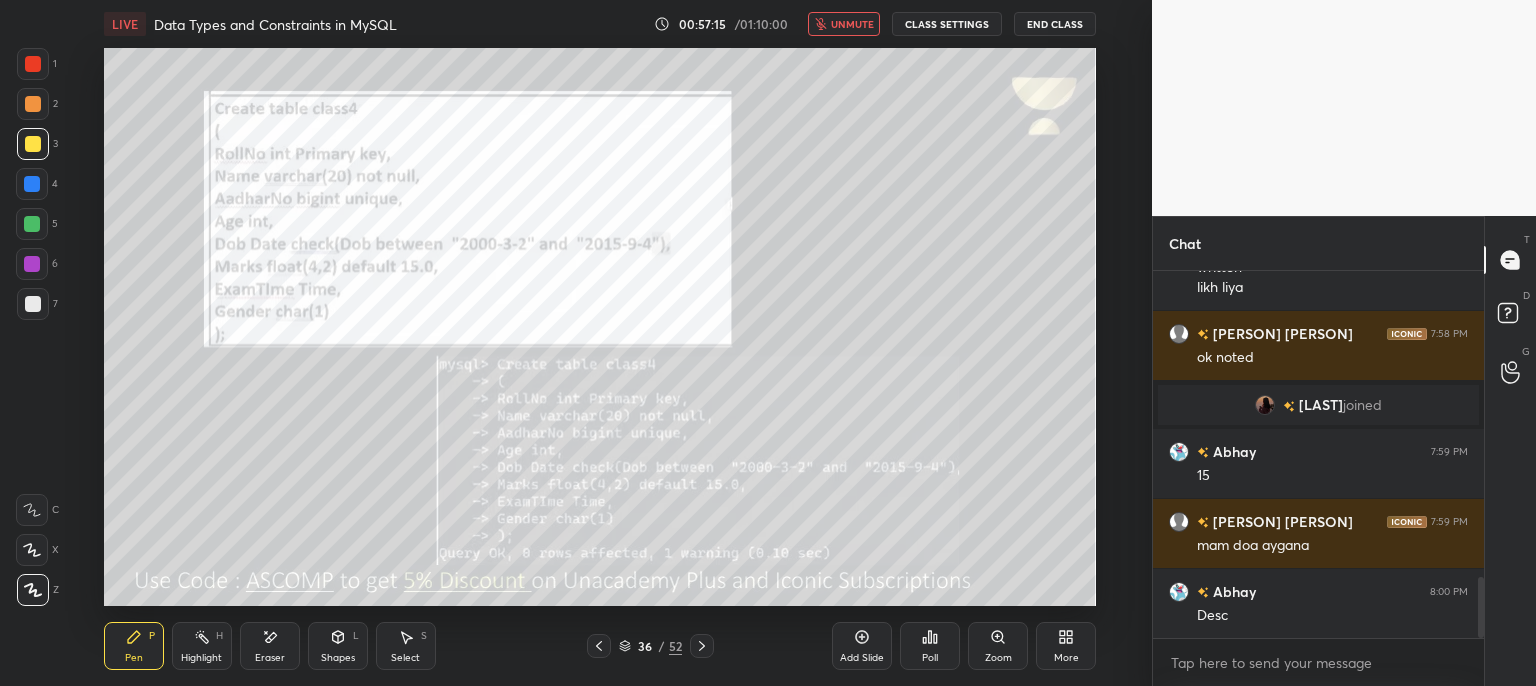 click on "LIVE Data Types and Constraints in MySQL 00:57:15 /  01:10:00 unmute CLASS SETTINGS End Class" at bounding box center (600, 24) 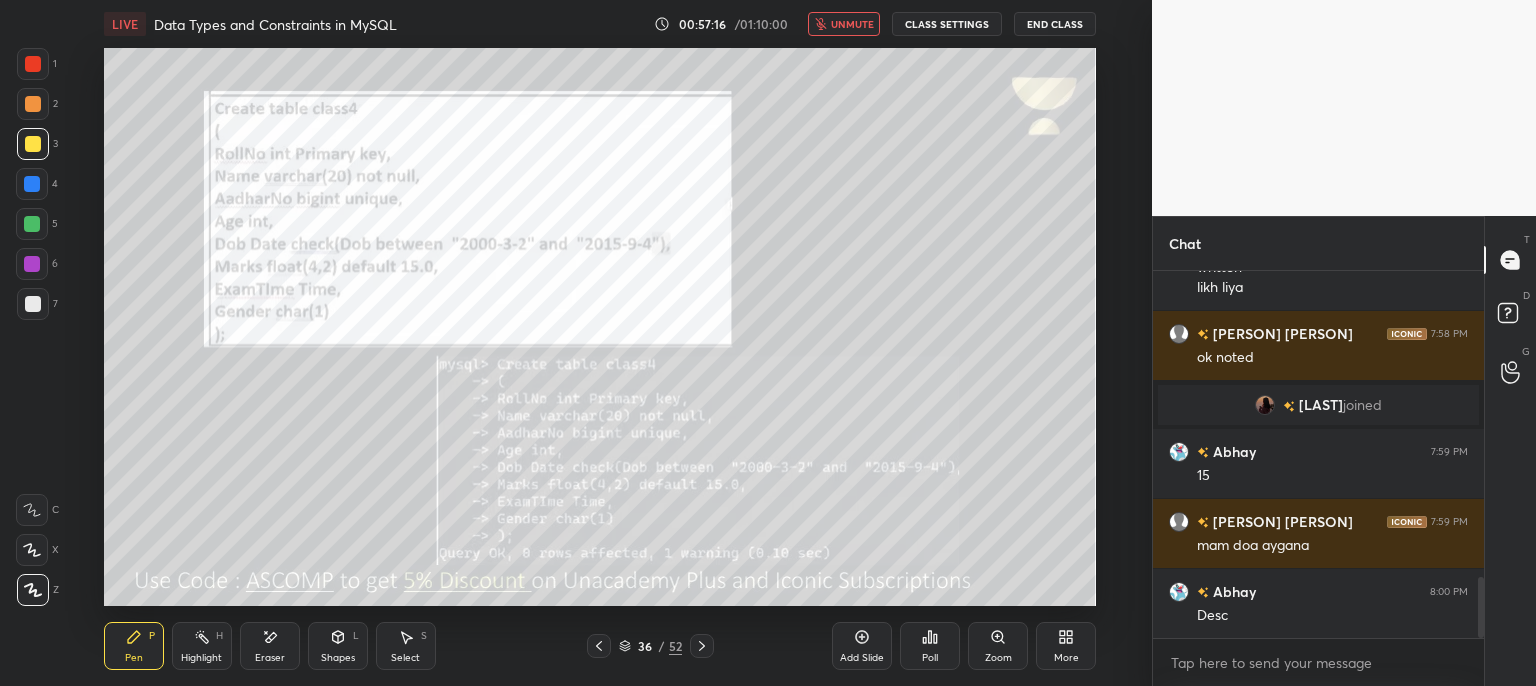click on "LIVE Data Types and Constraints in MySQL 00:57:16 /  01:10:00 unmute CLASS SETTINGS End Class" at bounding box center (600, 24) 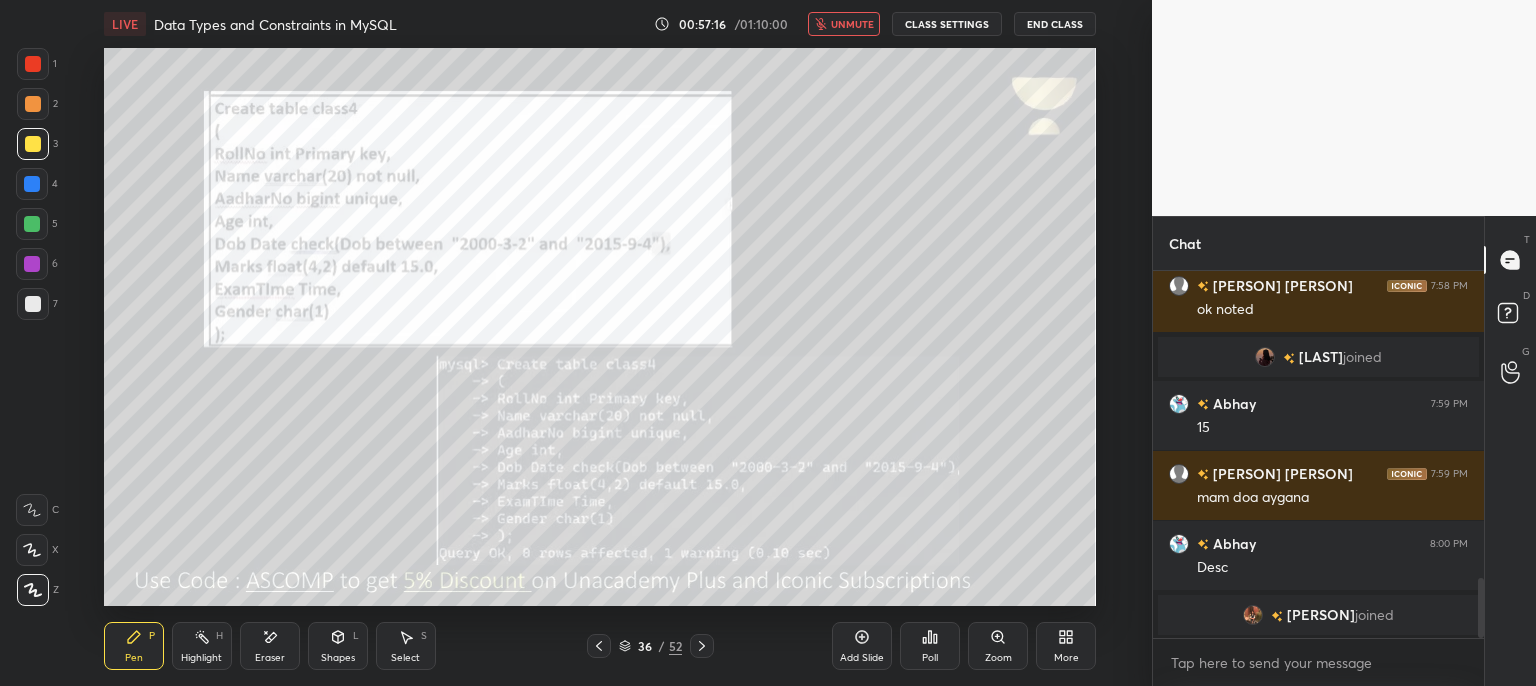 click on "unmute" at bounding box center (844, 24) 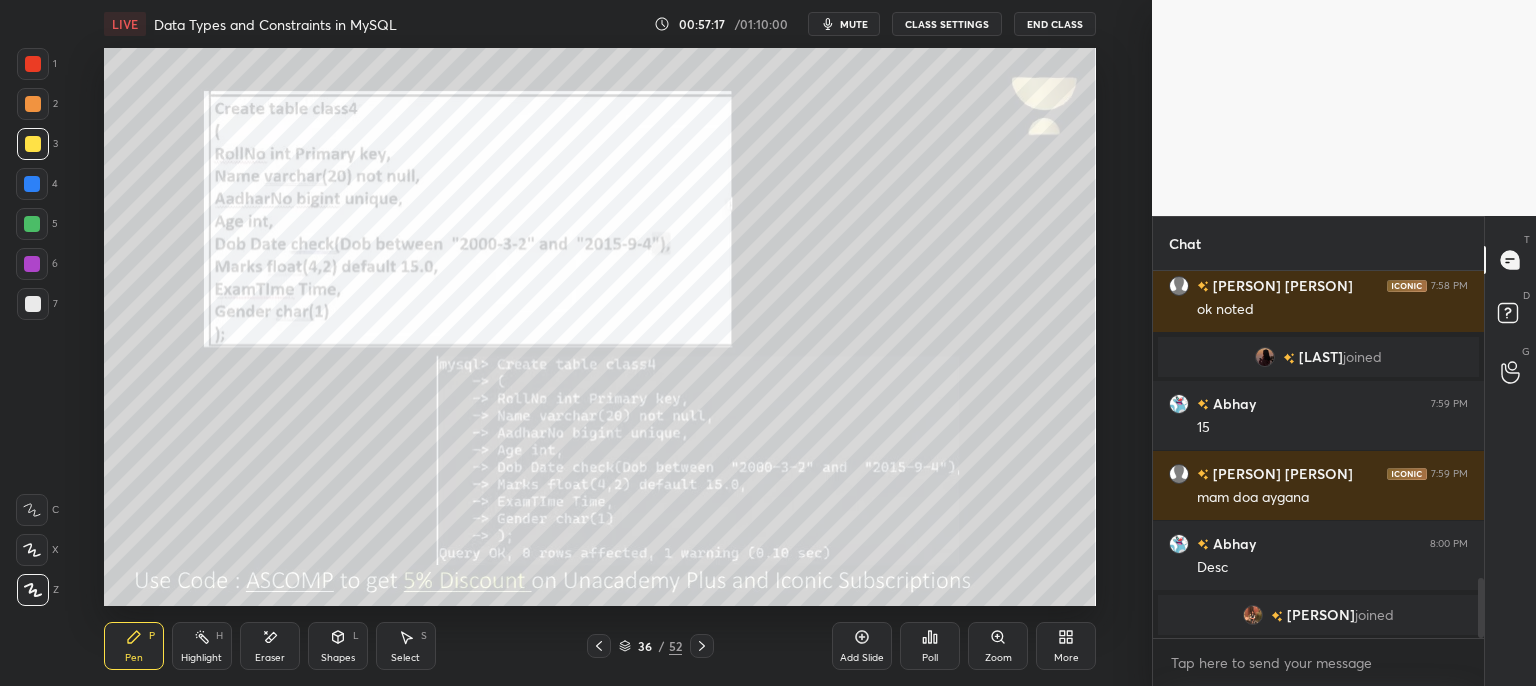 click on "1 2 3 4 5 6 7 C X Z E E Erase all   H H LIVE Data Types and Constraints in MySQL 00:57:17 /  01:10:00 mute CLASS SETTINGS End Class Setting up your live class Poll for   secs No correct answer Start poll Back Data Types and Constraints in MySQL • L4 of Complete Course on Database Management & SQL [PERSON] [PERSON] Pen P Highlight H Eraser Shapes L Select S 36 / 52 Add Slide Poll Zoom More Chat [PERSON] 7:58 PM written likh liya [PERSON] [PERSON] 7:58 PM ok noted [PERSON]  joined [PERSON] 7:59 PM 15 [PERSON] [PERSON] 7:59 PM mam doa aygana [PERSON] 8:00 PM Desc [PERSON]  joined JUMP TO LATEST Enable hand raising Enable raise hand to speak to learners. Once enabled, chat will be turned off temporarily. Enable x   introducing Raise a hand with a doubt Now learners can raise their hand along with a doubt  How it works? Doubts asked by learners will show up here NEW DOUBTS ASKED No one has raised a hand yet Can't raise hand Looks like educator just invited you to speak. Please wait before you can raise your hand again. Got it T Messages (T) D" at bounding box center [768, 0] 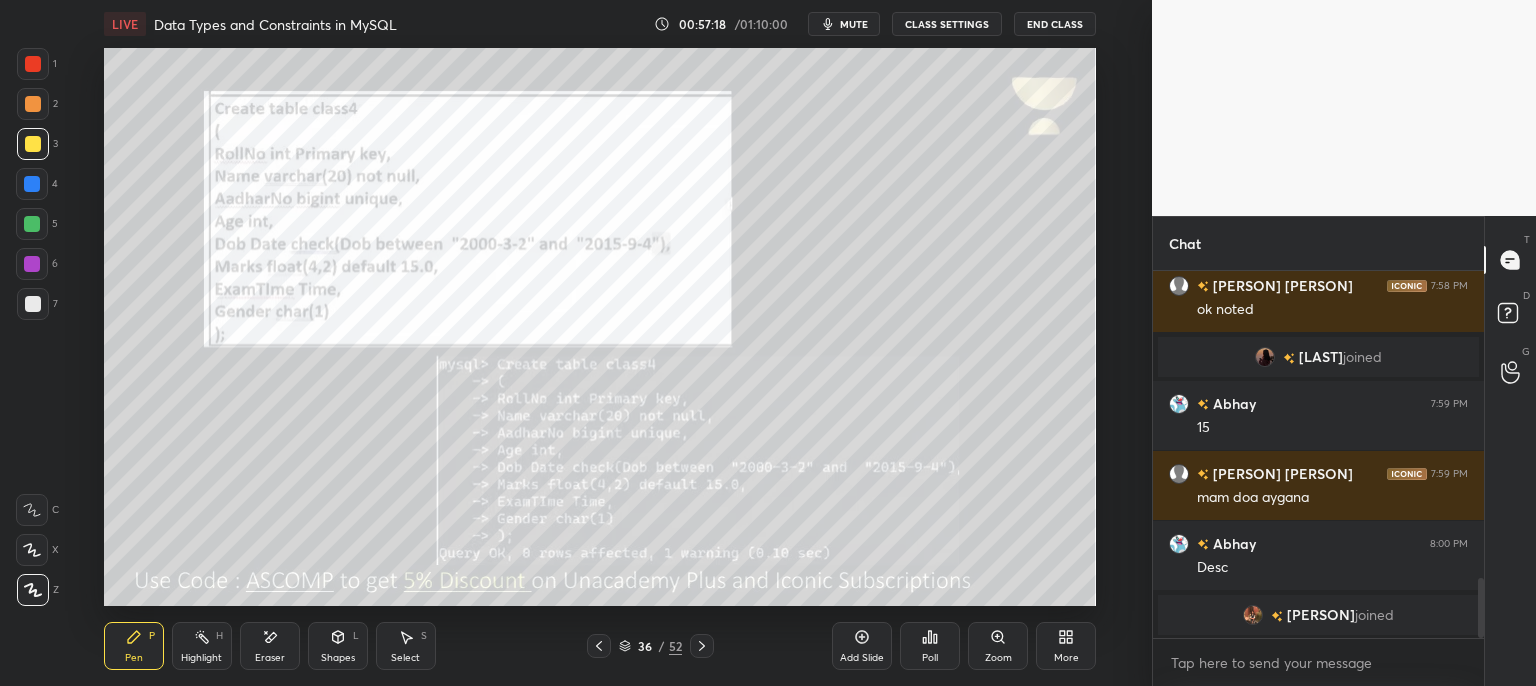 click 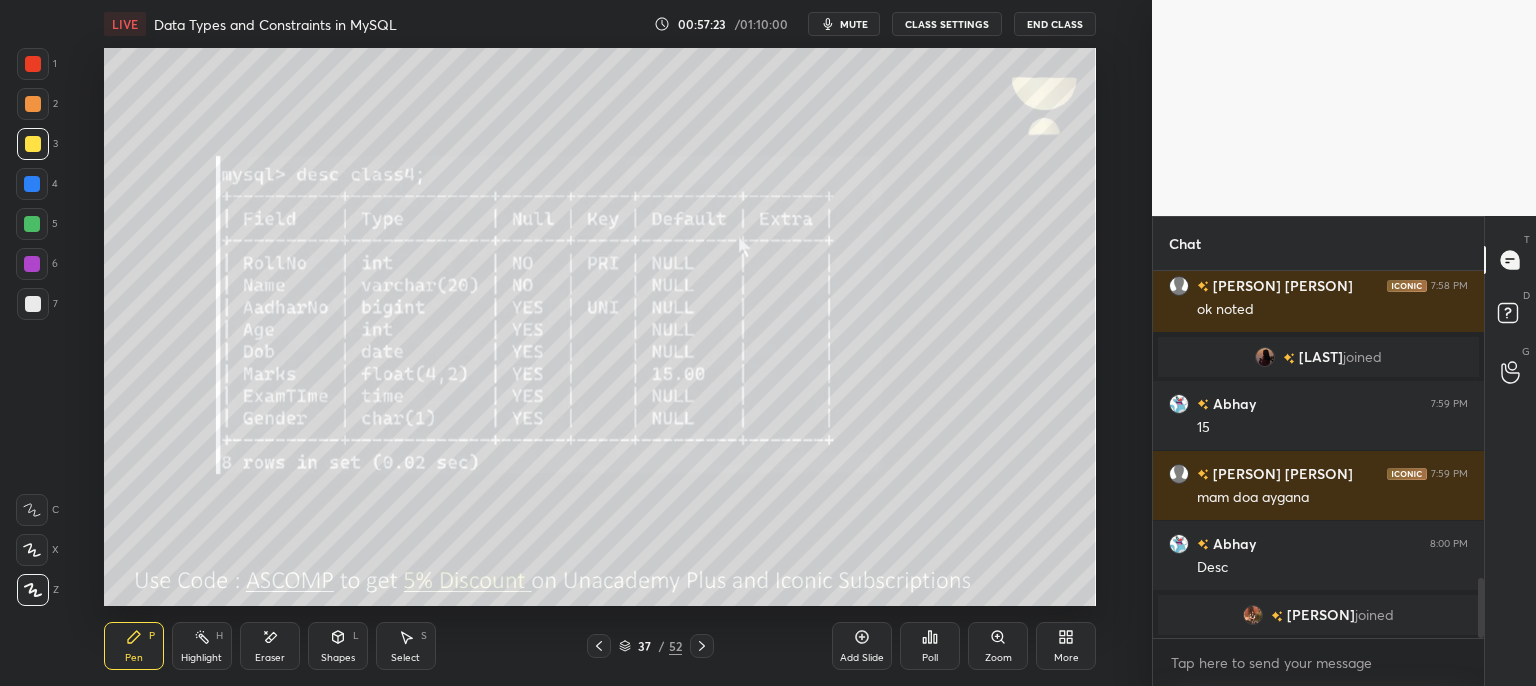 click 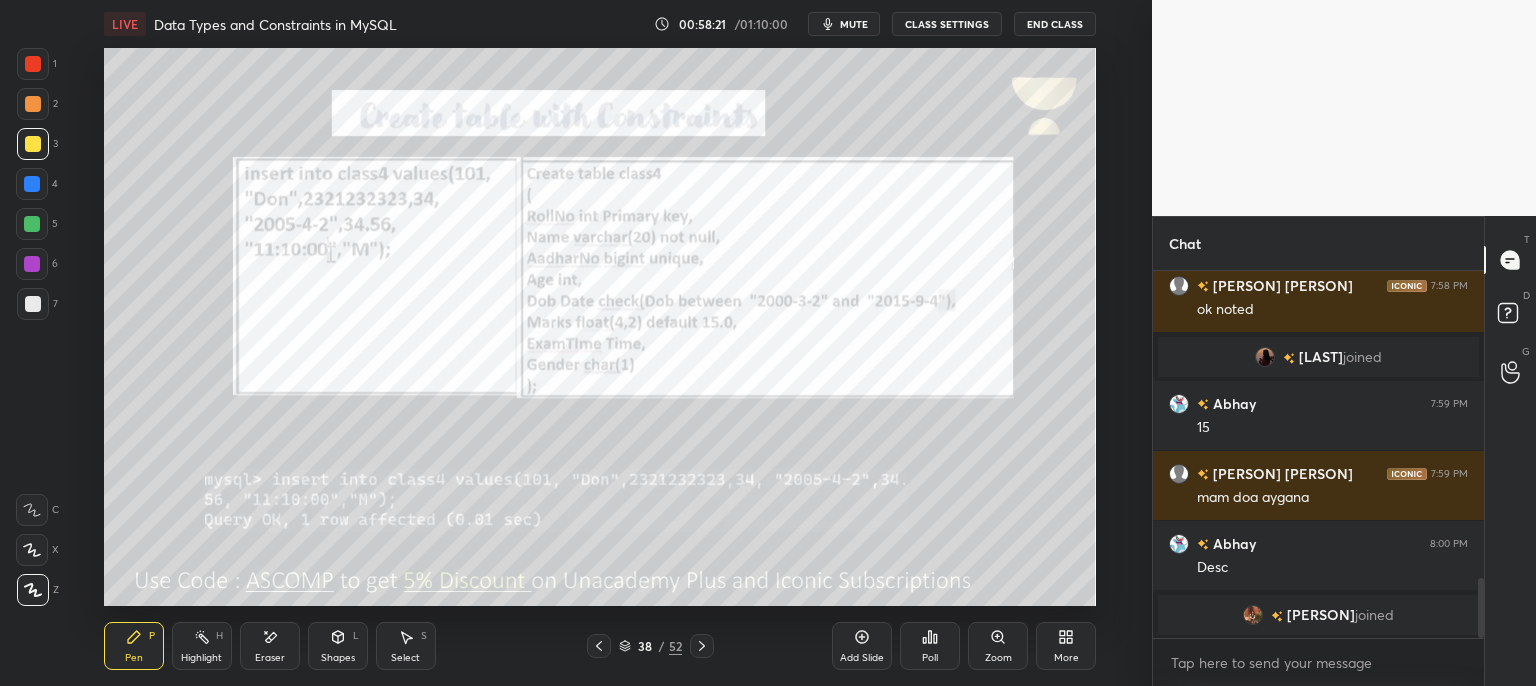 click on "Setting up your live class Poll for   secs No correct answer Start poll" at bounding box center [600, 327] 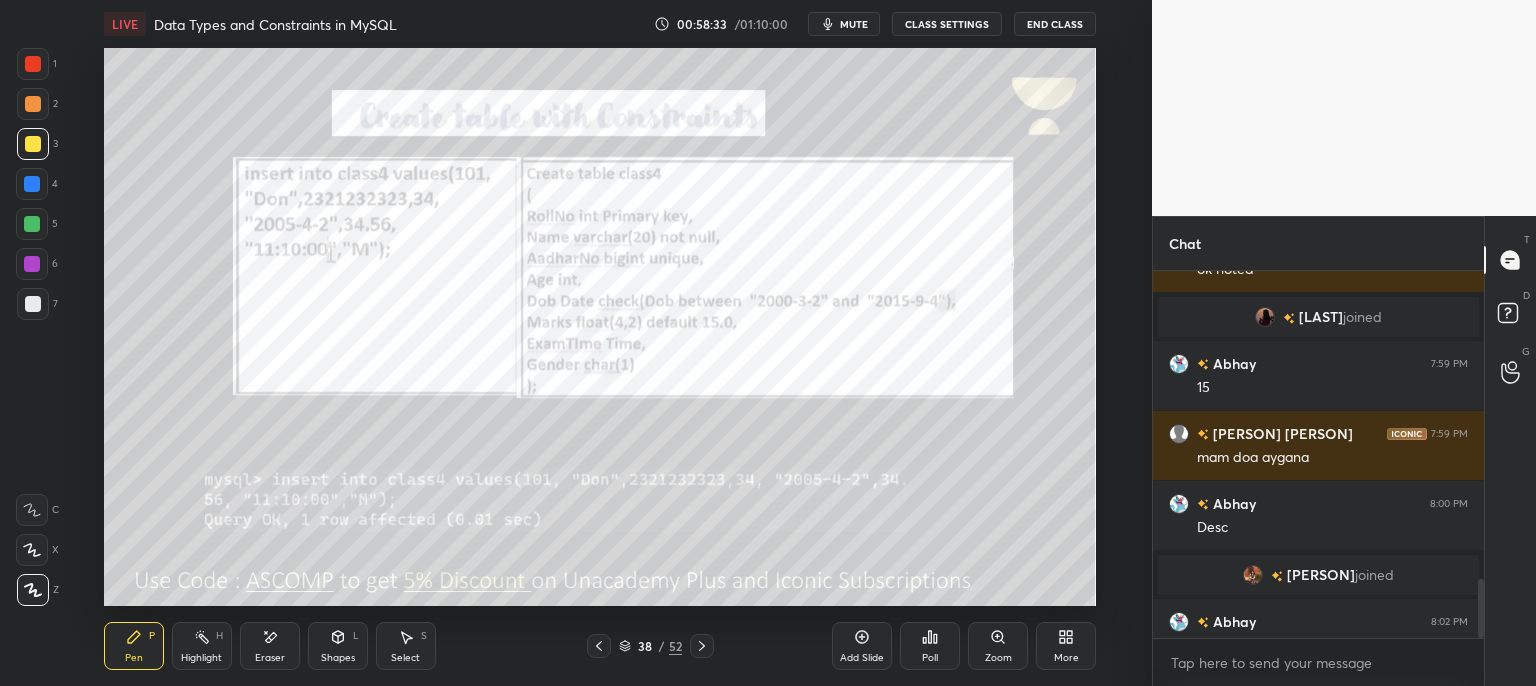 scroll, scrollTop: 1904, scrollLeft: 0, axis: vertical 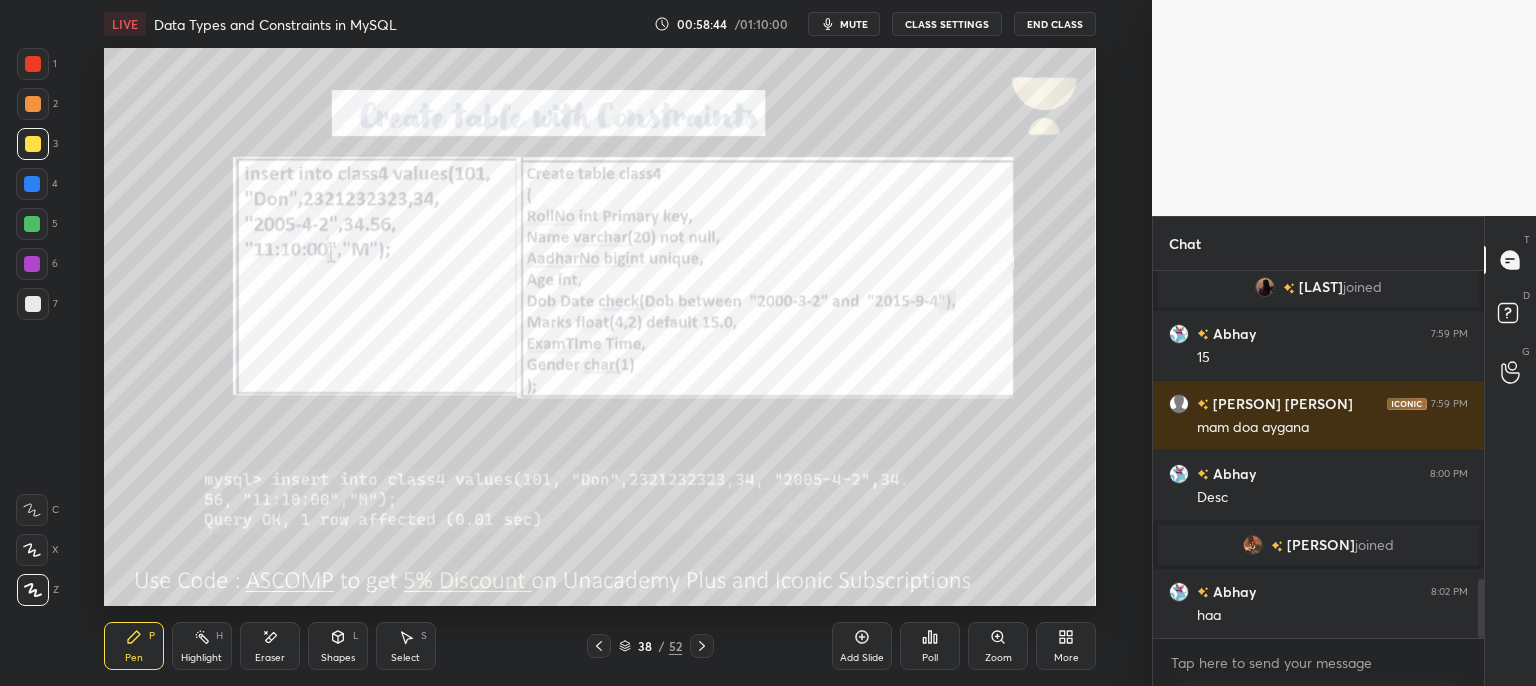 click 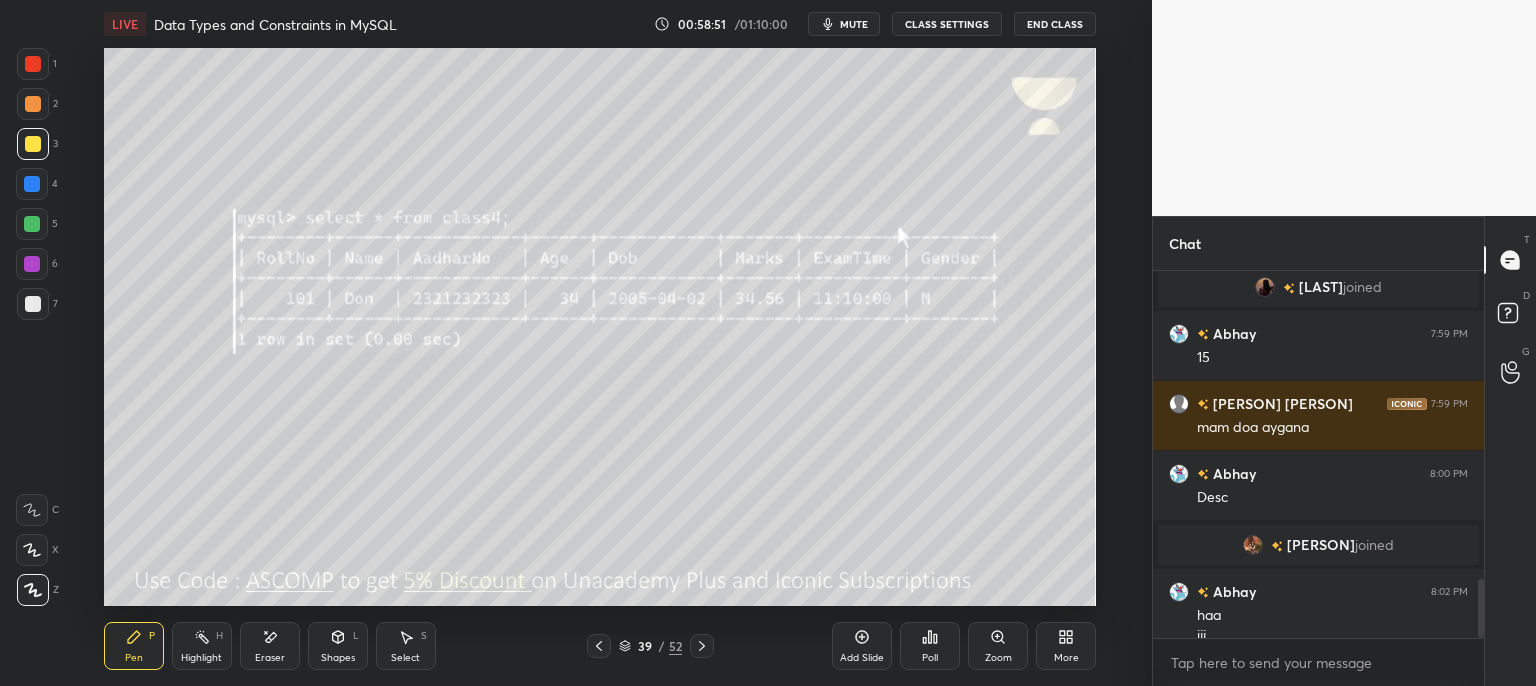 scroll, scrollTop: 1924, scrollLeft: 0, axis: vertical 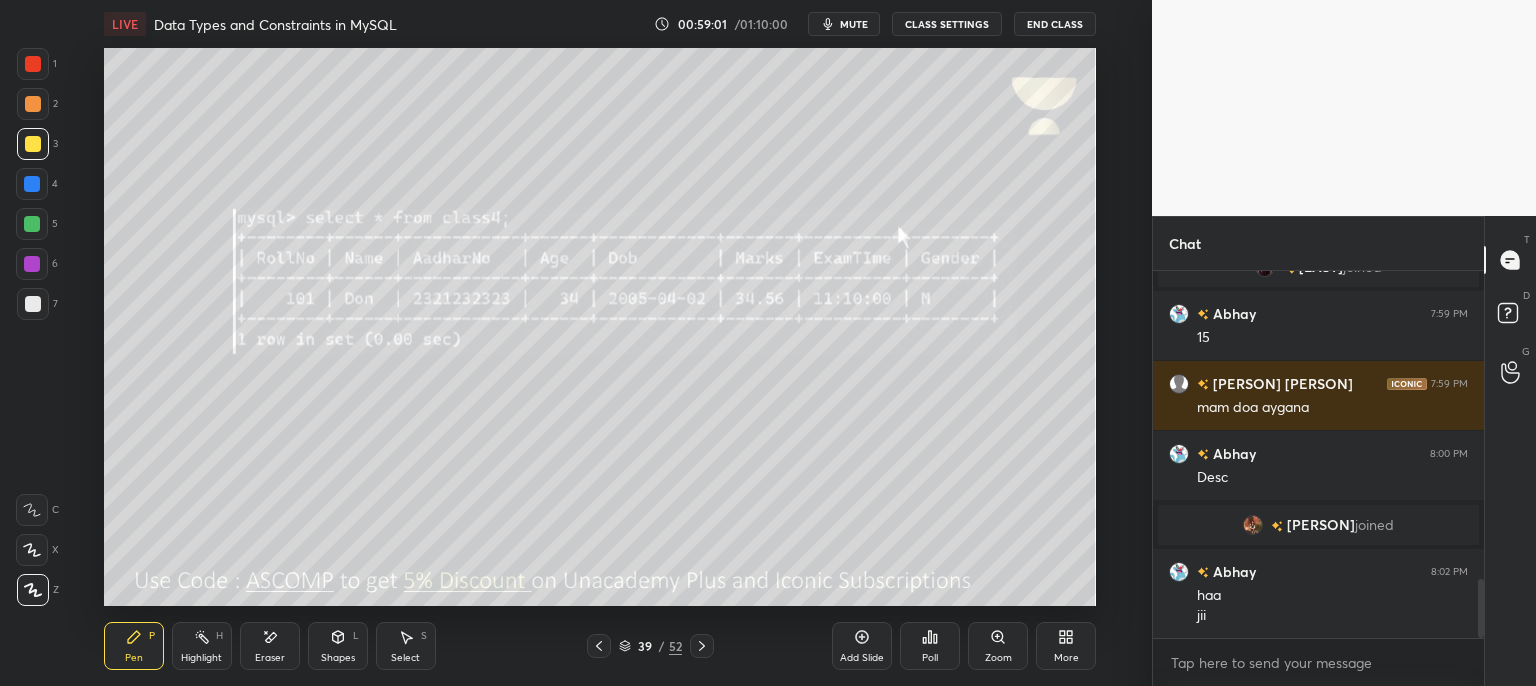 click 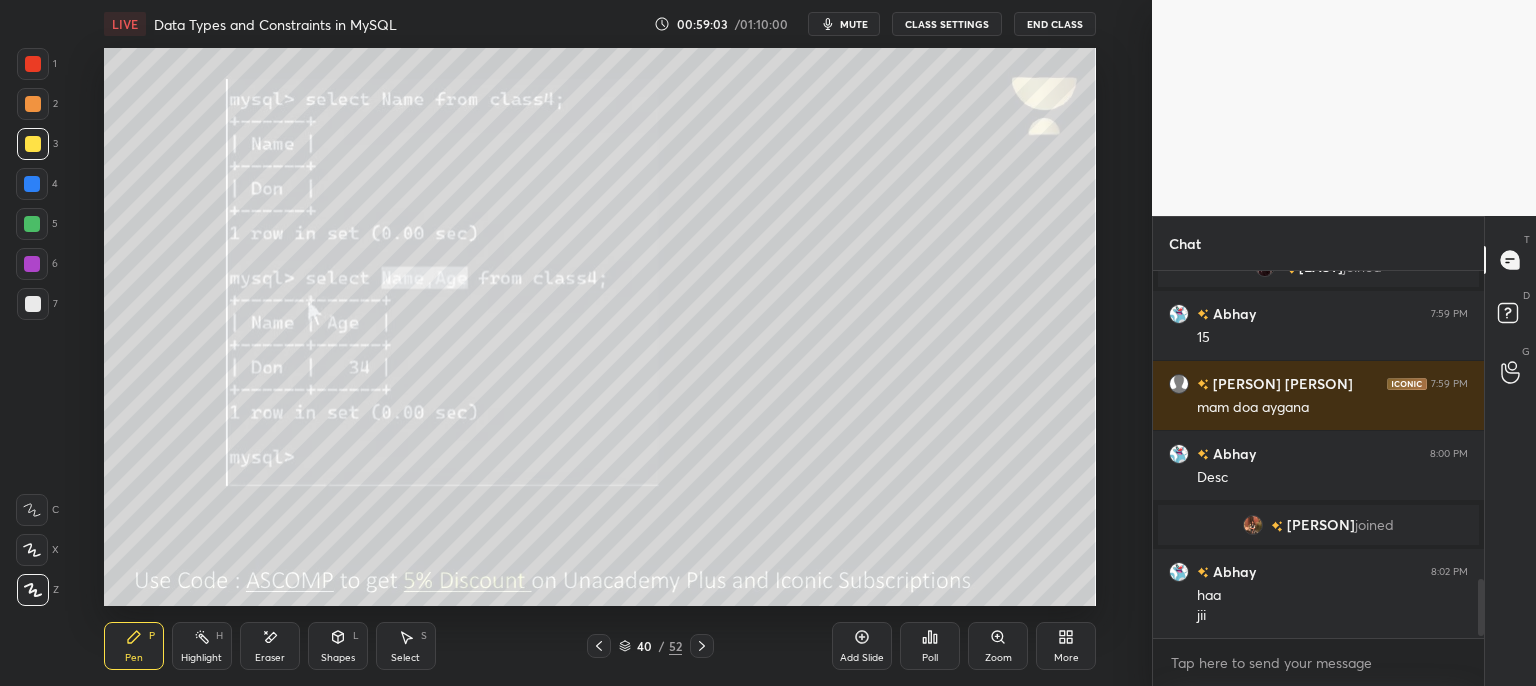 scroll, scrollTop: 1994, scrollLeft: 0, axis: vertical 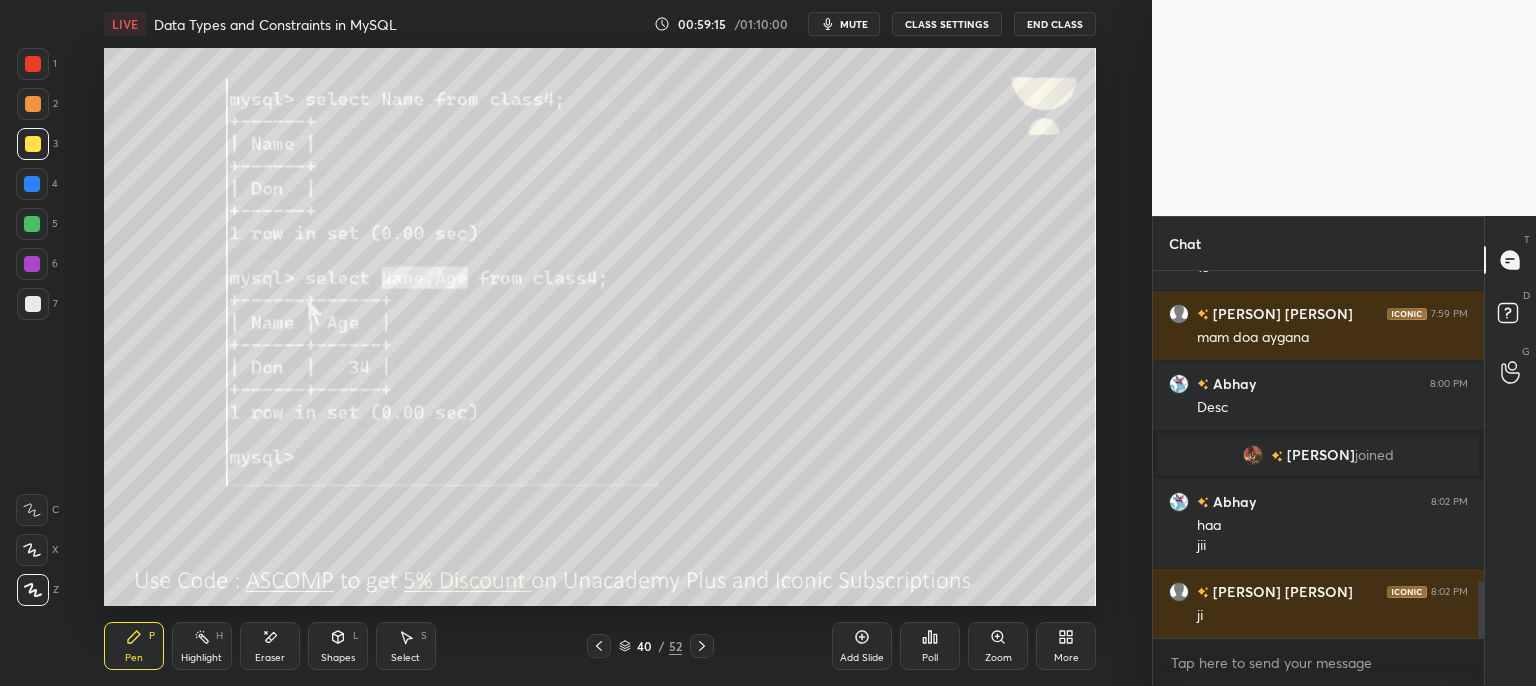 click on "mute" at bounding box center (854, 24) 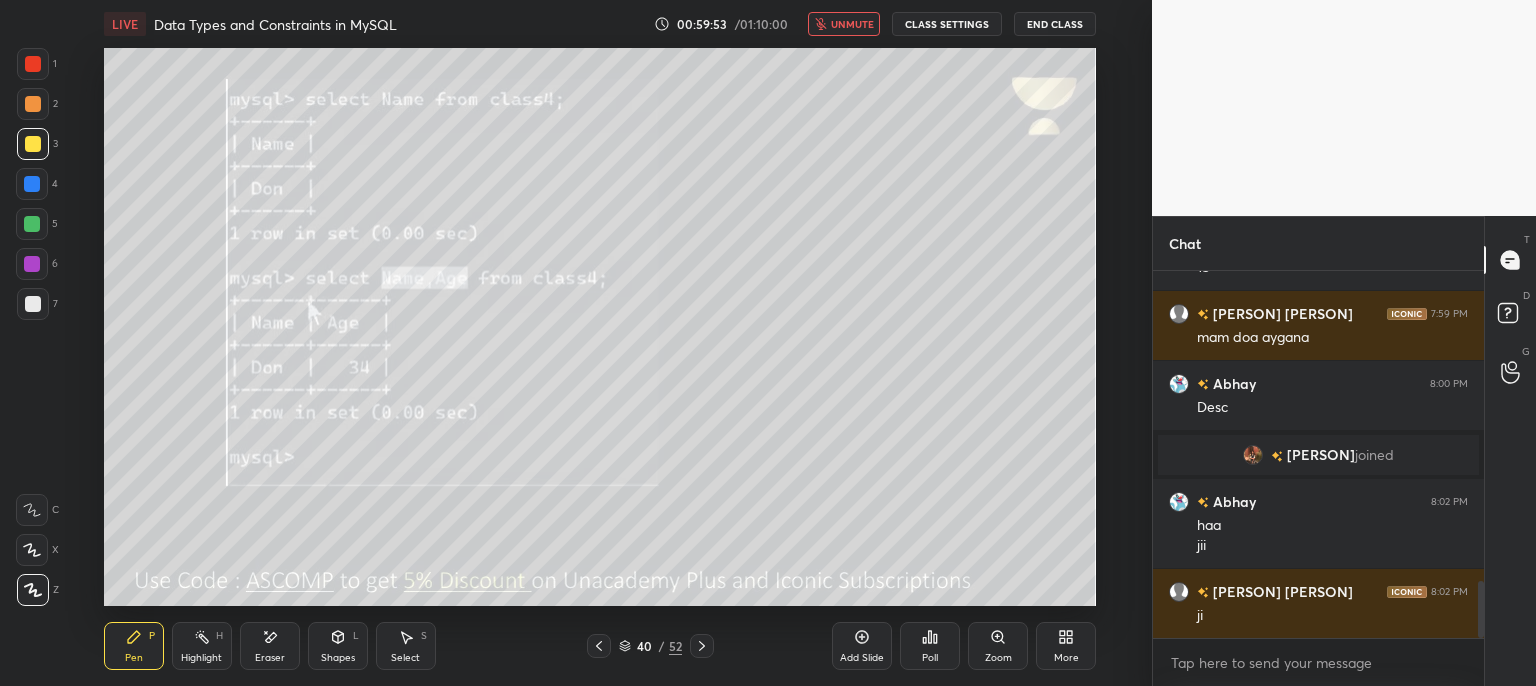 scroll, scrollTop: 2064, scrollLeft: 0, axis: vertical 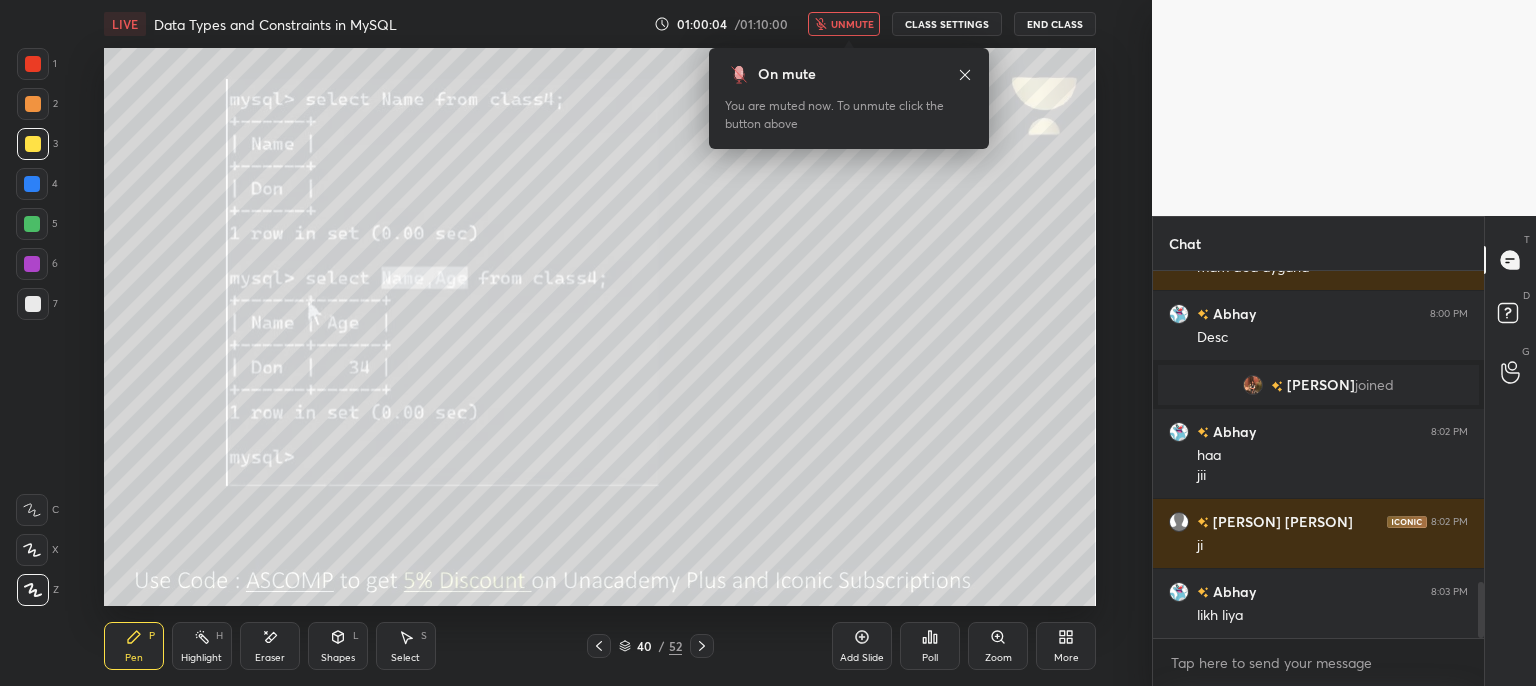 click on "unmute" at bounding box center (852, 24) 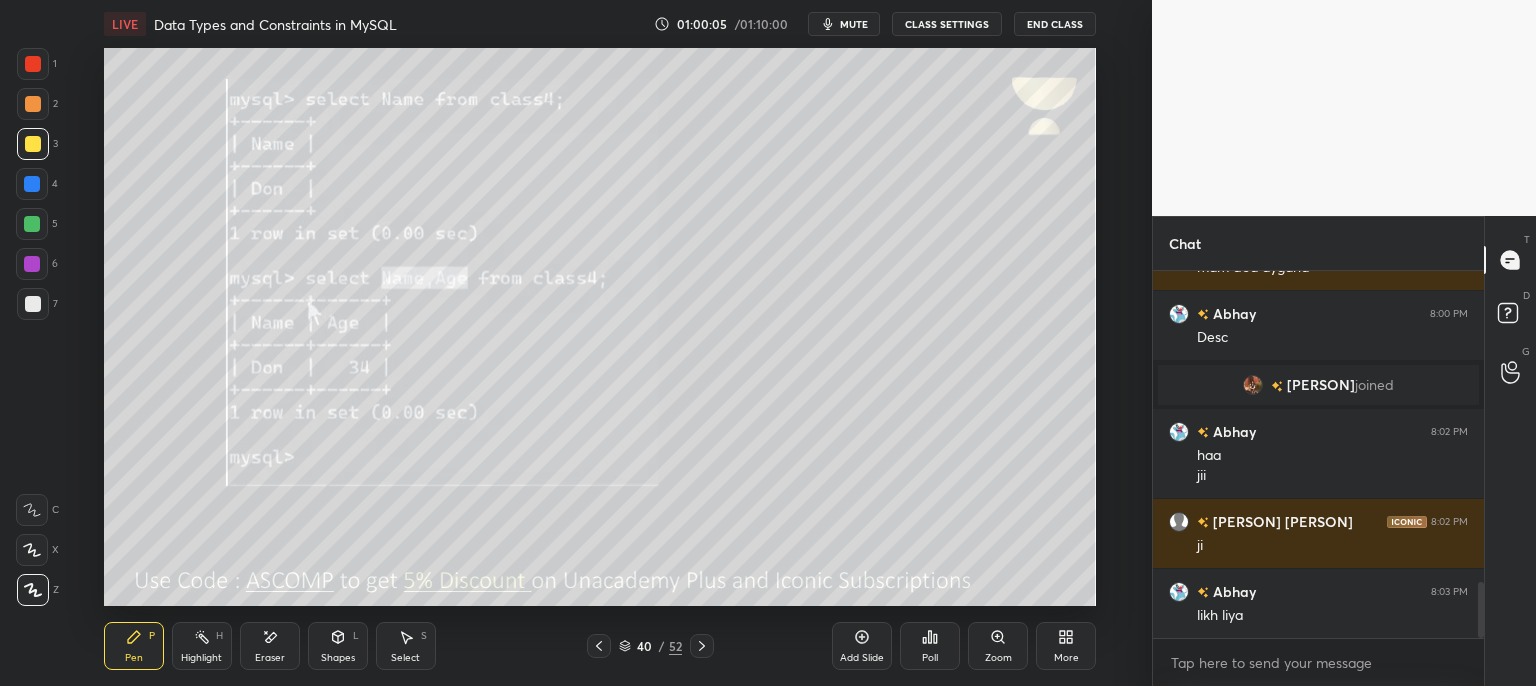 click 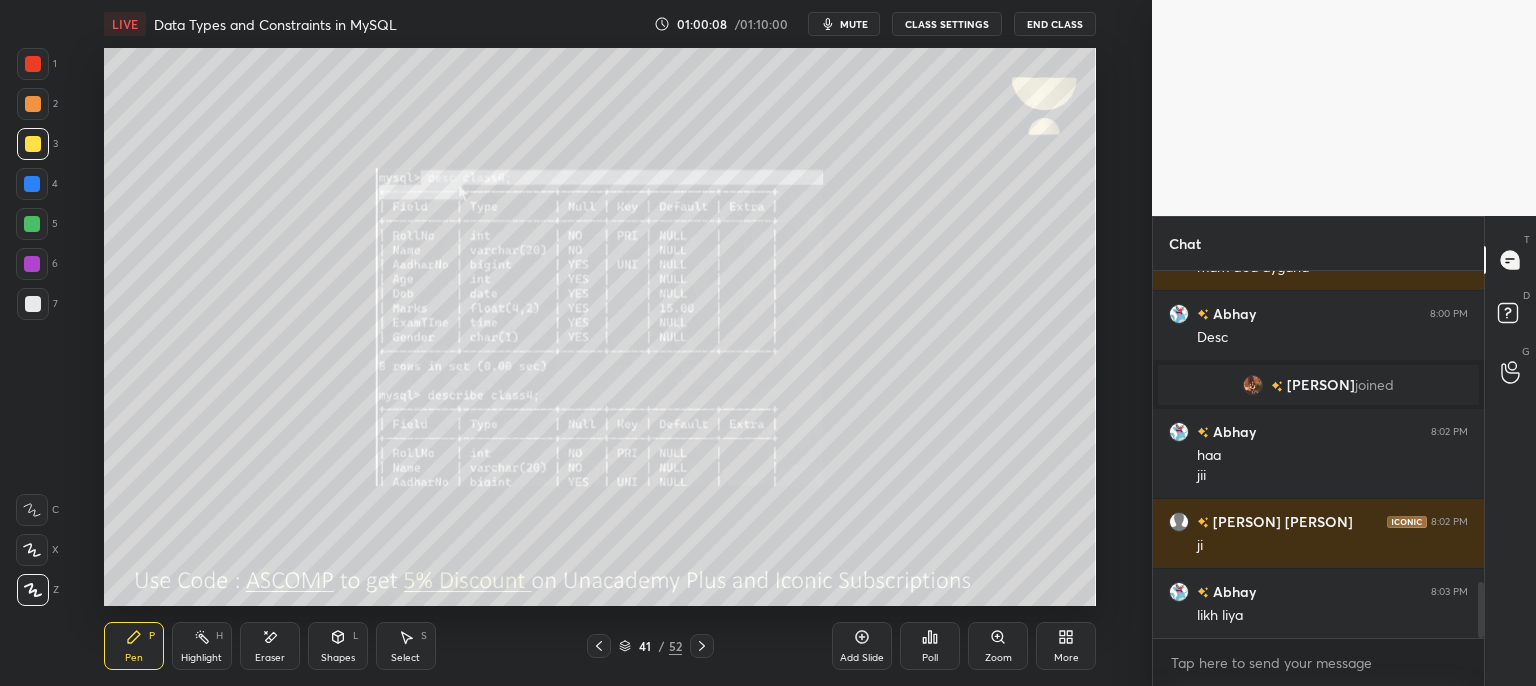 click 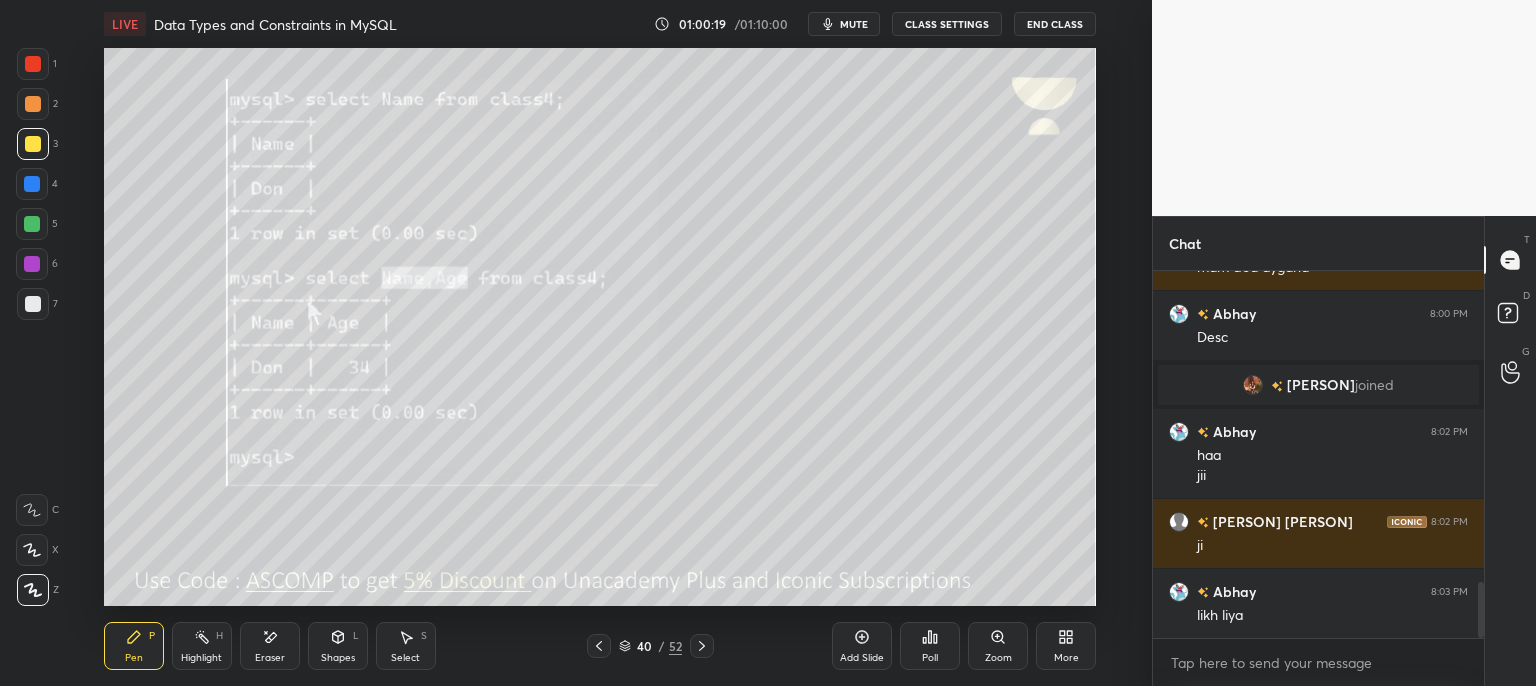 click 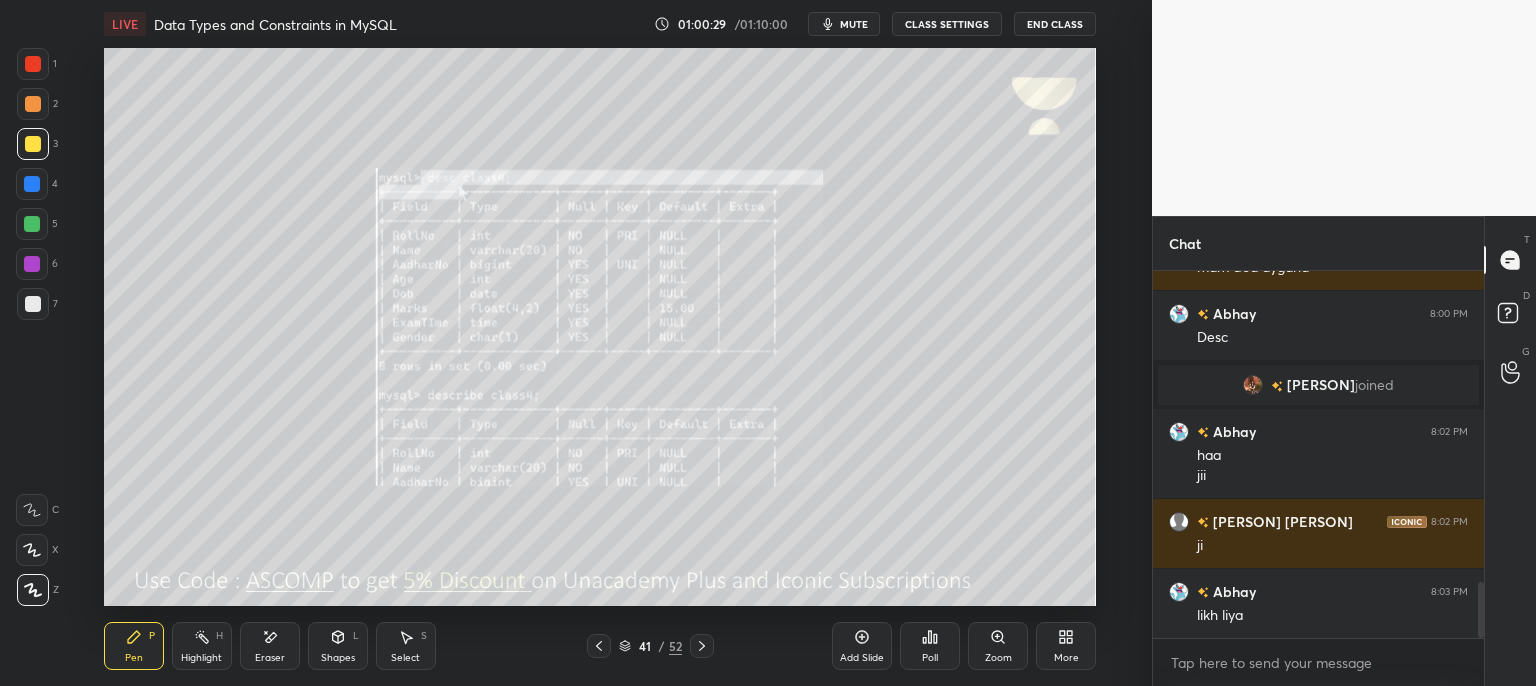 click 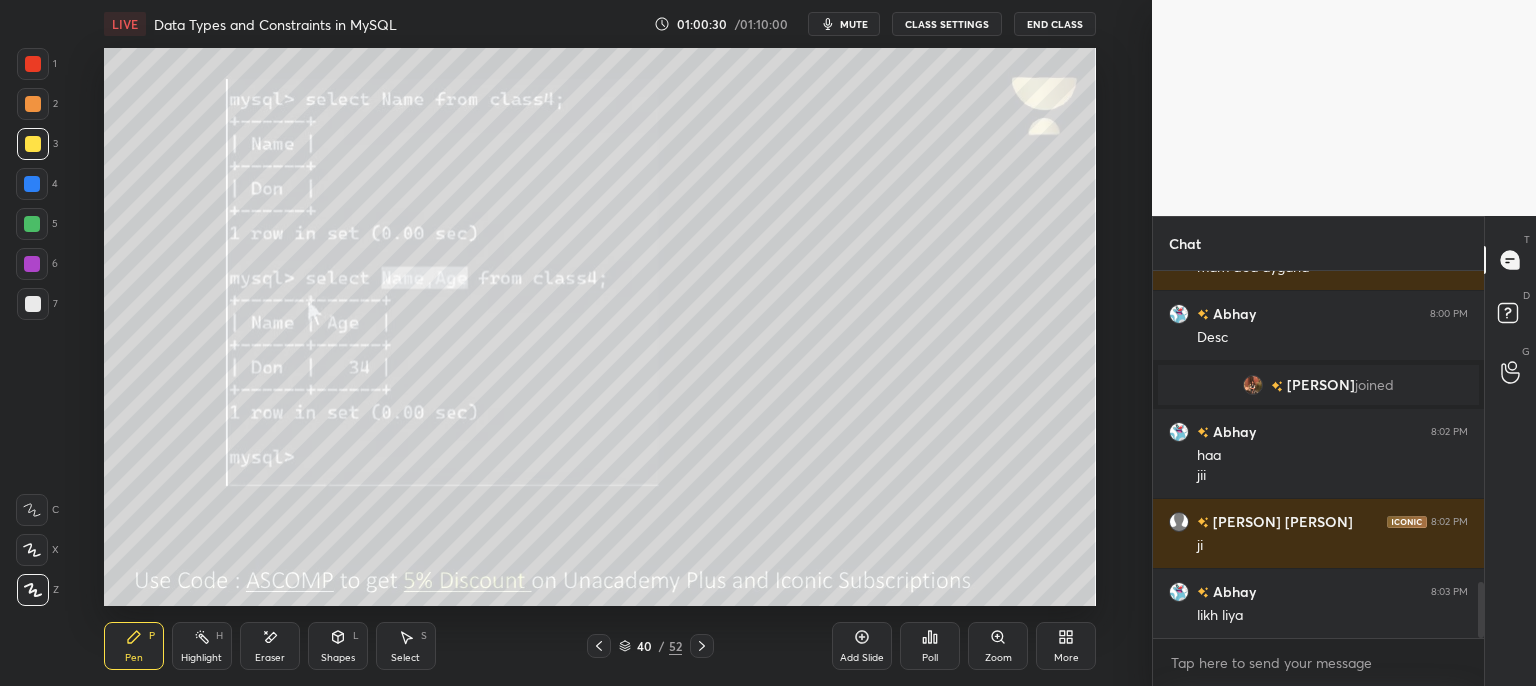 click 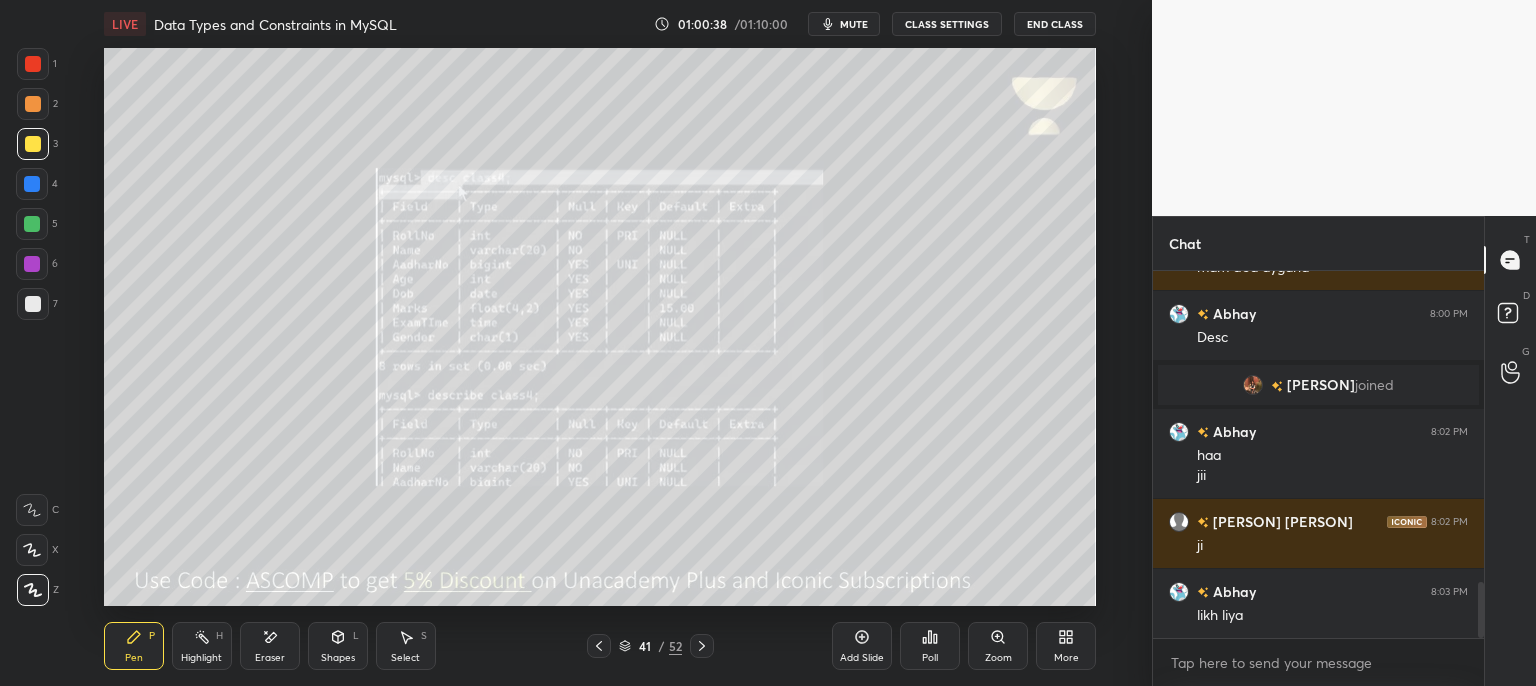 click 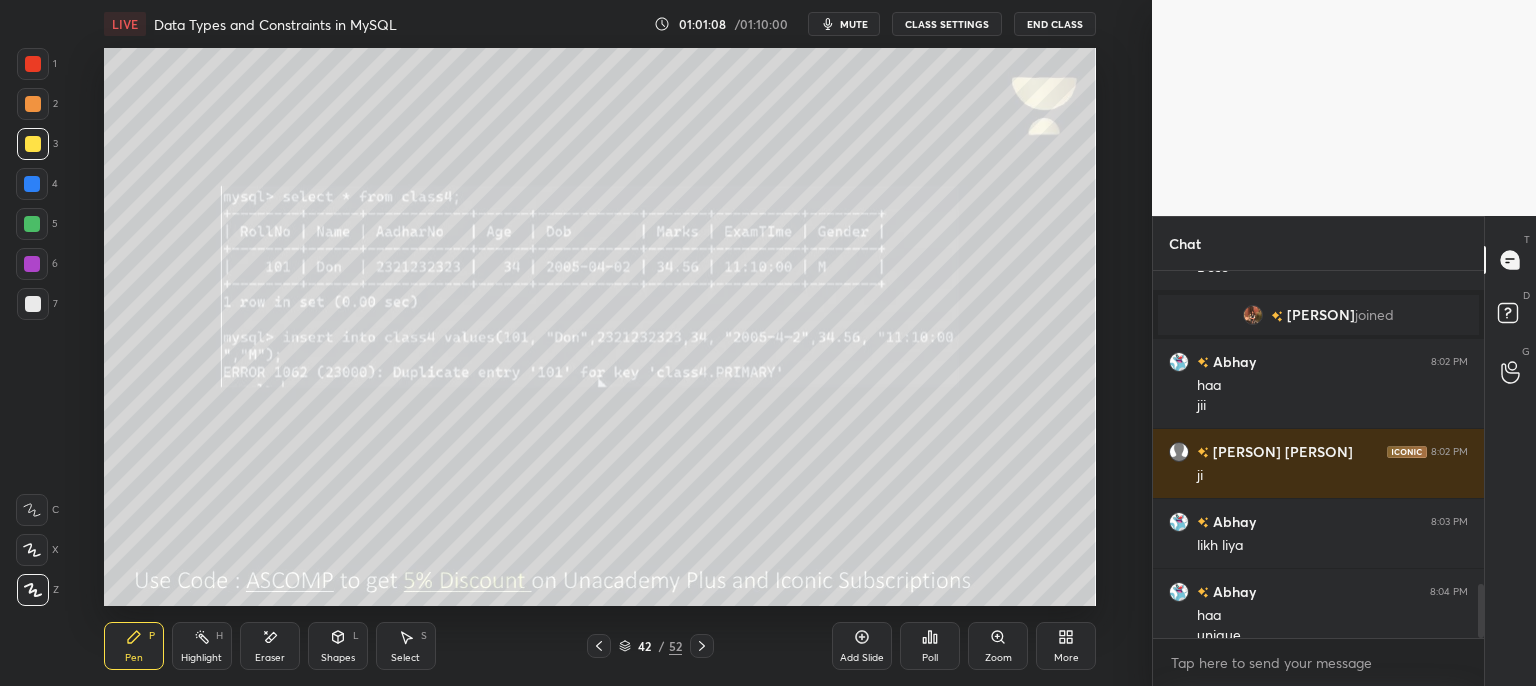 scroll, scrollTop: 2154, scrollLeft: 0, axis: vertical 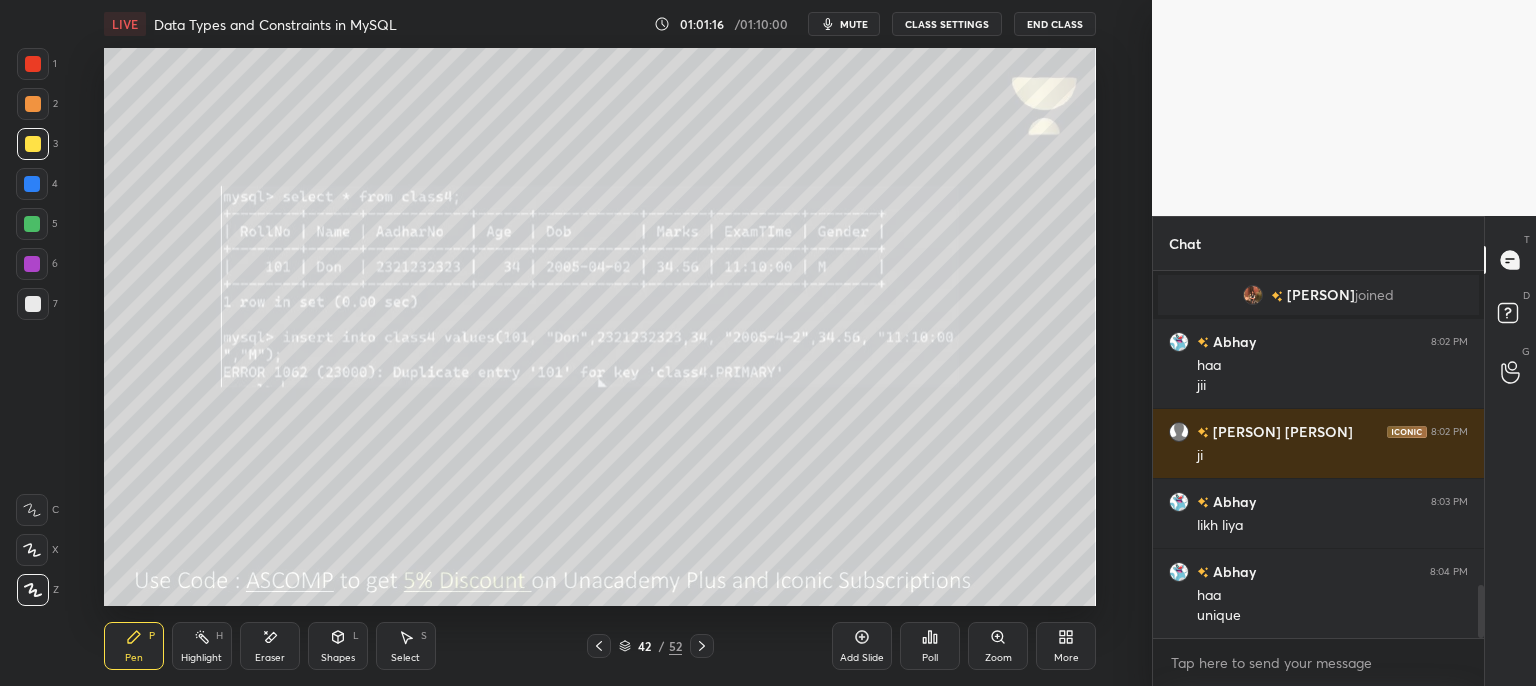 click at bounding box center (702, 646) 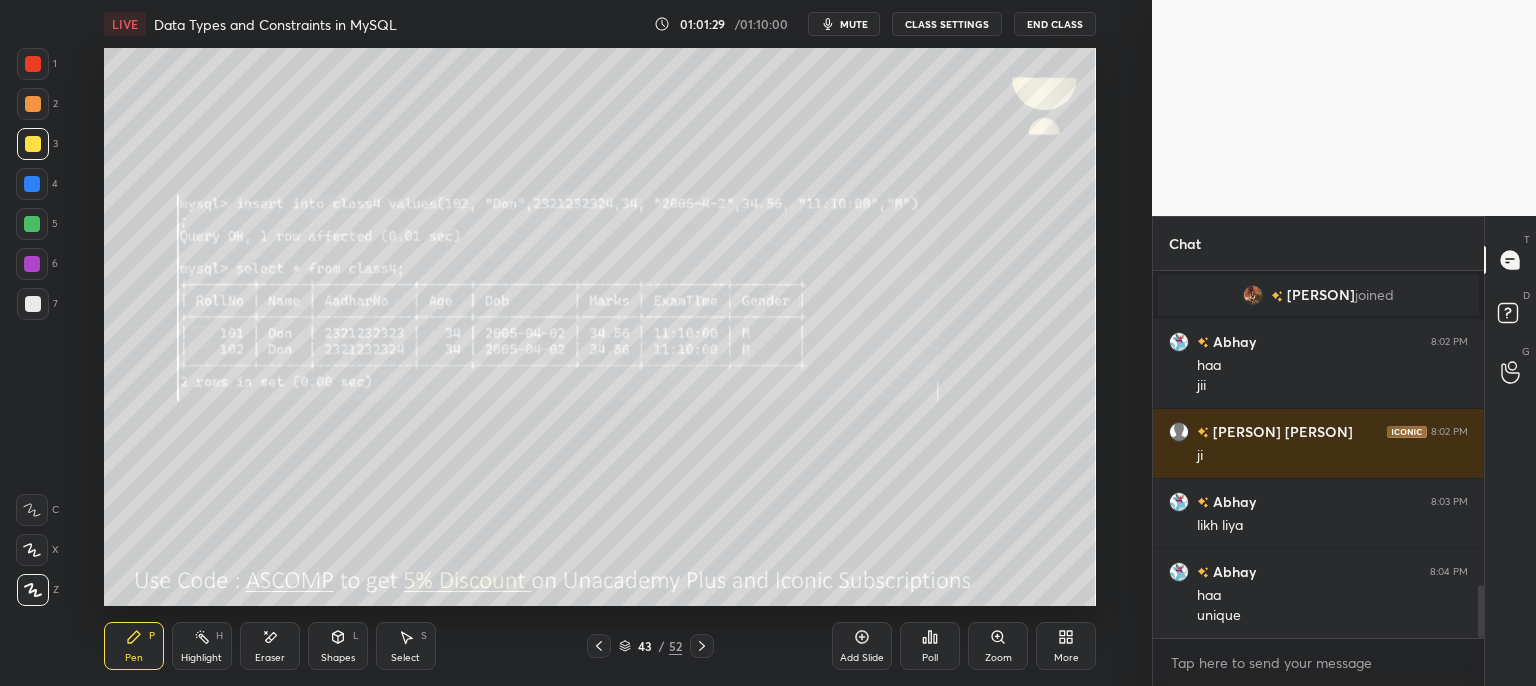 click on "LIVE Data Types and Constraints in MySQL 01:01:29 /  01:10:00 mute CLASS SETTINGS End Class" at bounding box center (600, 24) 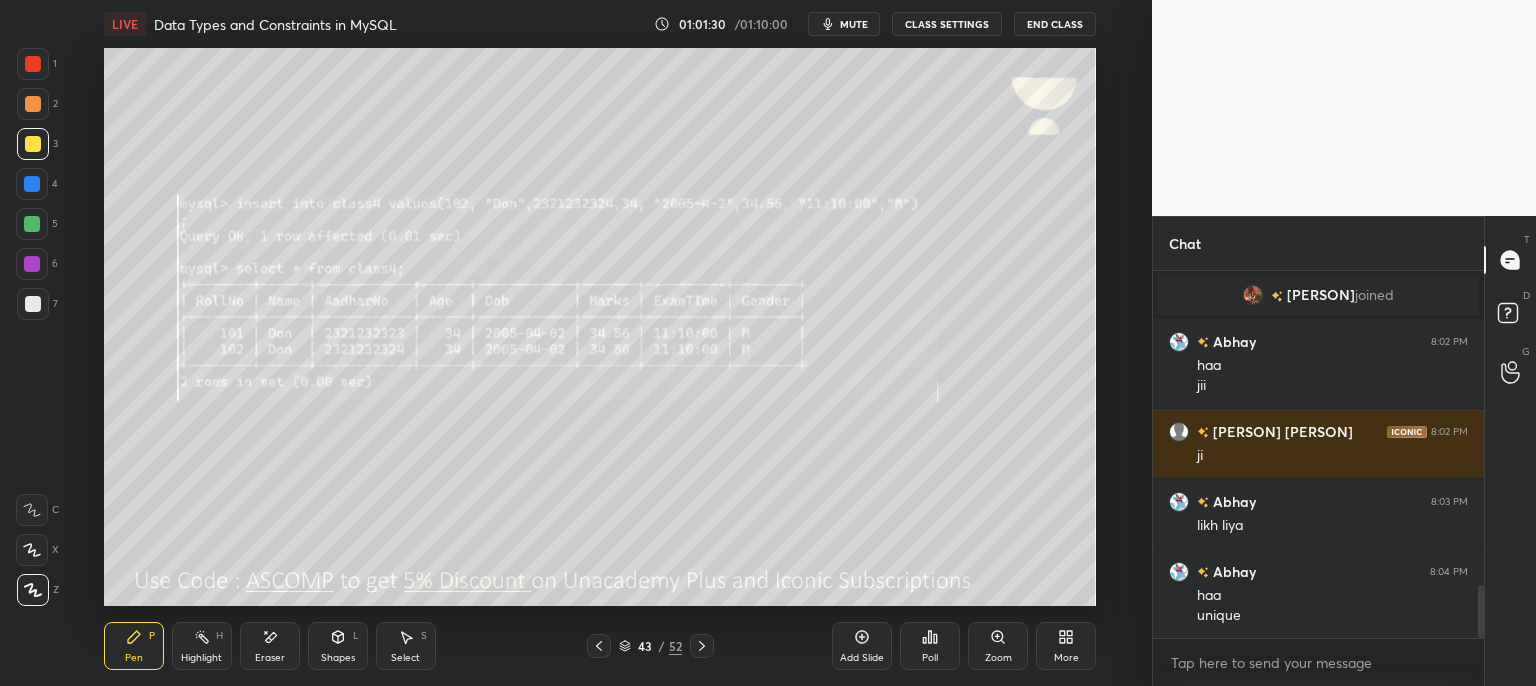 click on "mute" at bounding box center (854, 24) 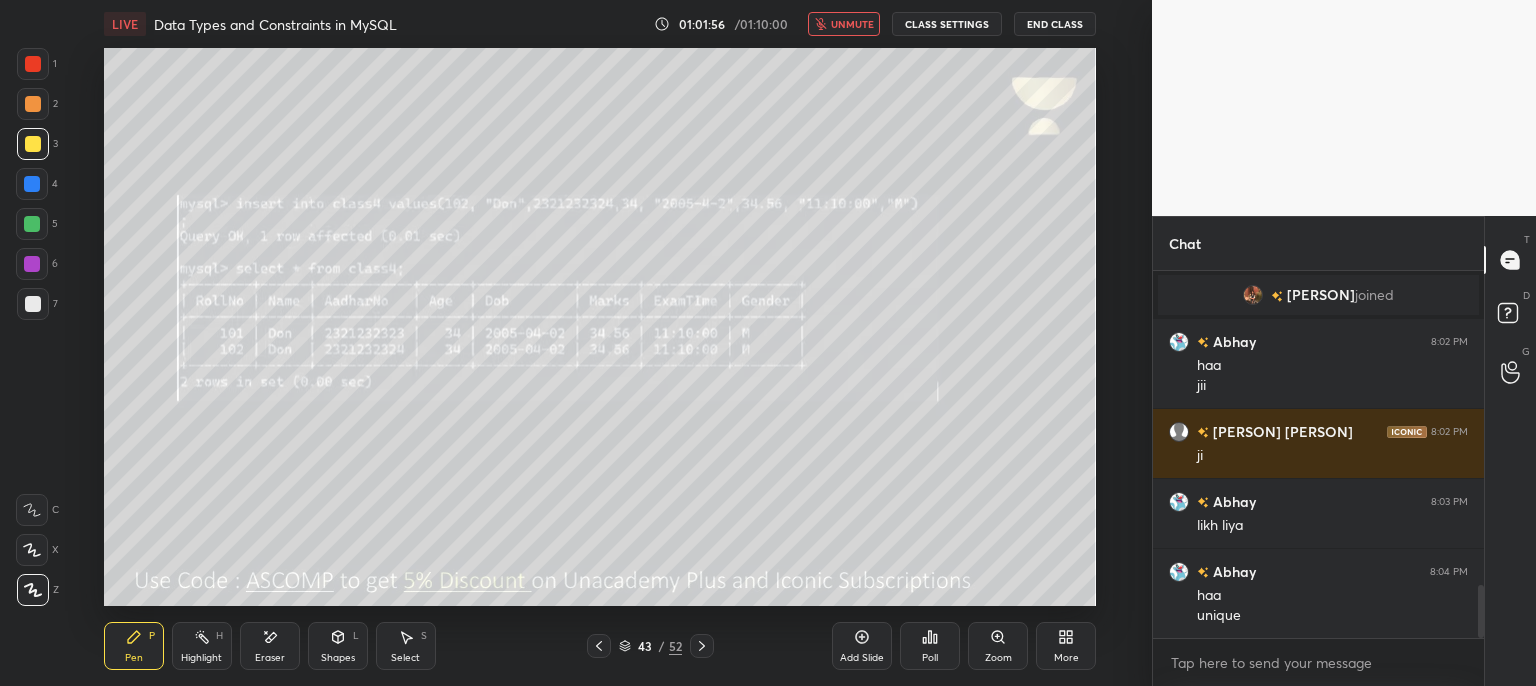 click on "unmute" at bounding box center [852, 24] 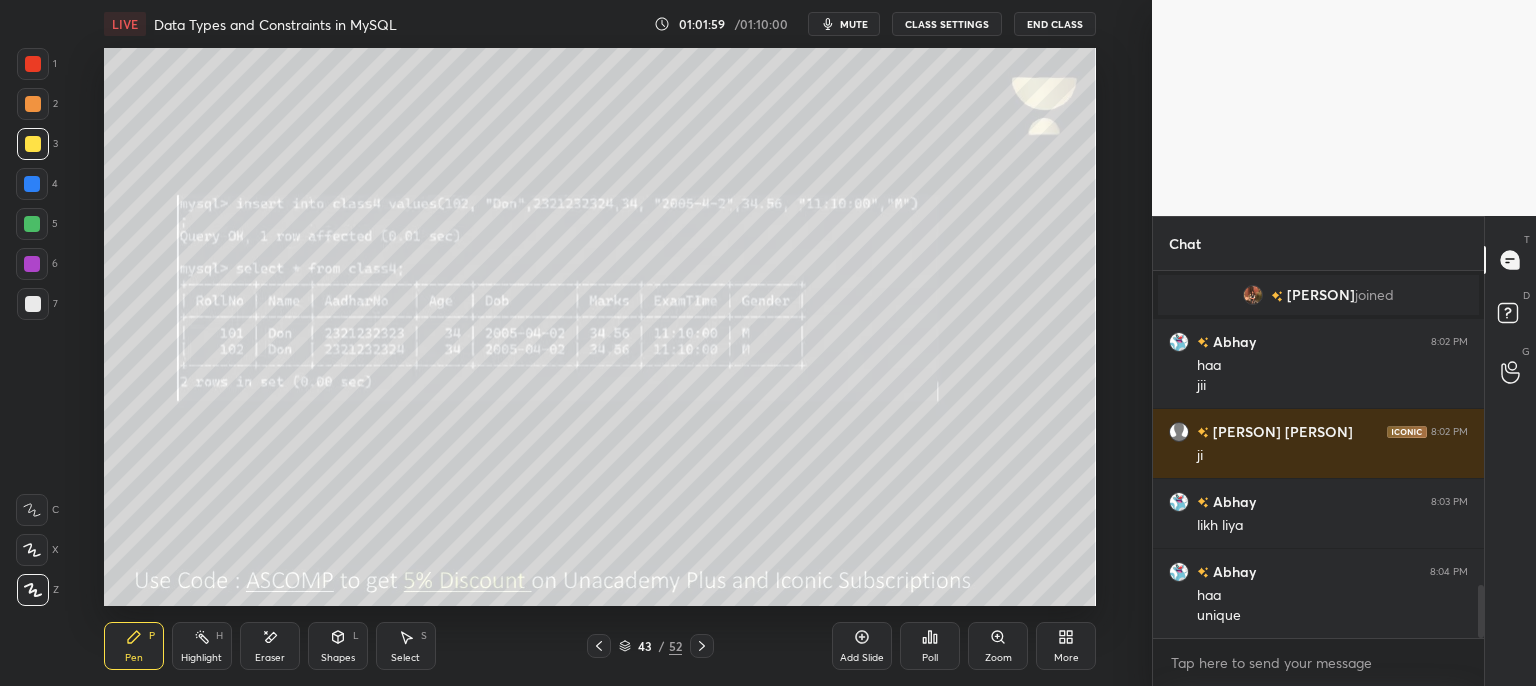 click 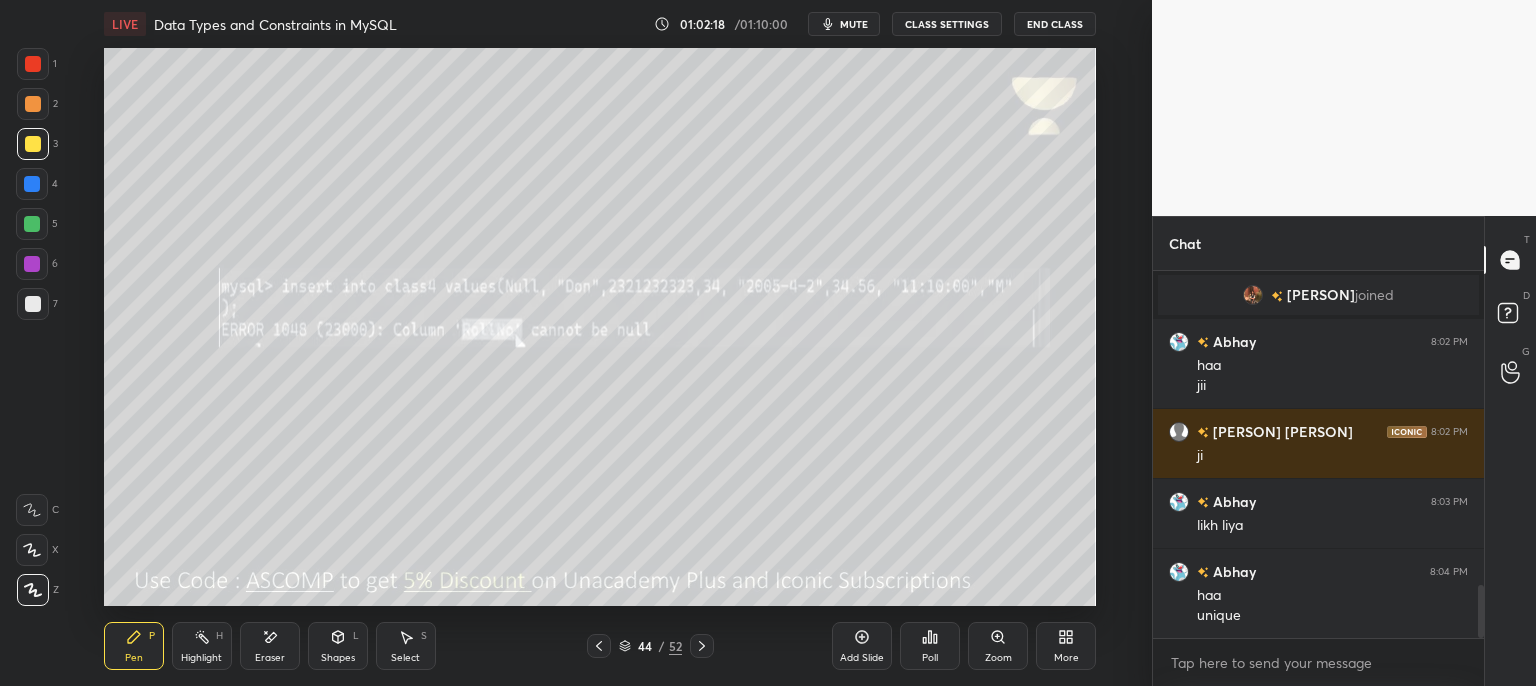 click on "mute" at bounding box center (854, 24) 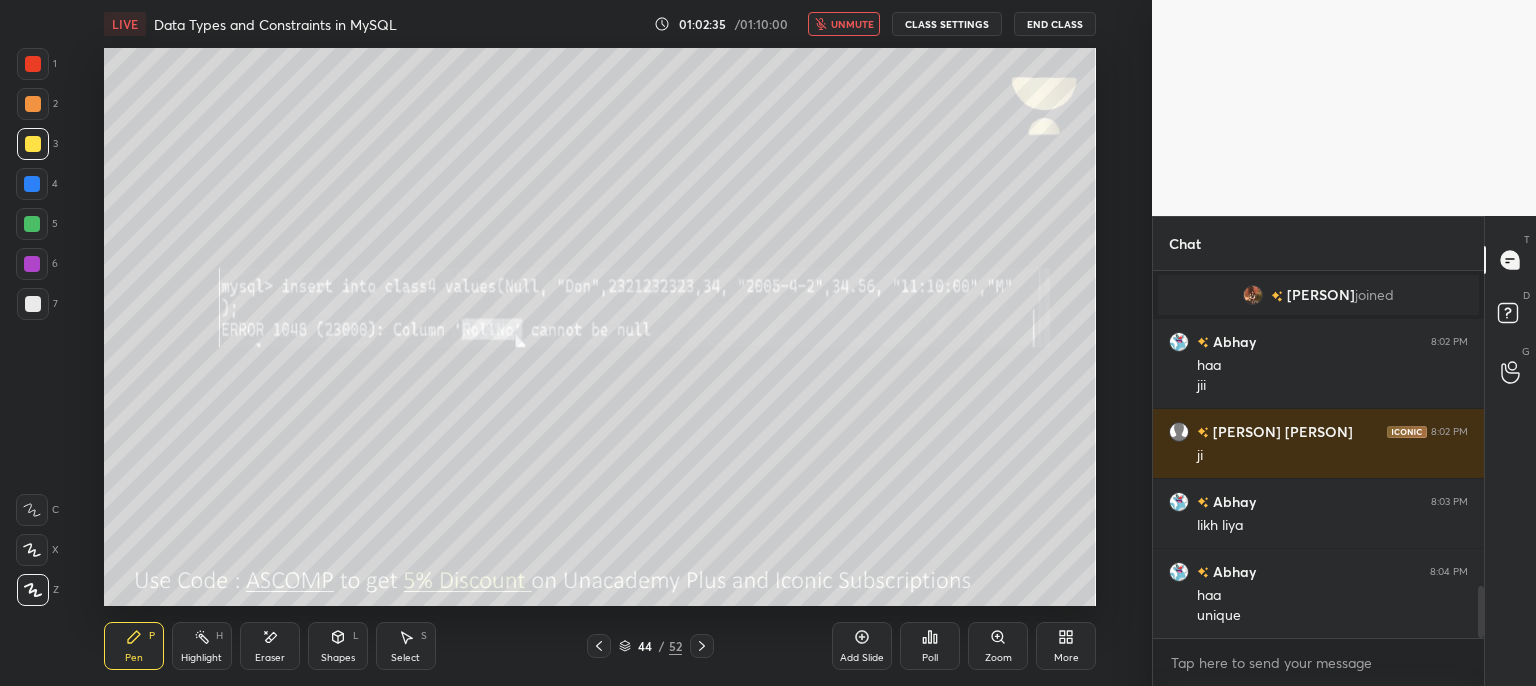 scroll, scrollTop: 2224, scrollLeft: 0, axis: vertical 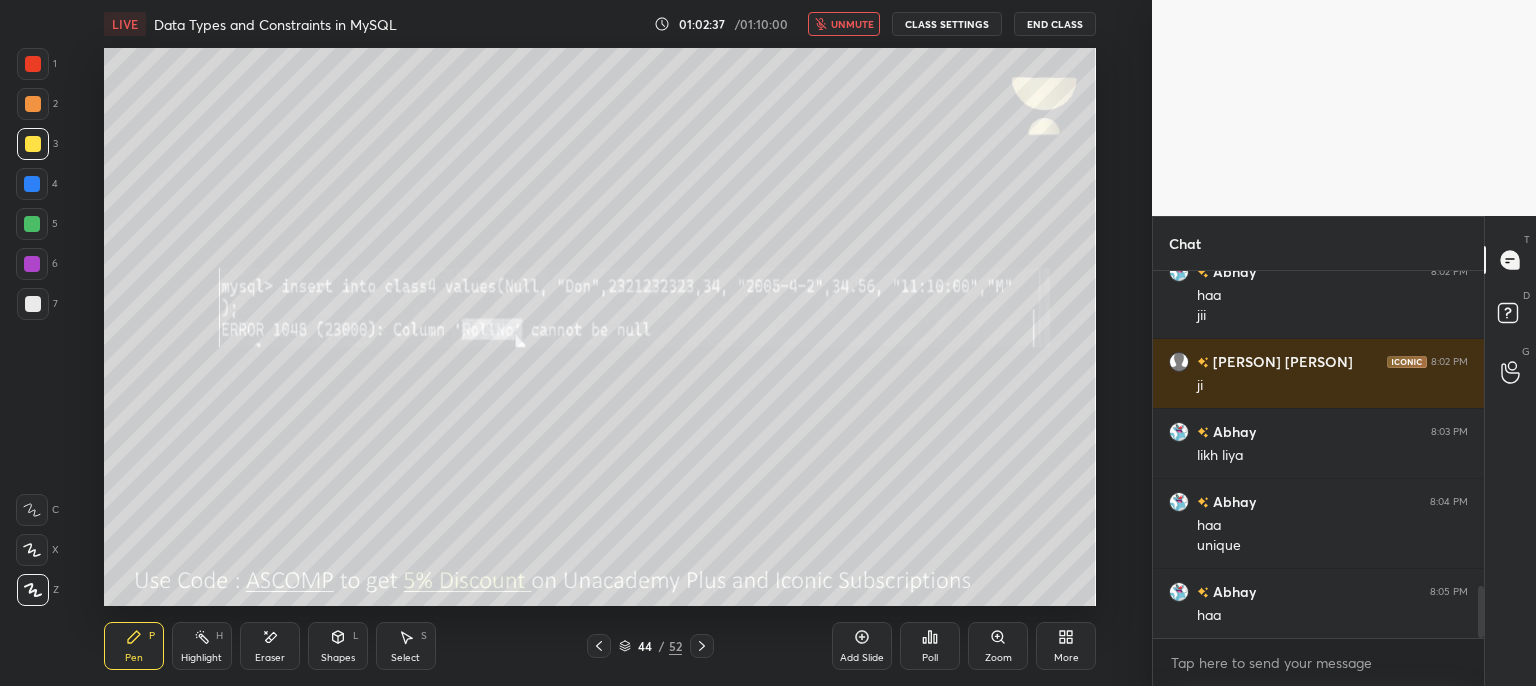 click on "unmute" at bounding box center [844, 24] 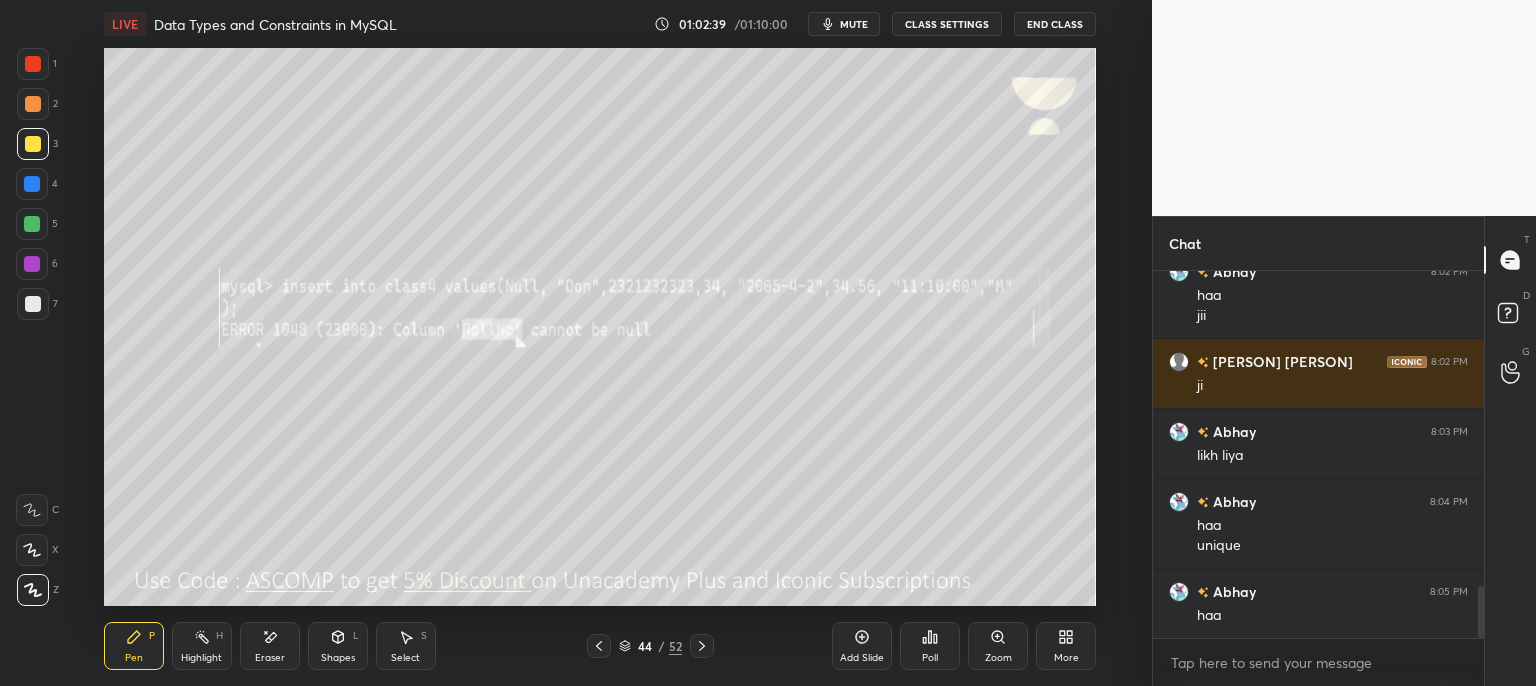 click 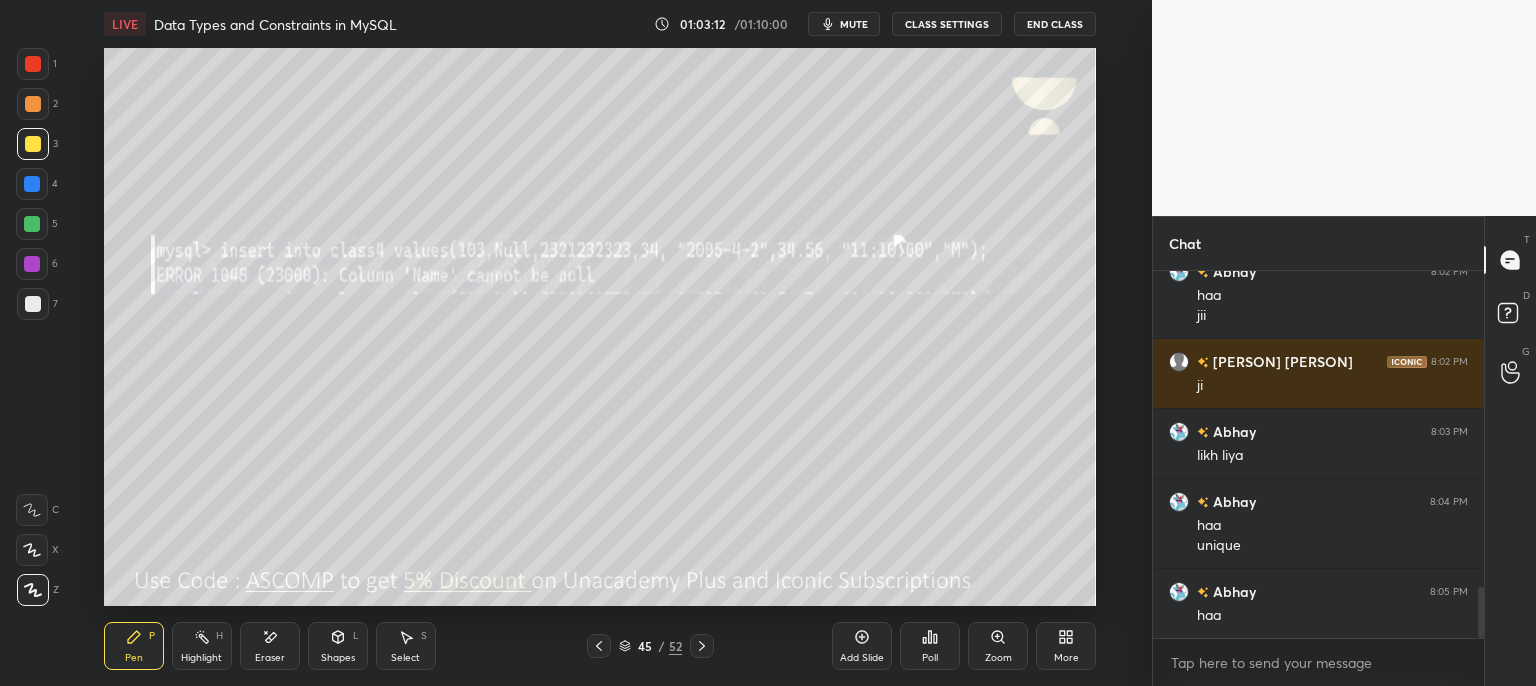 scroll, scrollTop: 2294, scrollLeft: 0, axis: vertical 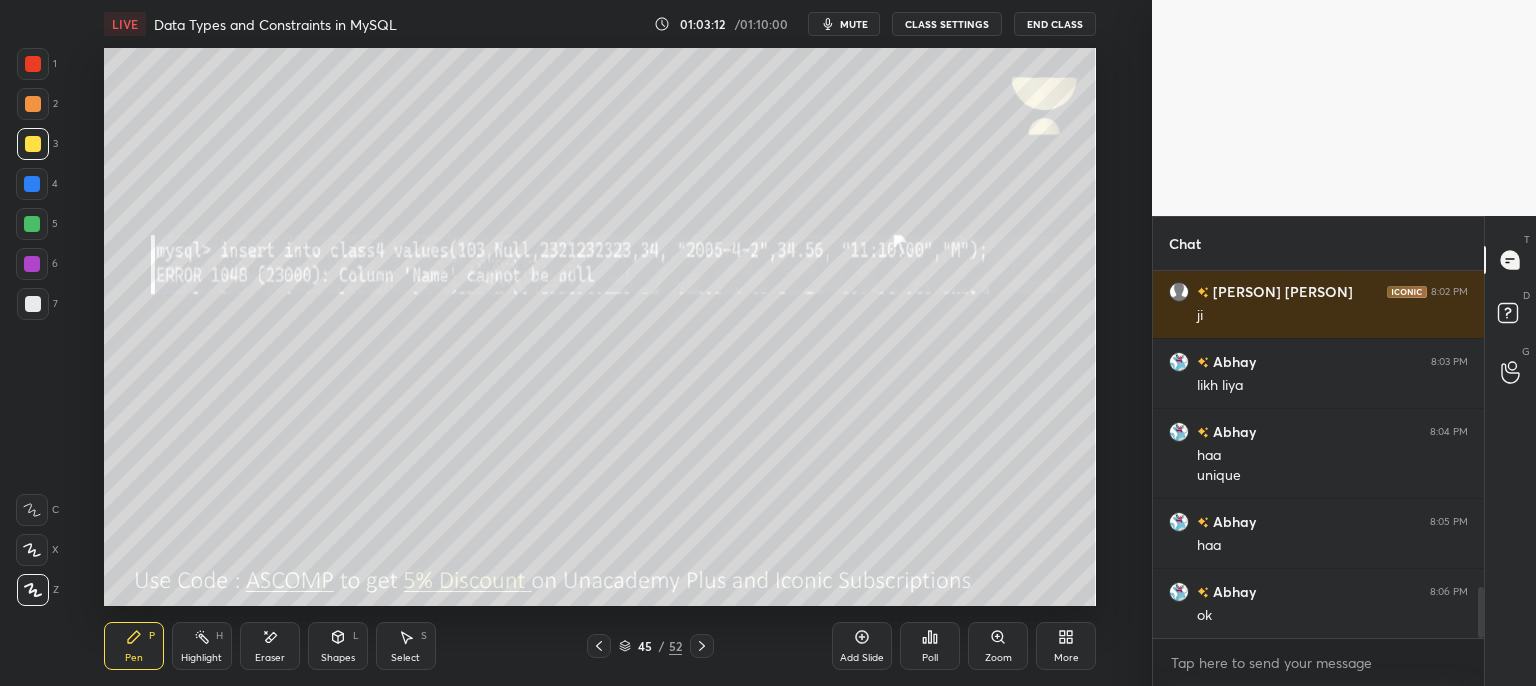 click on "Eraser" at bounding box center (270, 646) 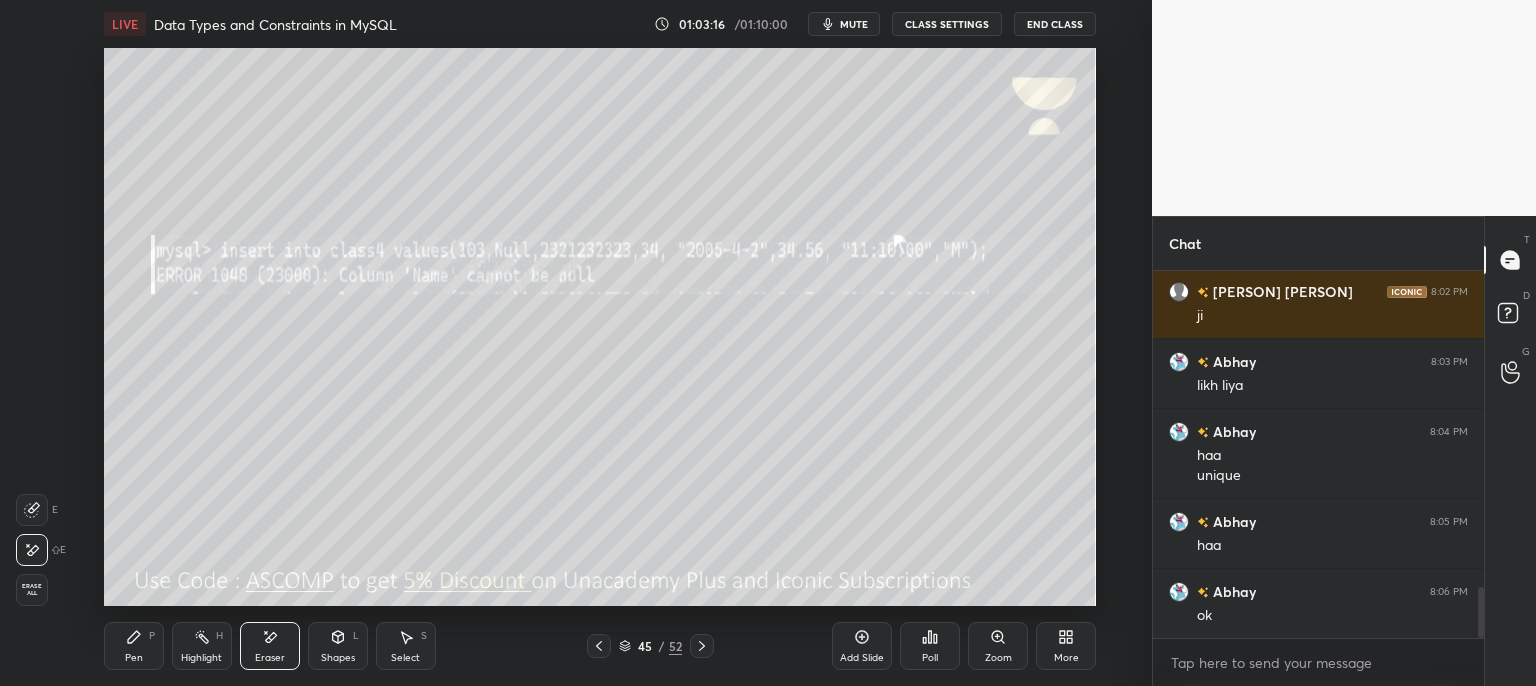 click 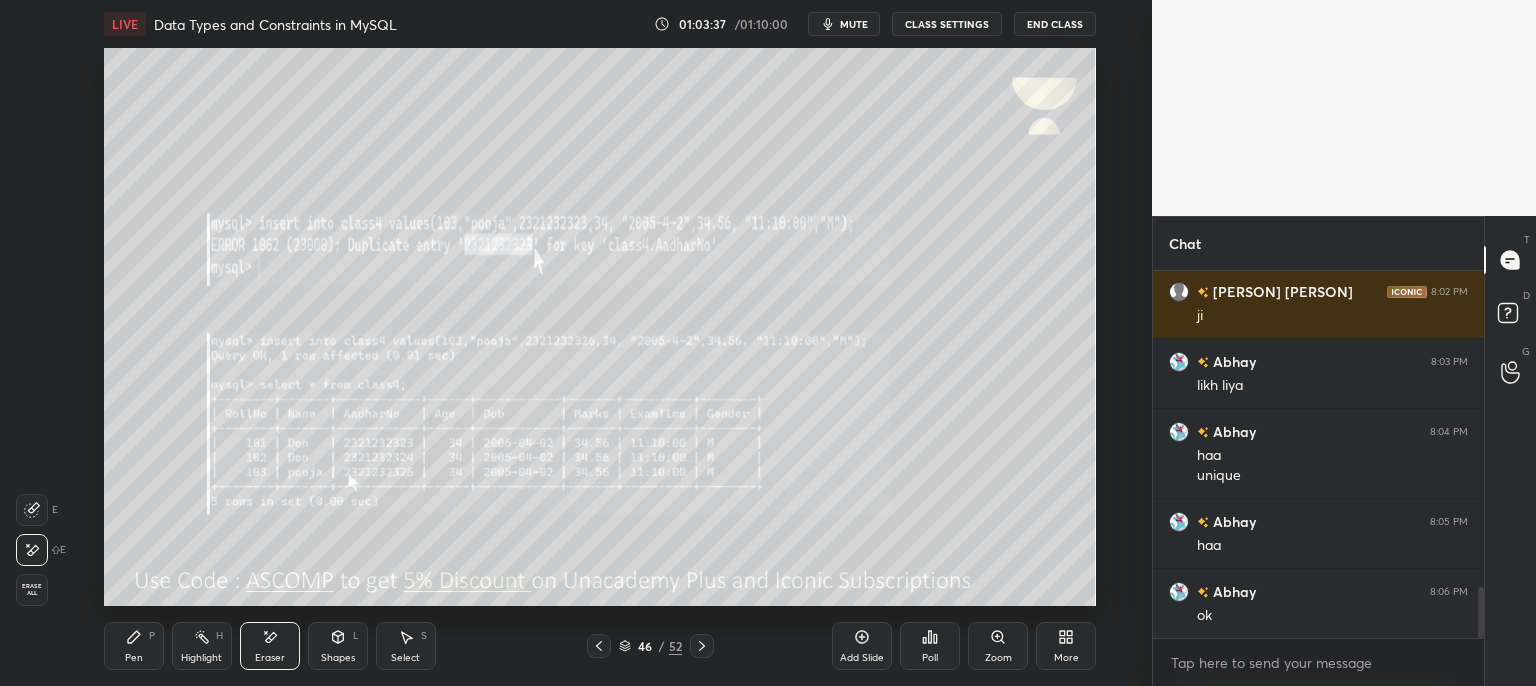 click 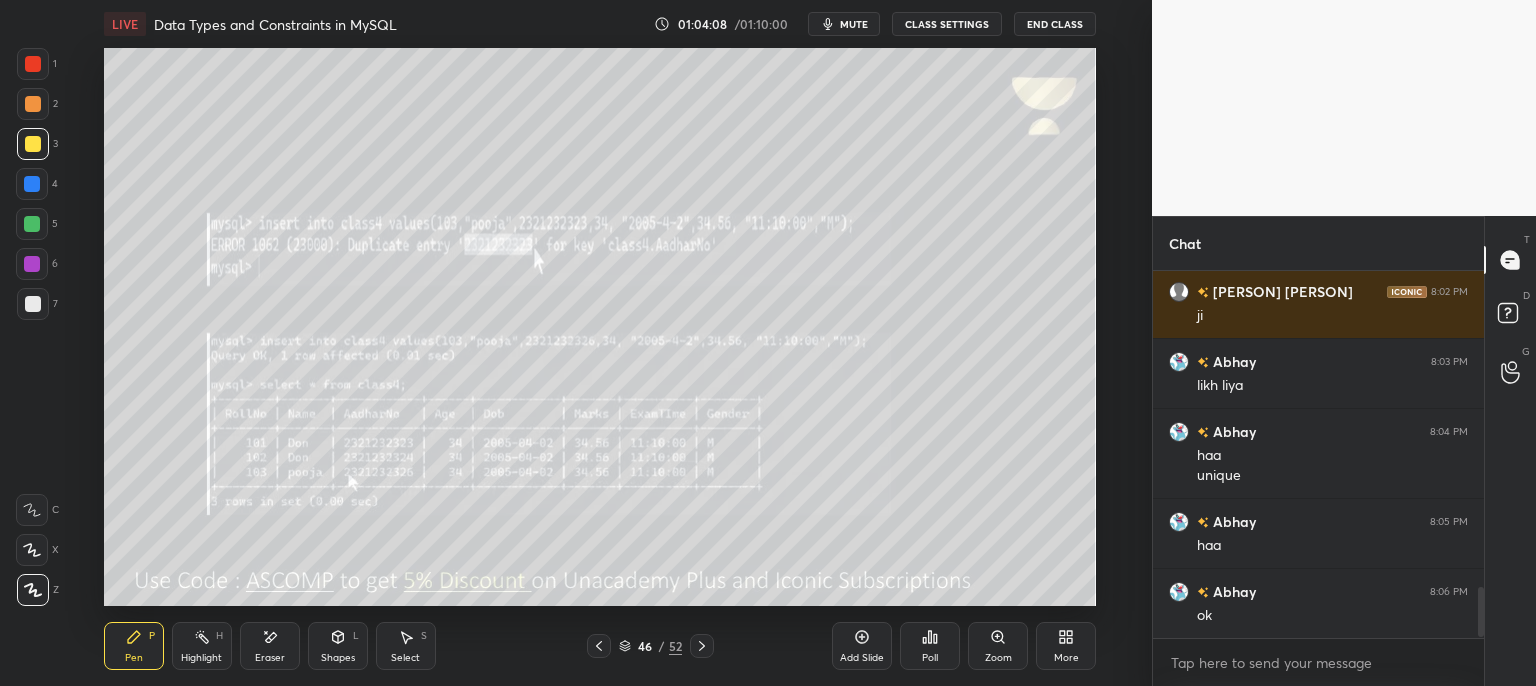scroll, scrollTop: 2364, scrollLeft: 0, axis: vertical 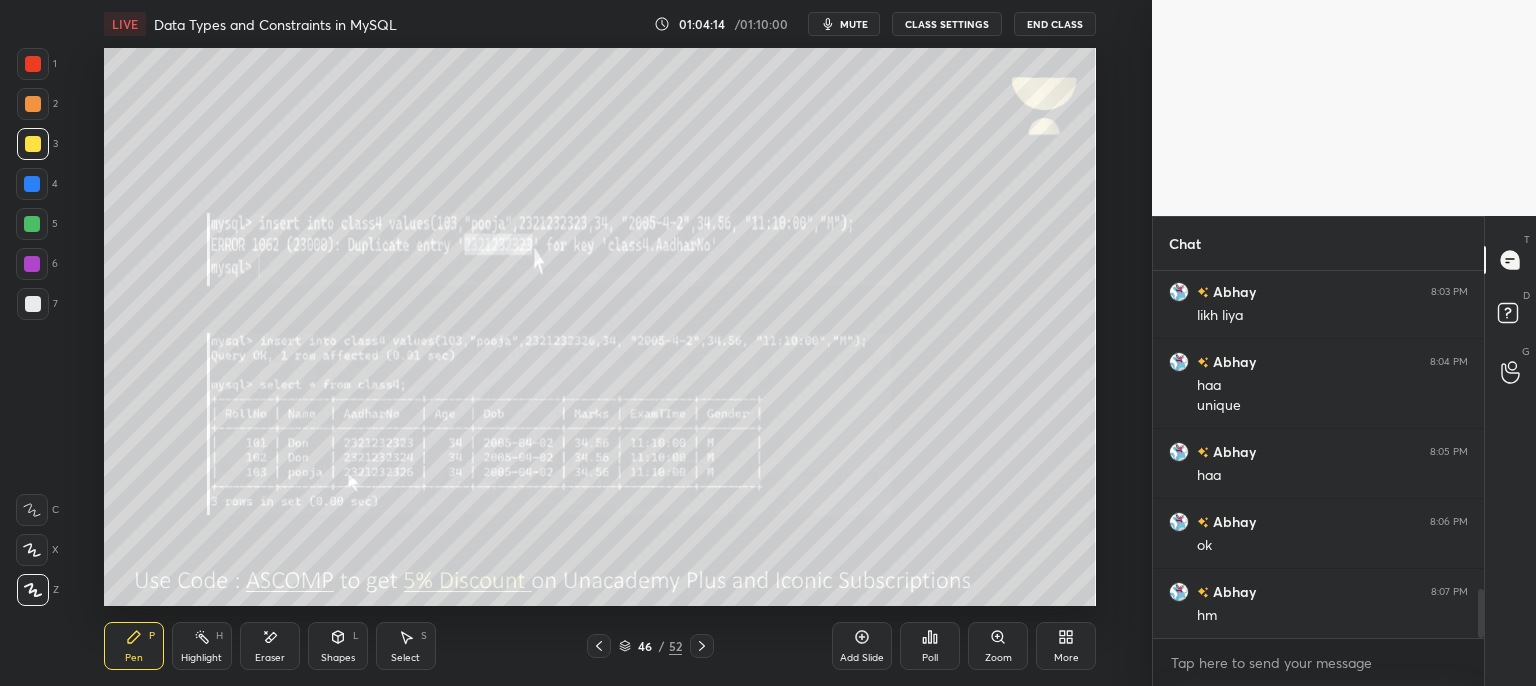 click 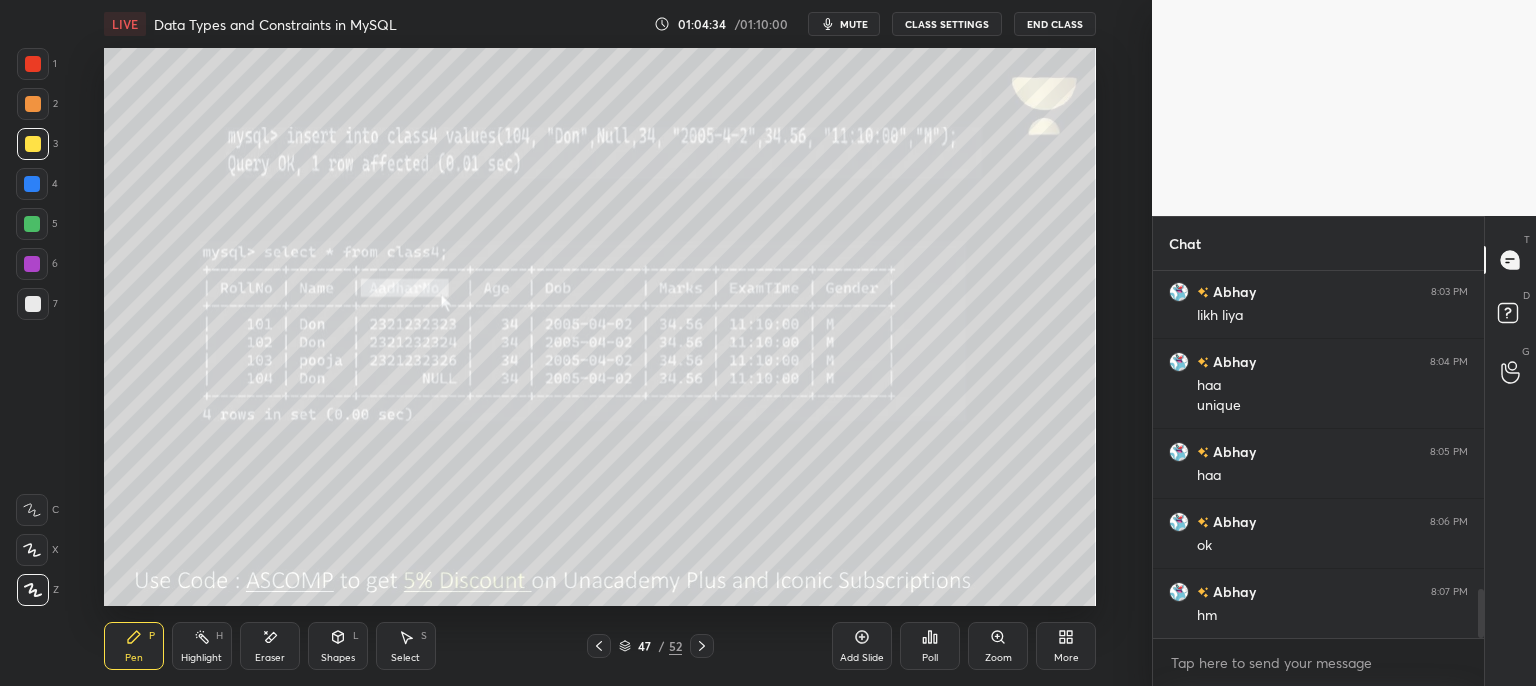 click 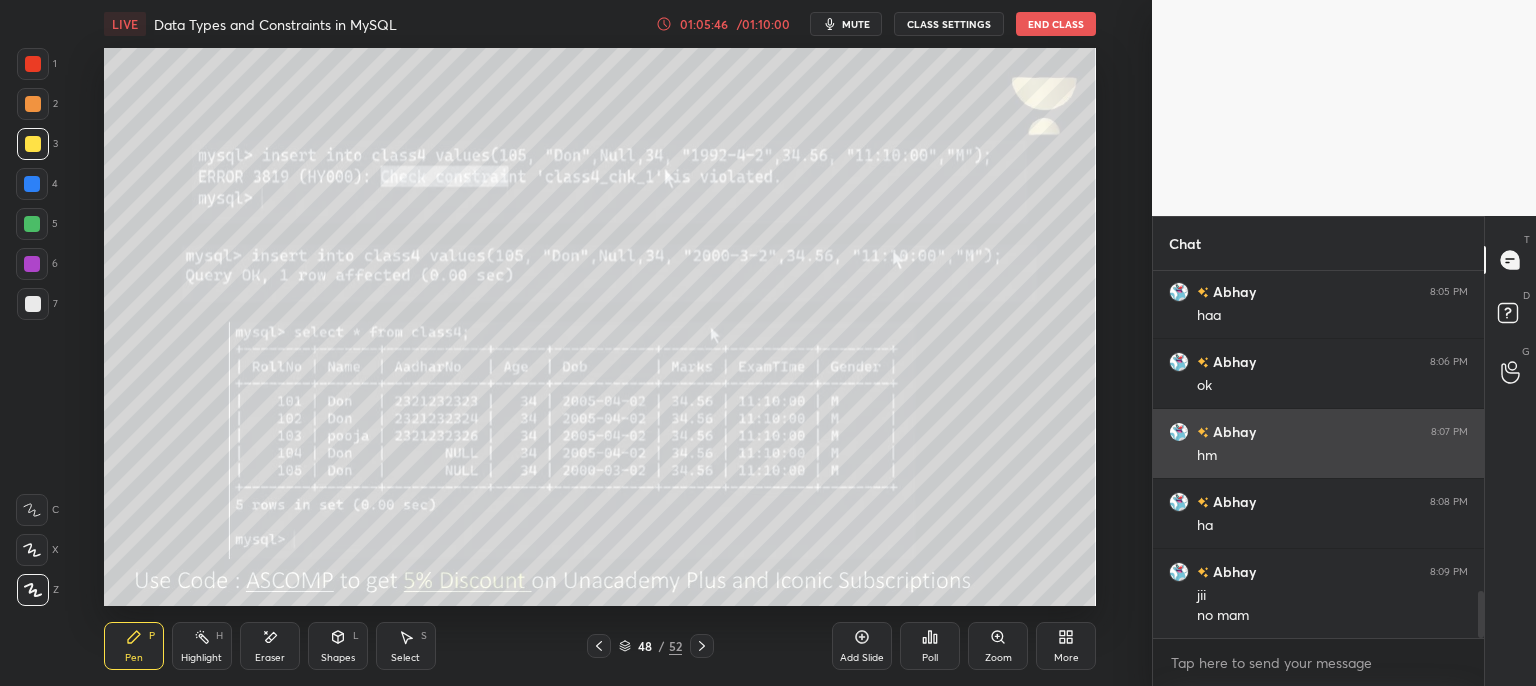 scroll, scrollTop: 2544, scrollLeft: 0, axis: vertical 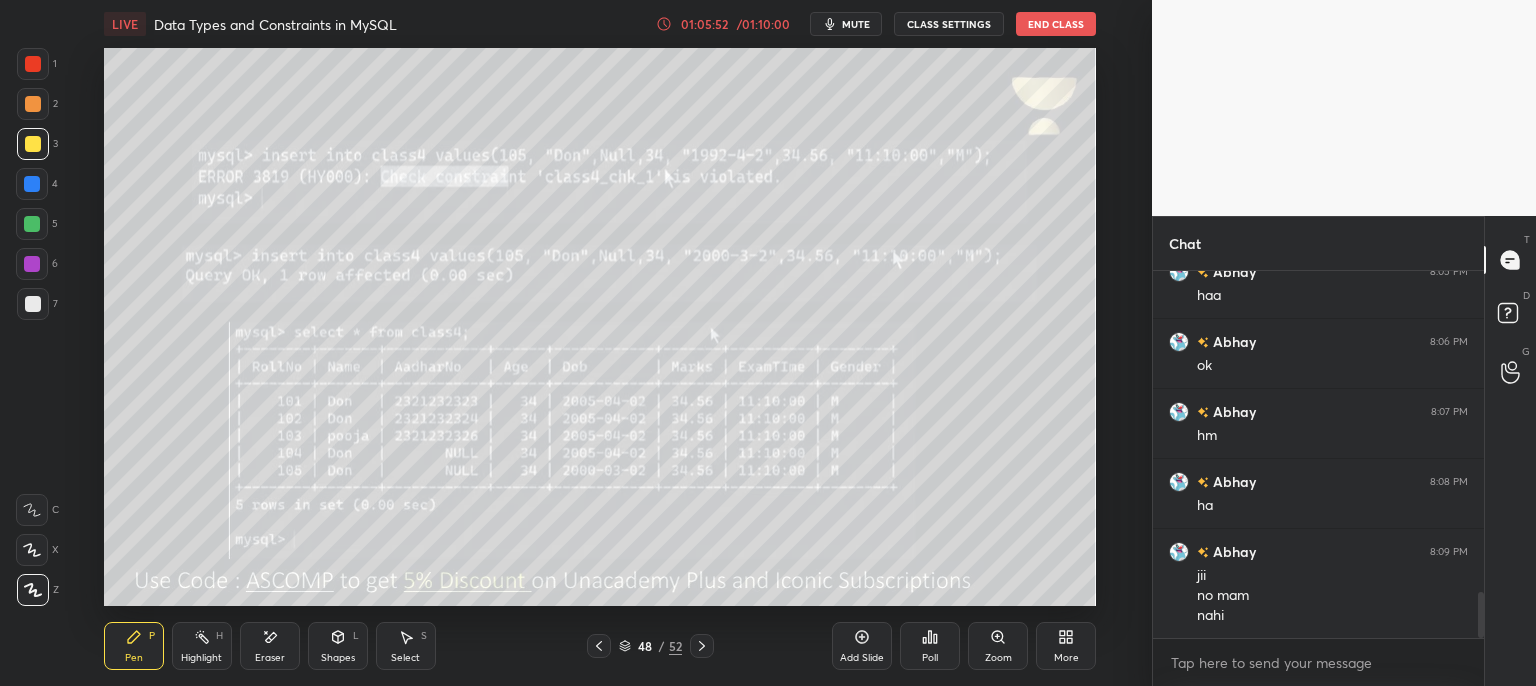 click at bounding box center [702, 646] 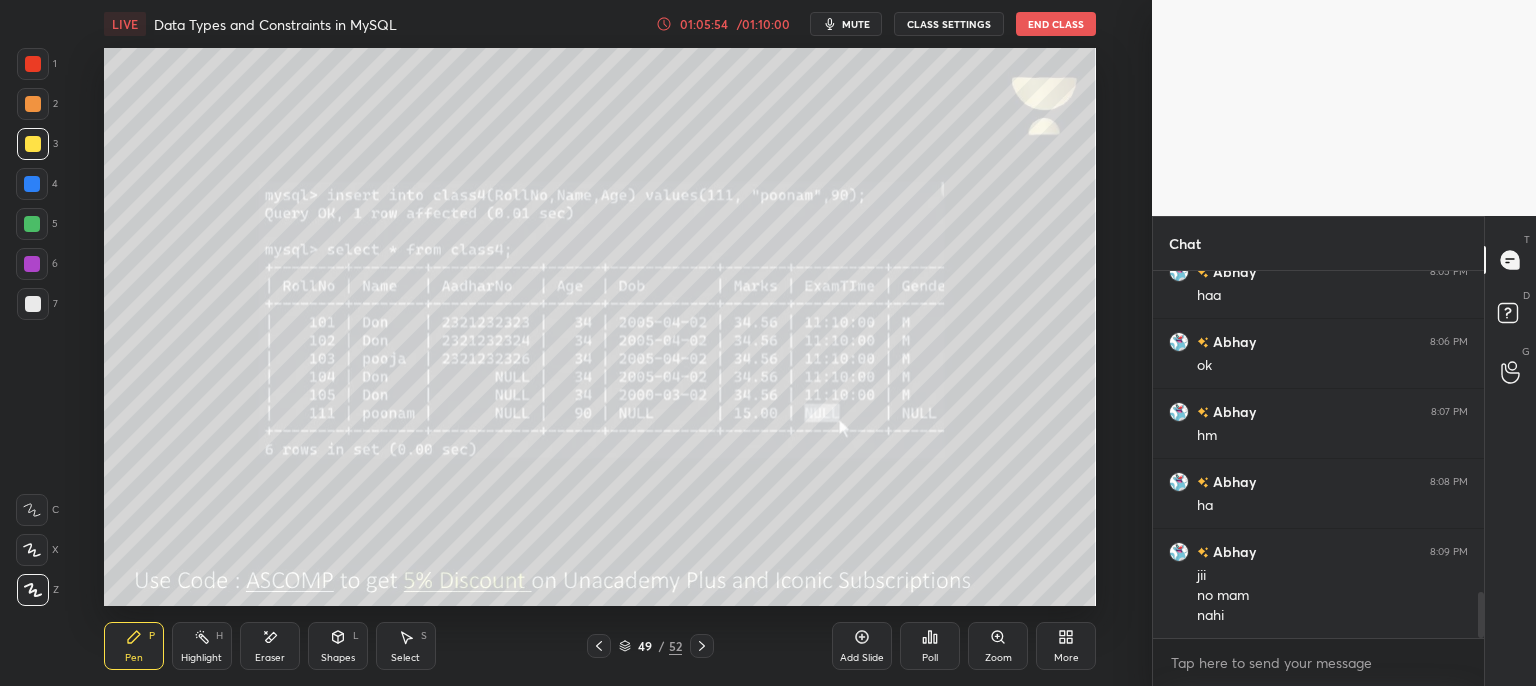 click at bounding box center [702, 646] 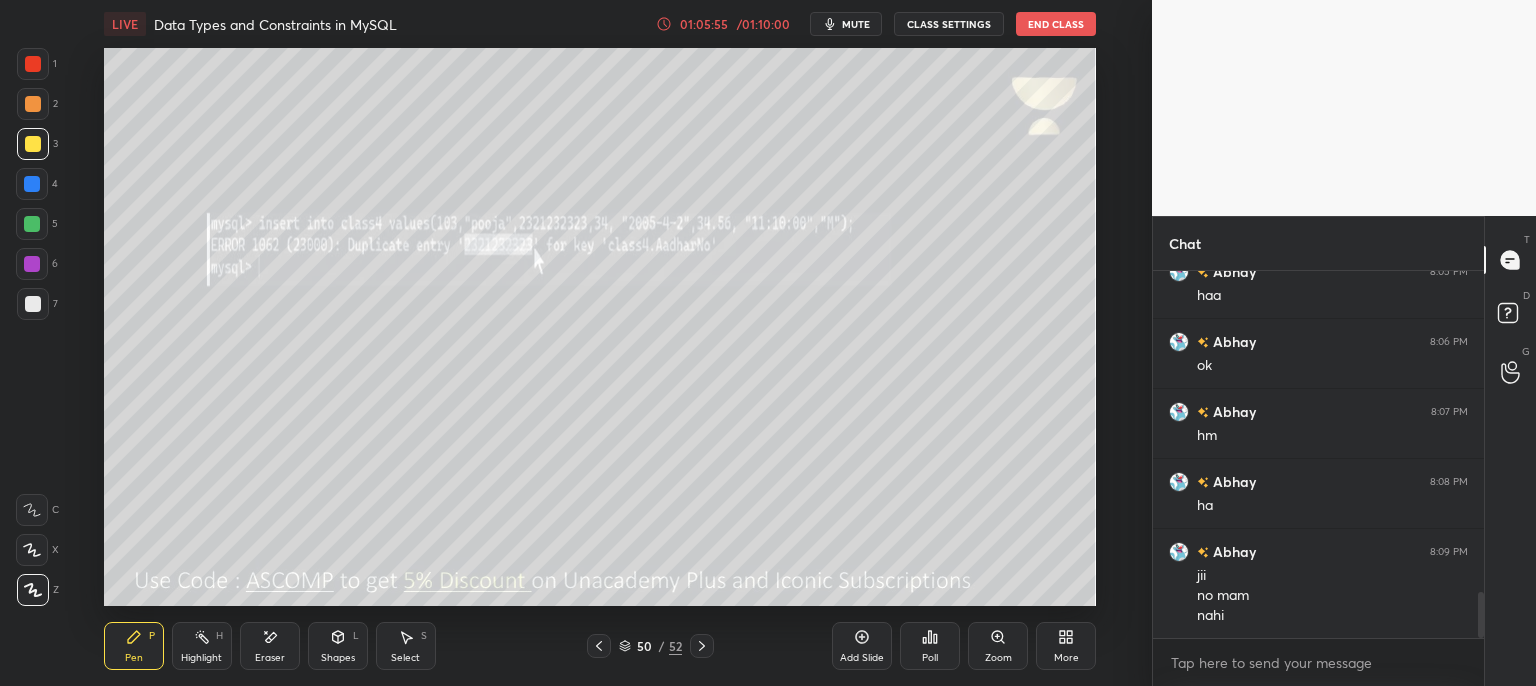 click 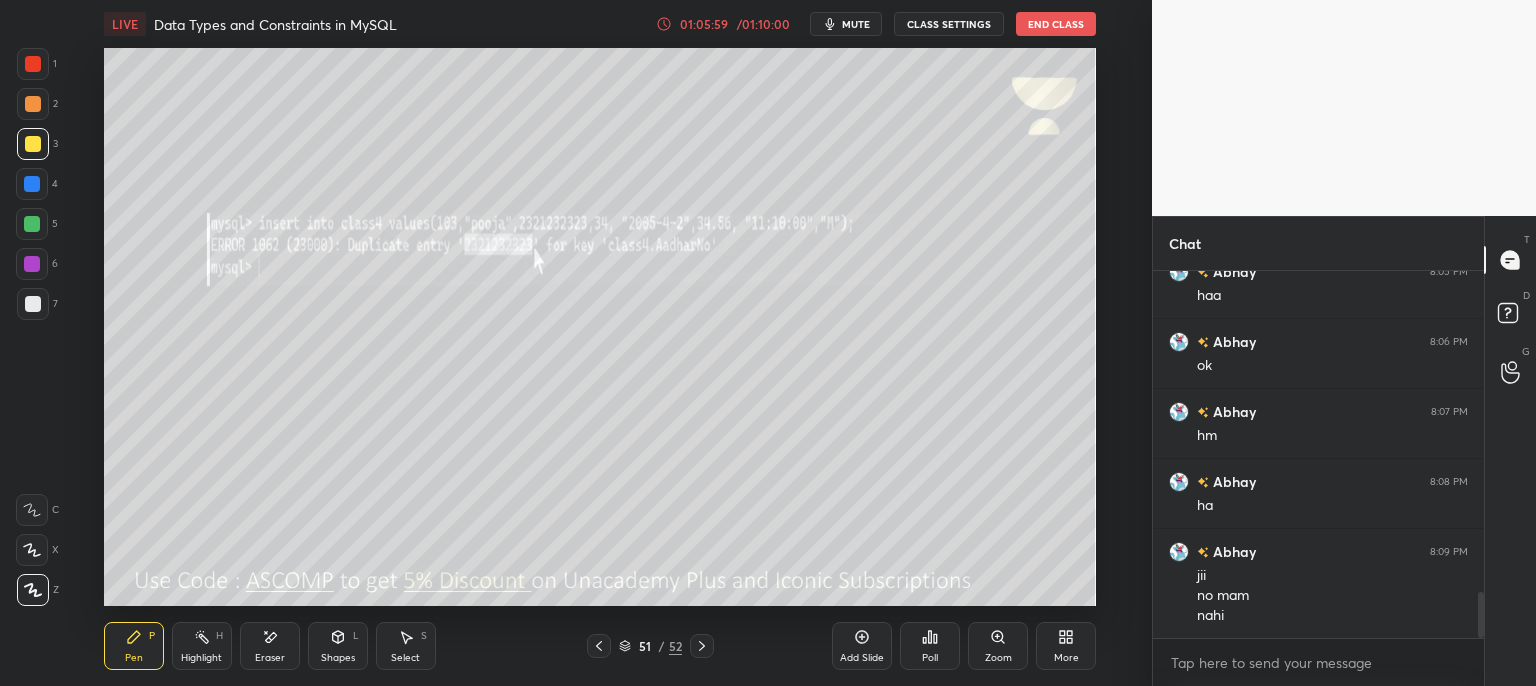 drag, startPoint x: 716, startPoint y: 646, endPoint x: 702, endPoint y: 647, distance: 14.035668 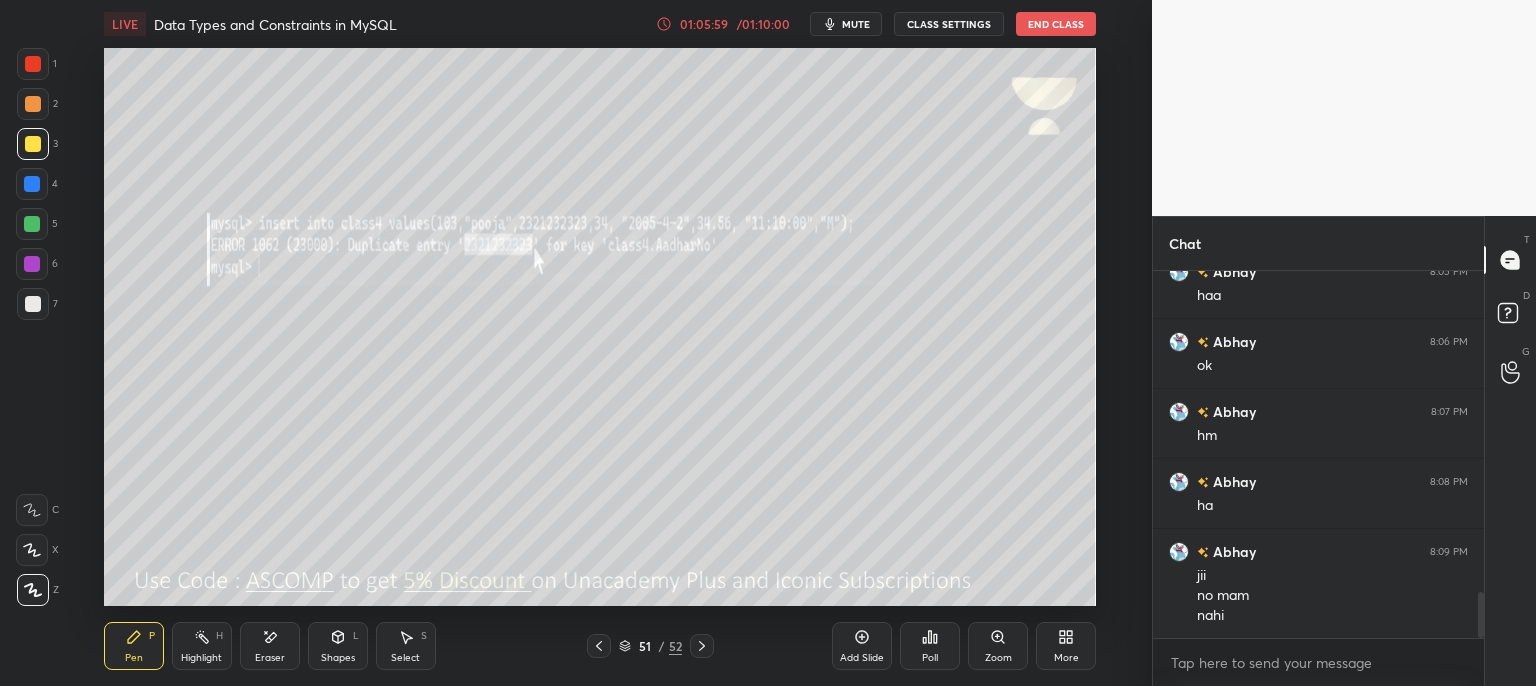 click on "51 / 52" at bounding box center [650, 646] 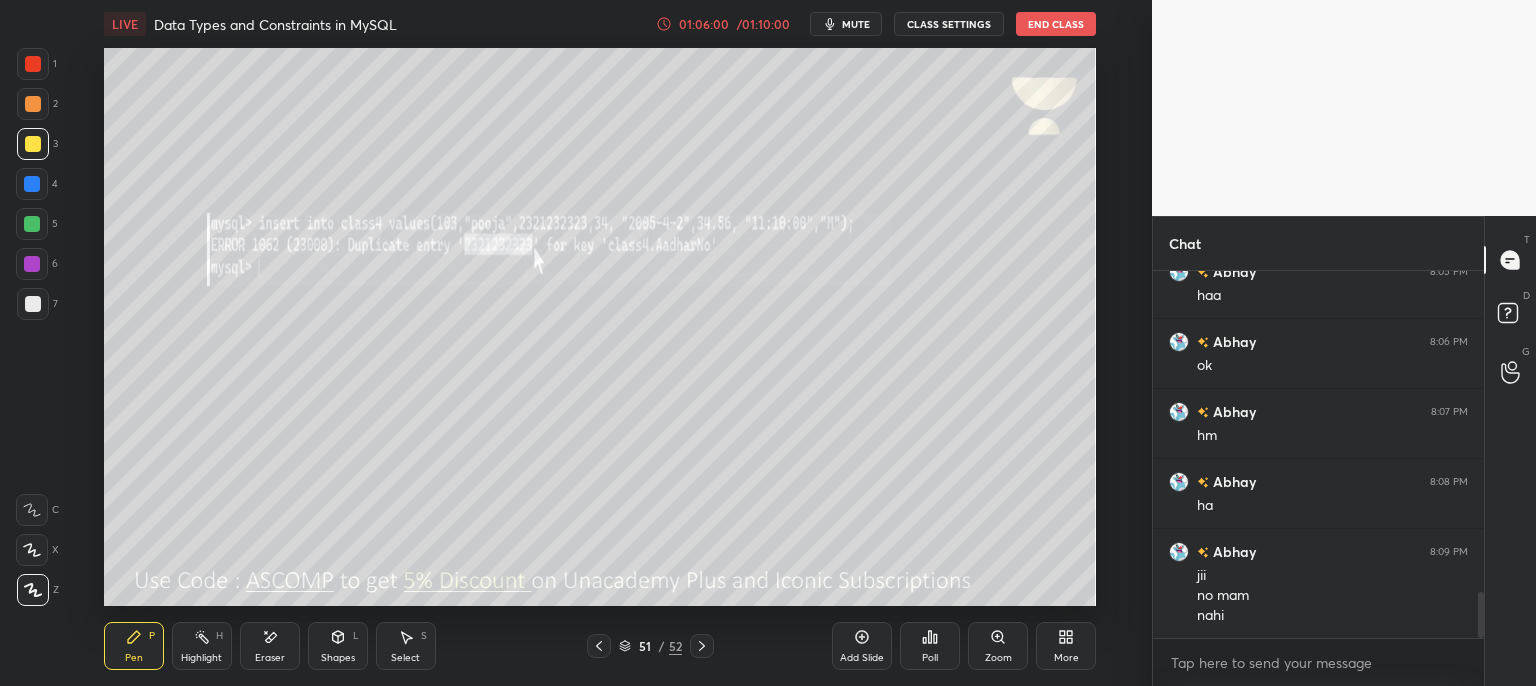 click 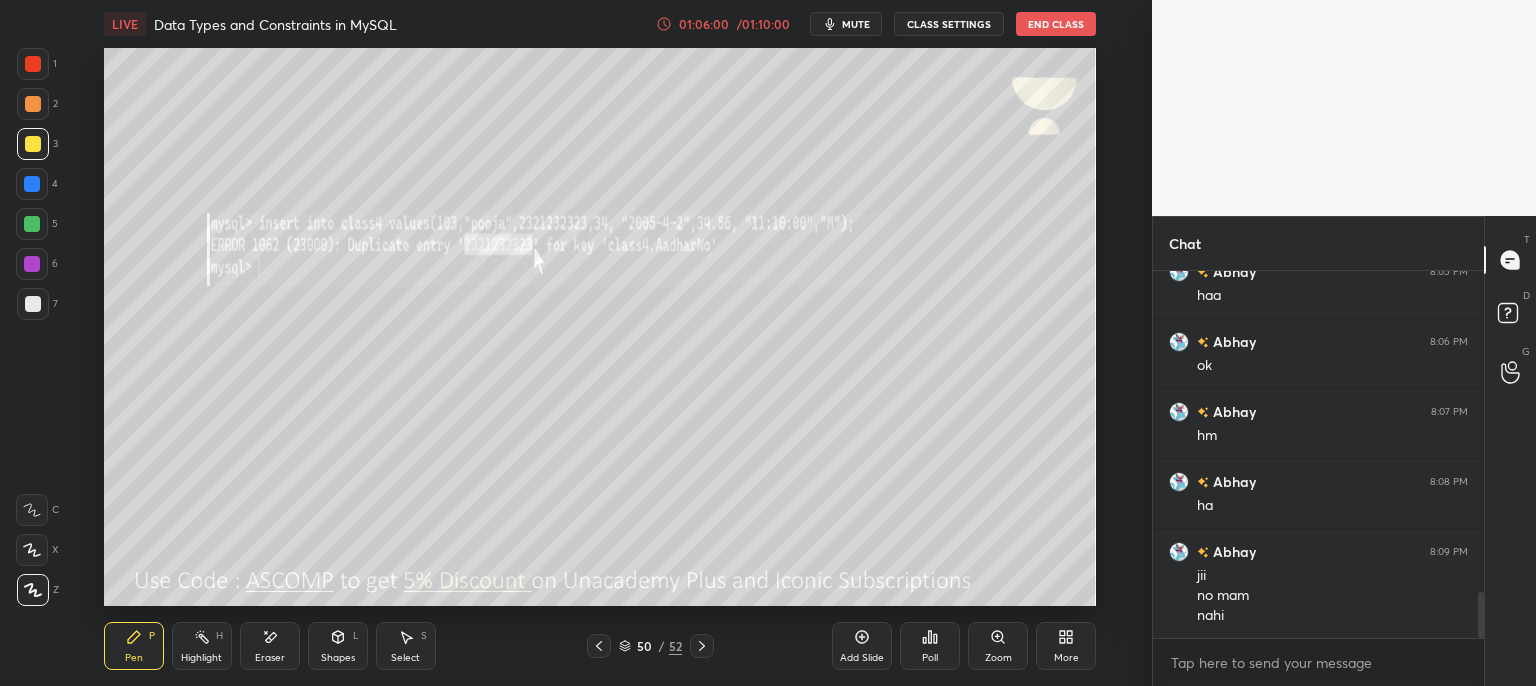 click 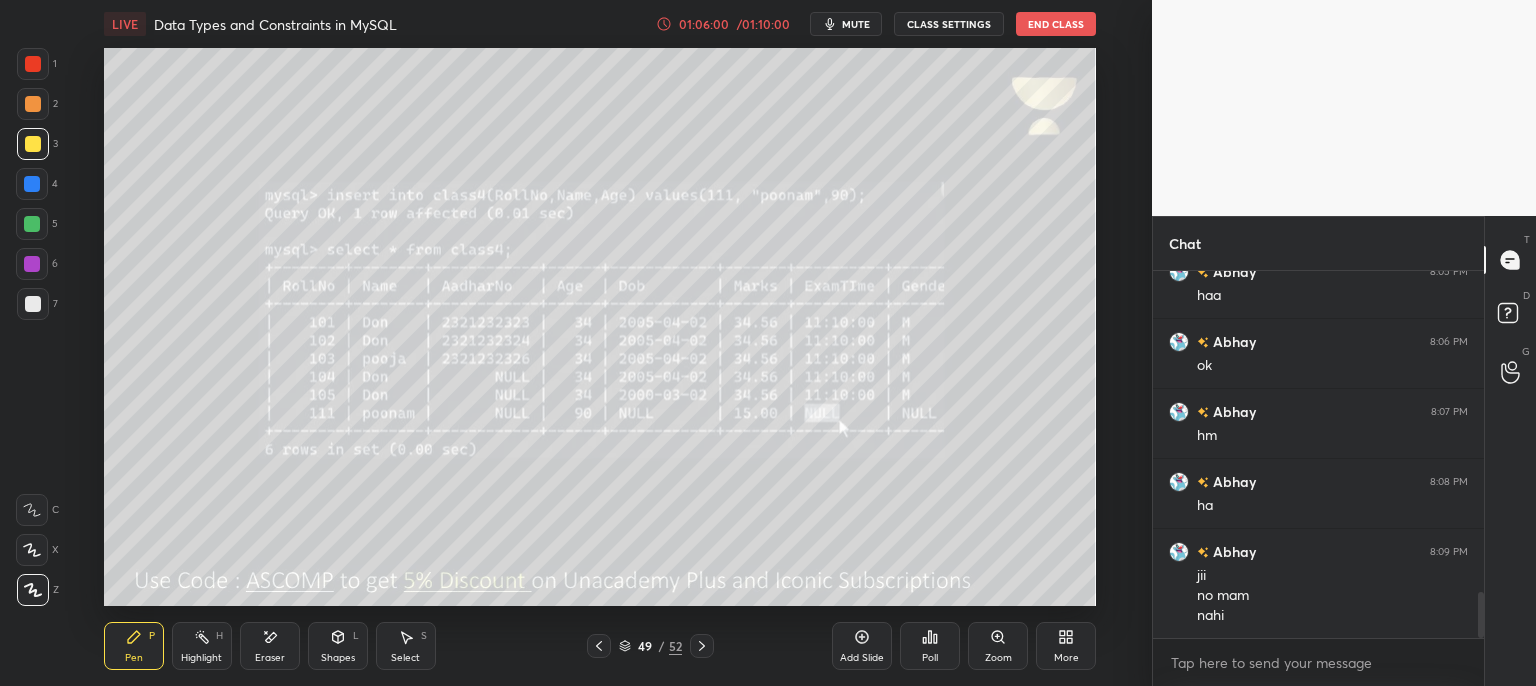 click 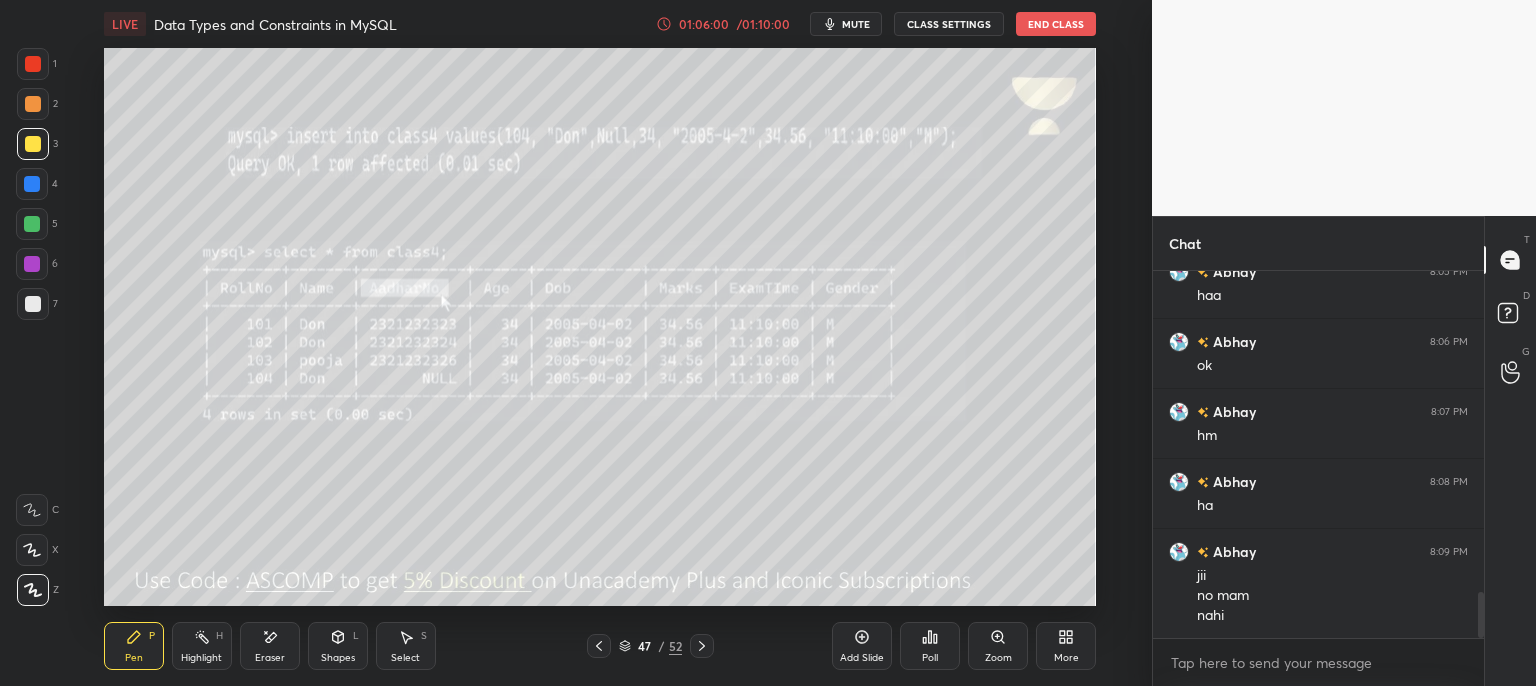 click 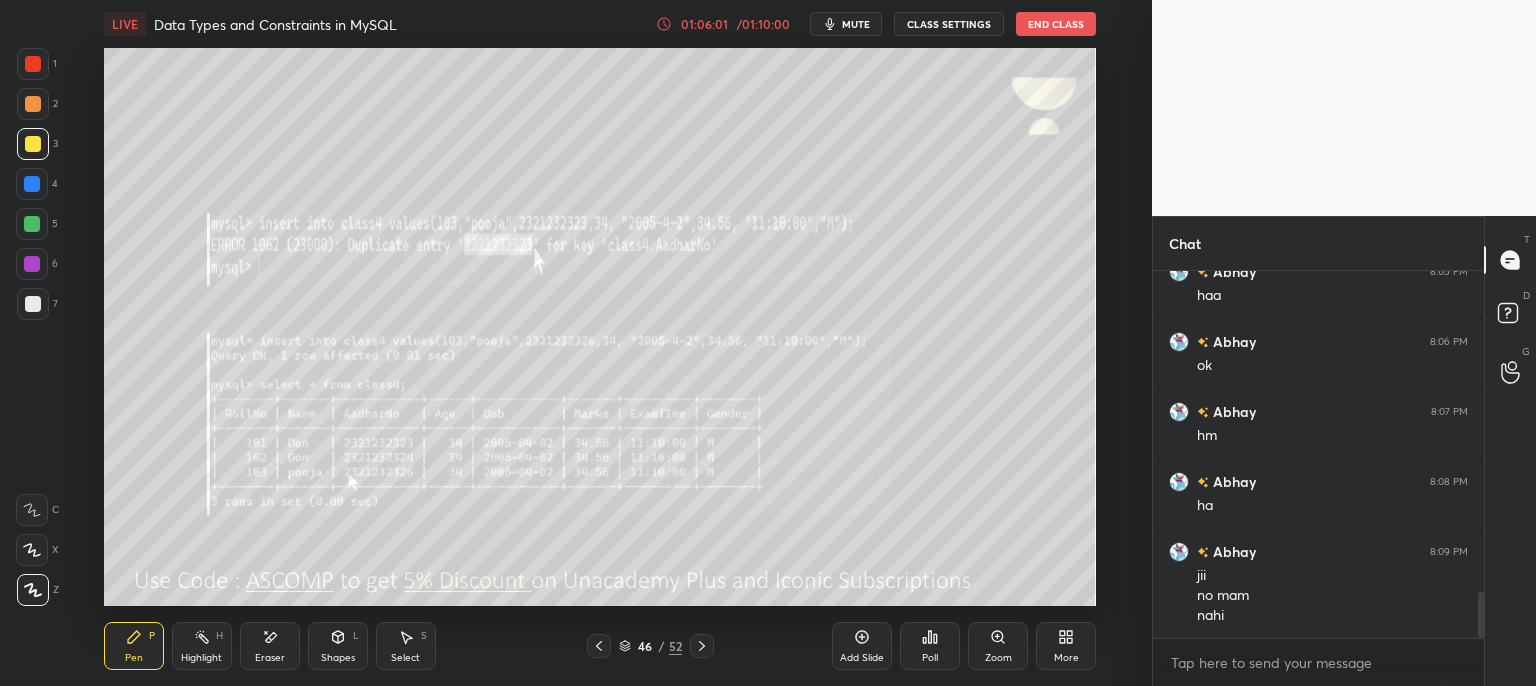 click 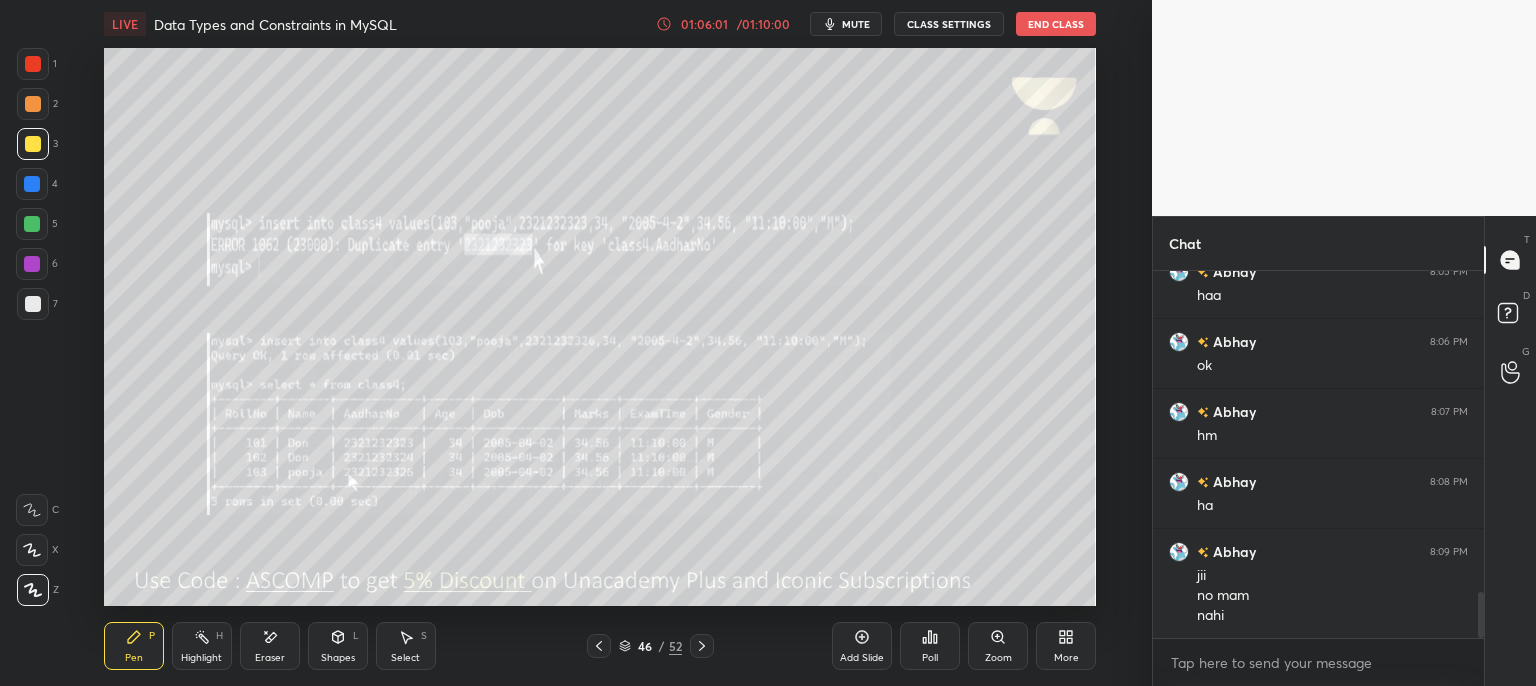 click 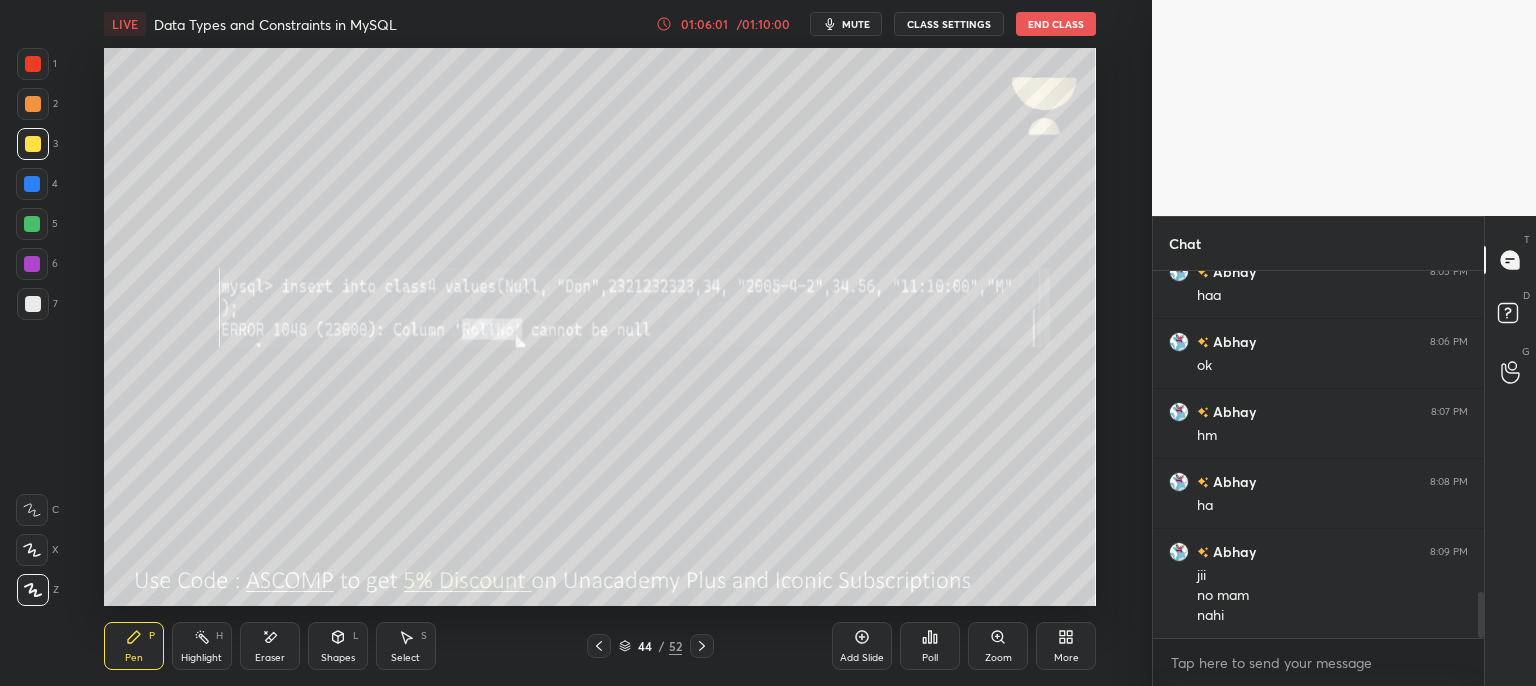 click 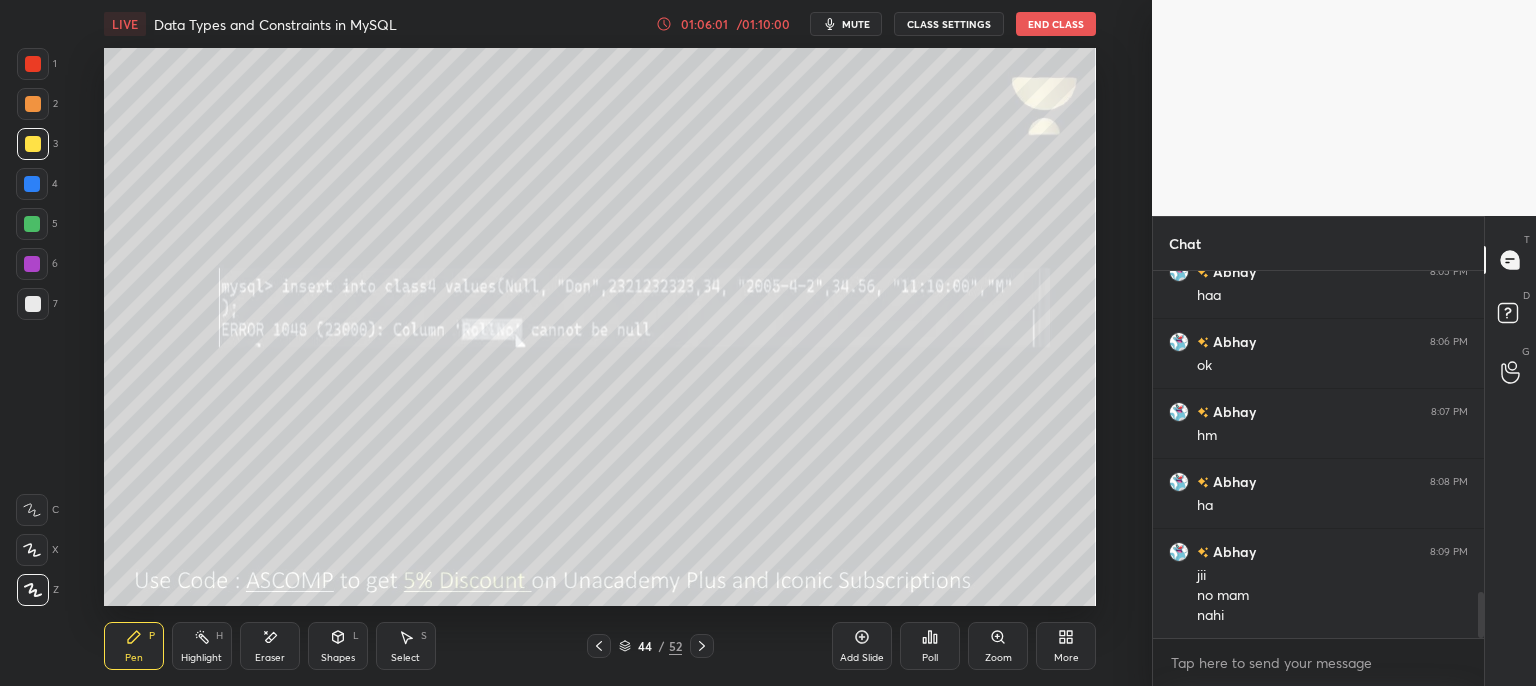 click 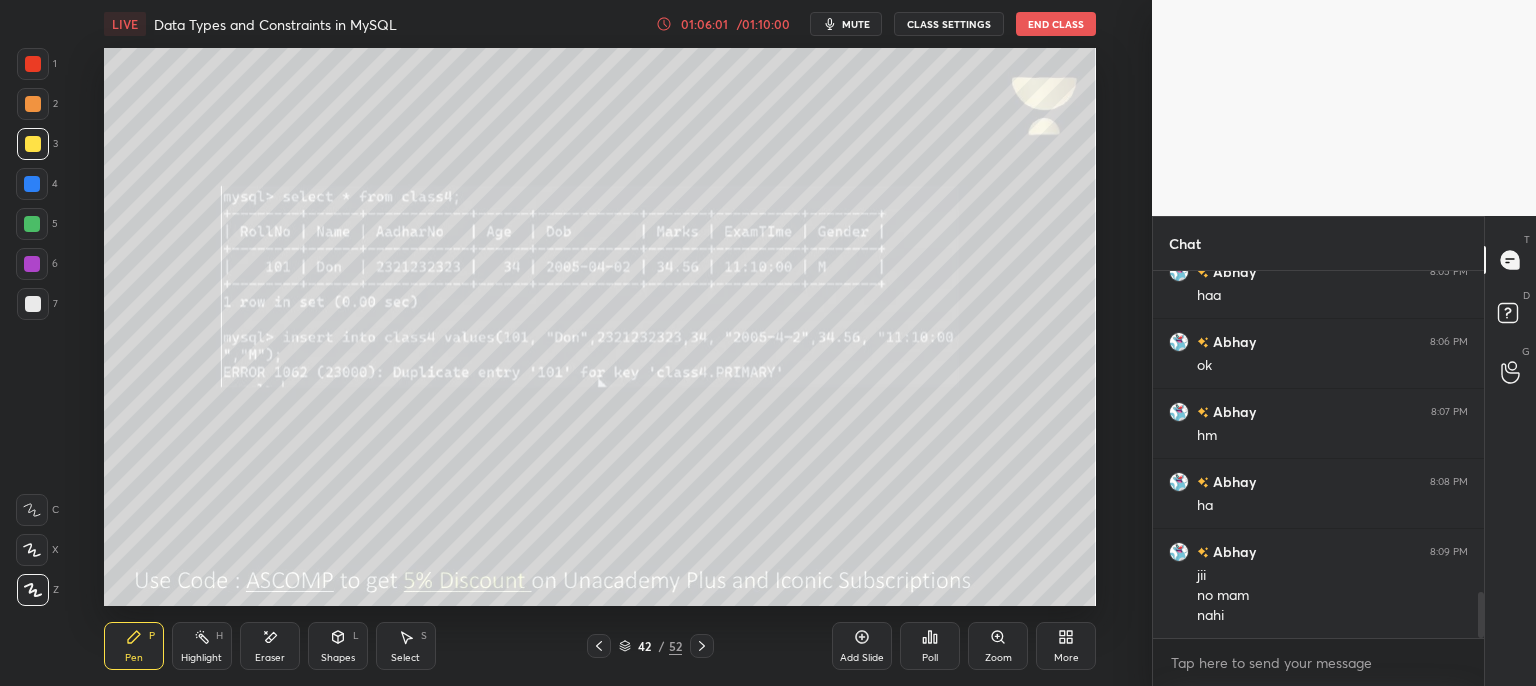 click 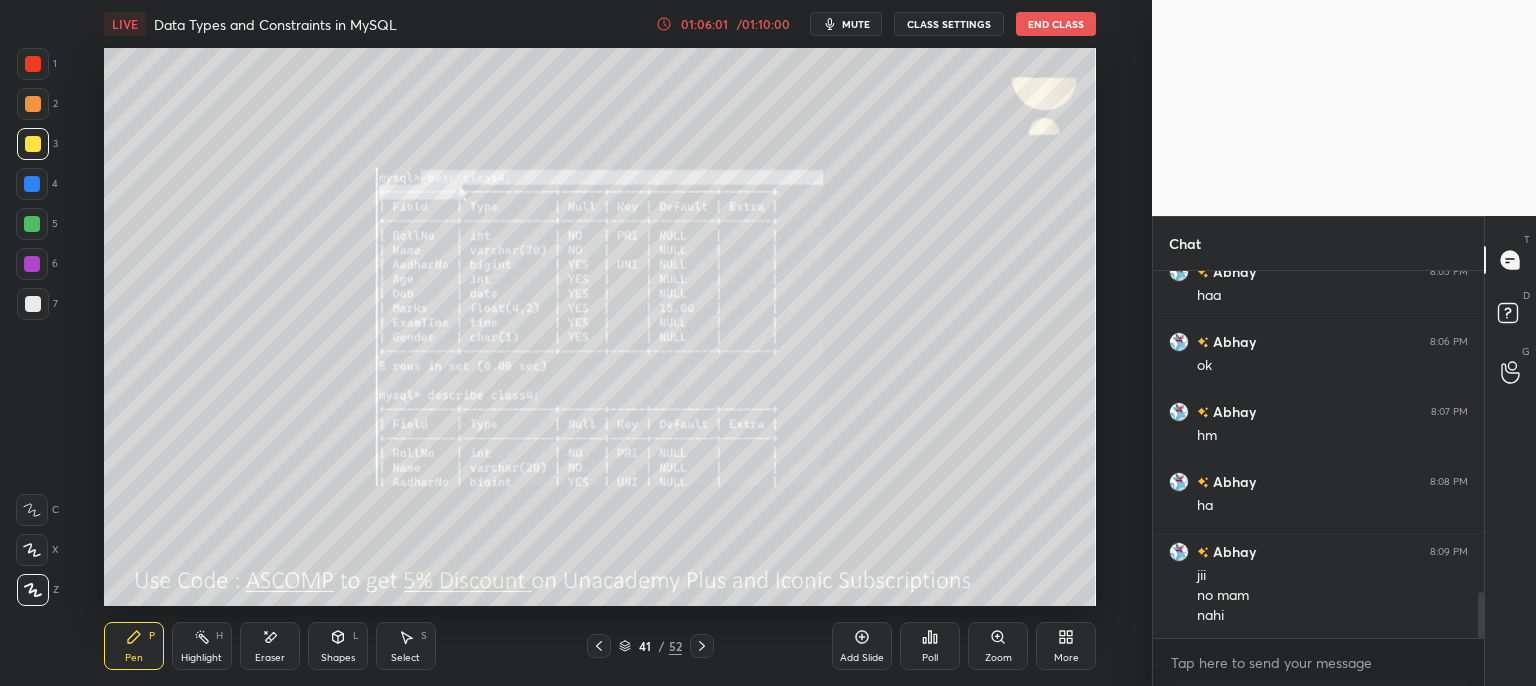 click 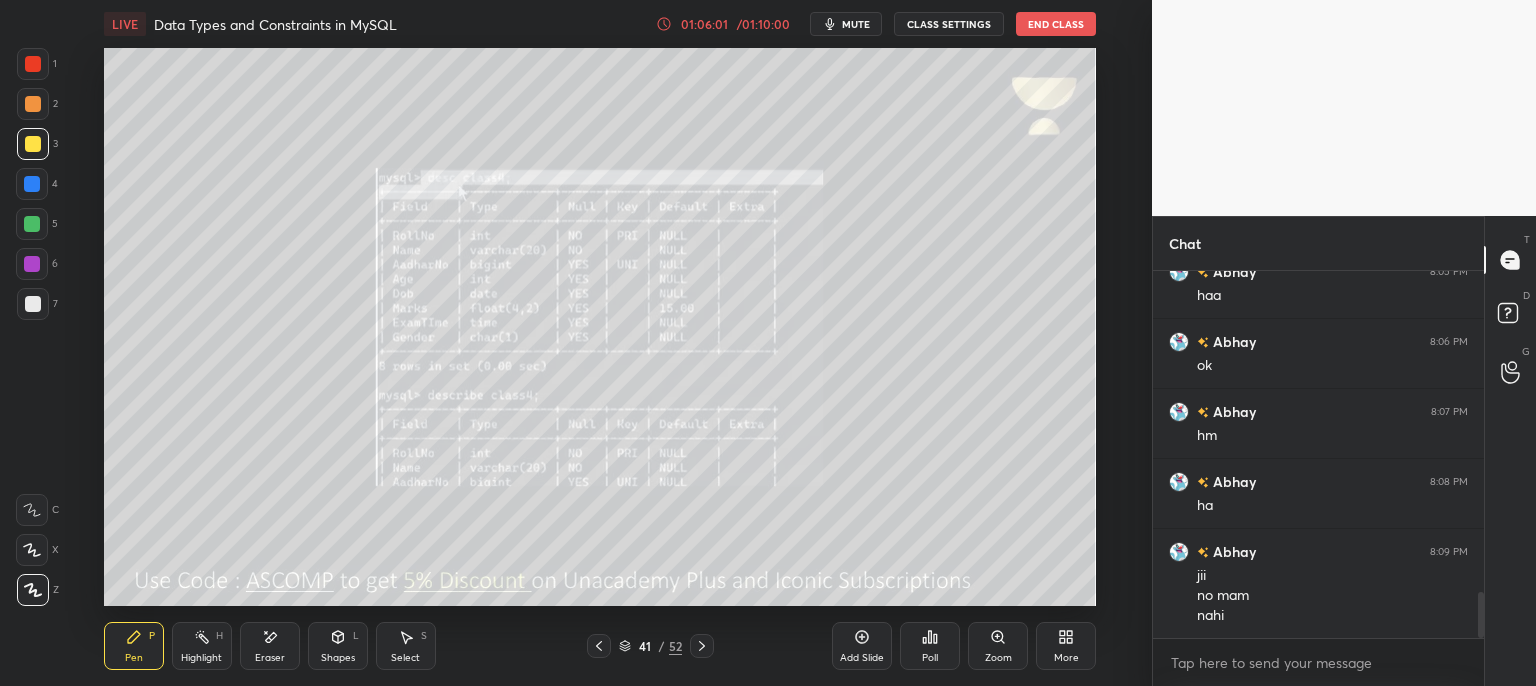 click at bounding box center [599, 646] 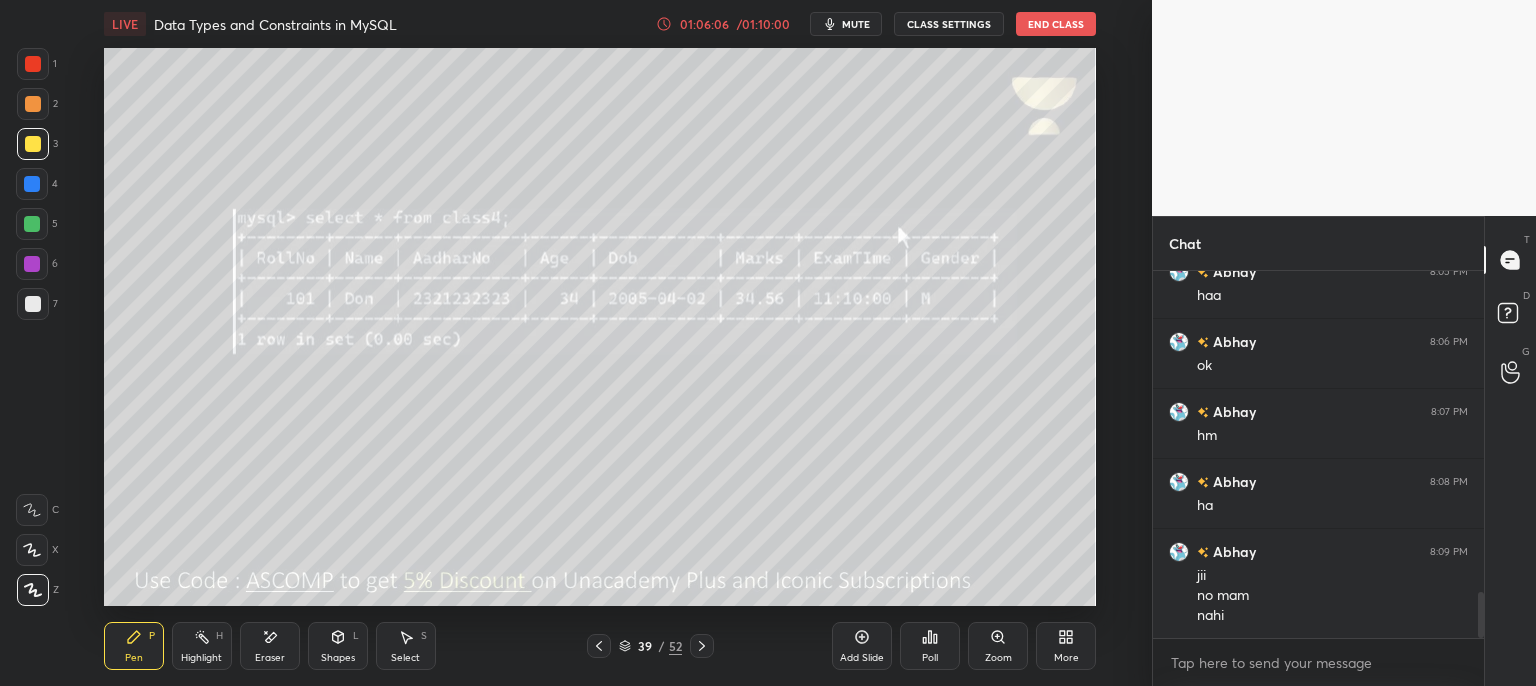 scroll, scrollTop: 2564, scrollLeft: 0, axis: vertical 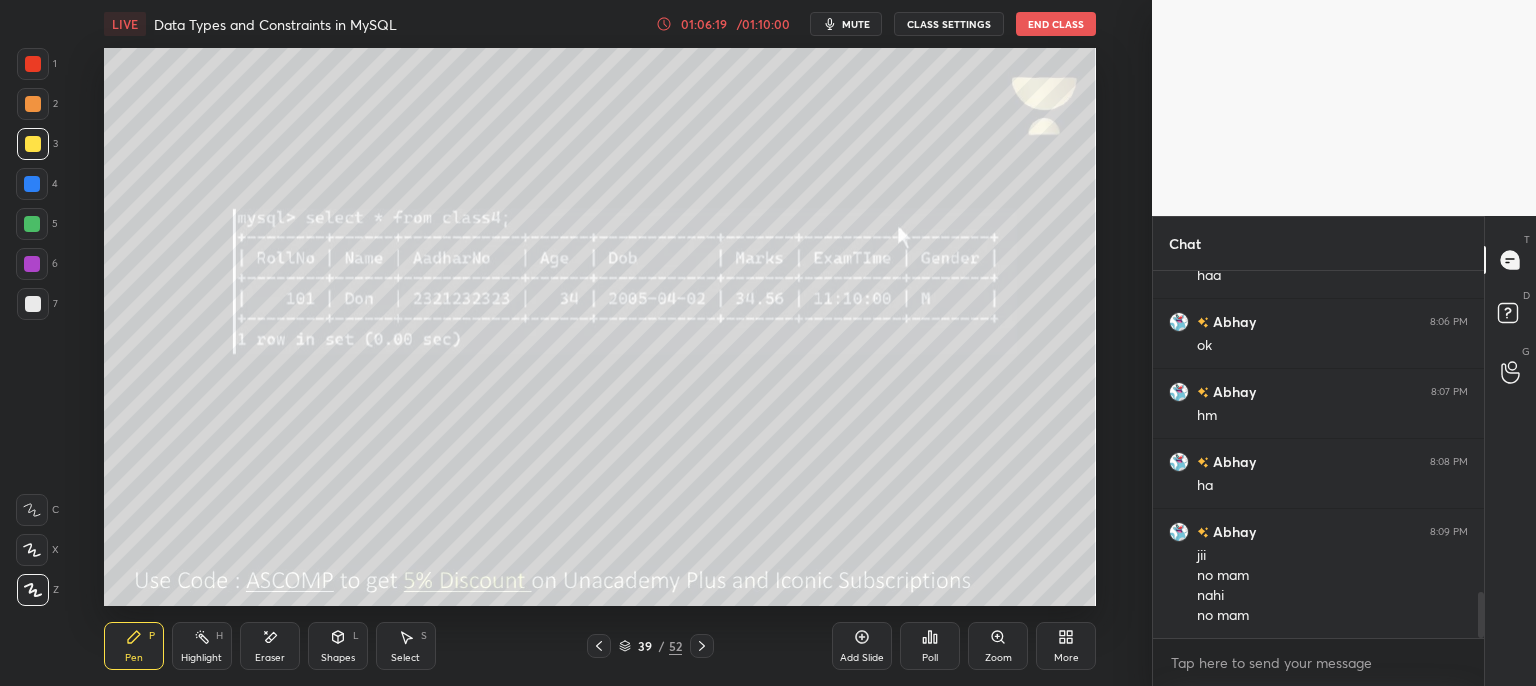 click on "1 2 3 4 5 6 7 C X Z E E Erase all   H H LIVE Data Types and Constraints in MySQL 01:06:19 /  01:10:00 mute CLASS SETTINGS End Class Setting up your live class Poll for   secs No correct answer Start poll Back Data Types and Constraints in MySQL • L4 of Complete Course on Database Management & SQL [PERSON] Pen P Highlight H Eraser Shapes L Select S 39 / 52 Add Slide Poll Zoom More Chat [PERSON] 8:04 PM haa unique [PERSON] 8:05 PM haa [PERSON] 8:06 PM ok [PERSON] 8:07 PM hm [PERSON] 8:08 PM ha [PERSON] 8:09 PM jii no mam nahi no mam JUMP TO LATEST Enable hand raising Enable raise hand to speak to learners. Once enabled, chat will be turned off temporarily. Enable x   introducing Raise a hand with a doubt Now learners can raise their hand along with a doubt  How it works? Doubts asked by learners will show up here NEW DOUBTS ASKED No one has raised a hand yet Can't raise hand Looks like educator just invited you to speak. Please wait before you can raise your hand again. Got it T Messages (T) D Doubts (D) G Raise Hand (G)" at bounding box center (768, 343) 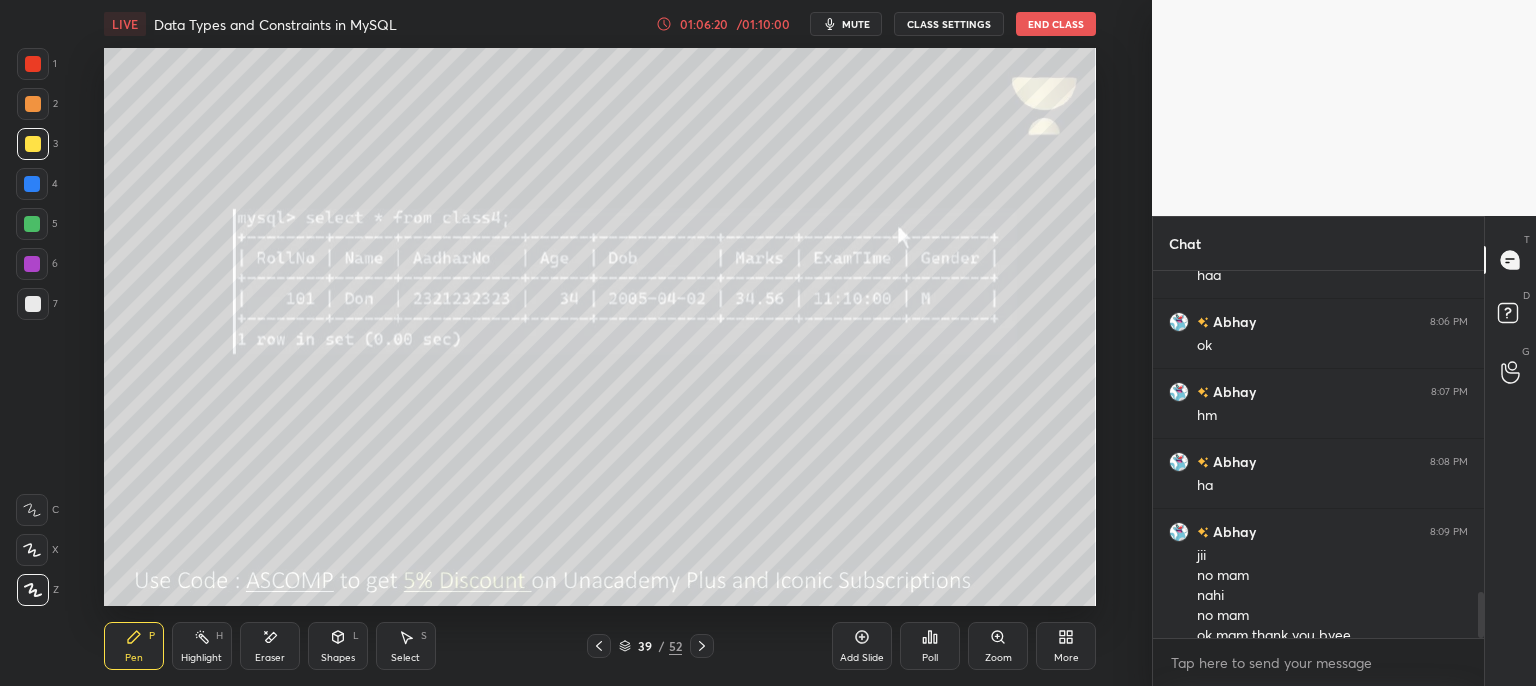 scroll, scrollTop: 2584, scrollLeft: 0, axis: vertical 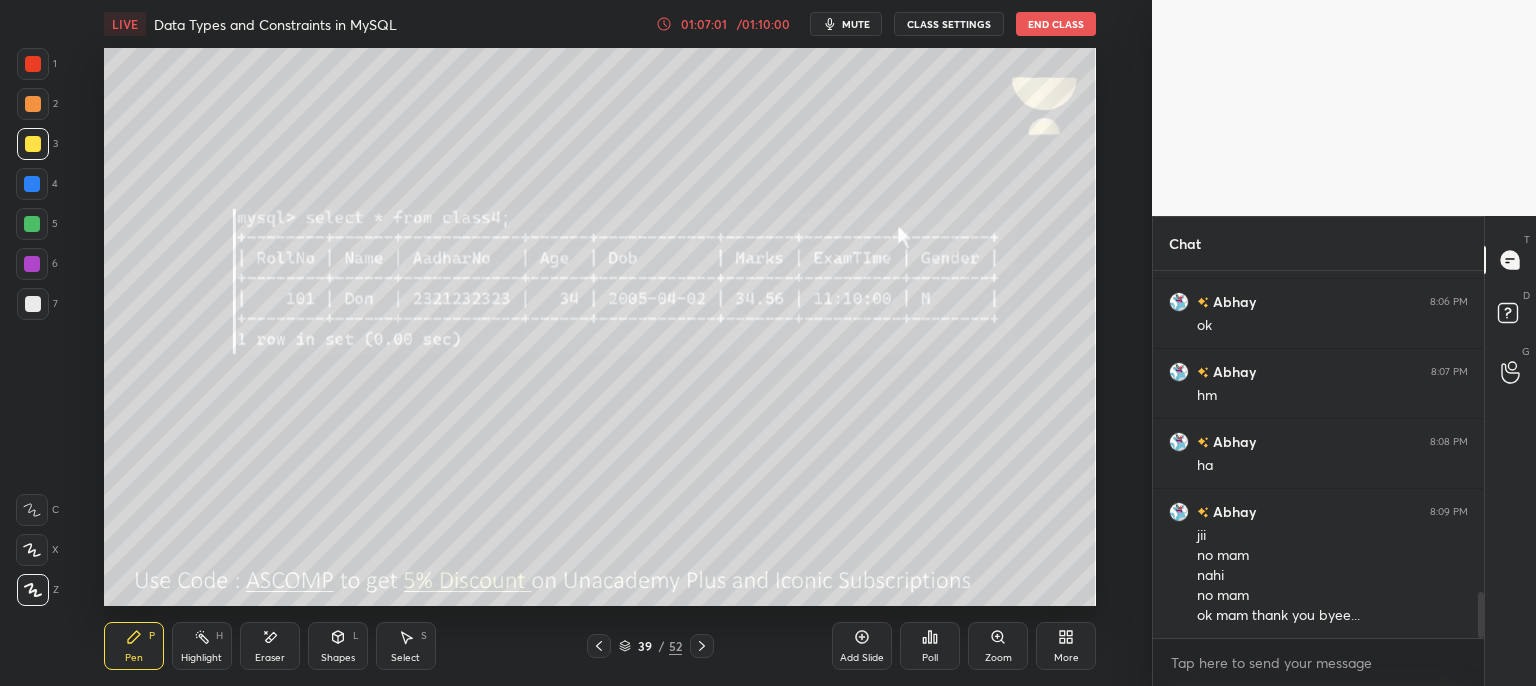 click on "End Class" at bounding box center [1056, 24] 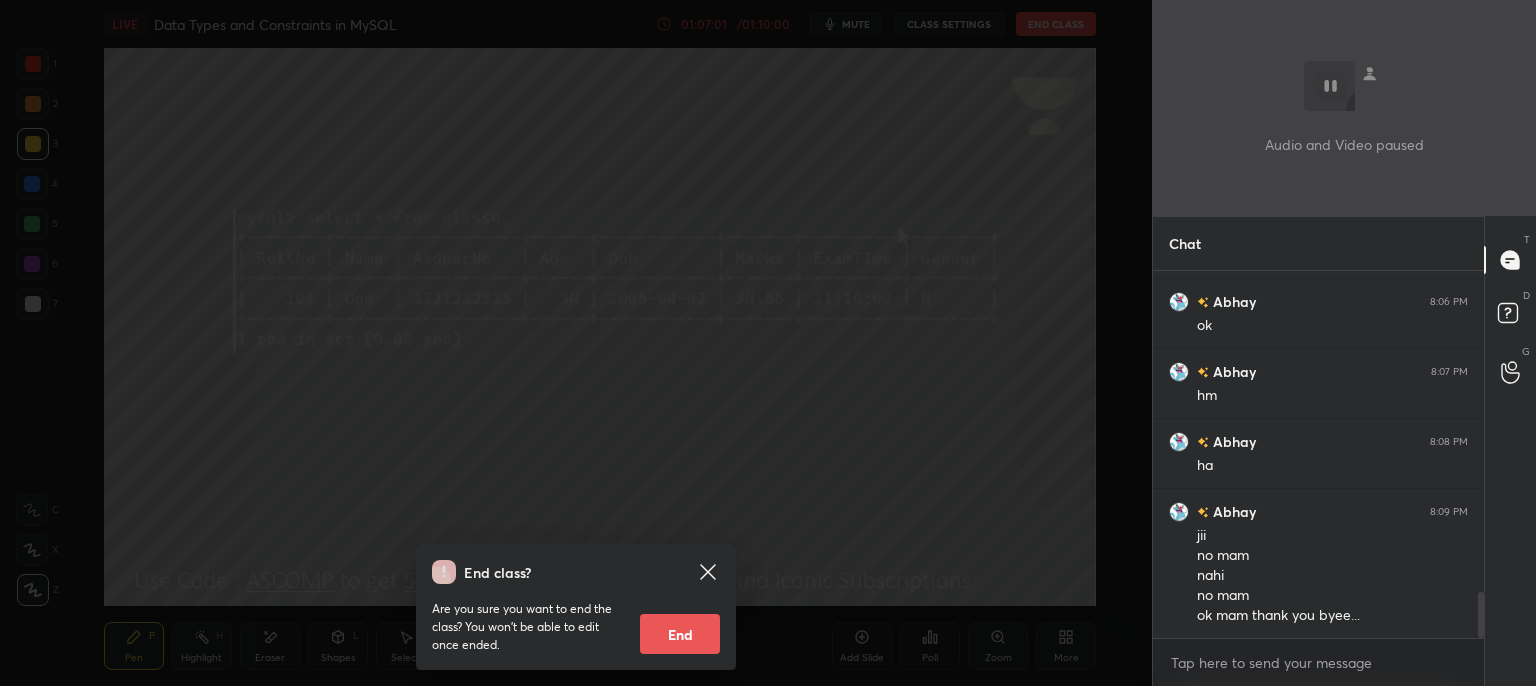 drag, startPoint x: 544, startPoint y: 484, endPoint x: 545, endPoint y: 499, distance: 15.033297 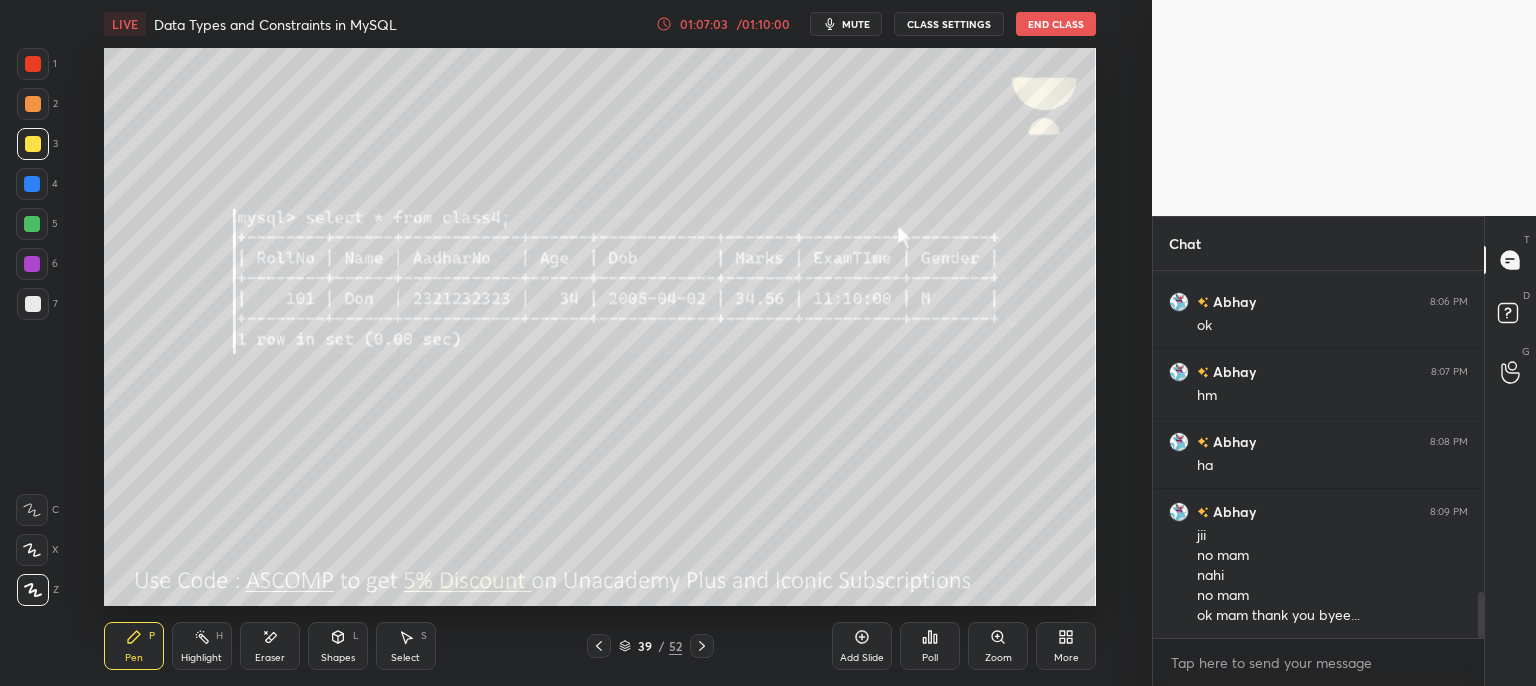 click on "End Class" at bounding box center [1056, 24] 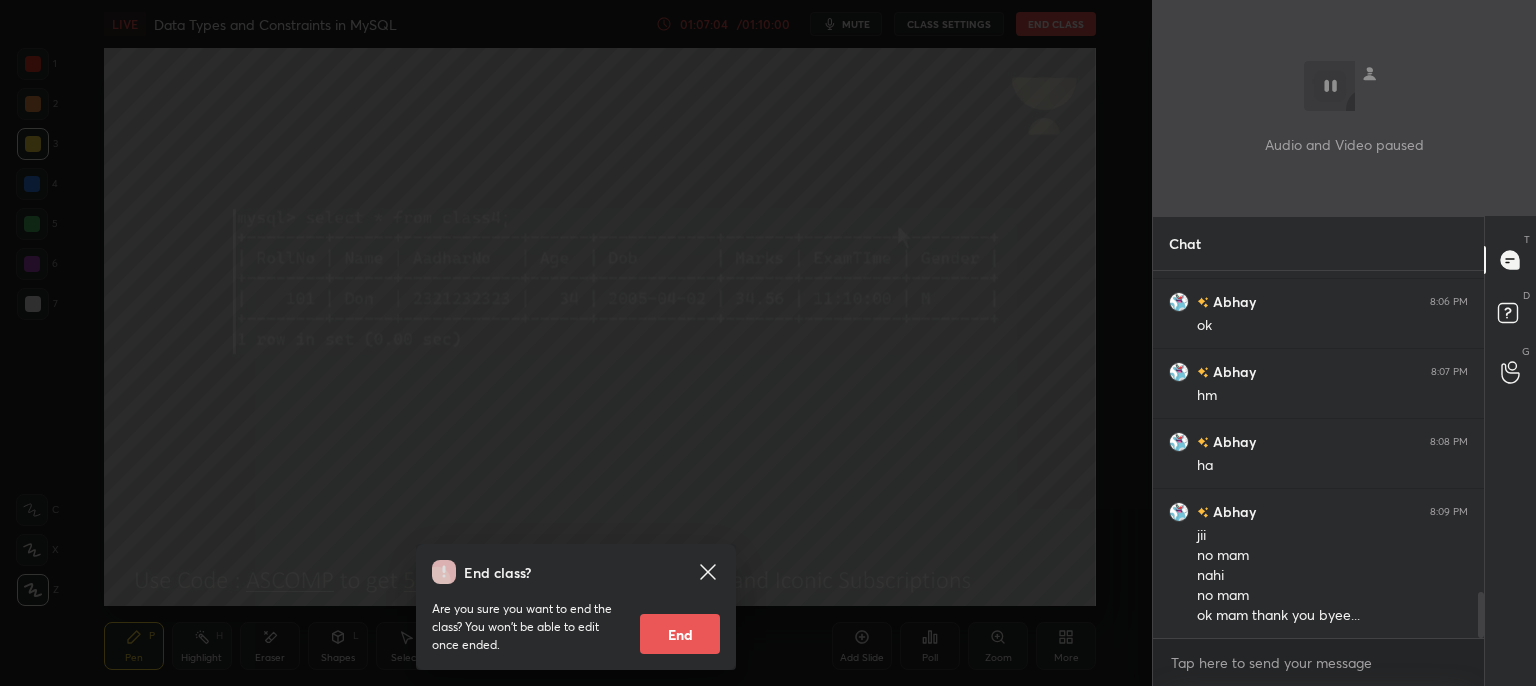 click on "End" at bounding box center (680, 634) 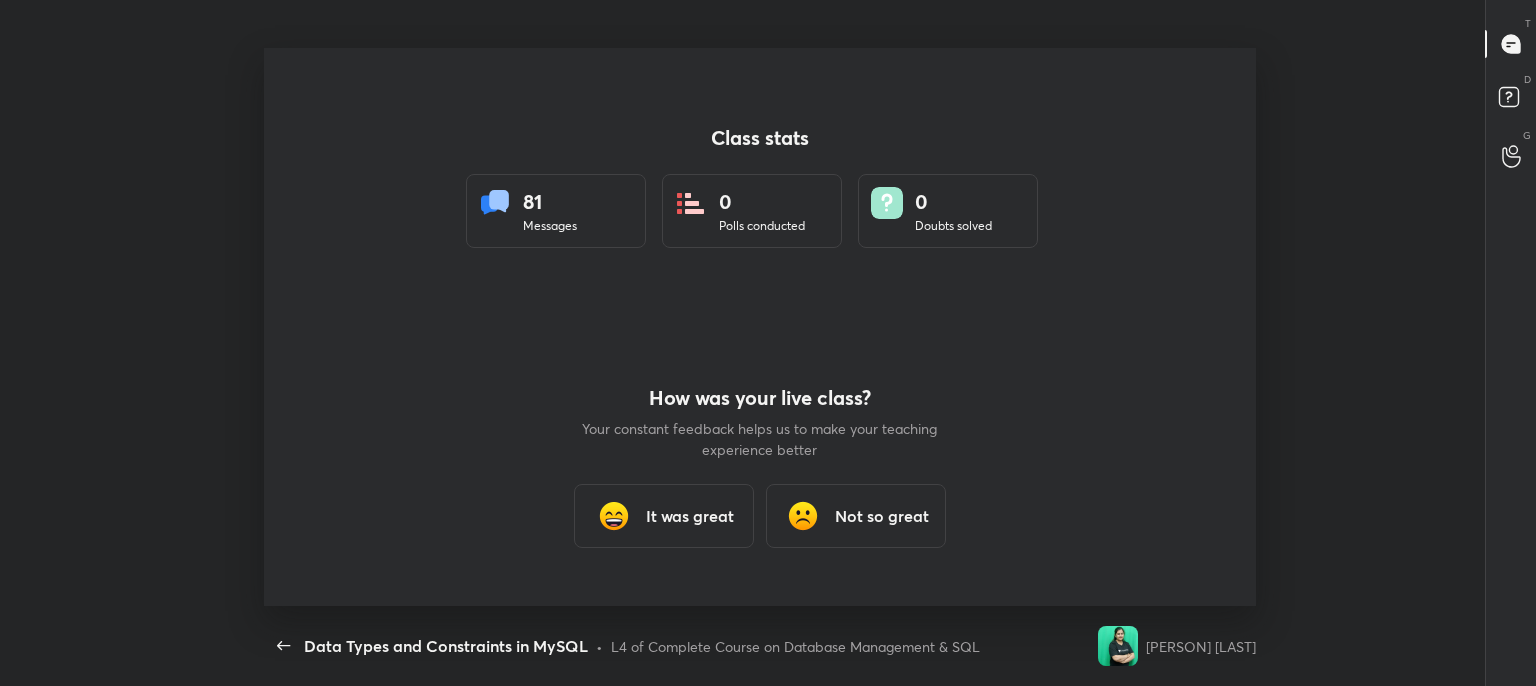 scroll, scrollTop: 99441, scrollLeft: 98863, axis: both 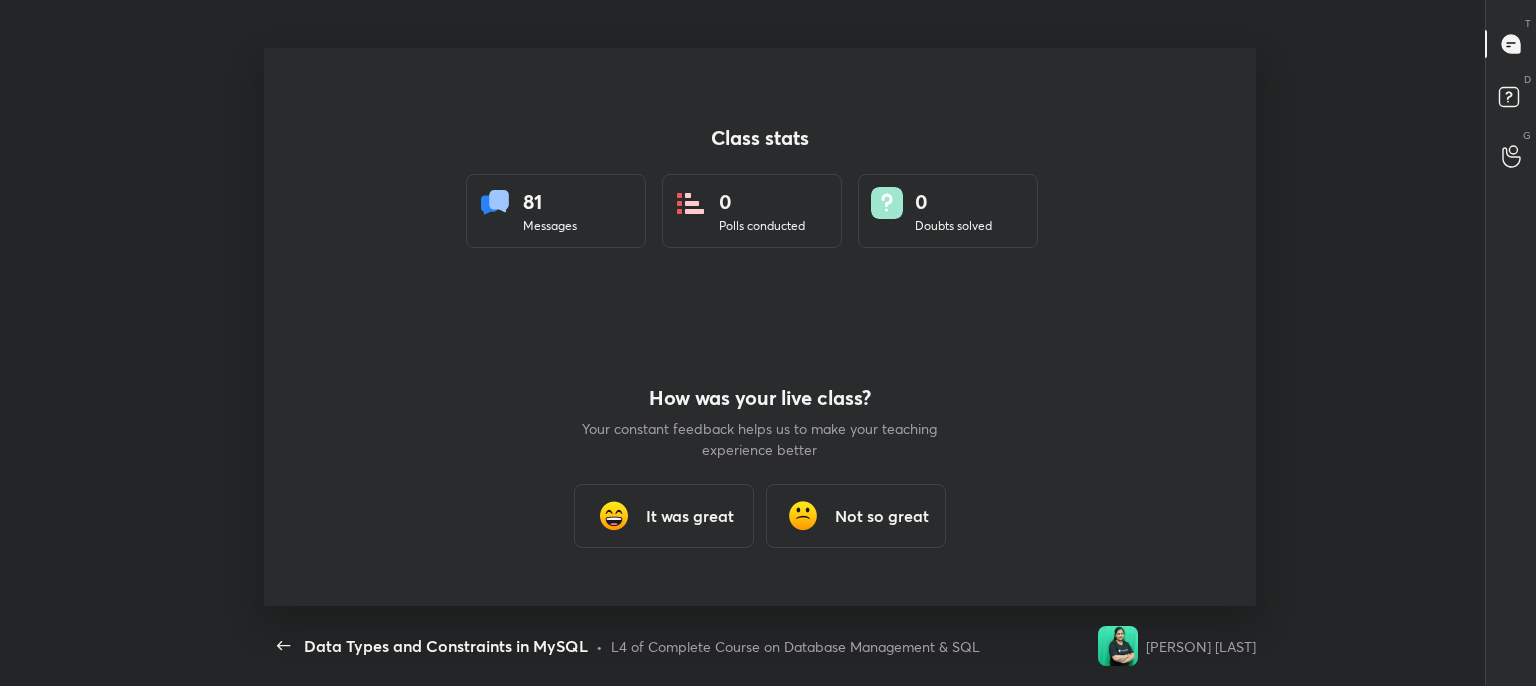 click on "It was great" at bounding box center (690, 516) 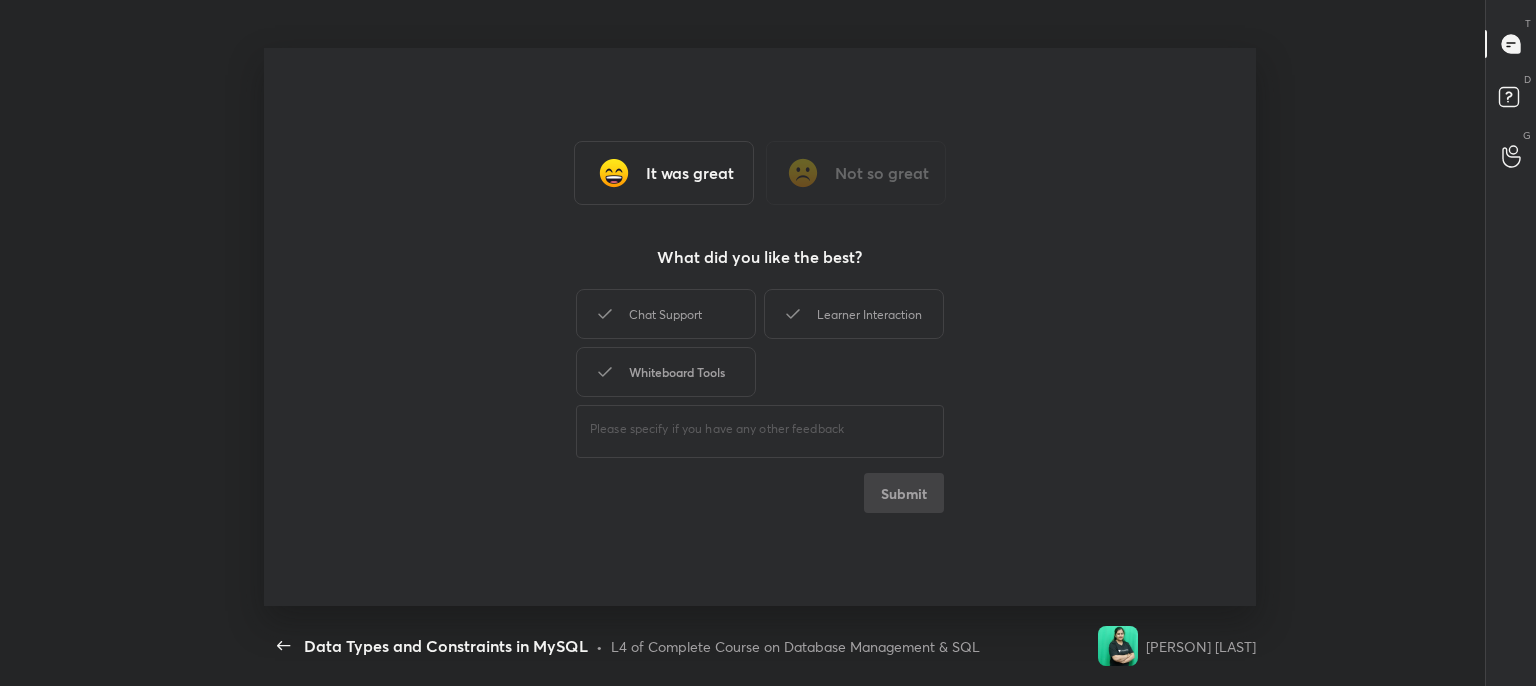 drag, startPoint x: 701, startPoint y: 311, endPoint x: 692, endPoint y: 373, distance: 62.649822 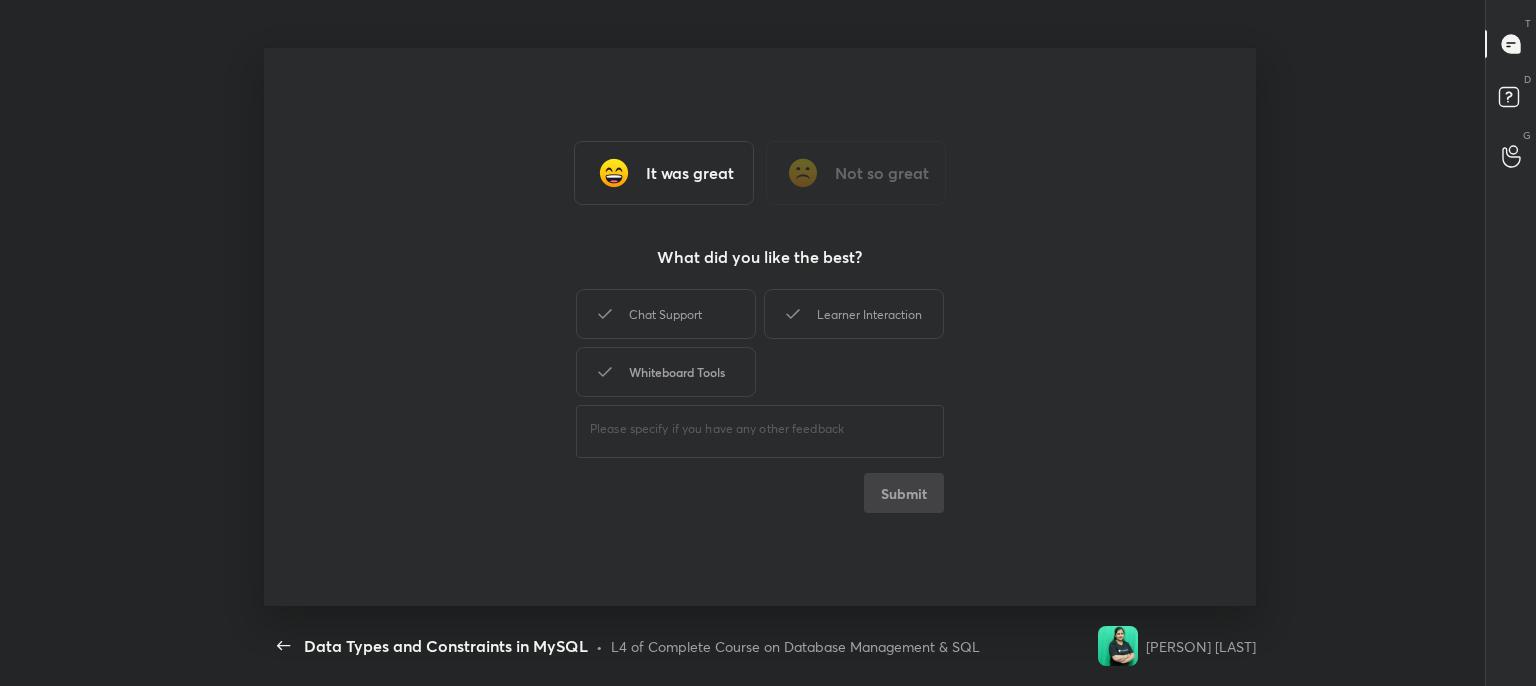 click on "Chat Support" at bounding box center (666, 314) 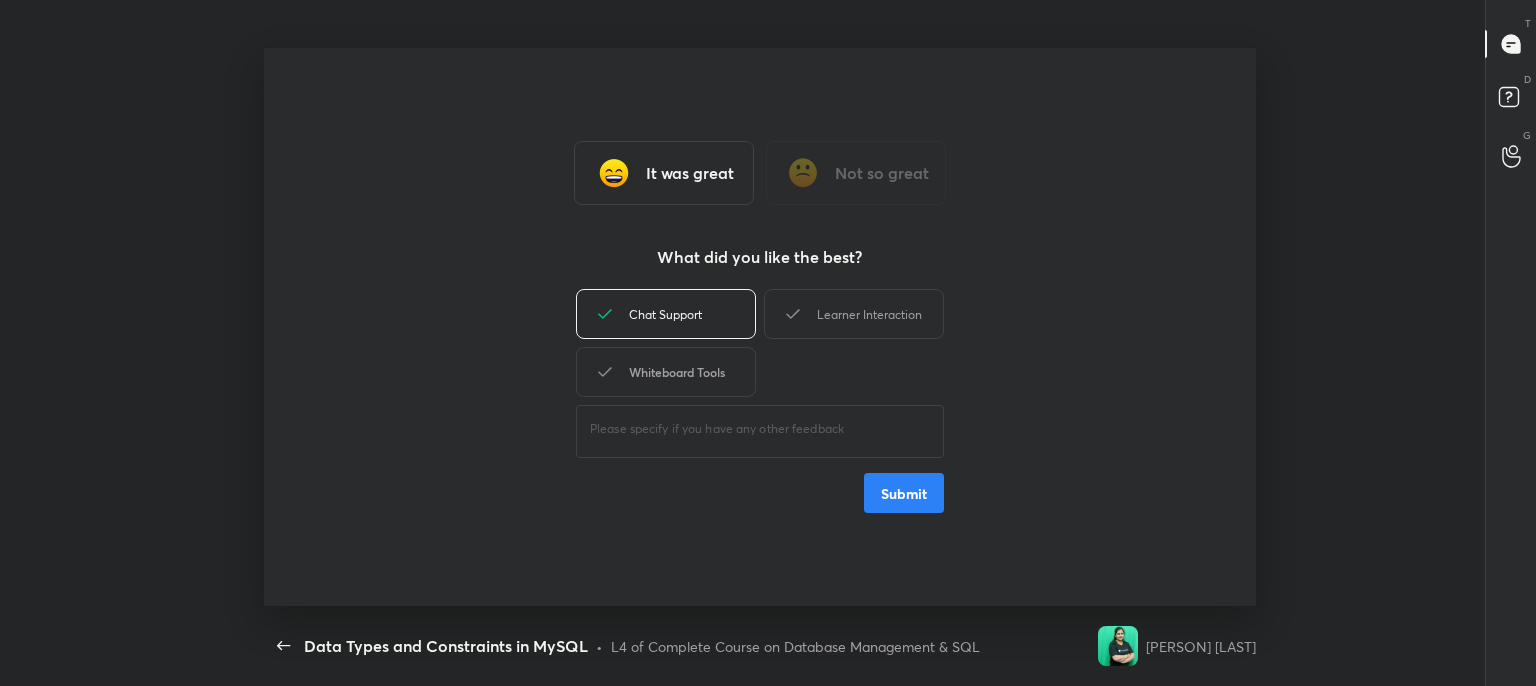 drag, startPoint x: 692, startPoint y: 373, endPoint x: 728, endPoint y: 365, distance: 36.878178 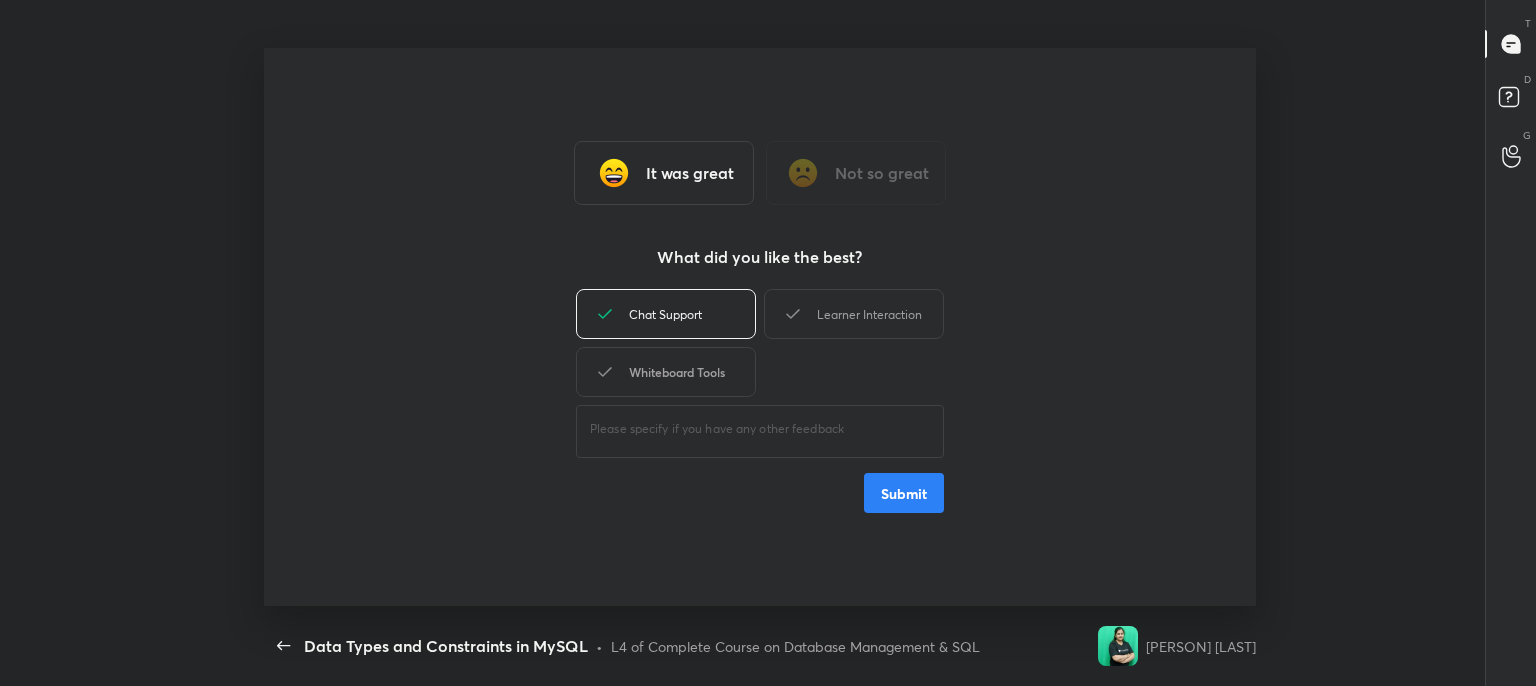 click on "Whiteboard Tools" at bounding box center (666, 372) 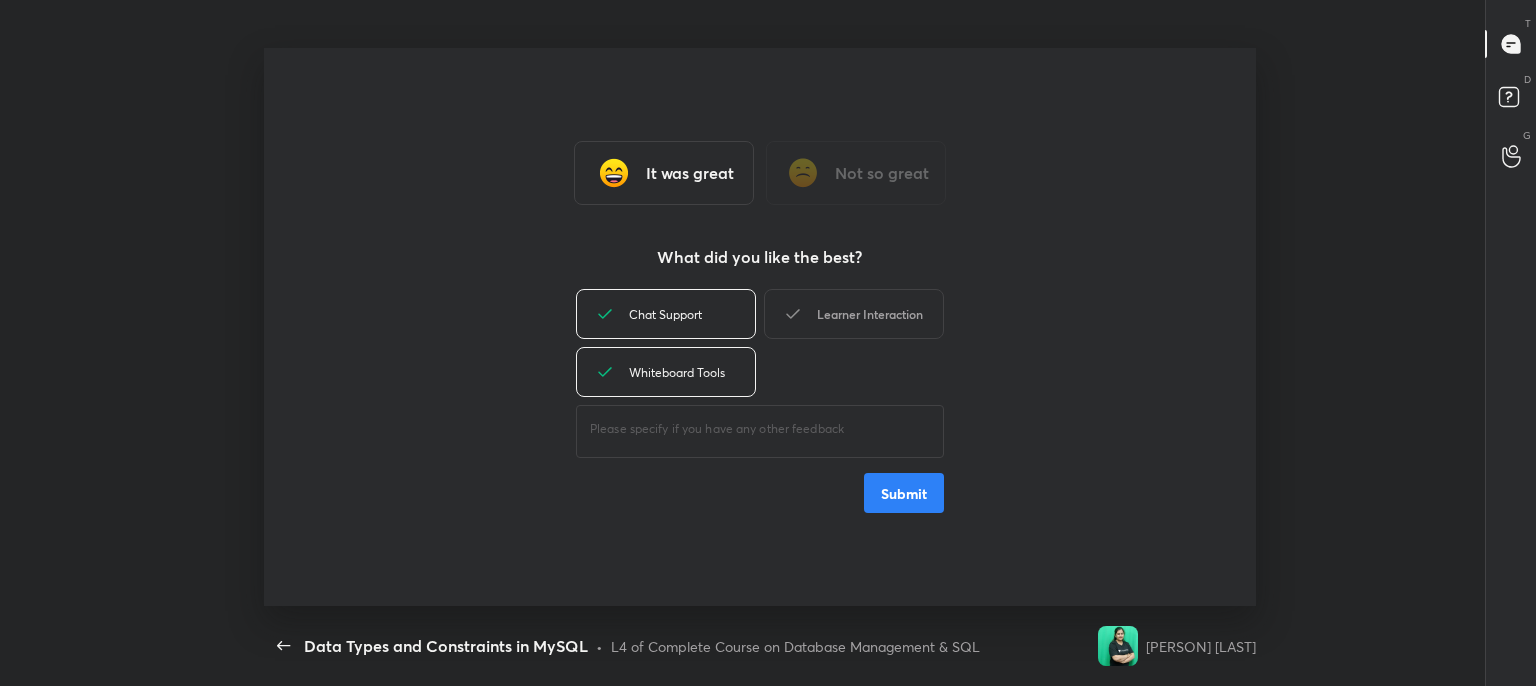 drag, startPoint x: 796, startPoint y: 333, endPoint x: 817, endPoint y: 333, distance: 21 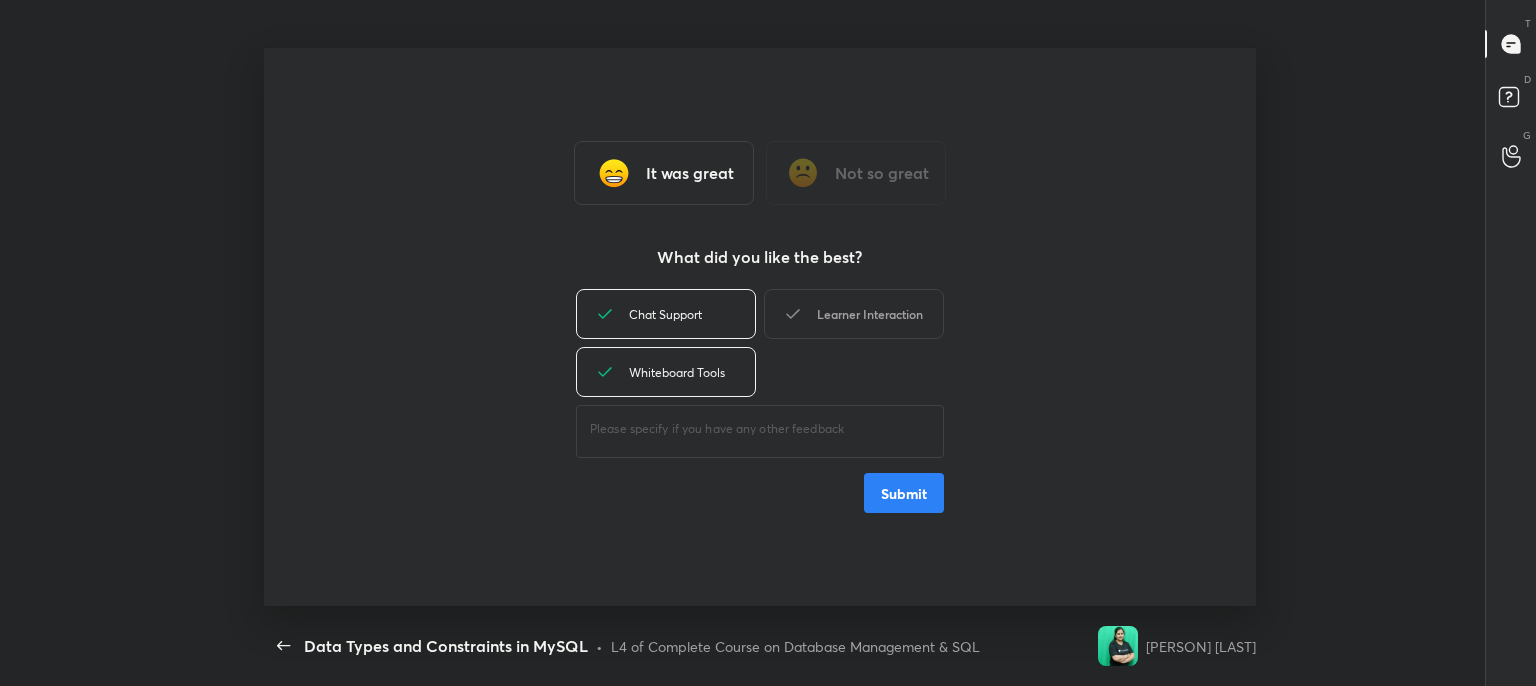click on "Learner Interaction" at bounding box center (854, 314) 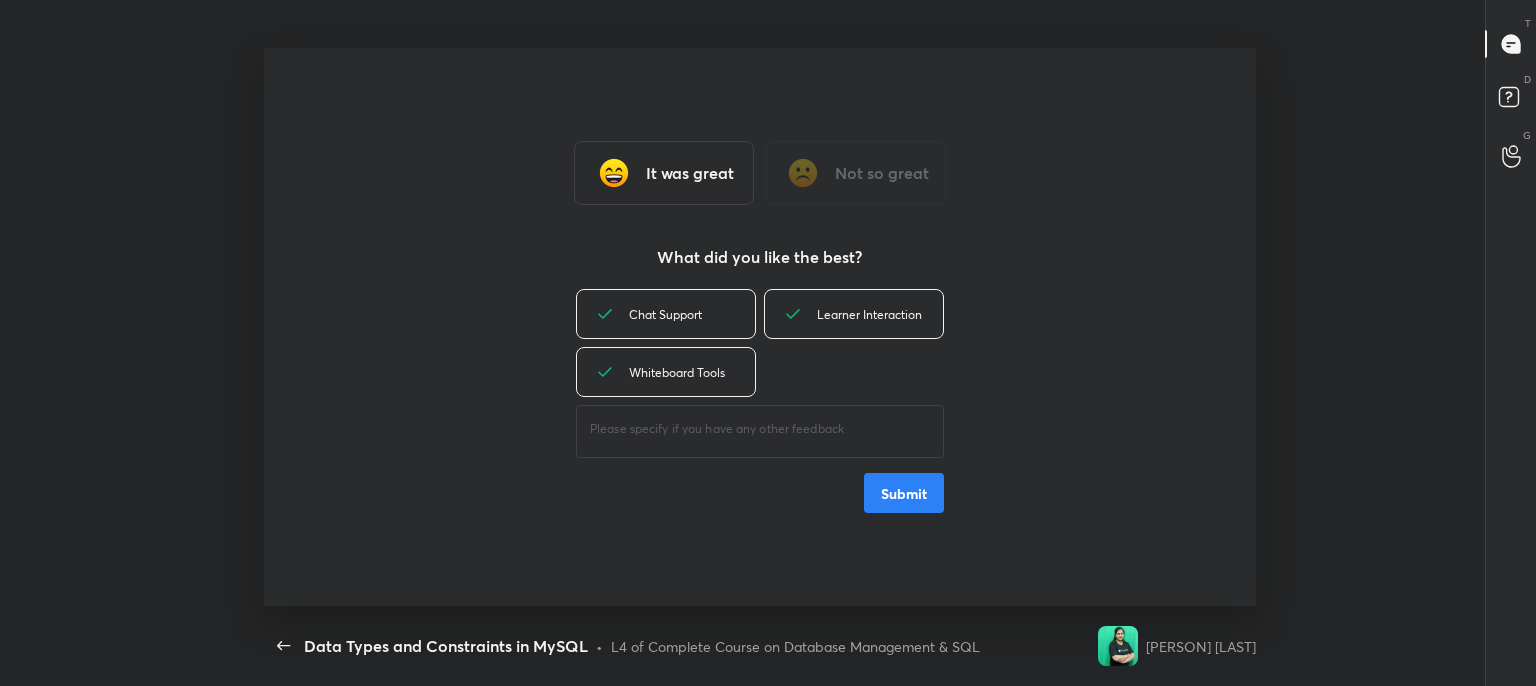 click on "Submit" at bounding box center (904, 493) 